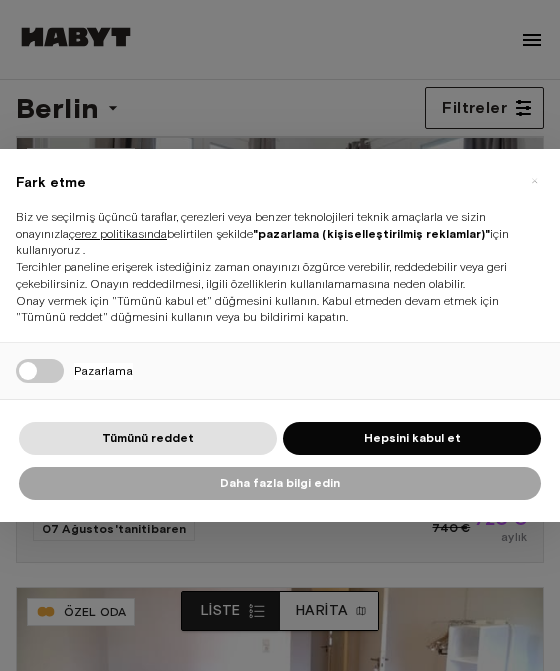 scroll, scrollTop: 0, scrollLeft: 0, axis: both 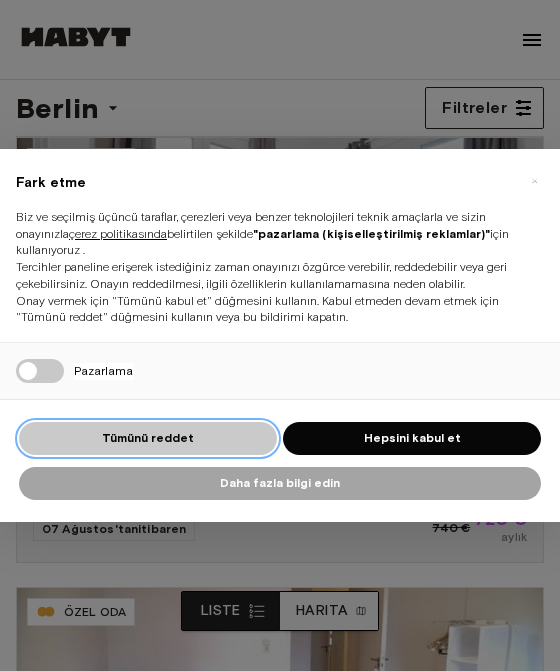 click on "Tümünü reddet" at bounding box center (148, 437) 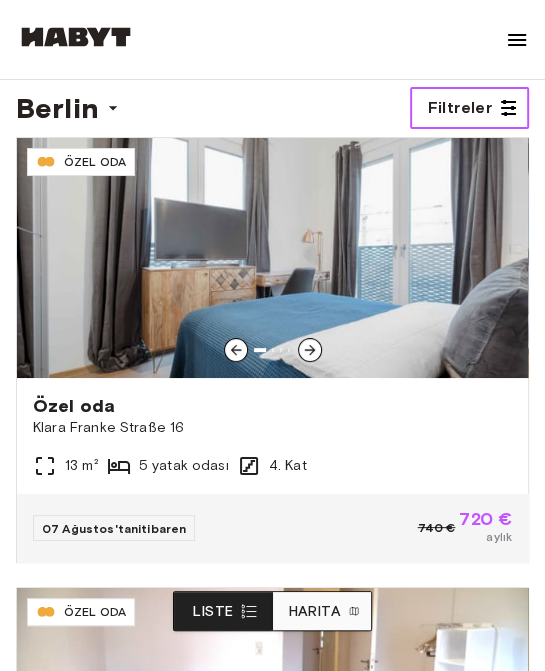 click on "Filtreler" at bounding box center [459, 107] 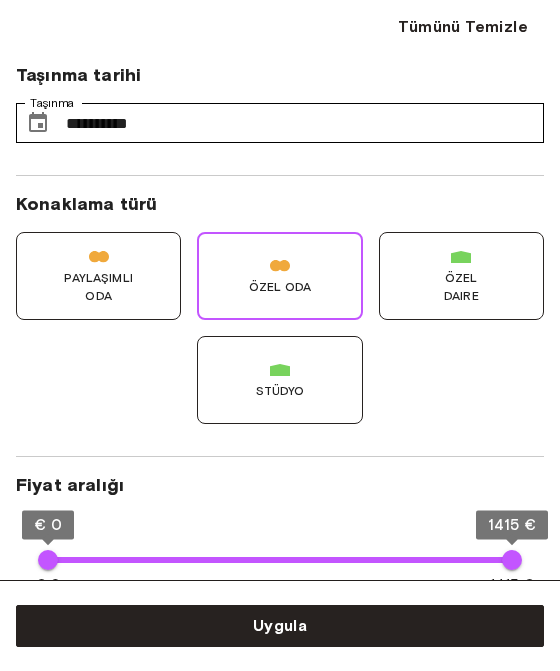 click on "Paylaşımlı Oda" at bounding box center [98, 287] 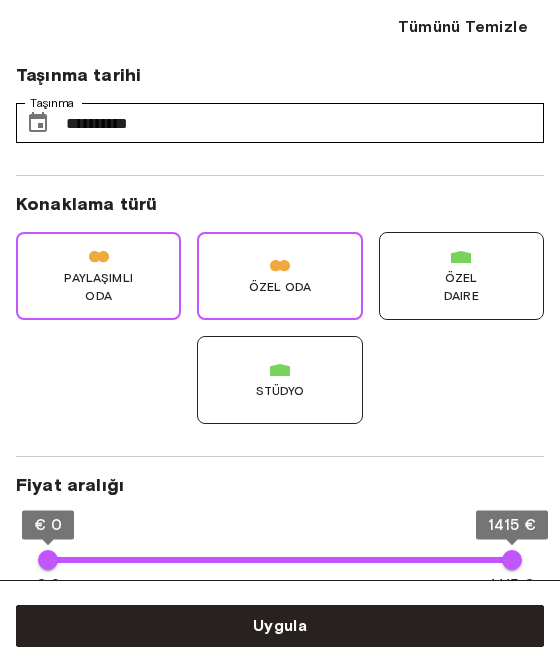 type on "**" 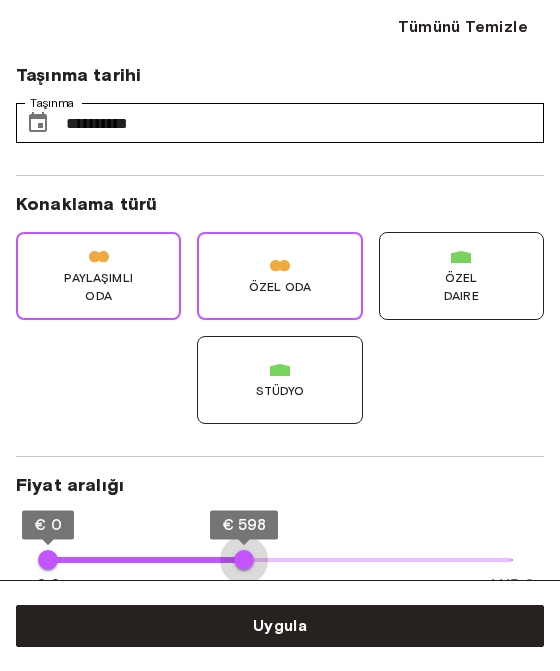 type on "***" 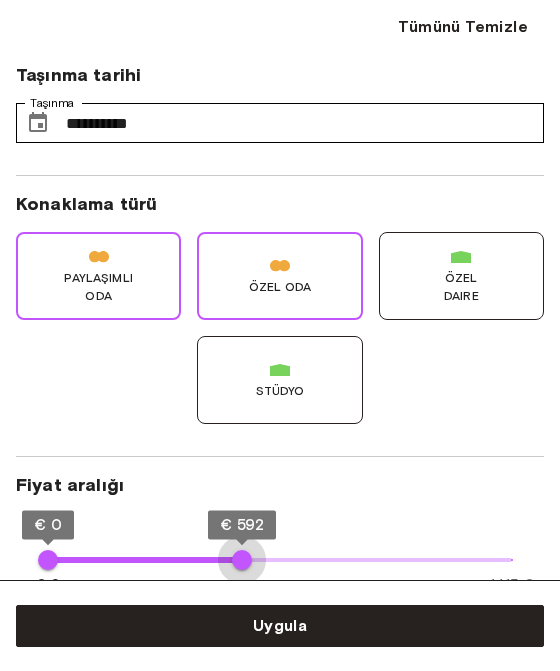 drag, startPoint x: 490, startPoint y: 556, endPoint x: 242, endPoint y: 547, distance: 248.16325 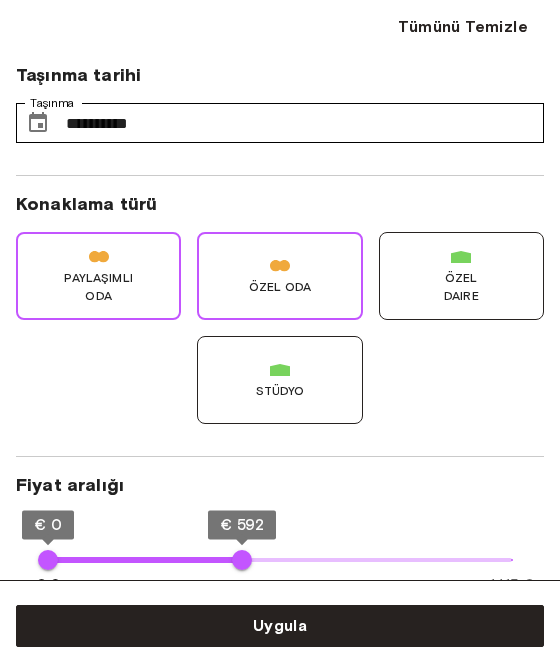 type on "**" 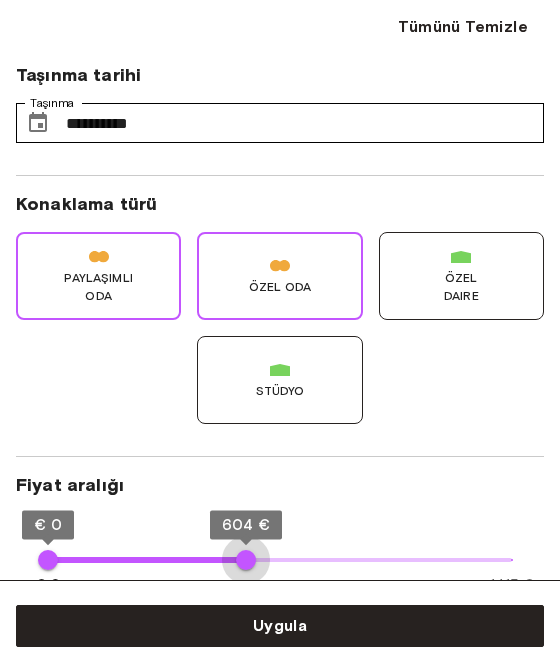 type on "***" 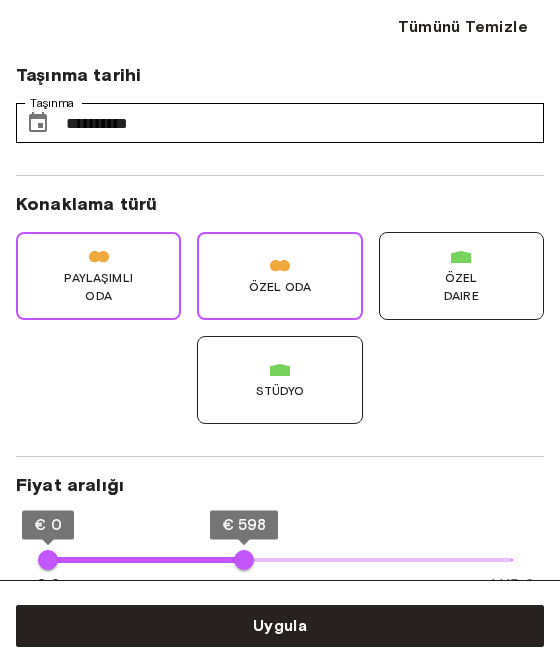 type on "**" 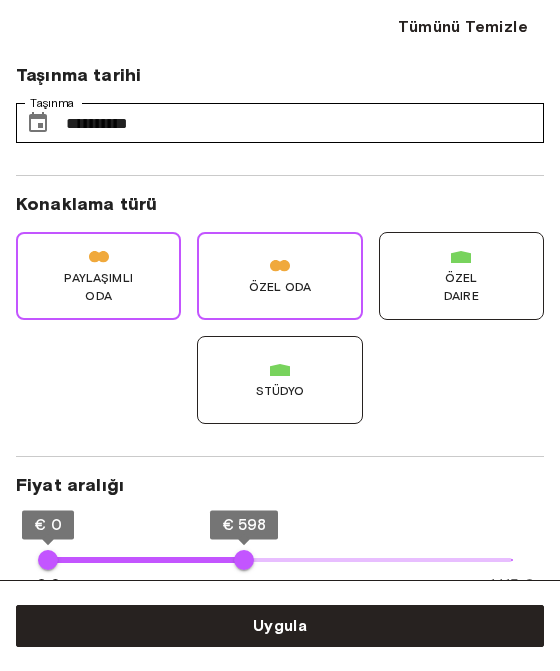 type on "***" 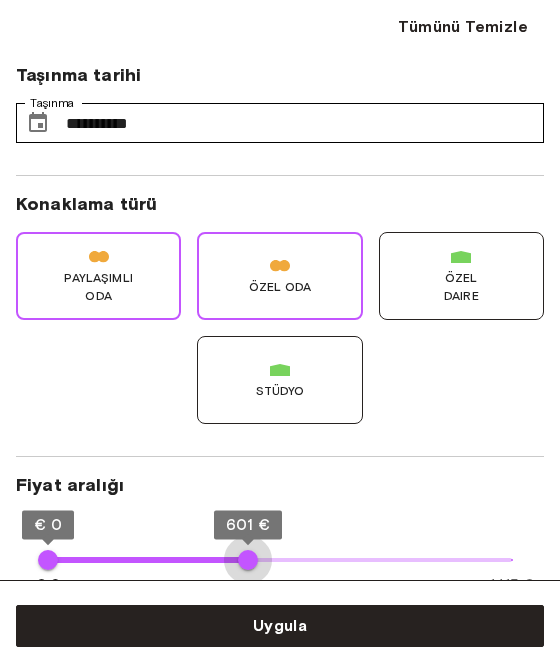 click on "601 €" at bounding box center (248, 560) 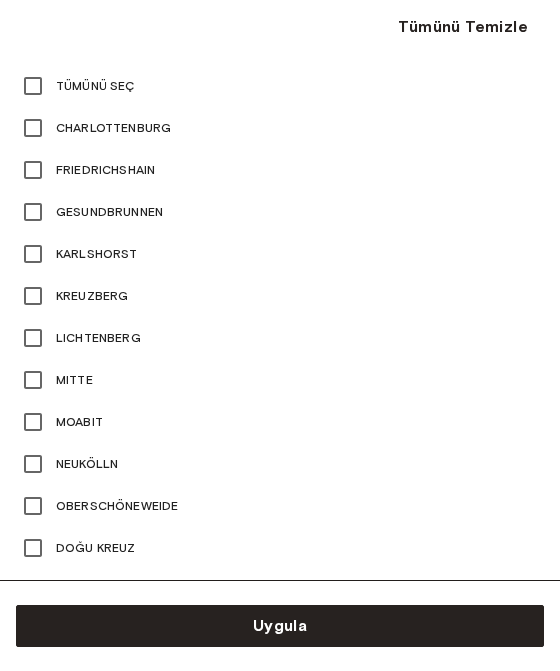 scroll, scrollTop: 1000, scrollLeft: 0, axis: vertical 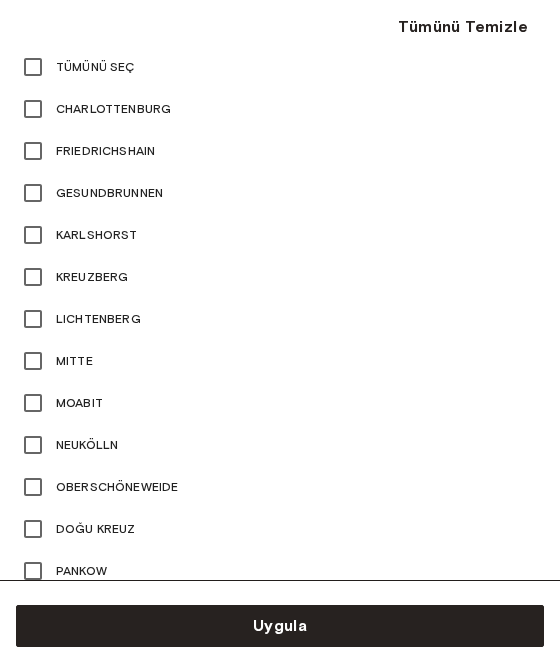click on "Neukölln" at bounding box center [87, 444] 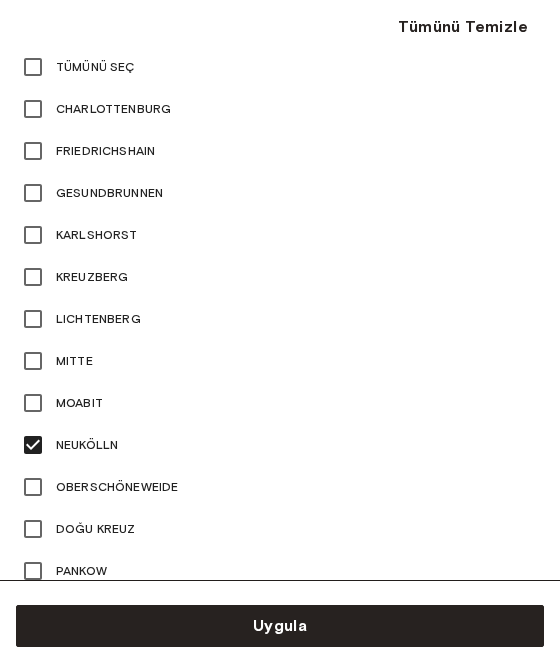 type on "**" 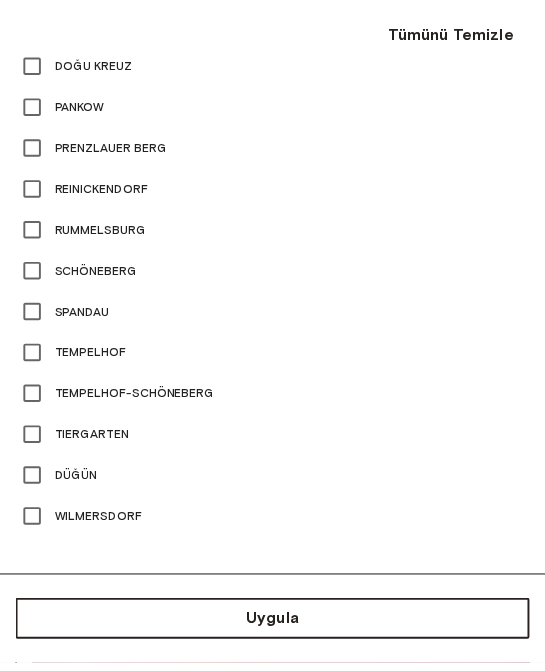 scroll, scrollTop: 1469, scrollLeft: 0, axis: vertical 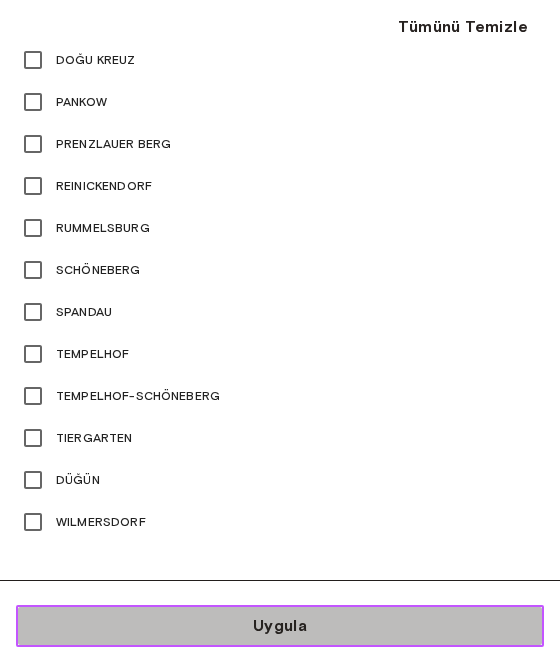 click on "Uygula" at bounding box center [280, 625] 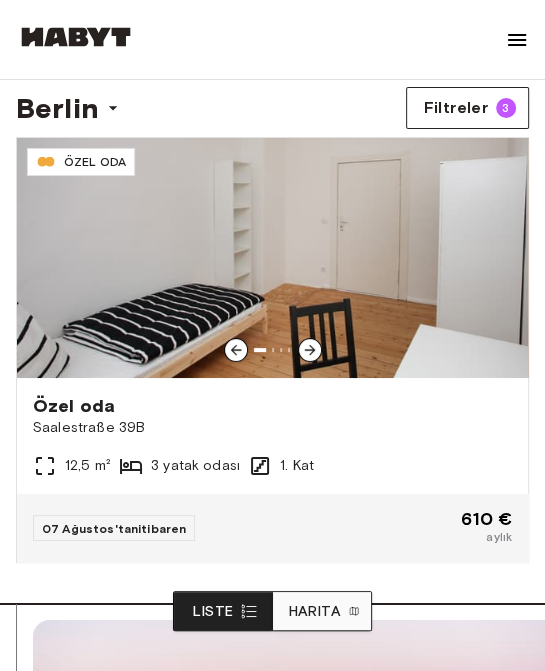 drag, startPoint x: 212, startPoint y: 289, endPoint x: 327, endPoint y: 27, distance: 286.1276 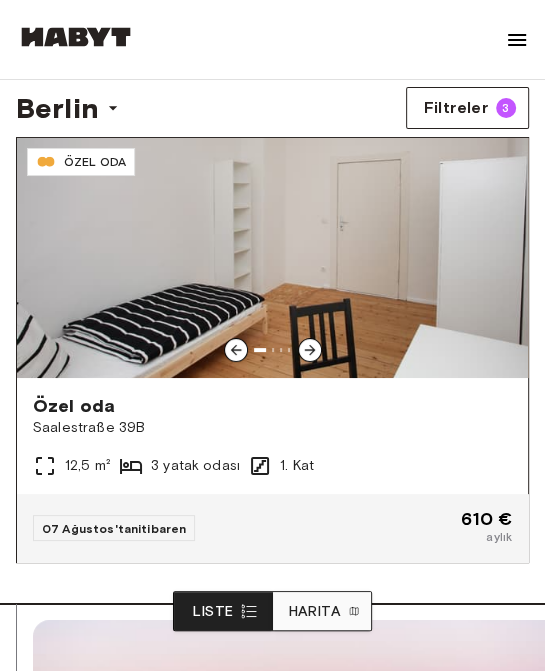 click 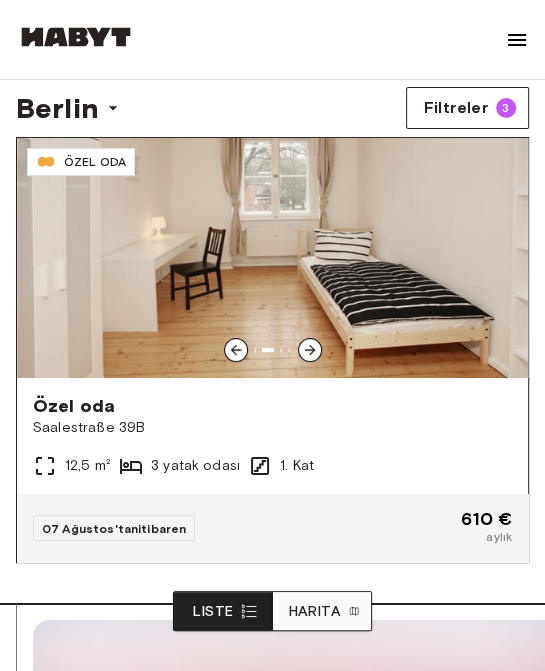 click 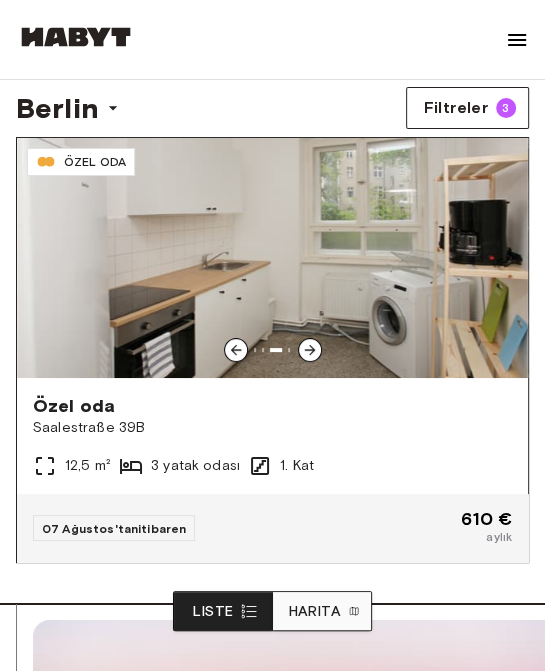 click 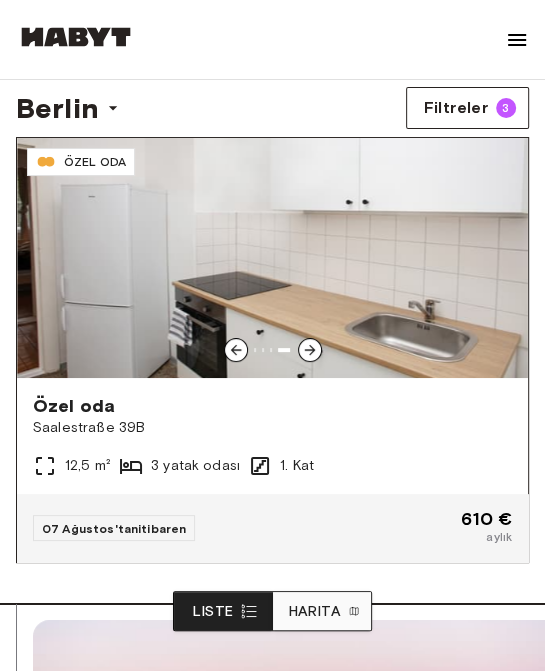 click 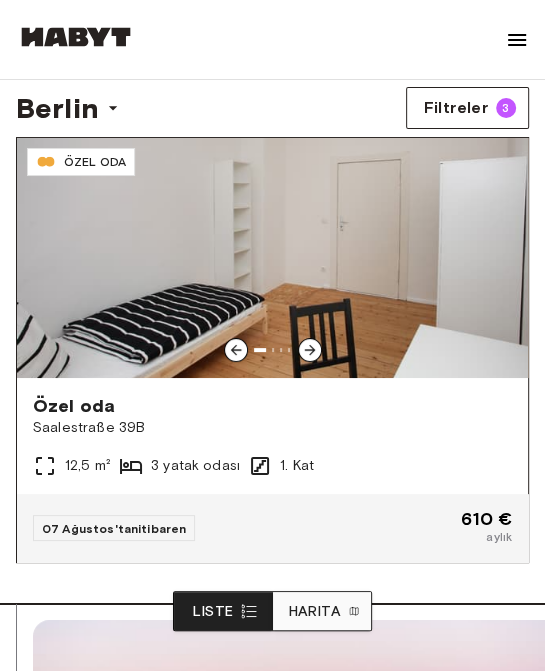 click 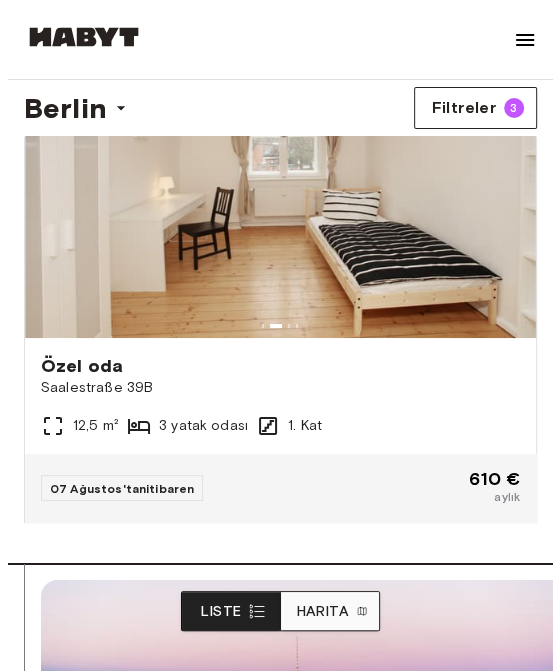 scroll, scrollTop: 0, scrollLeft: 0, axis: both 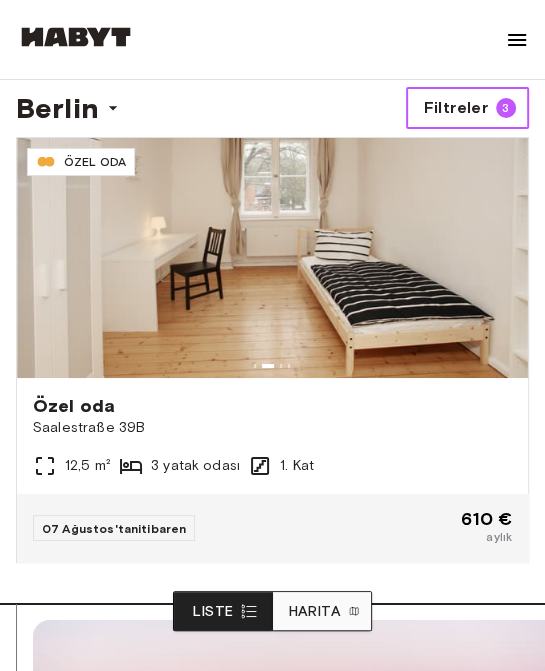 click on "Filtreler" at bounding box center [455, 107] 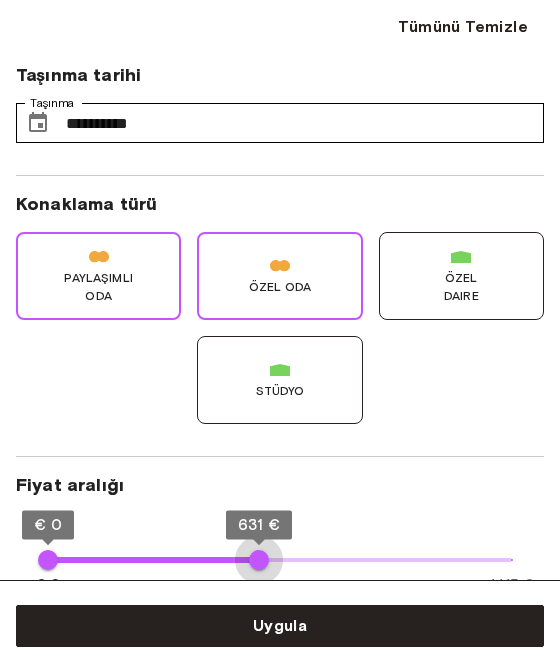 type on "***" 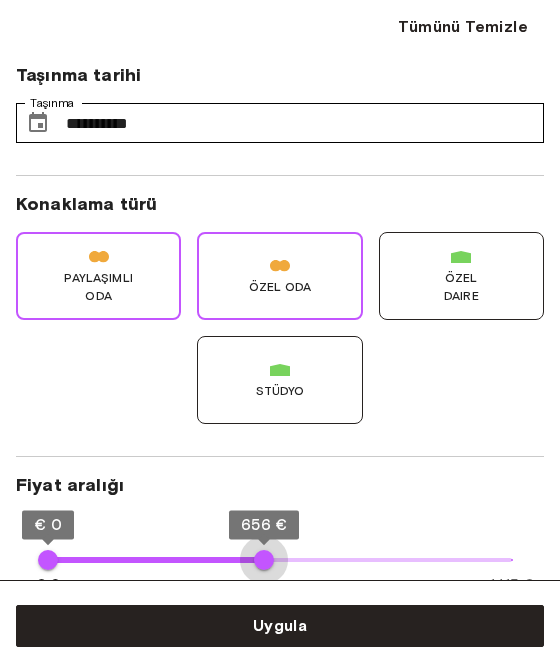 click on "656 €" at bounding box center [264, 560] 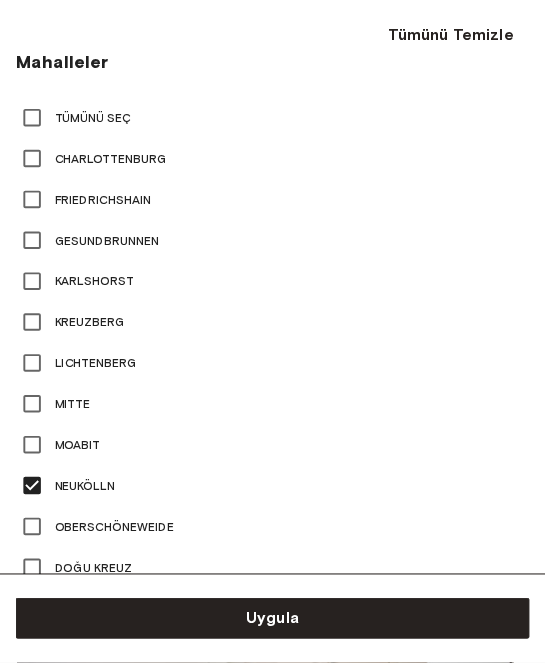 scroll, scrollTop: 1000, scrollLeft: 0, axis: vertical 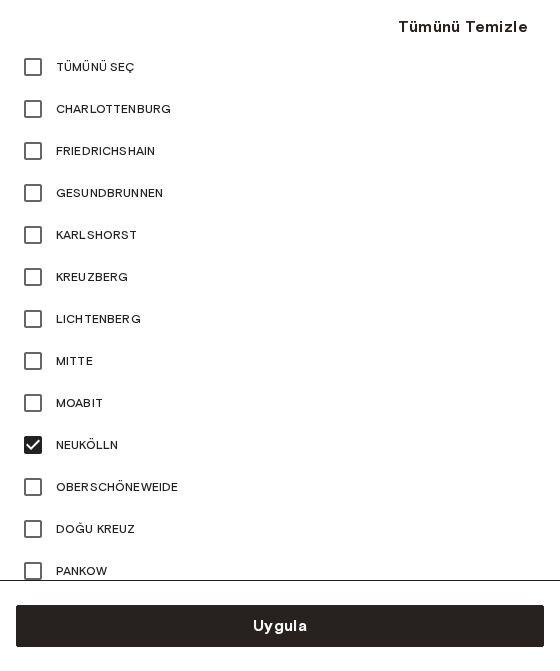 click on "Kreuzberg" at bounding box center [92, 276] 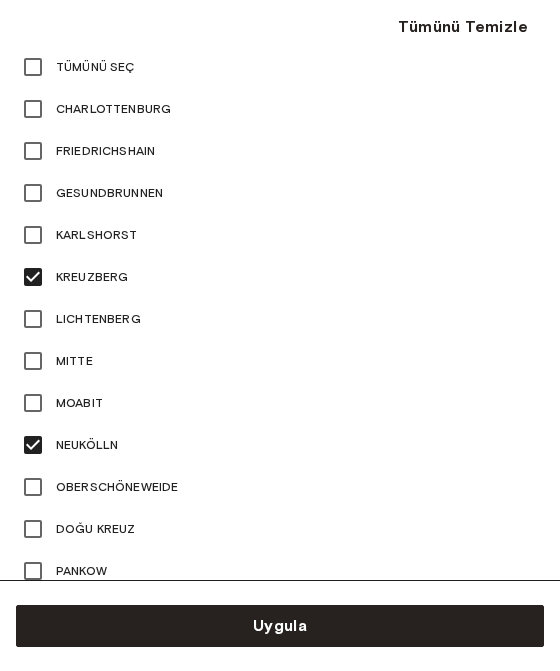 type on "**" 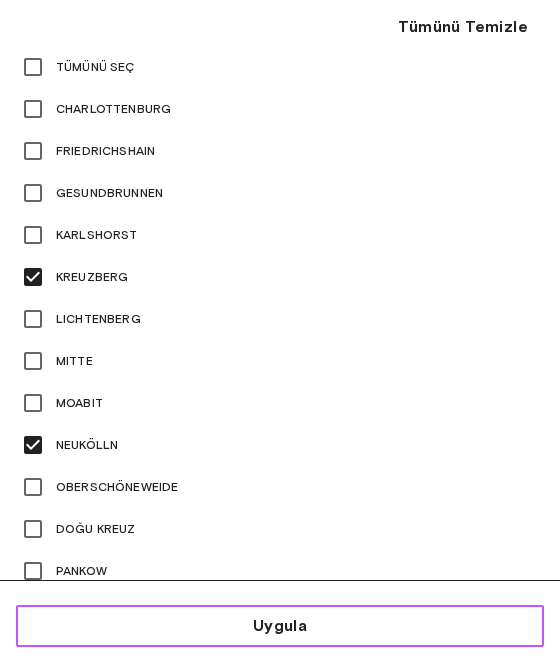 click on "Uygula" at bounding box center [280, 625] 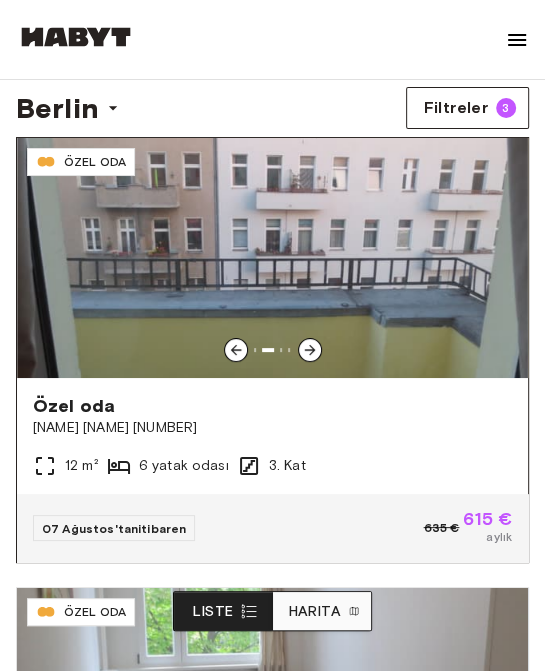 drag, startPoint x: 313, startPoint y: 267, endPoint x: 299, endPoint y: 347, distance: 81.21576 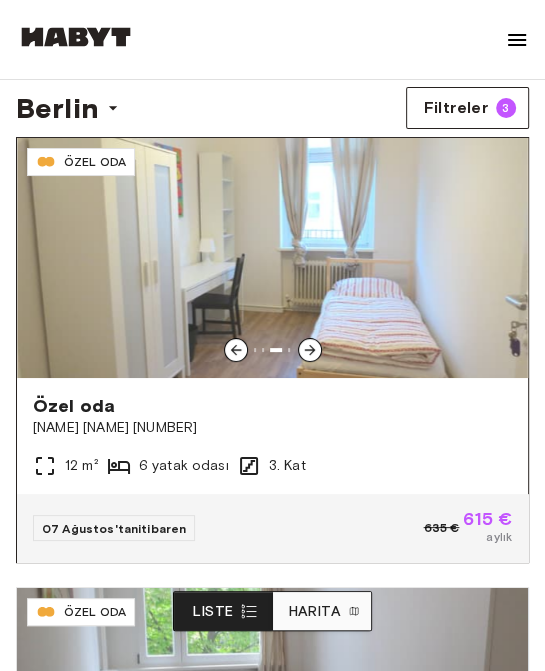 click 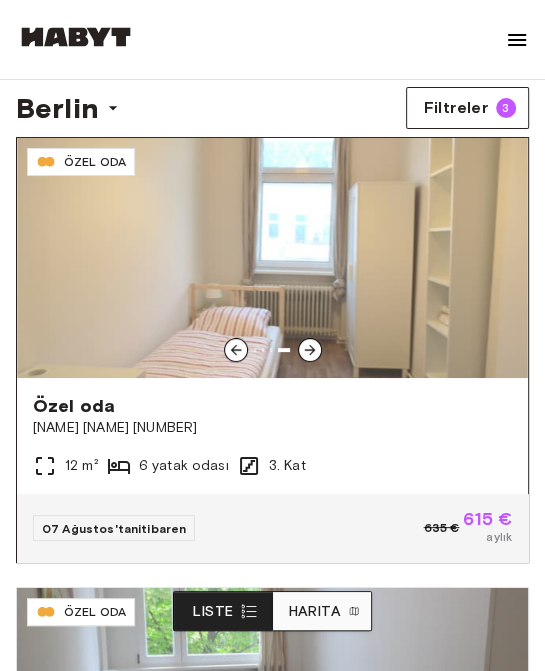 click 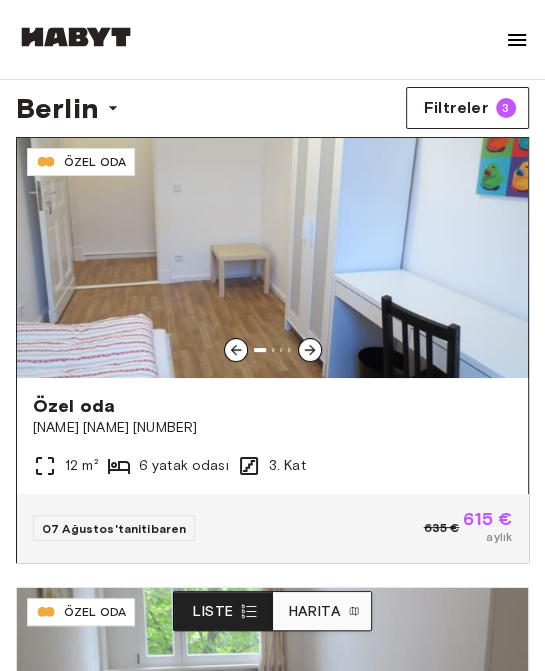 click 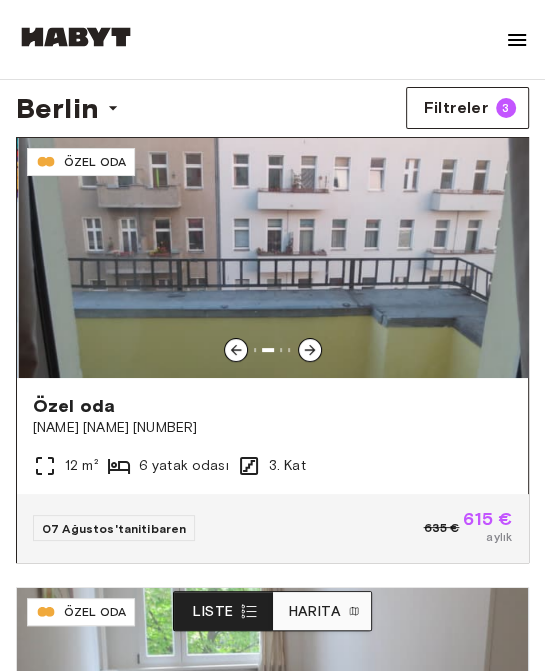 click 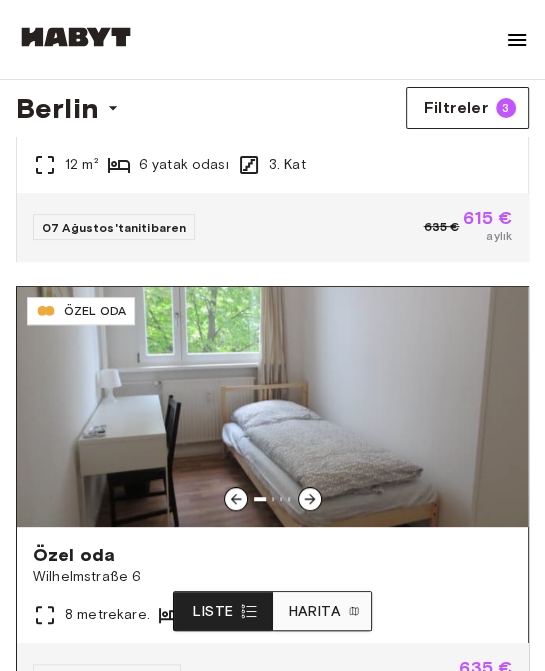 scroll, scrollTop: 300, scrollLeft: 0, axis: vertical 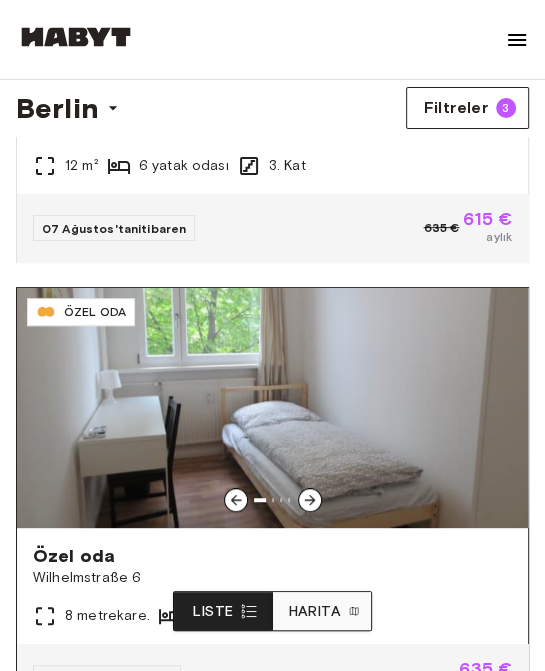 click 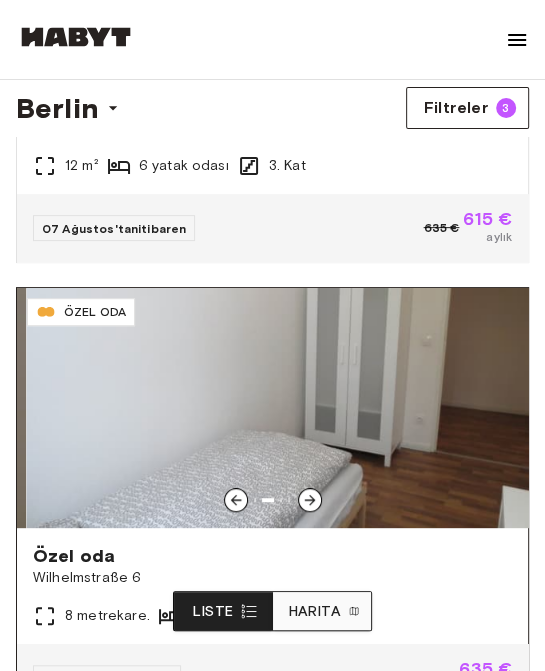 click 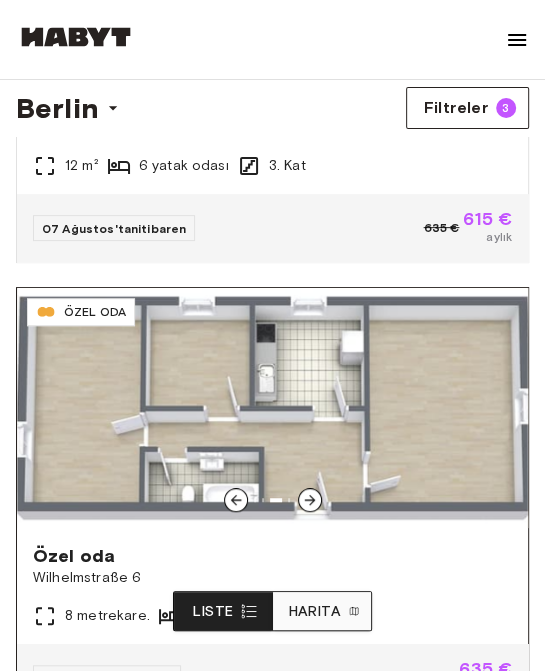 click 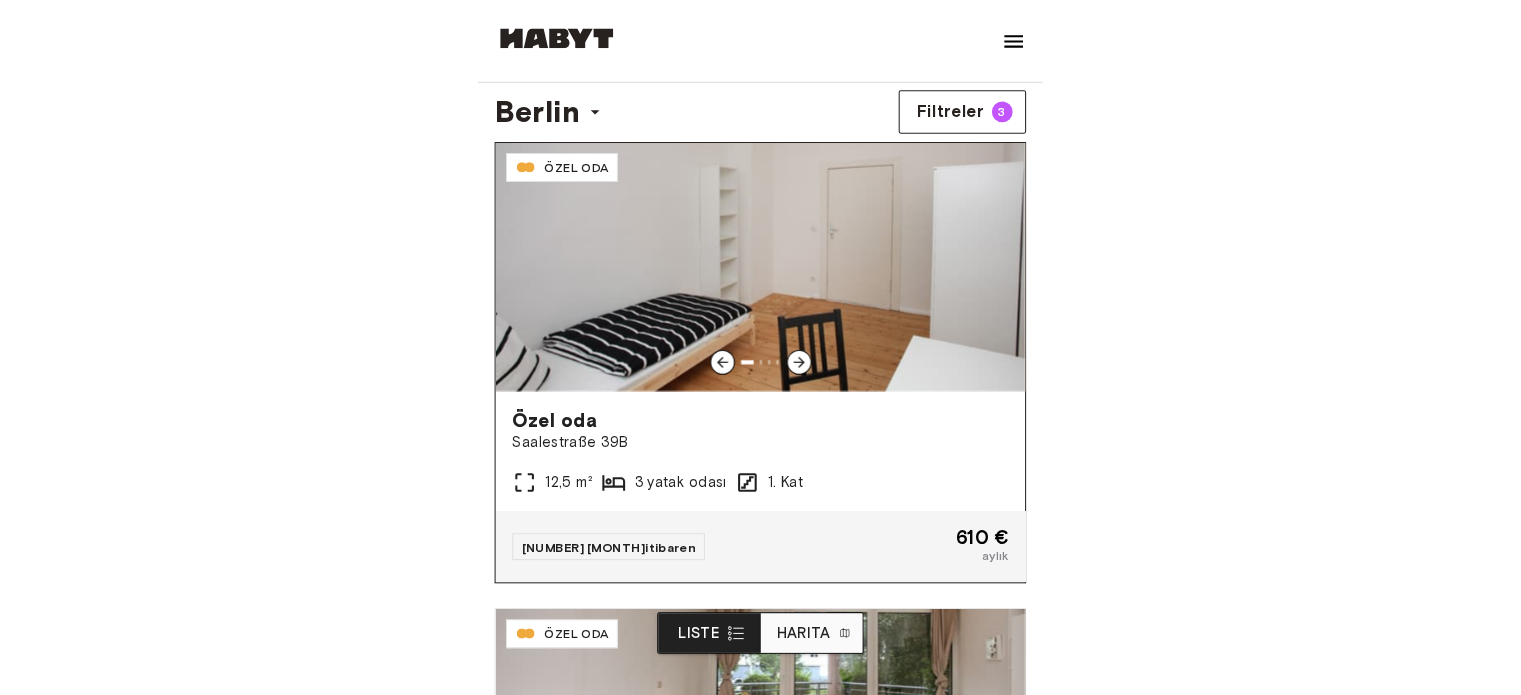 scroll, scrollTop: 1300, scrollLeft: 0, axis: vertical 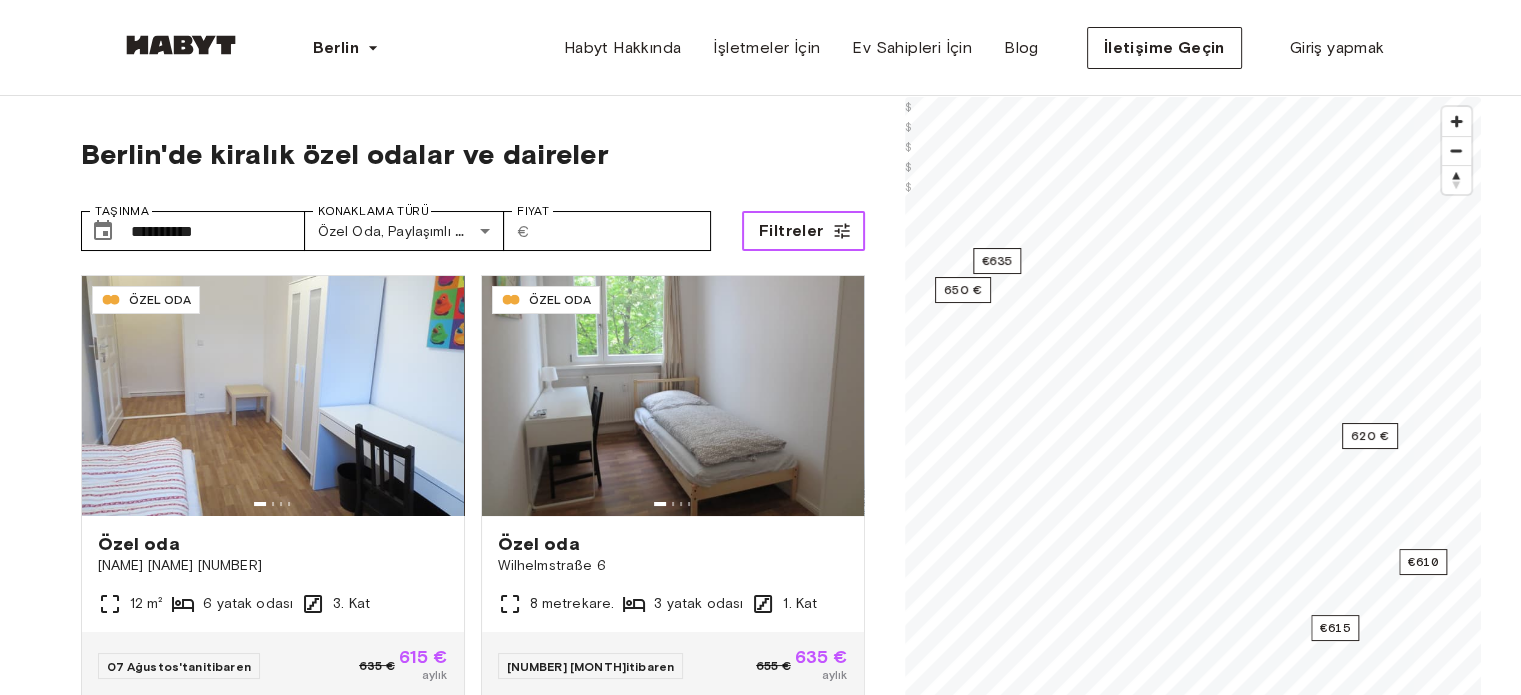 click on "Filtreler" at bounding box center (791, 230) 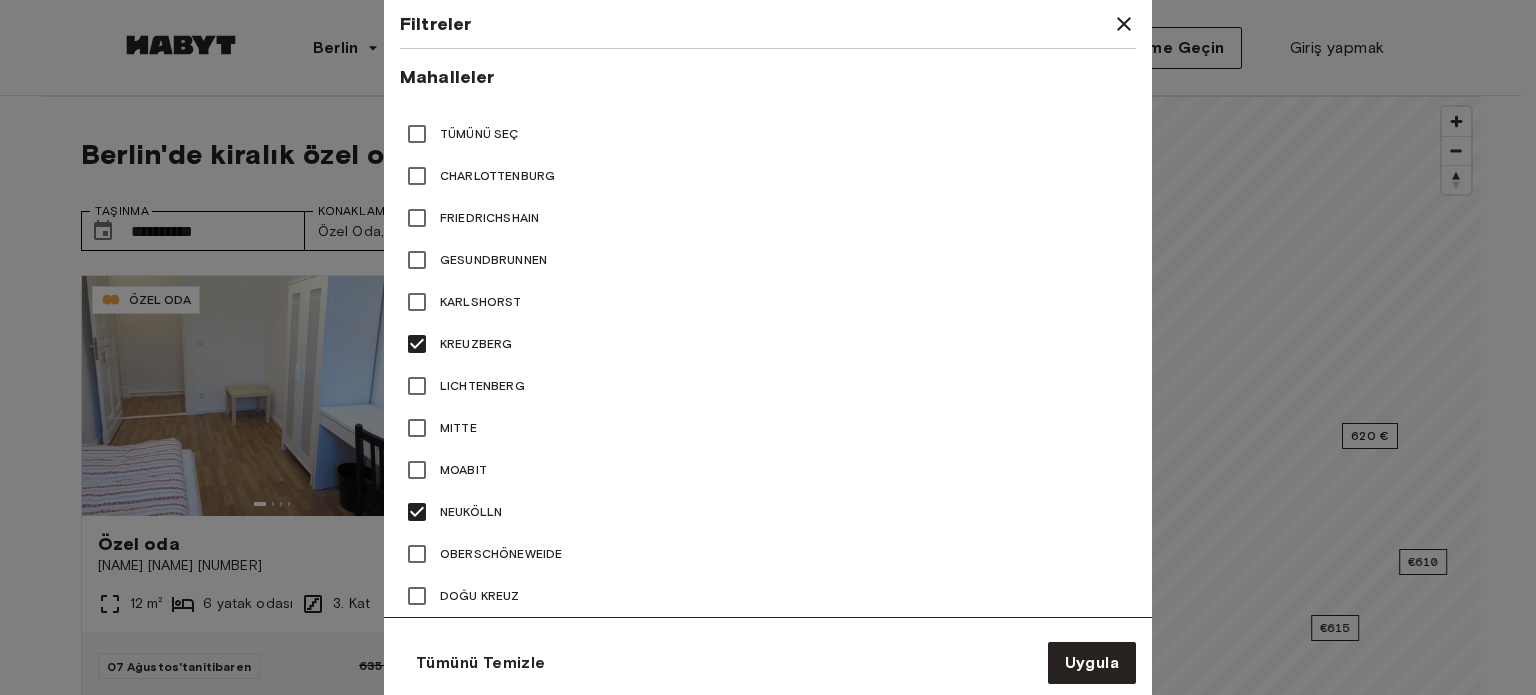 scroll, scrollTop: 900, scrollLeft: 0, axis: vertical 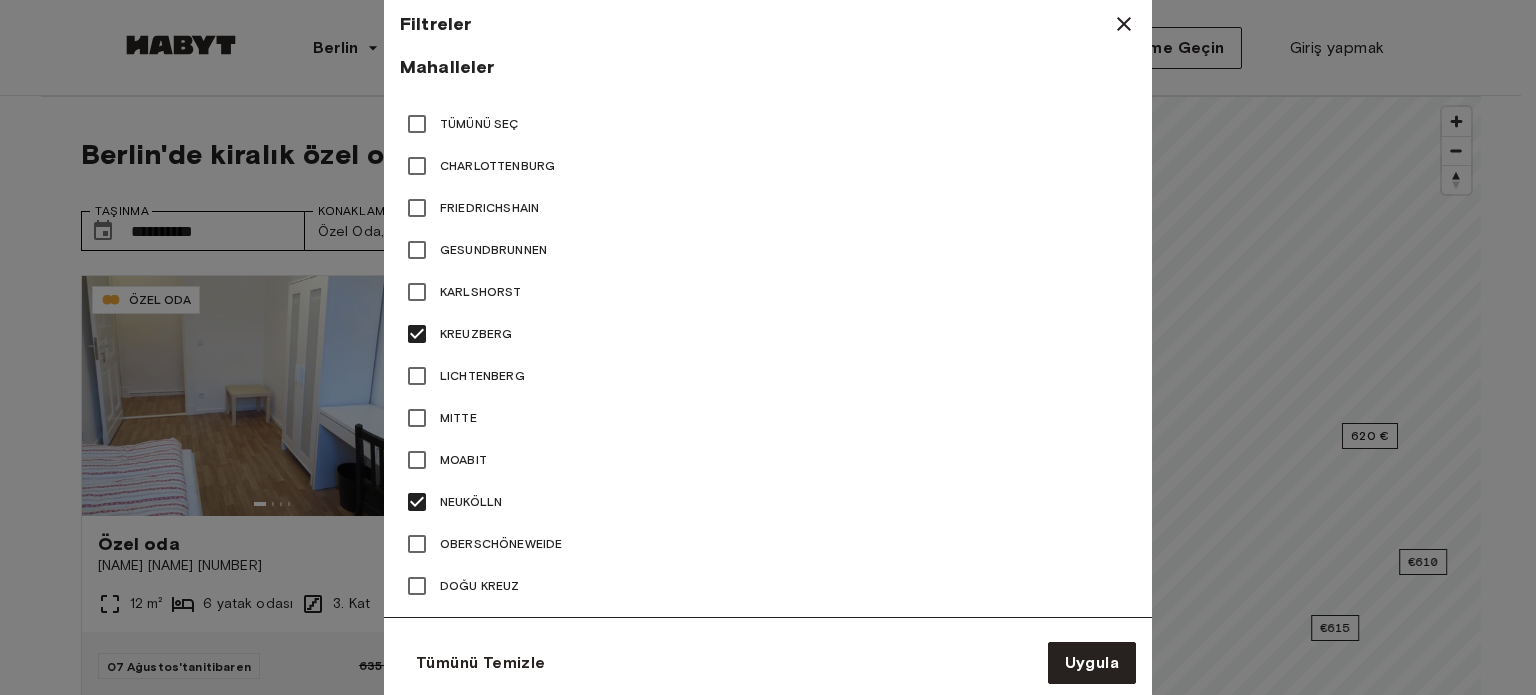click on "Kreuzberg" at bounding box center [476, 333] 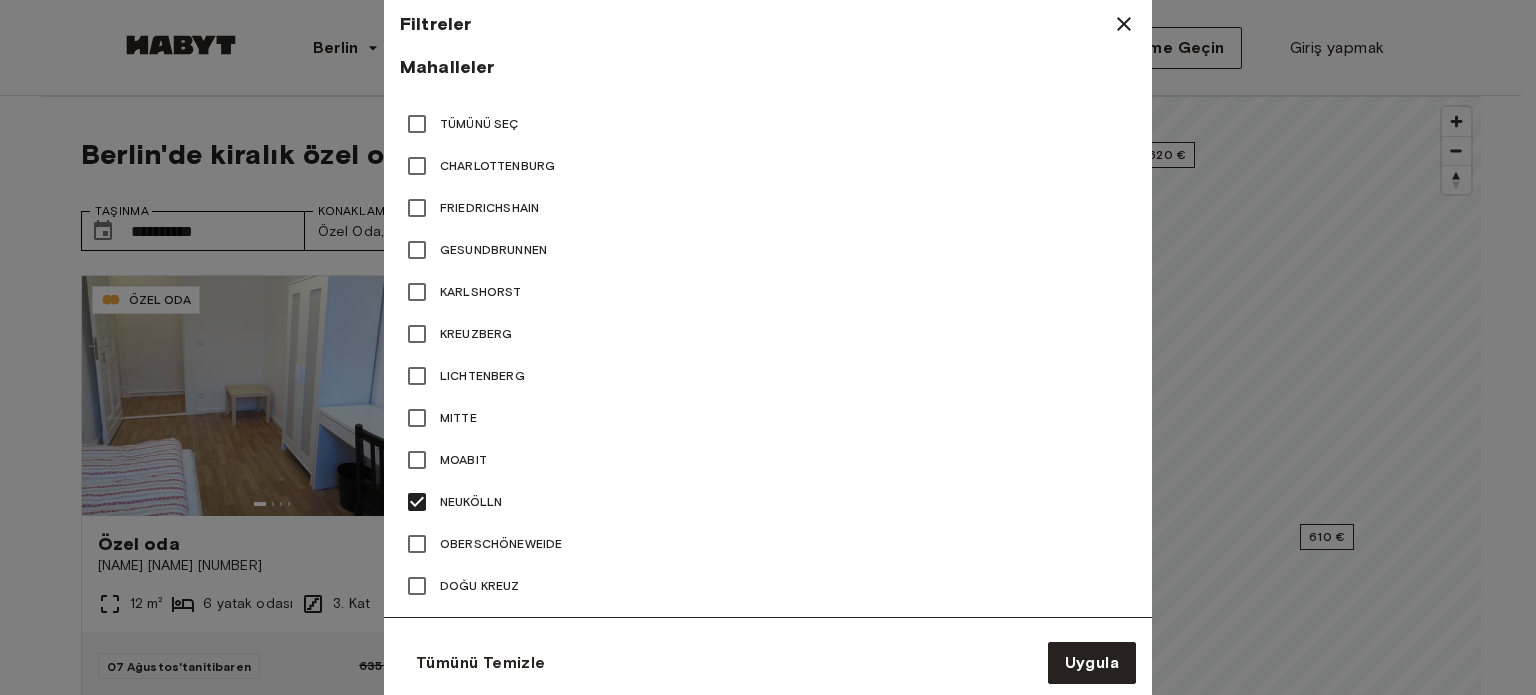 click on "Friedrichshain" at bounding box center [489, 207] 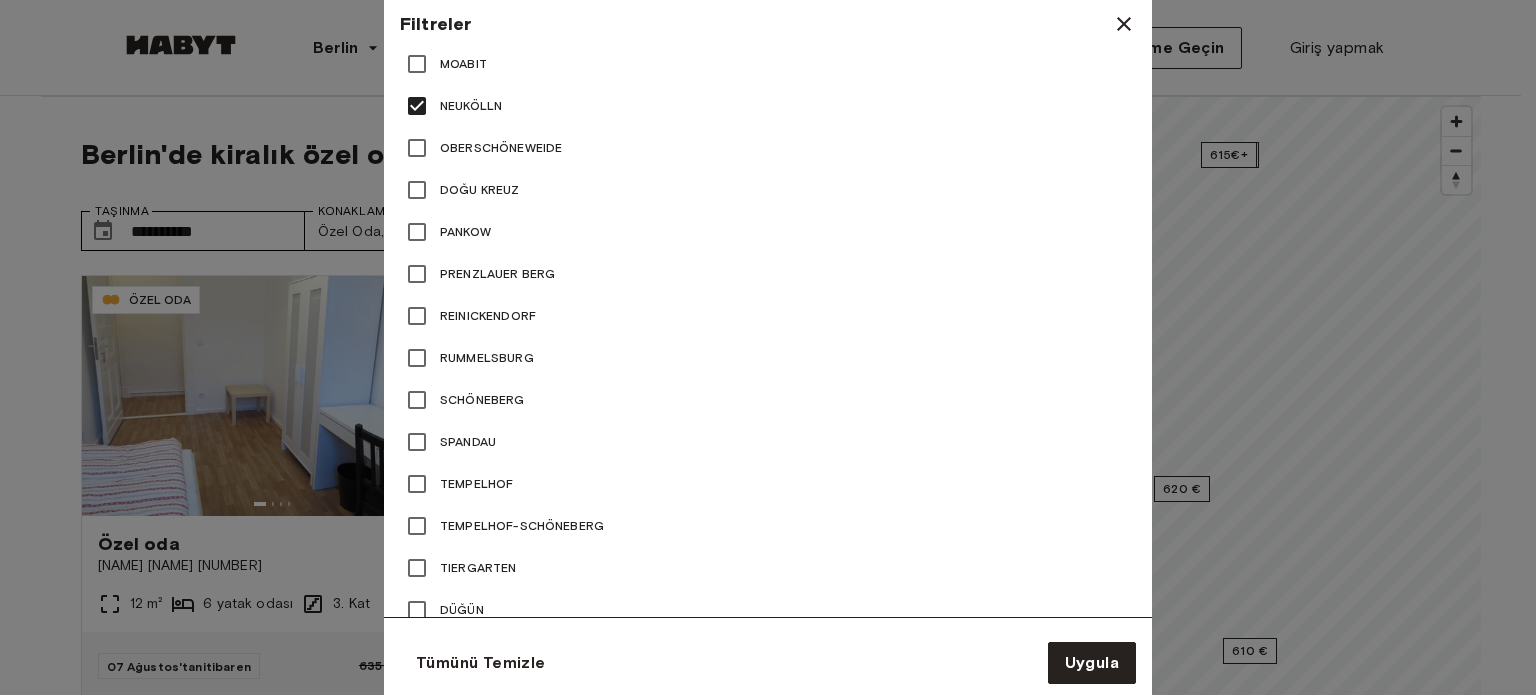 scroll, scrollTop: 1300, scrollLeft: 0, axis: vertical 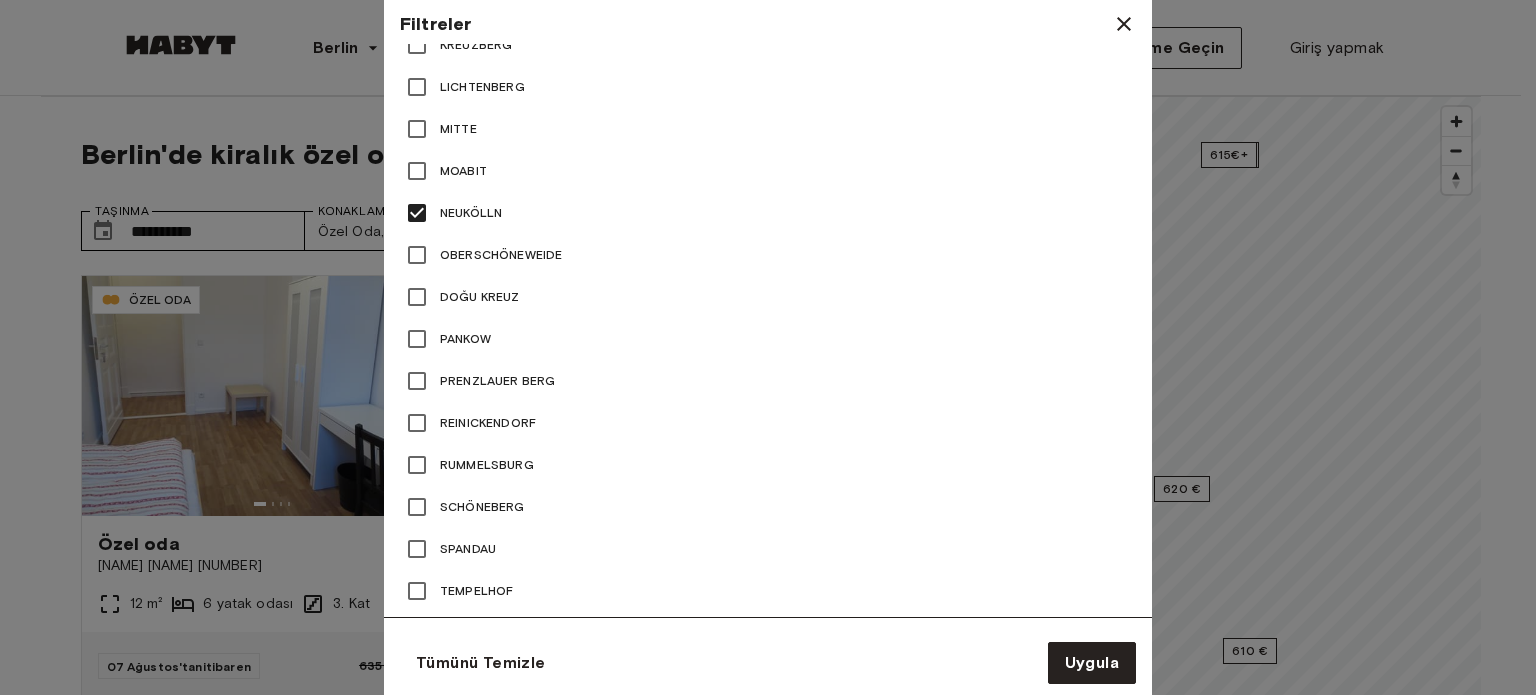 click on "Mitte" at bounding box center [458, 128] 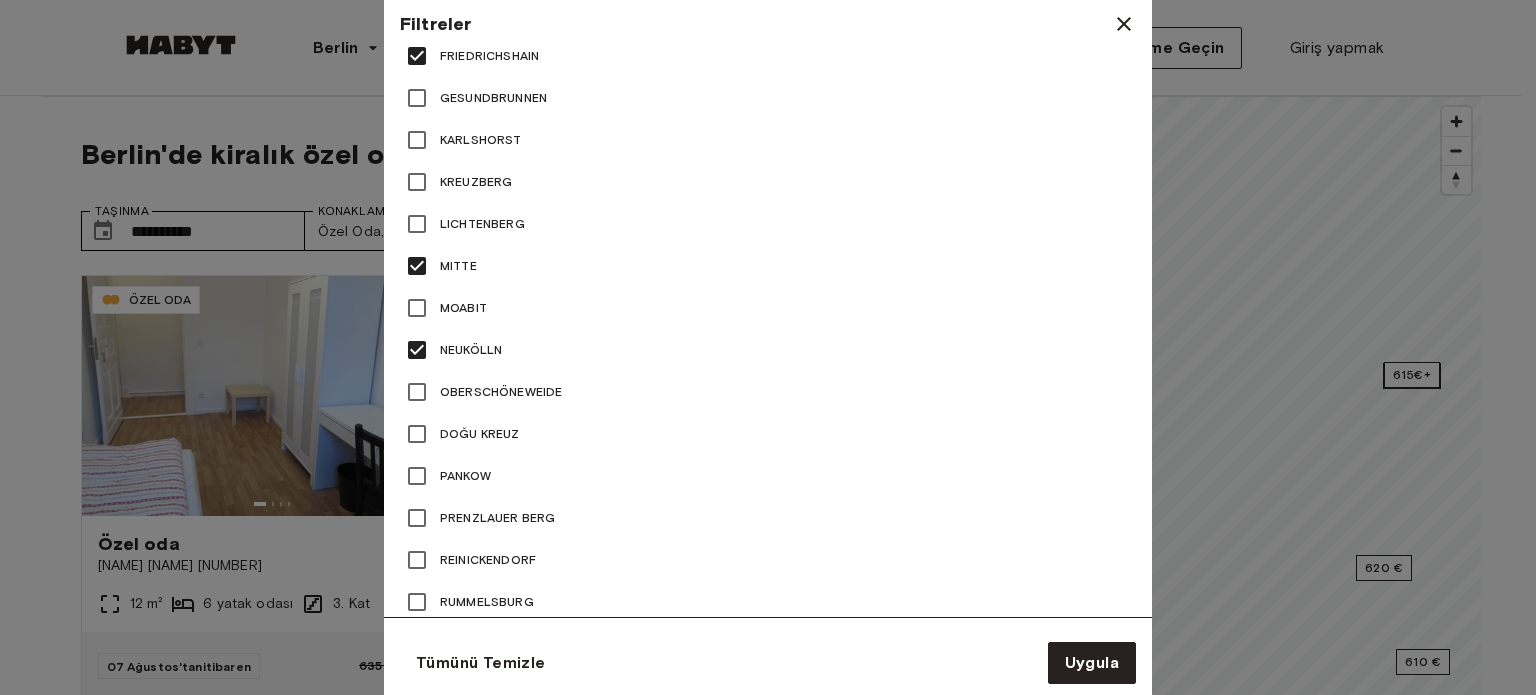 scroll, scrollTop: 989, scrollLeft: 0, axis: vertical 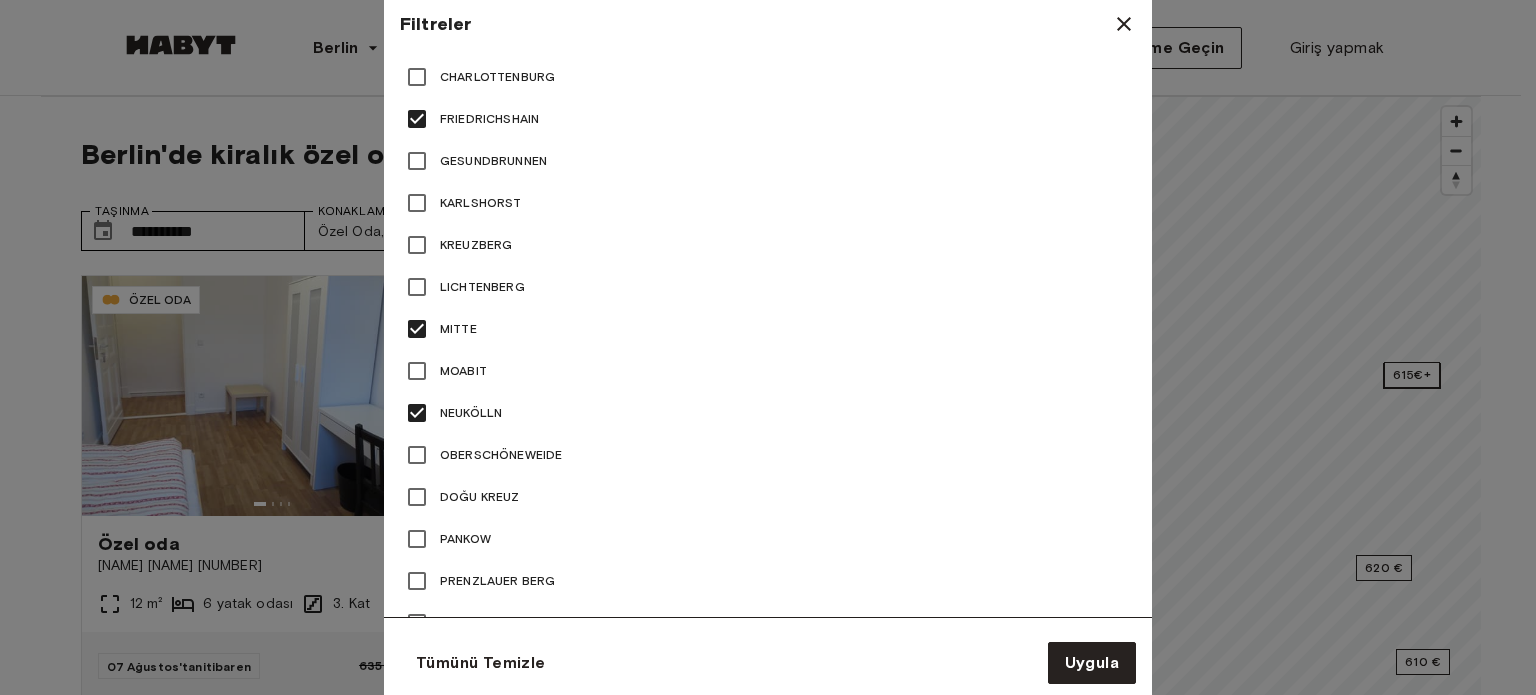 click on "Kreuzberg" at bounding box center [476, 244] 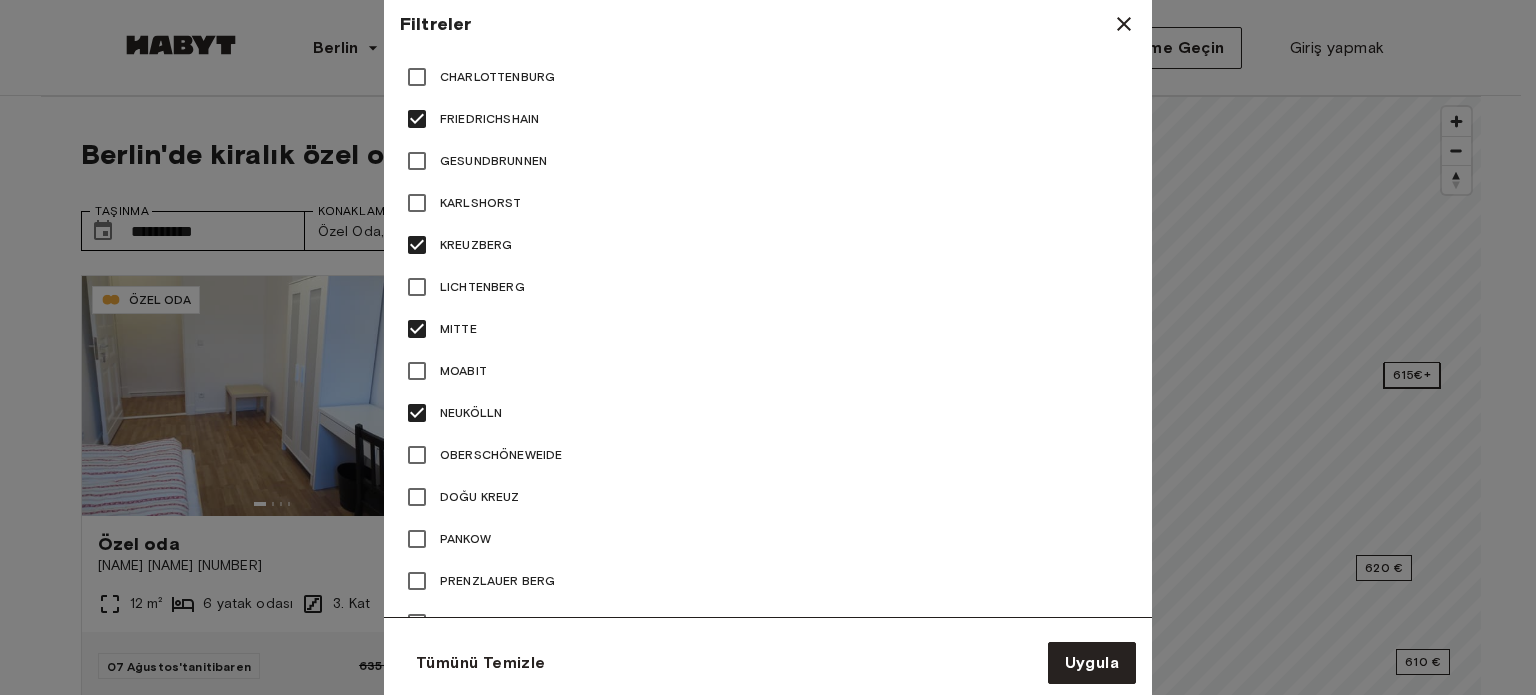type on "**" 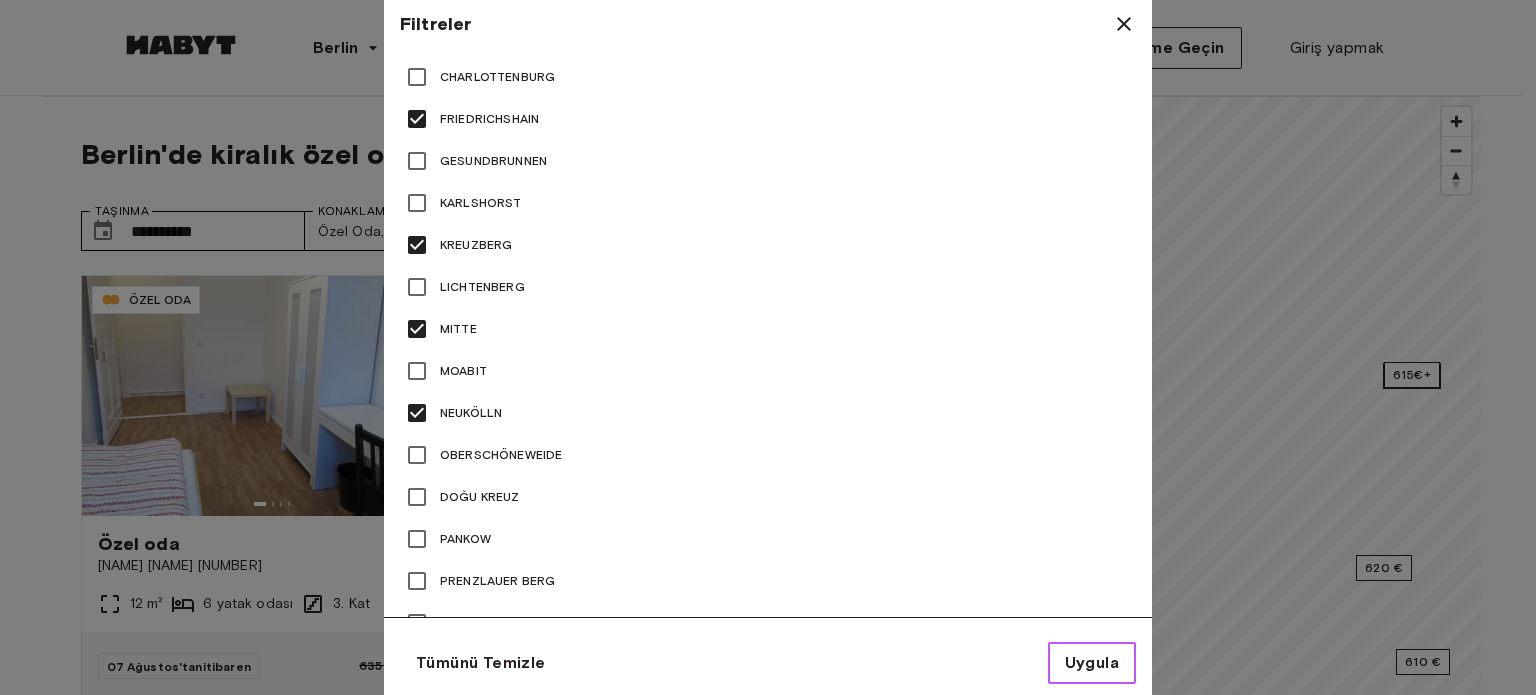 click on "Uygula" at bounding box center (1092, 662) 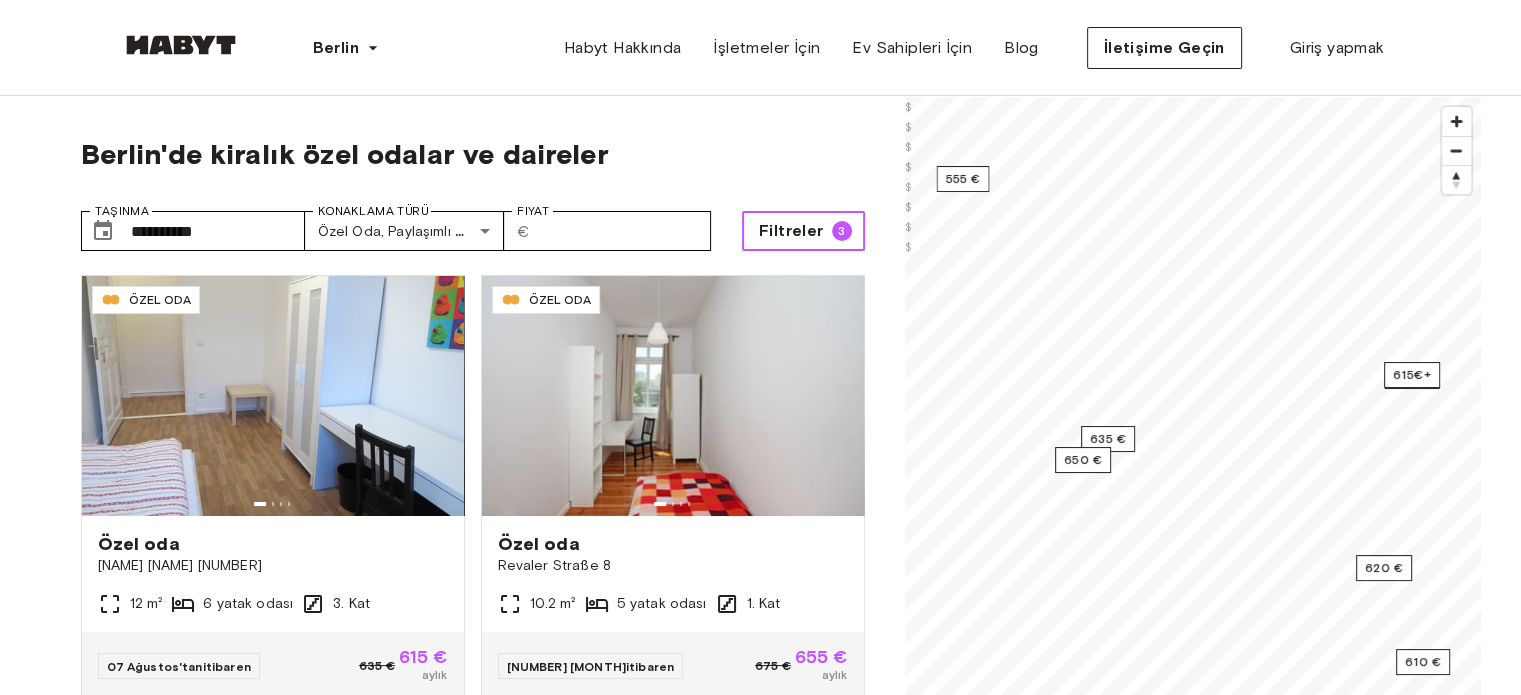click on "Filtreler" at bounding box center (791, 230) 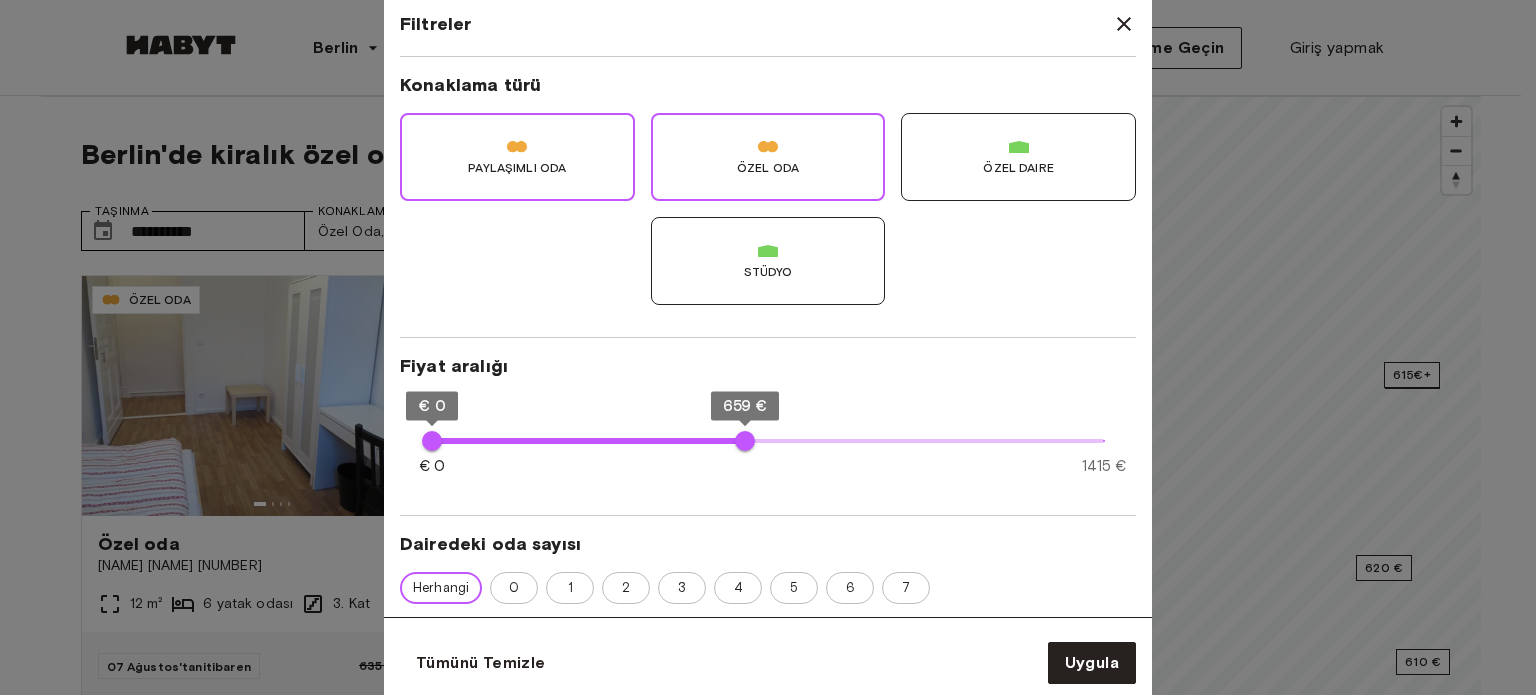 scroll, scrollTop: 0, scrollLeft: 0, axis: both 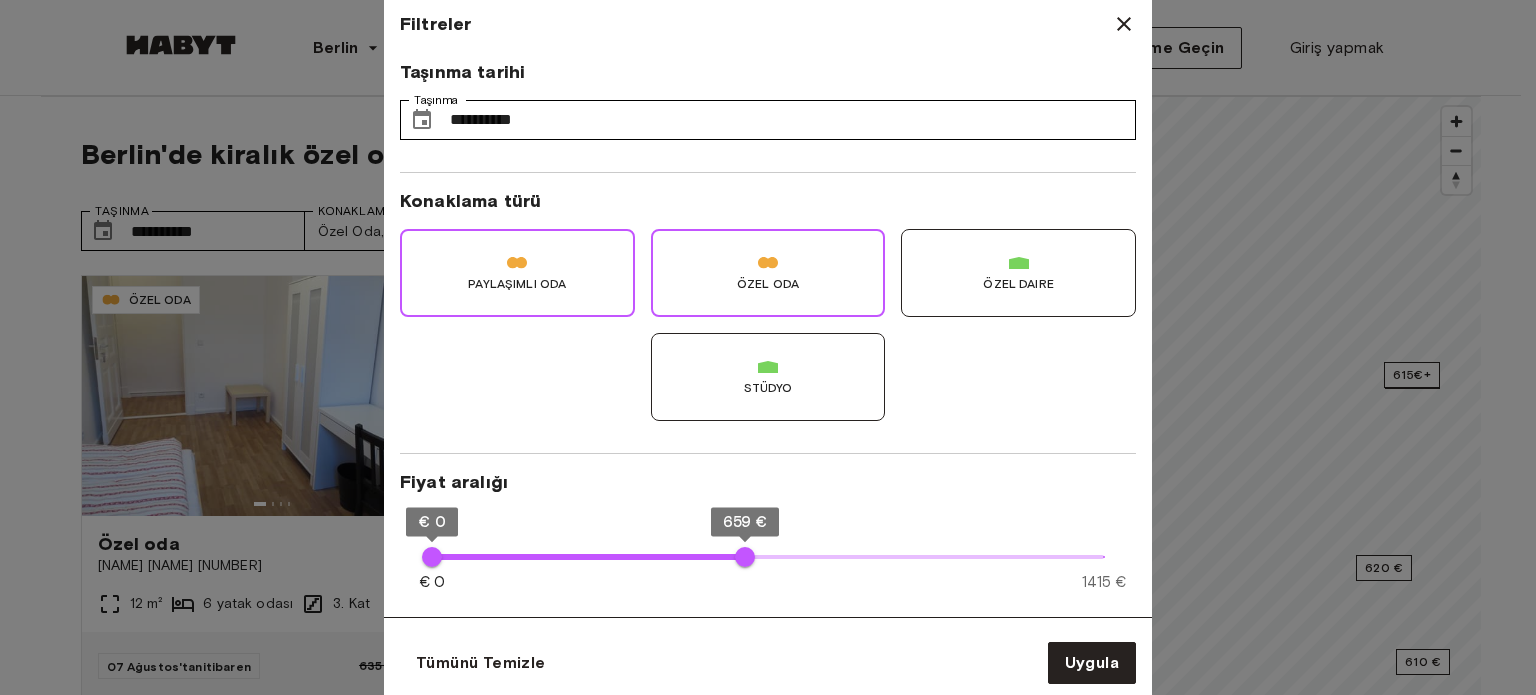 click on "Stüdyo" at bounding box center (768, 388) 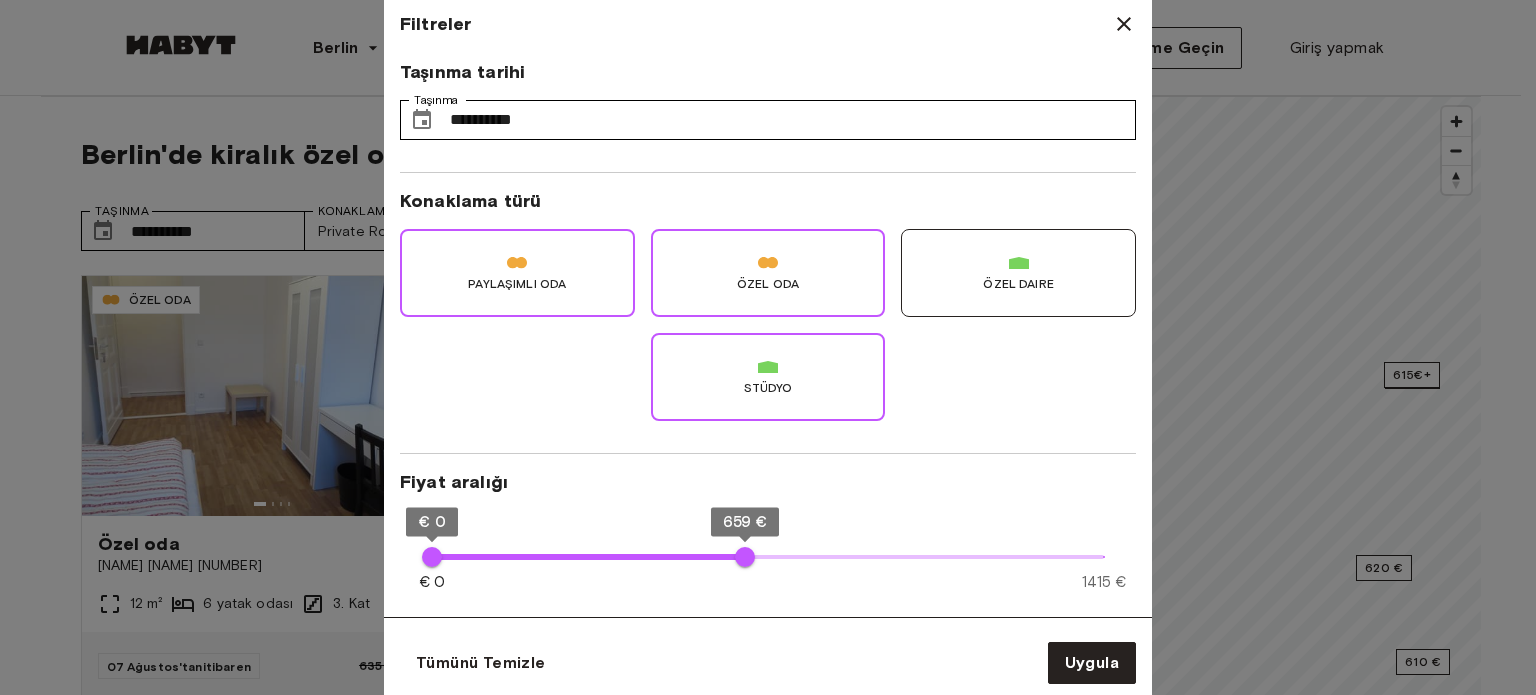 type on "**" 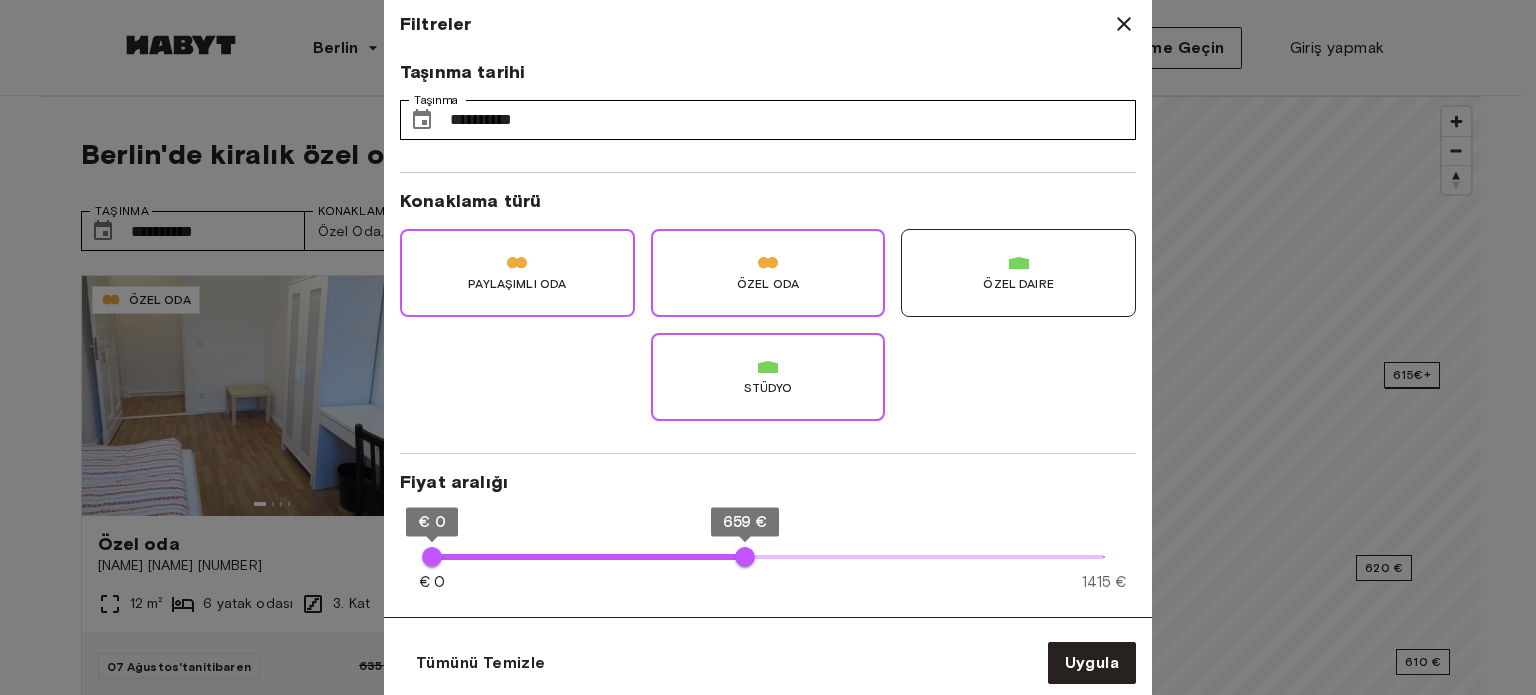 click on "Stüdyo" at bounding box center (768, 377) 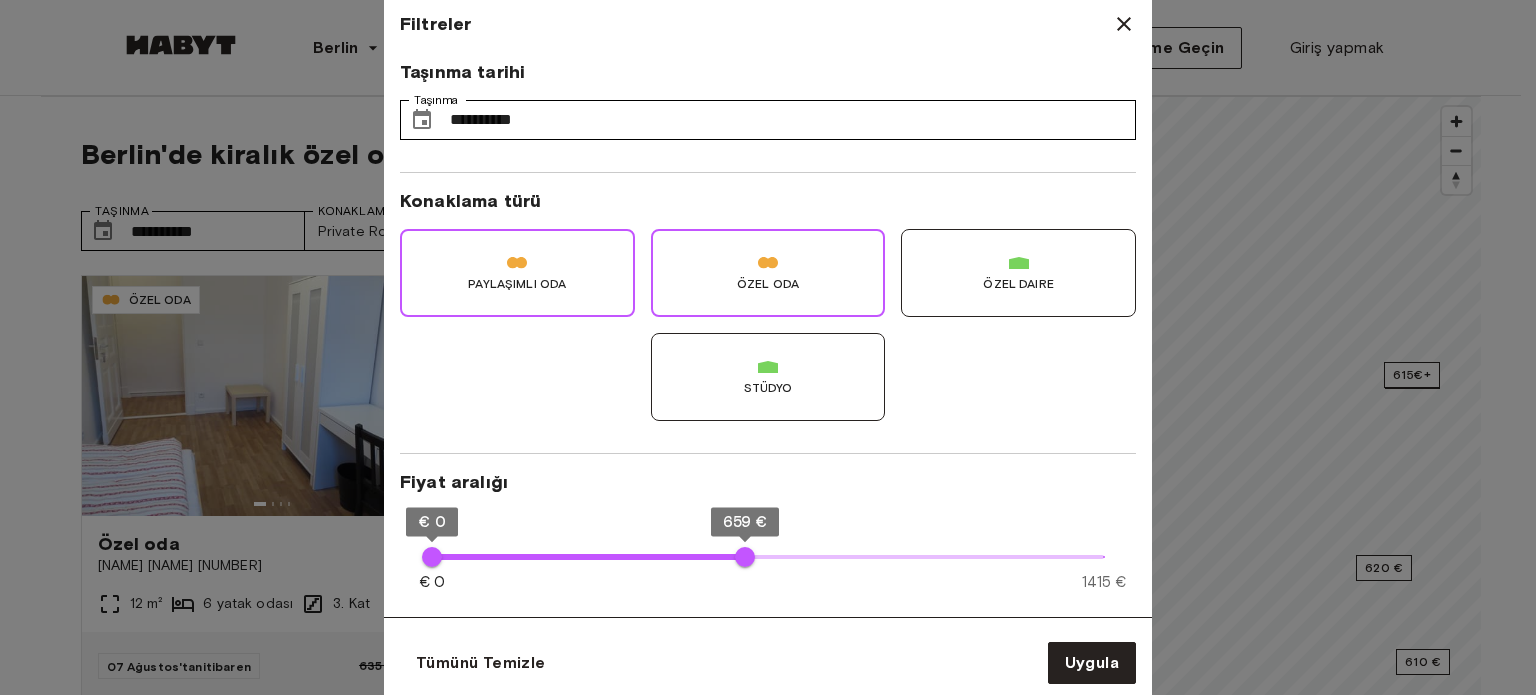 type on "**" 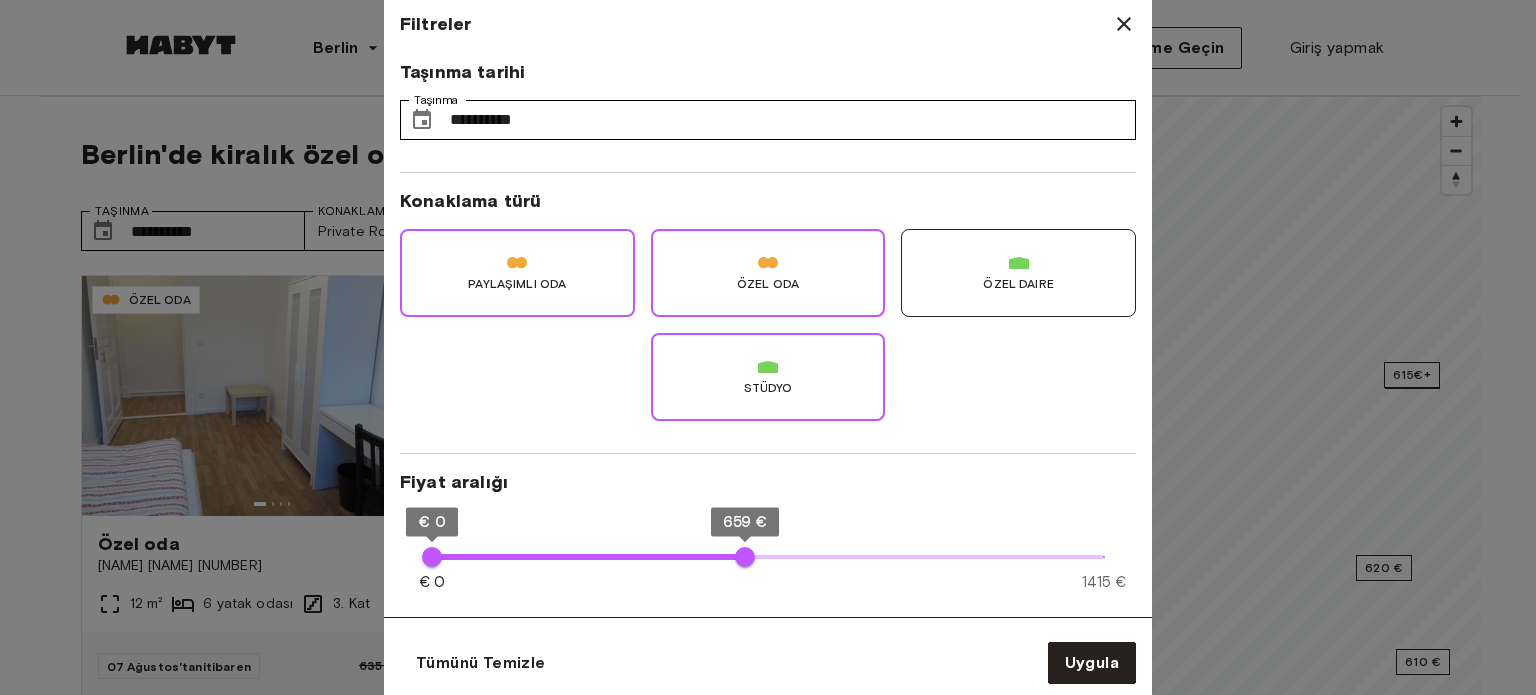 type on "**" 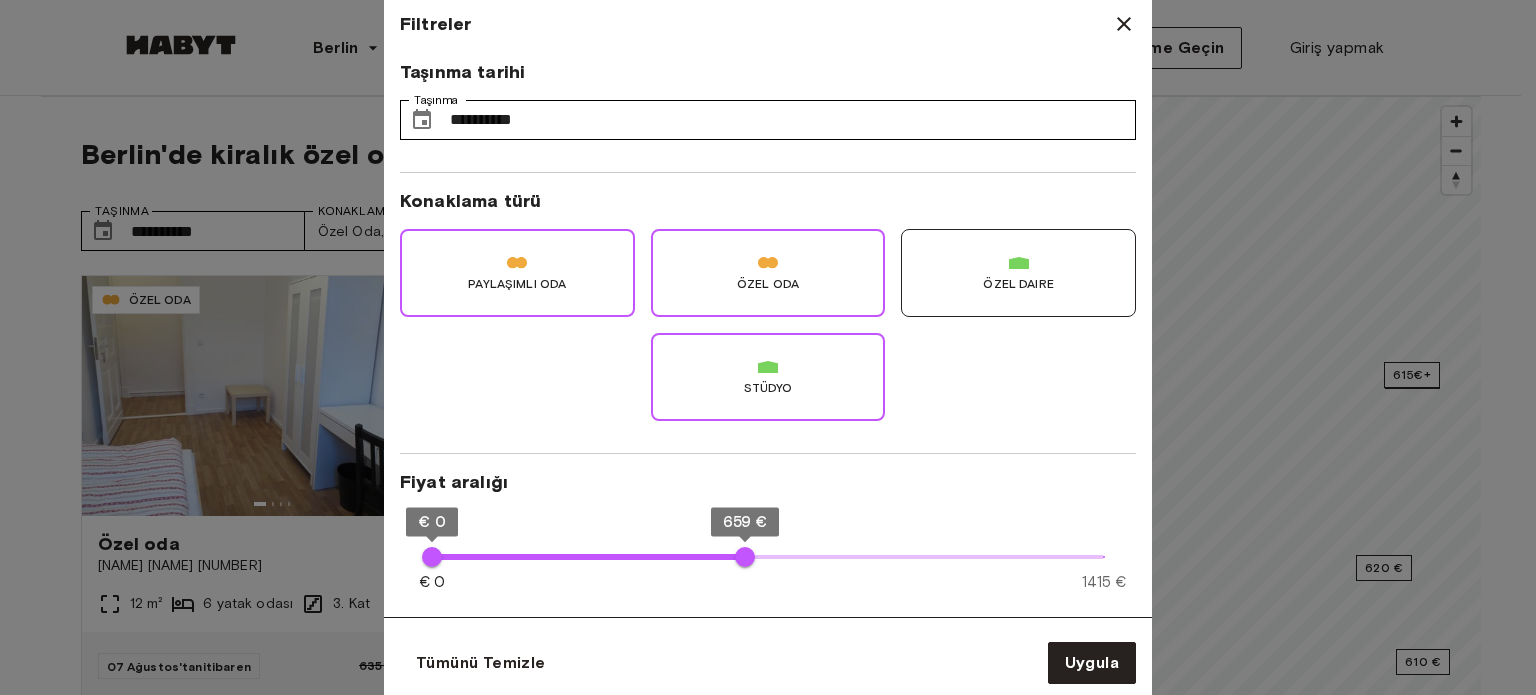 click on "Özel daire" at bounding box center [1018, 273] 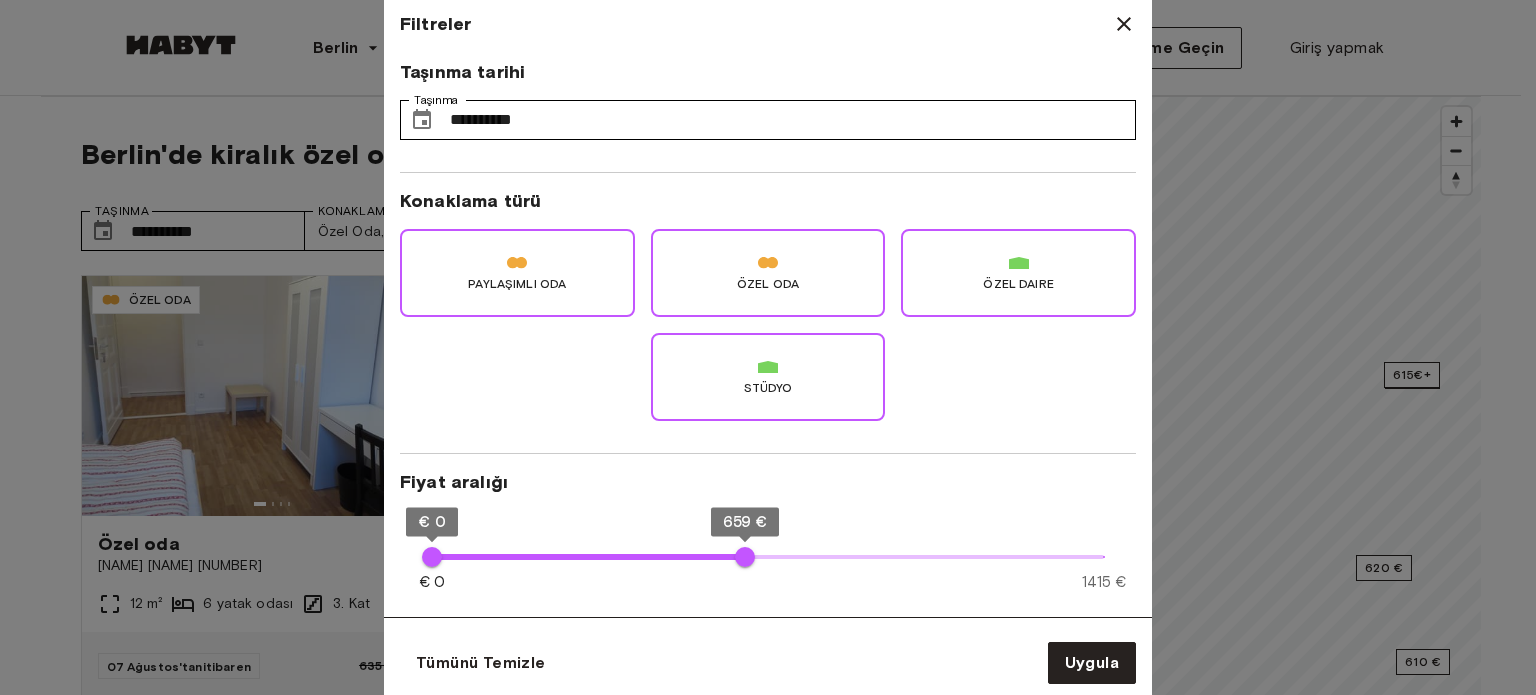 type on "**" 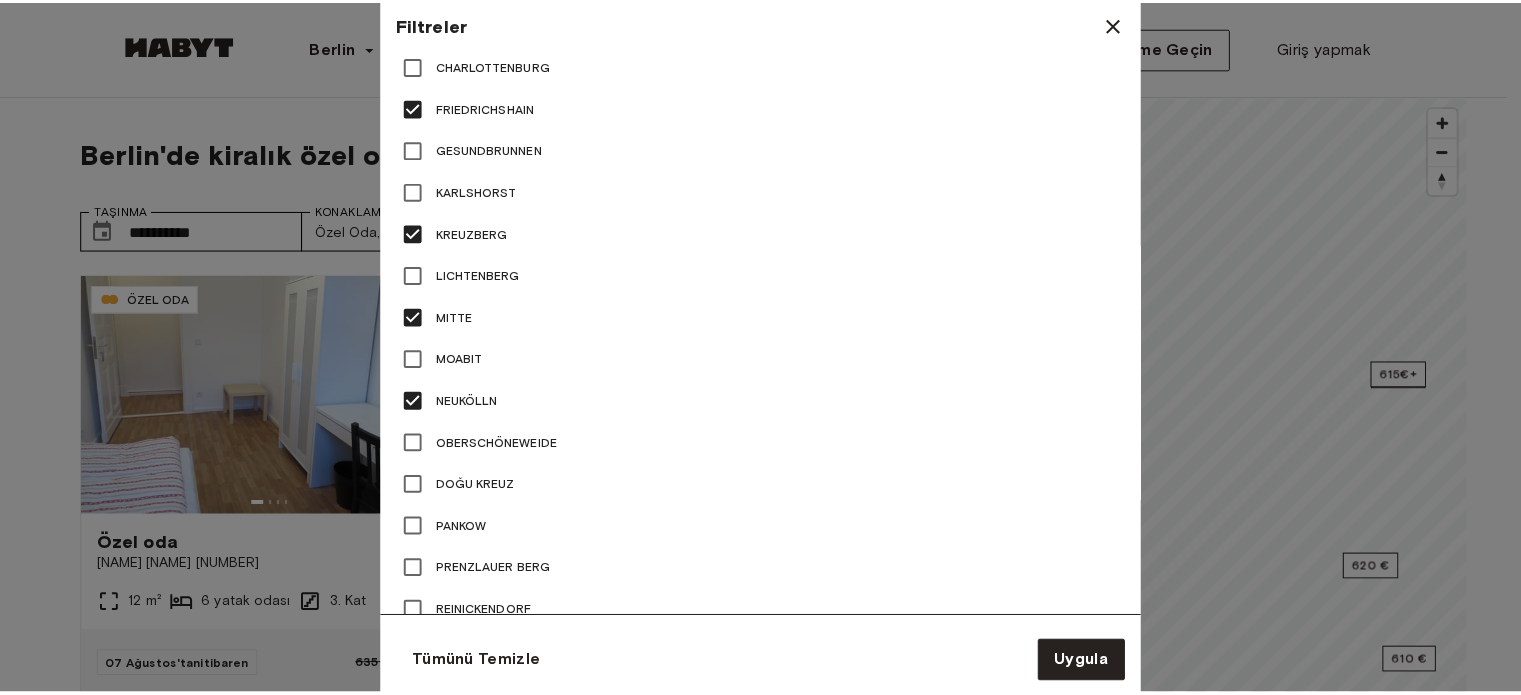 scroll, scrollTop: 1389, scrollLeft: 0, axis: vertical 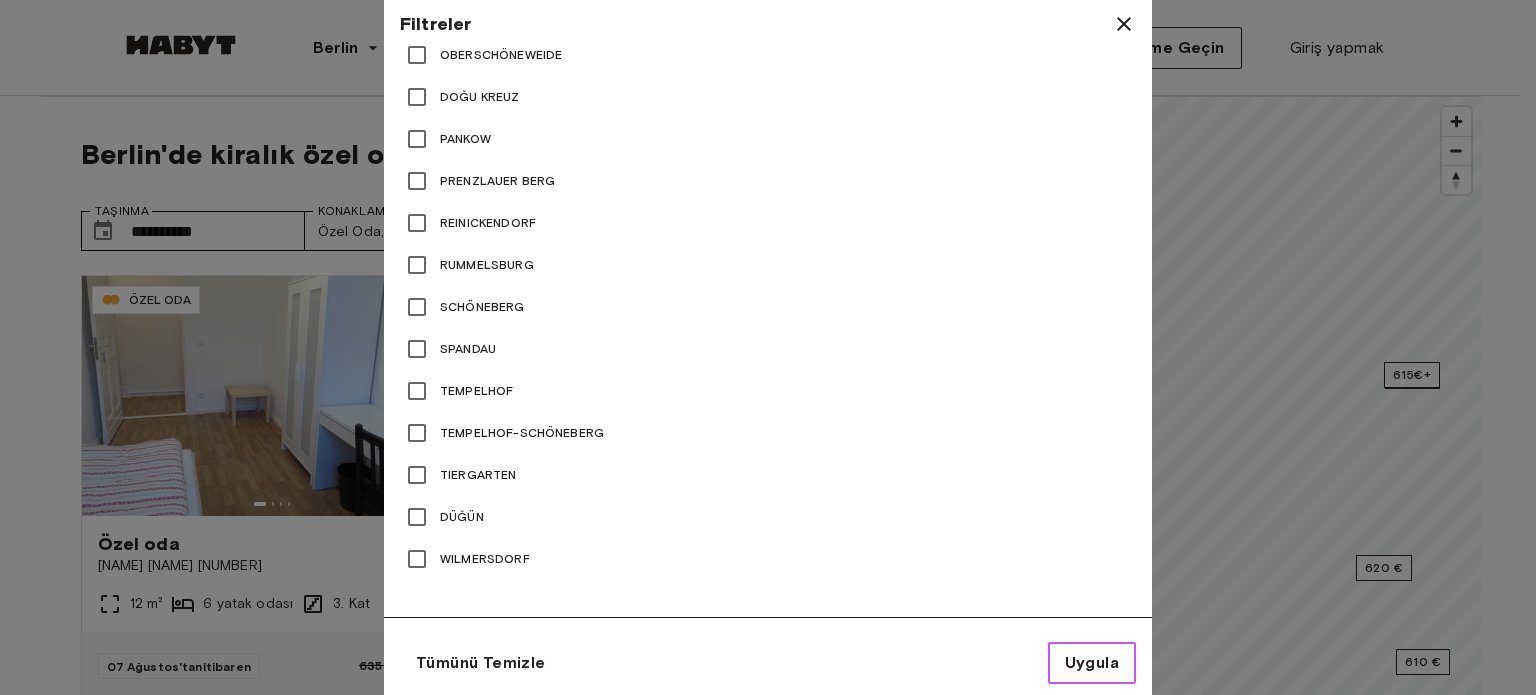 click on "Uygula" at bounding box center [1092, 662] 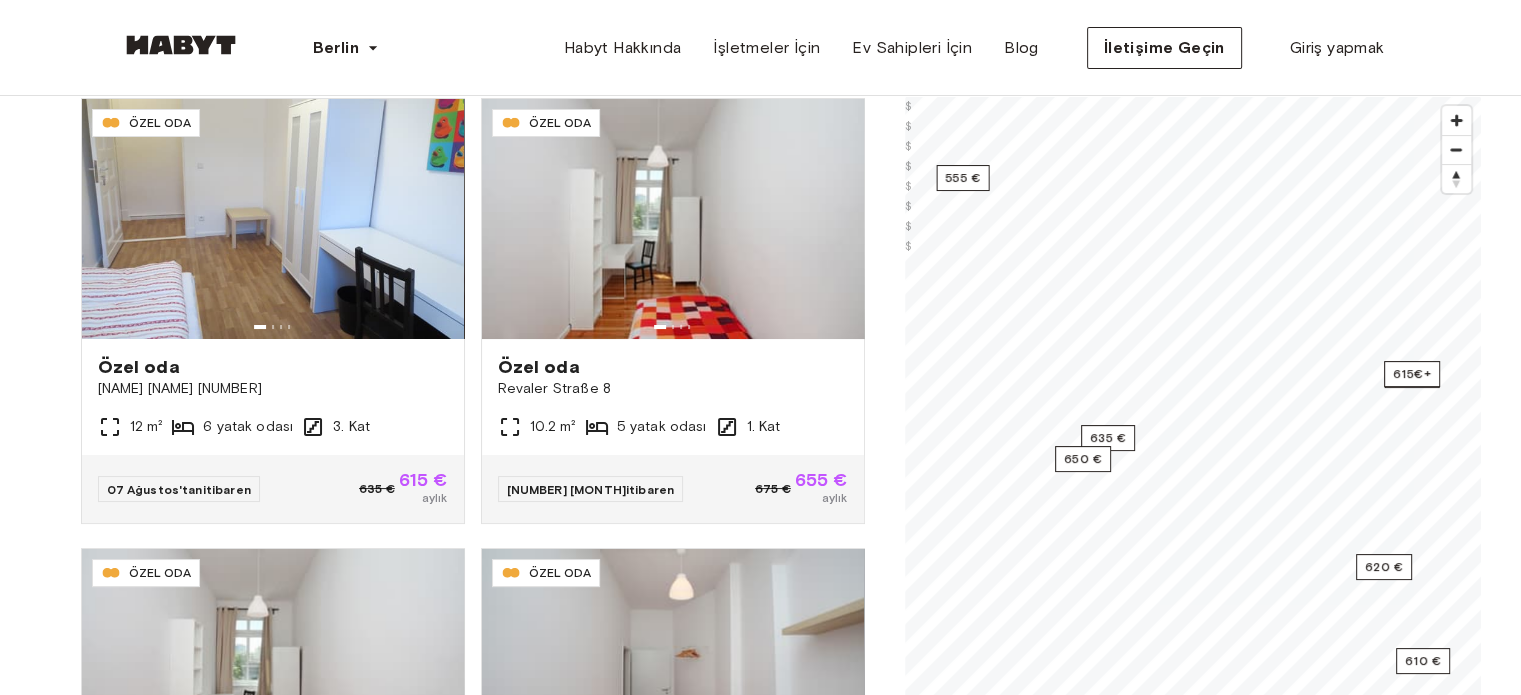 scroll, scrollTop: 200, scrollLeft: 0, axis: vertical 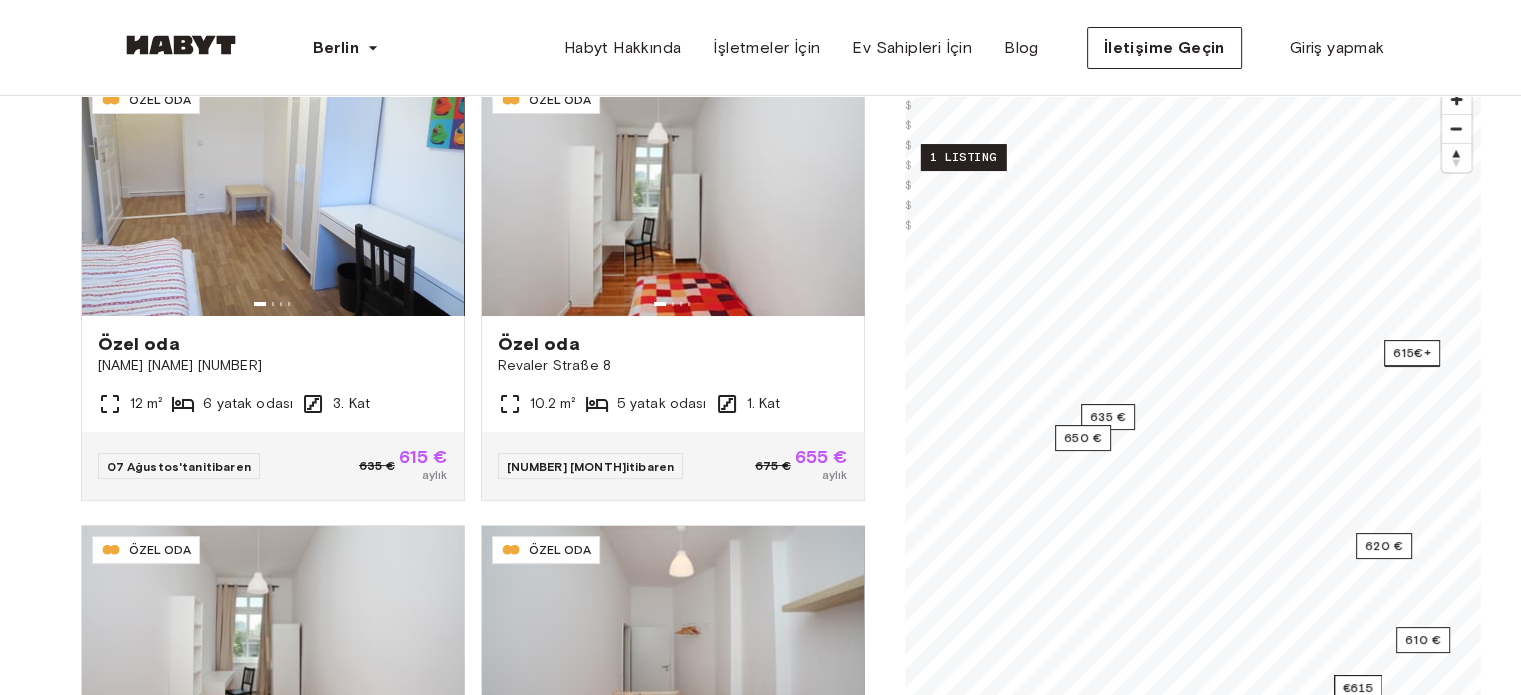click on "1 listing" at bounding box center (962, 157) 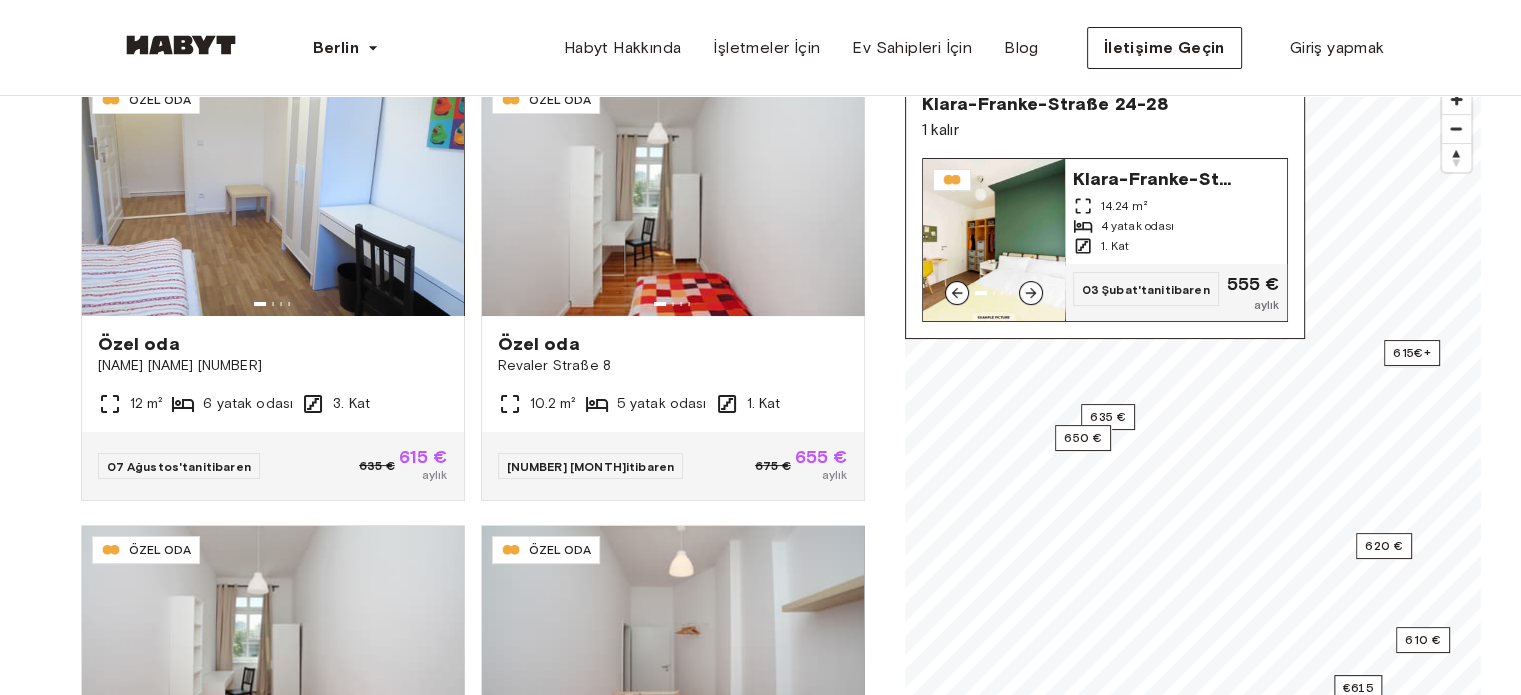 click at bounding box center (994, 240) 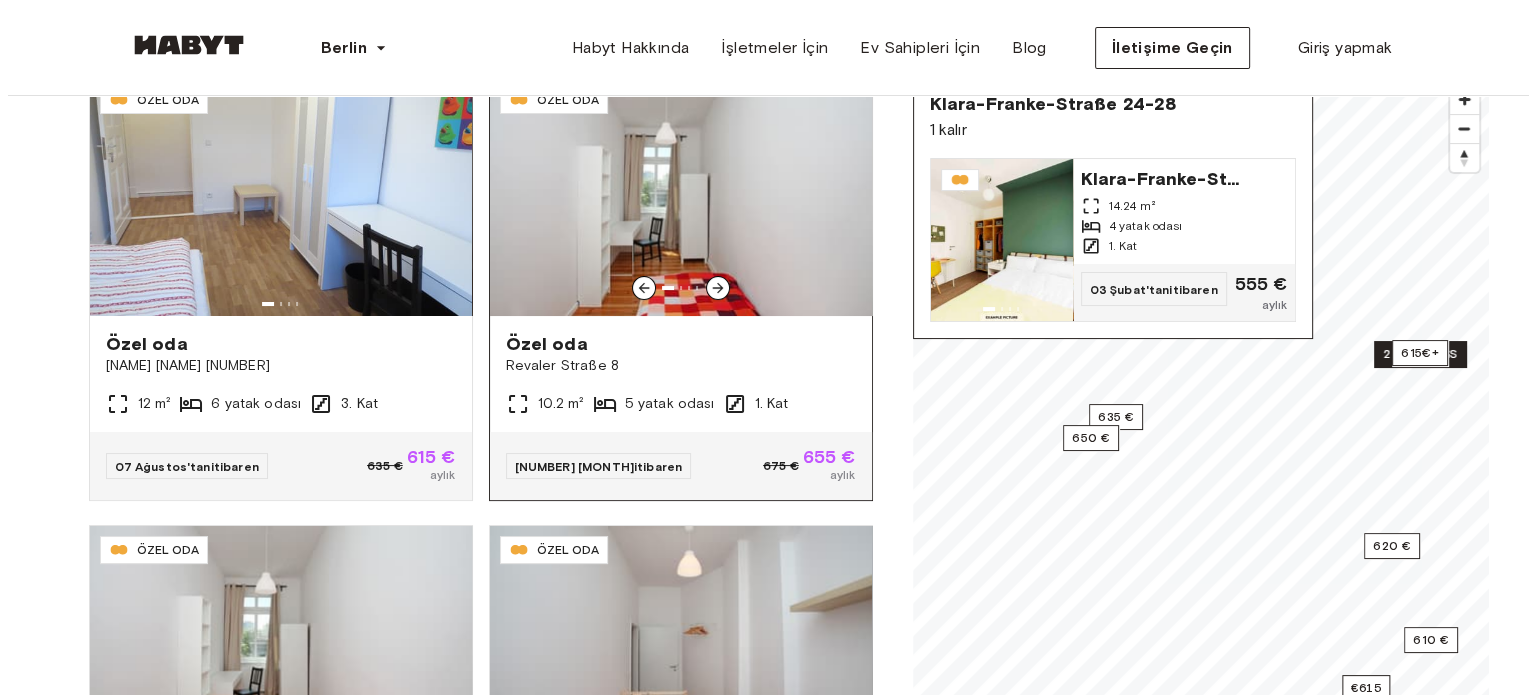 scroll, scrollTop: 0, scrollLeft: 0, axis: both 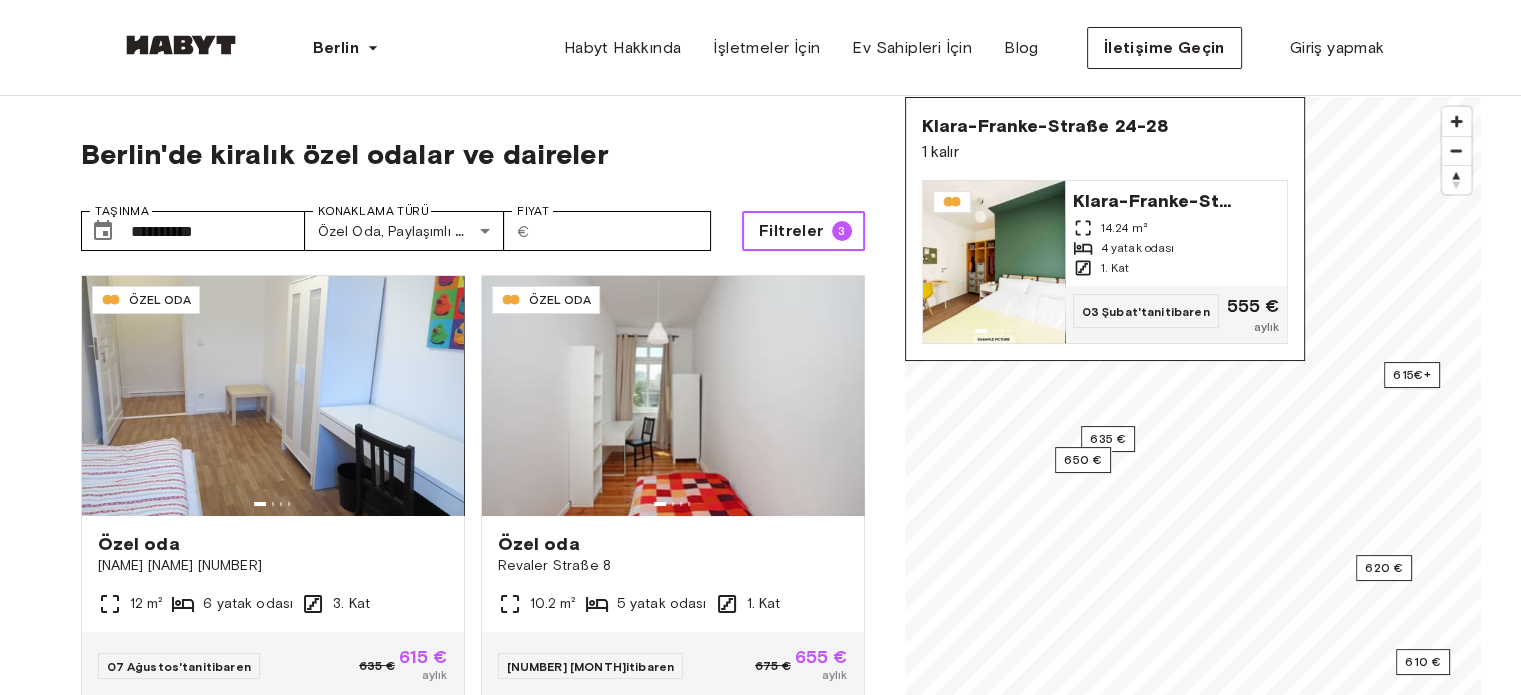 click on "Filtreler" at bounding box center (791, 230) 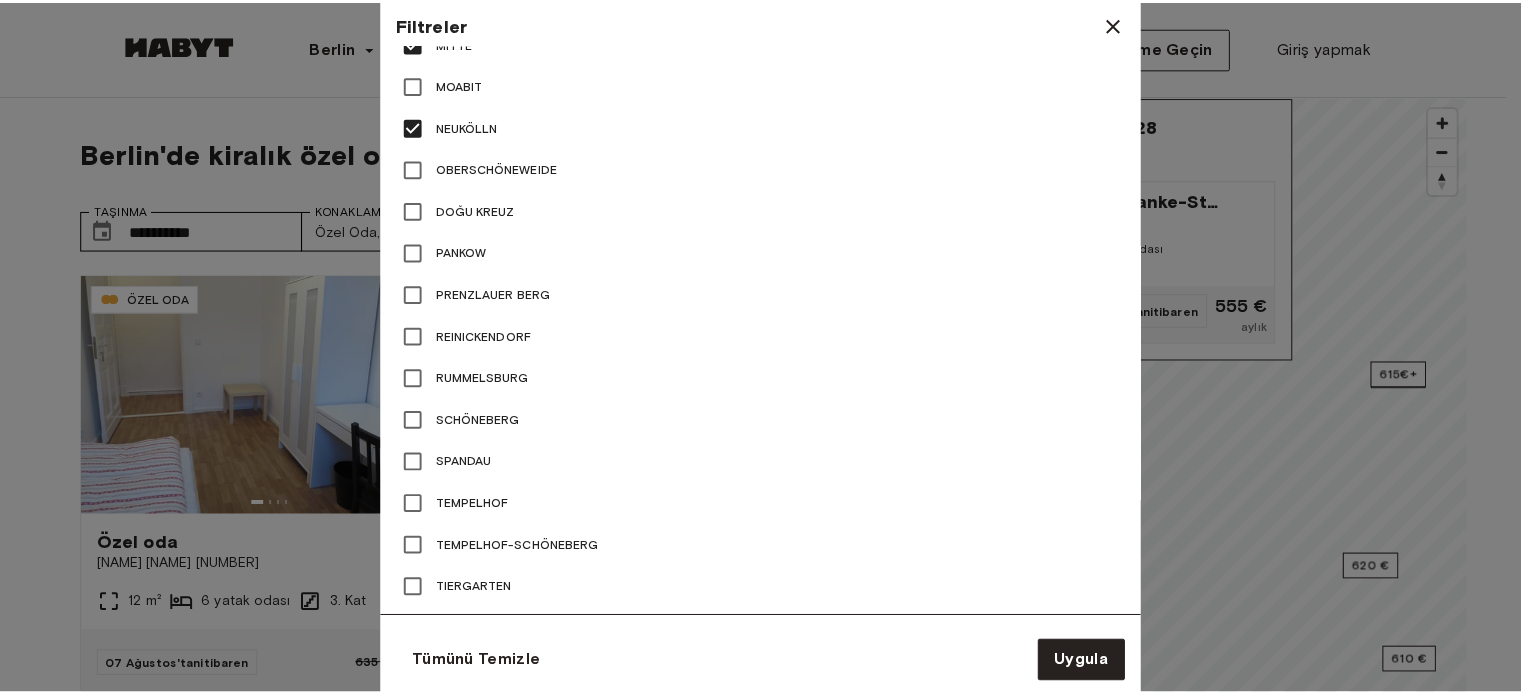 scroll, scrollTop: 1300, scrollLeft: 0, axis: vertical 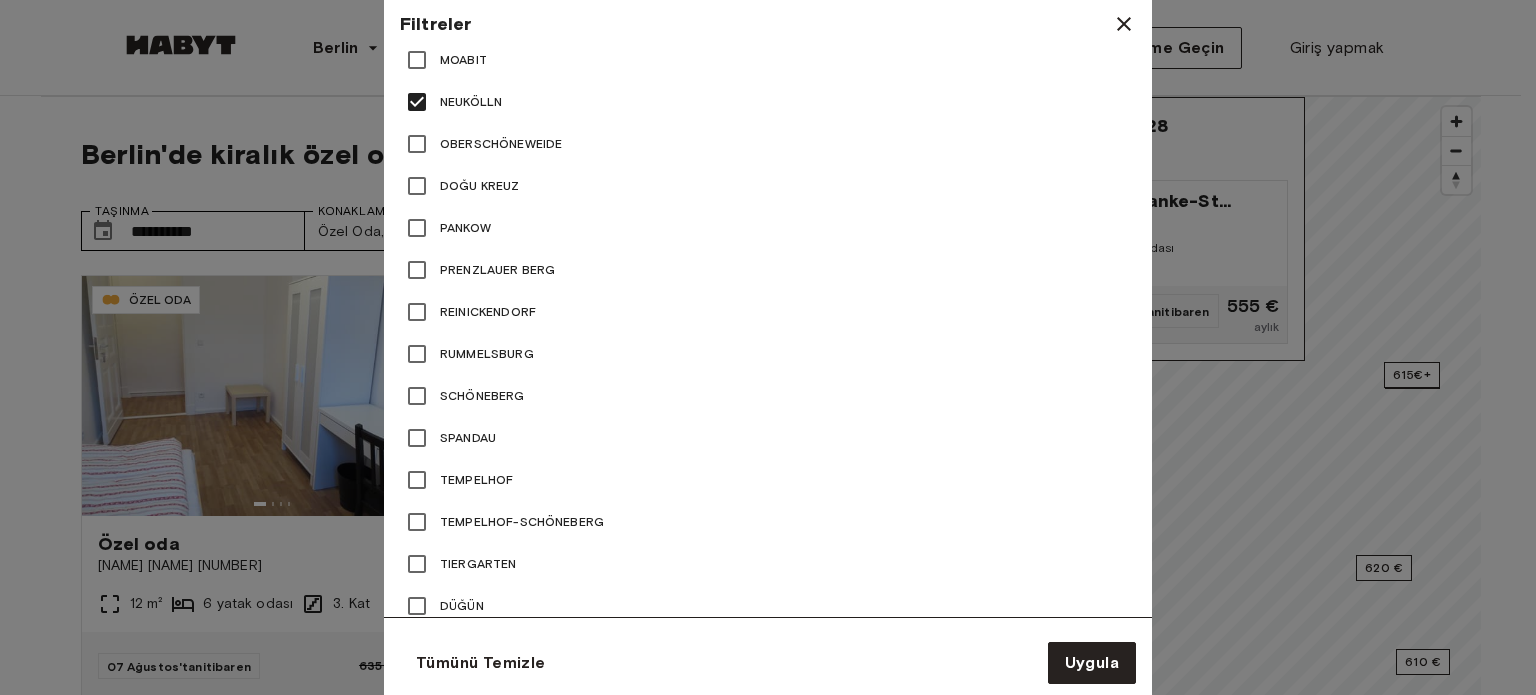 click on "Schöneberg" at bounding box center (482, 395) 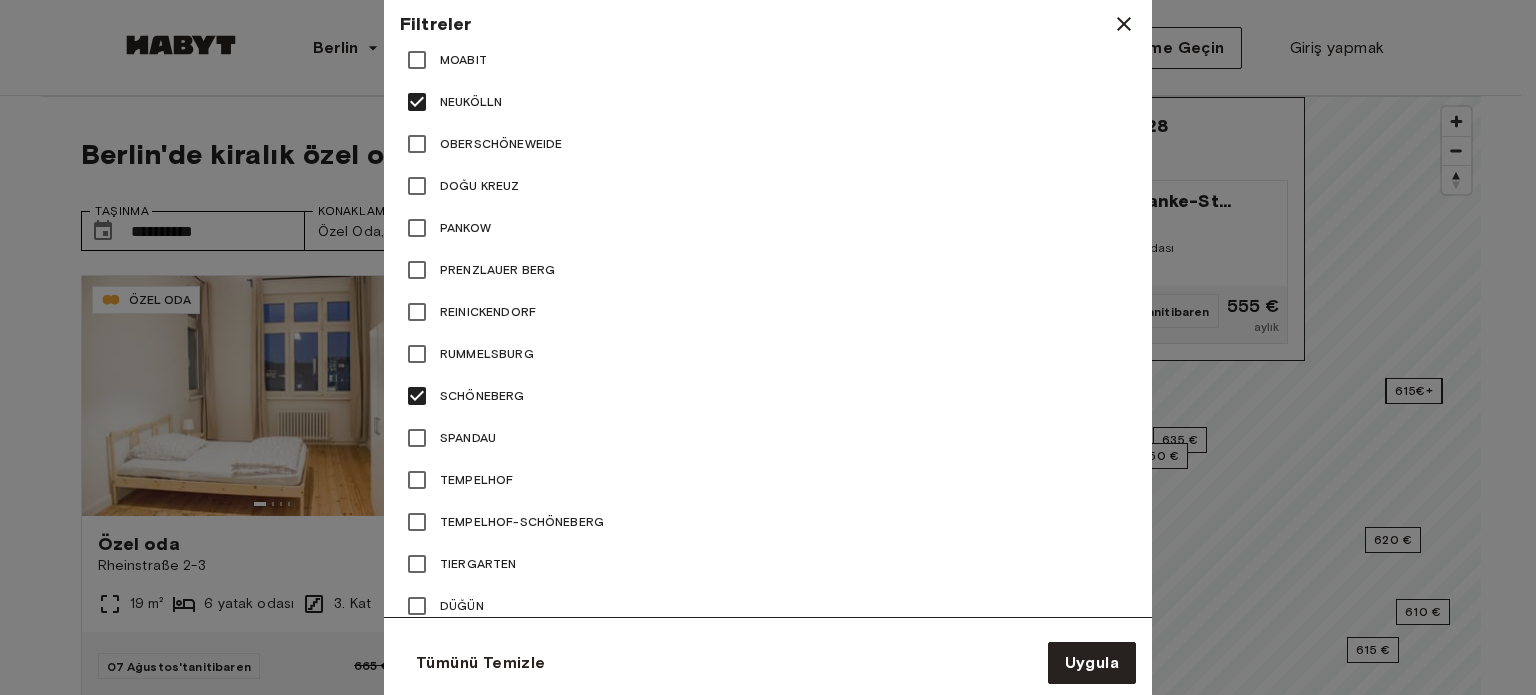 type on "**" 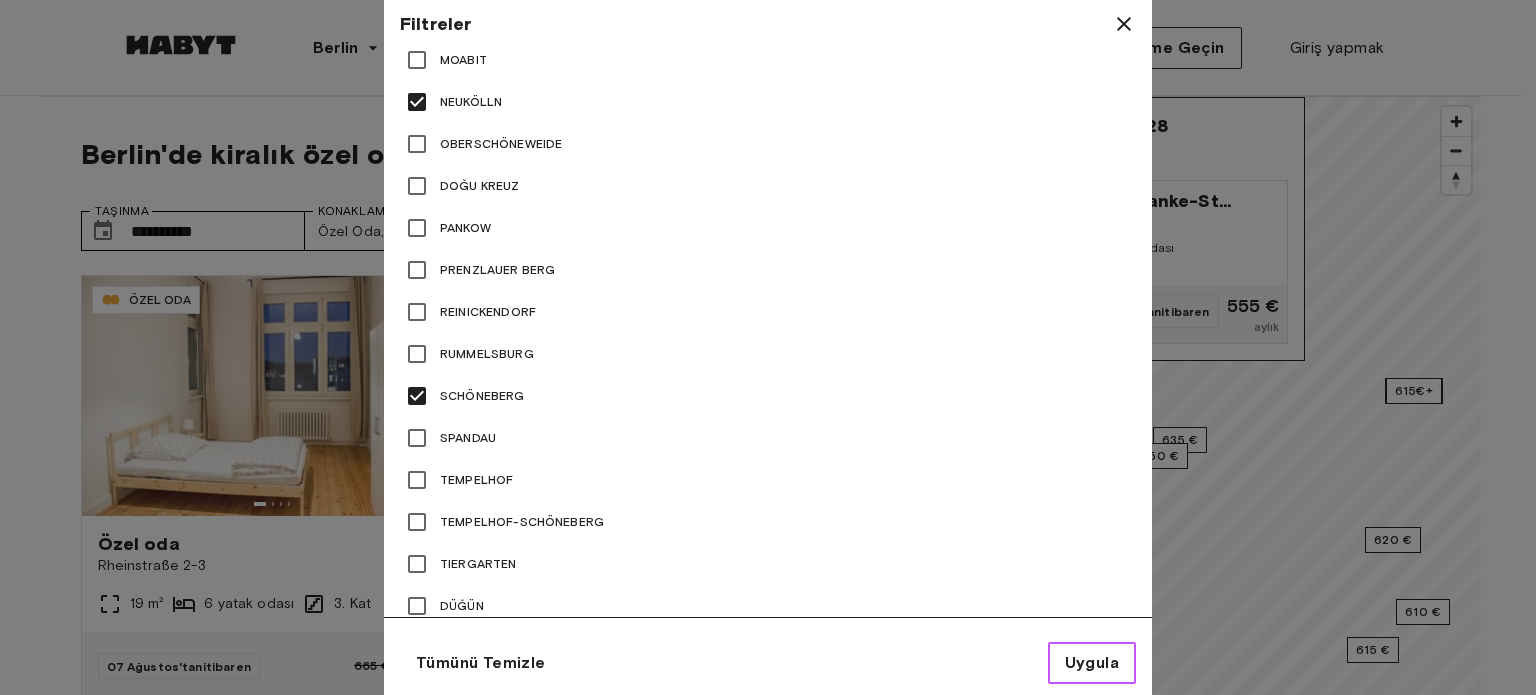 click on "Uygula" at bounding box center (1092, 662) 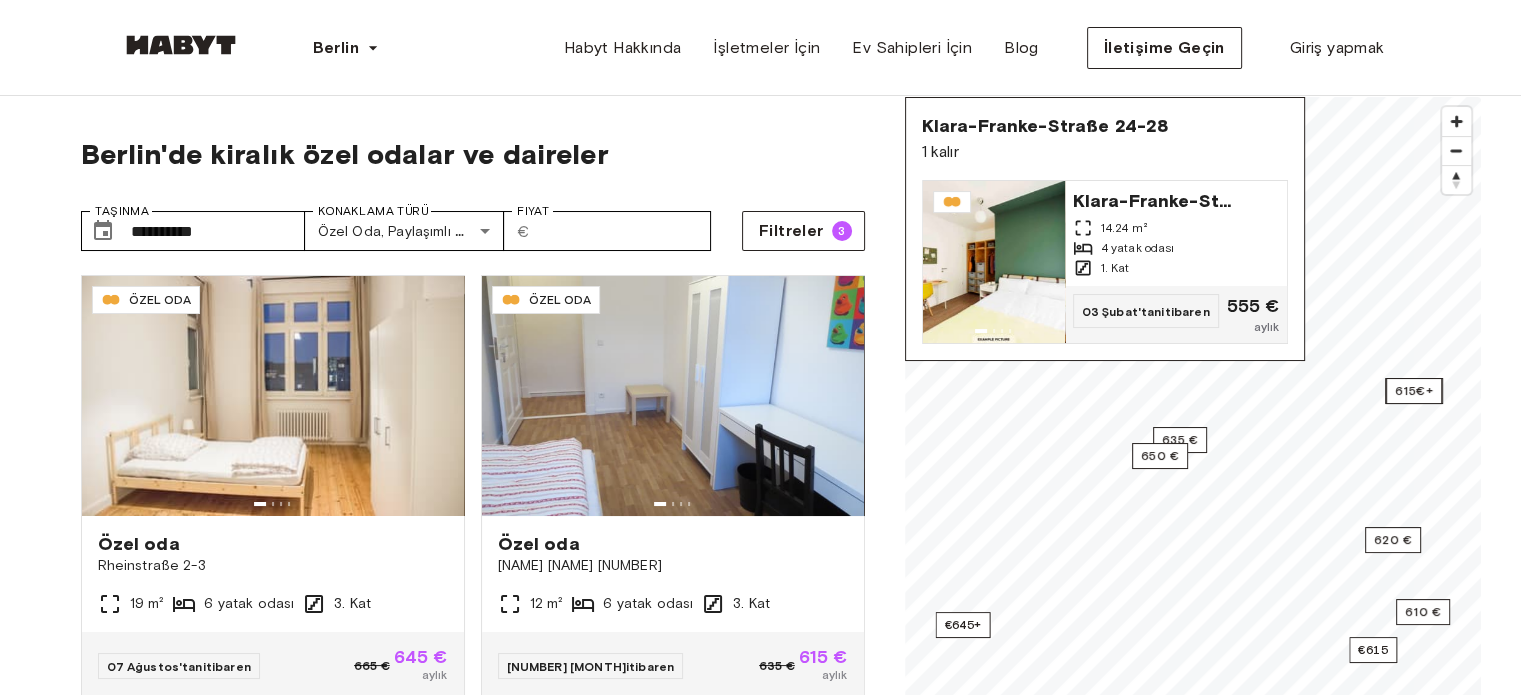 click on "Berlin'de kiralık özel odalar ve daireler" at bounding box center [473, 154] 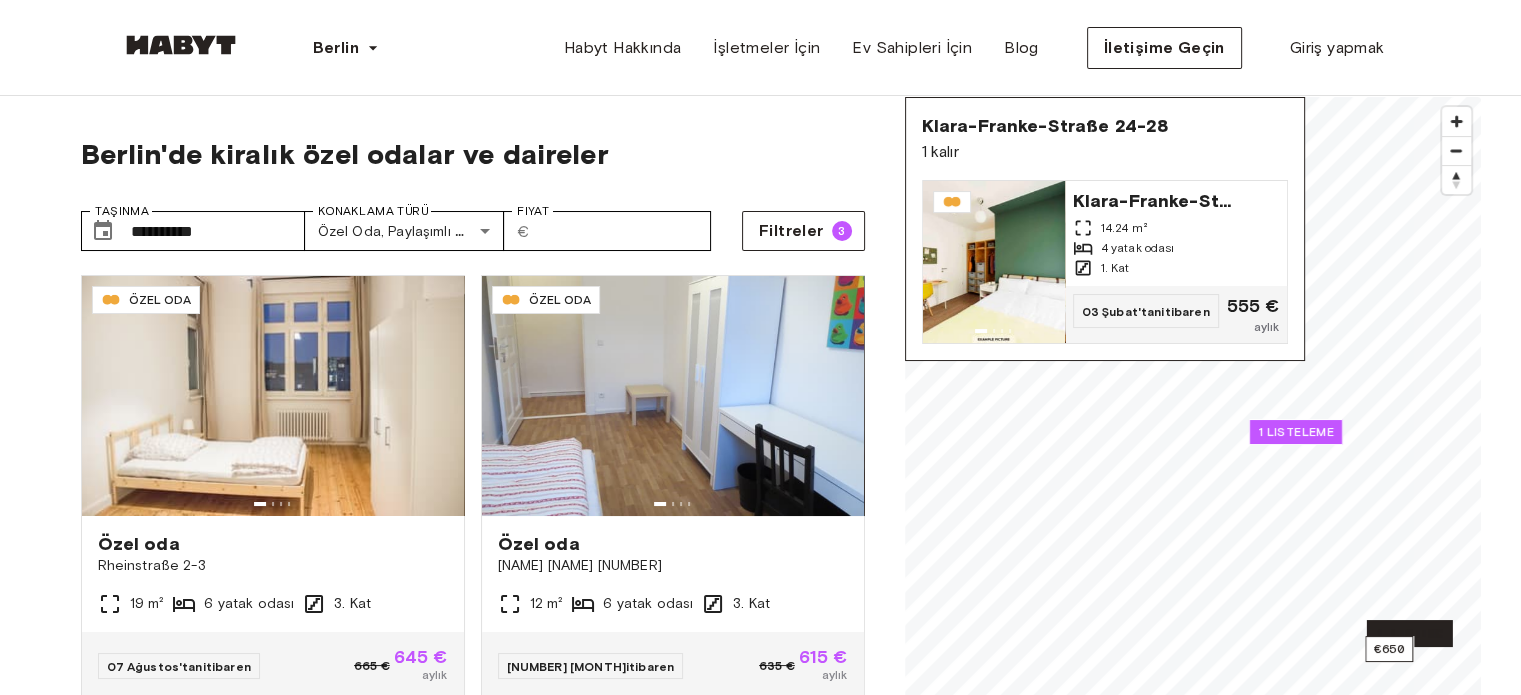 click on "1 listeleme" at bounding box center (1295, 431) 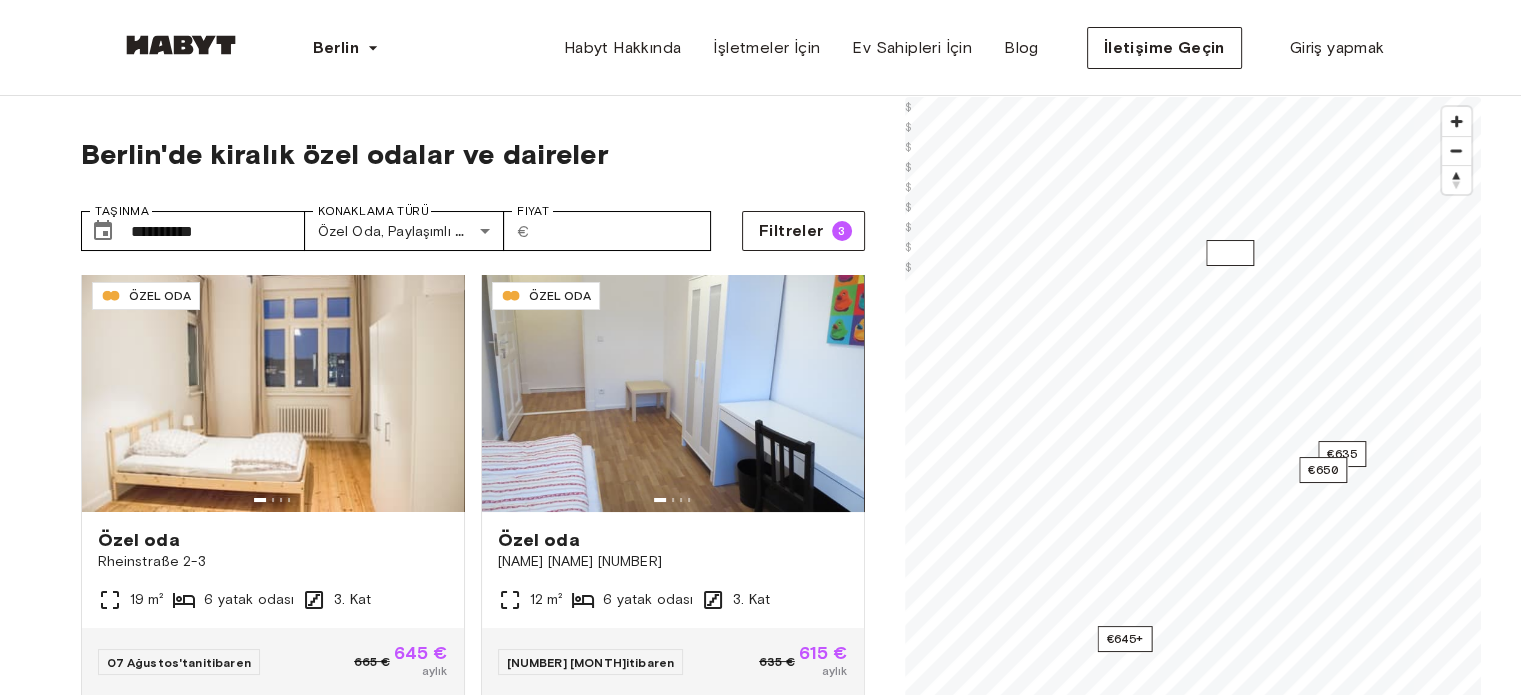 scroll, scrollTop: 0, scrollLeft: 0, axis: both 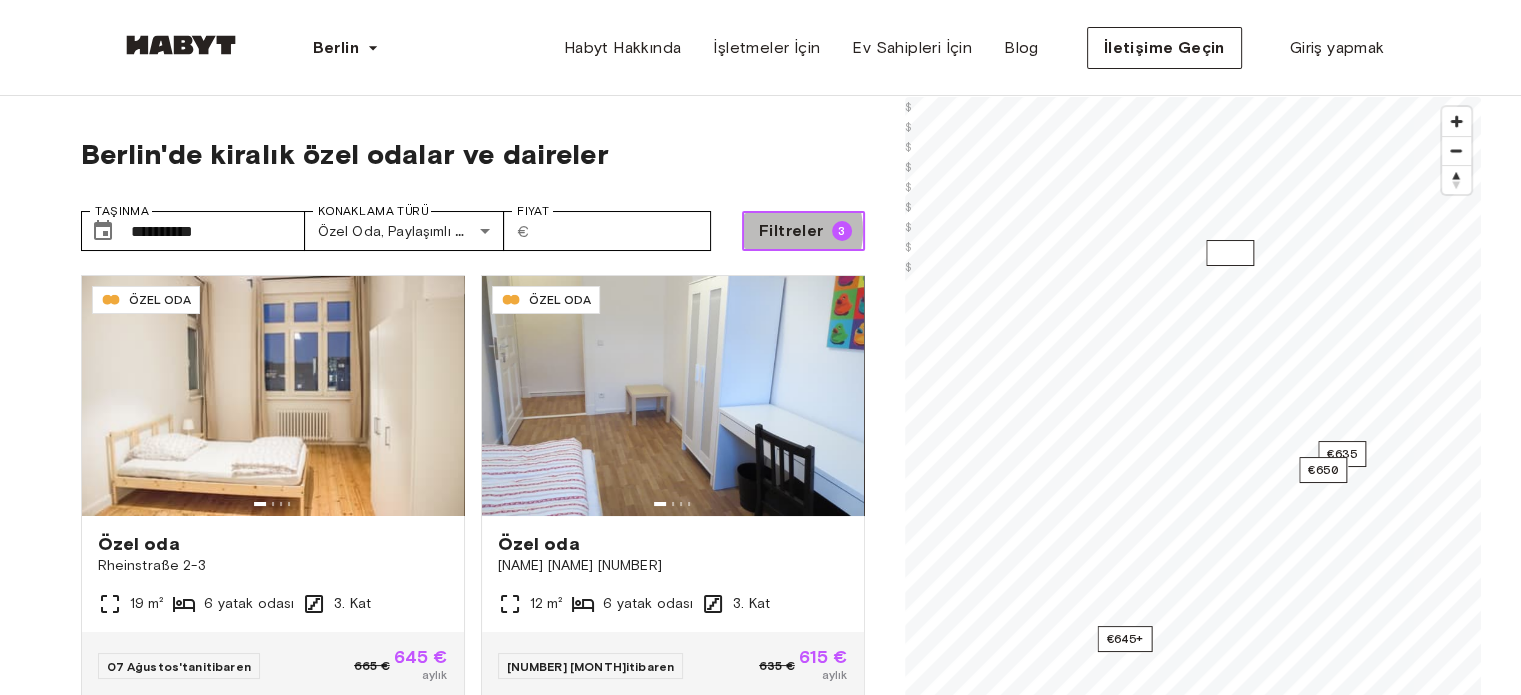 click on "Filtreler" at bounding box center (791, 230) 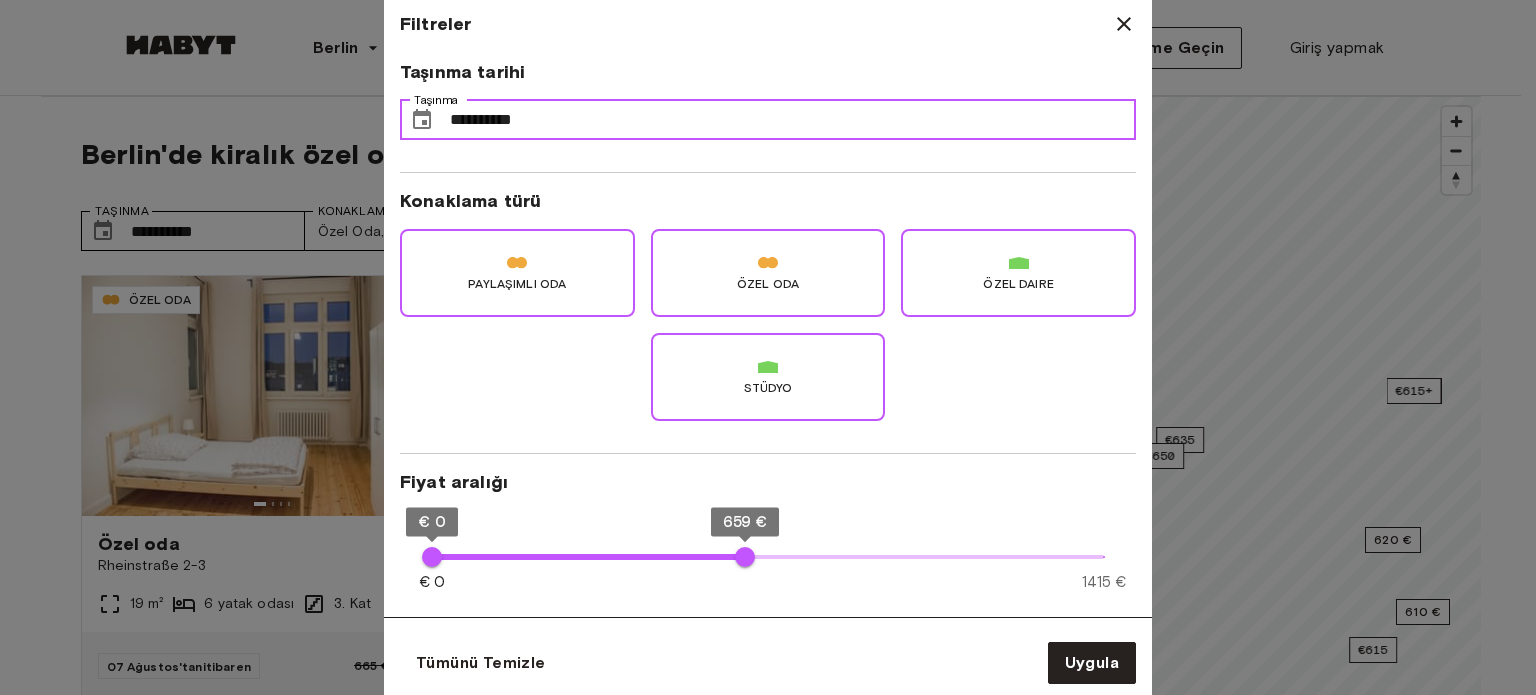 click on "**********" at bounding box center (793, 120) 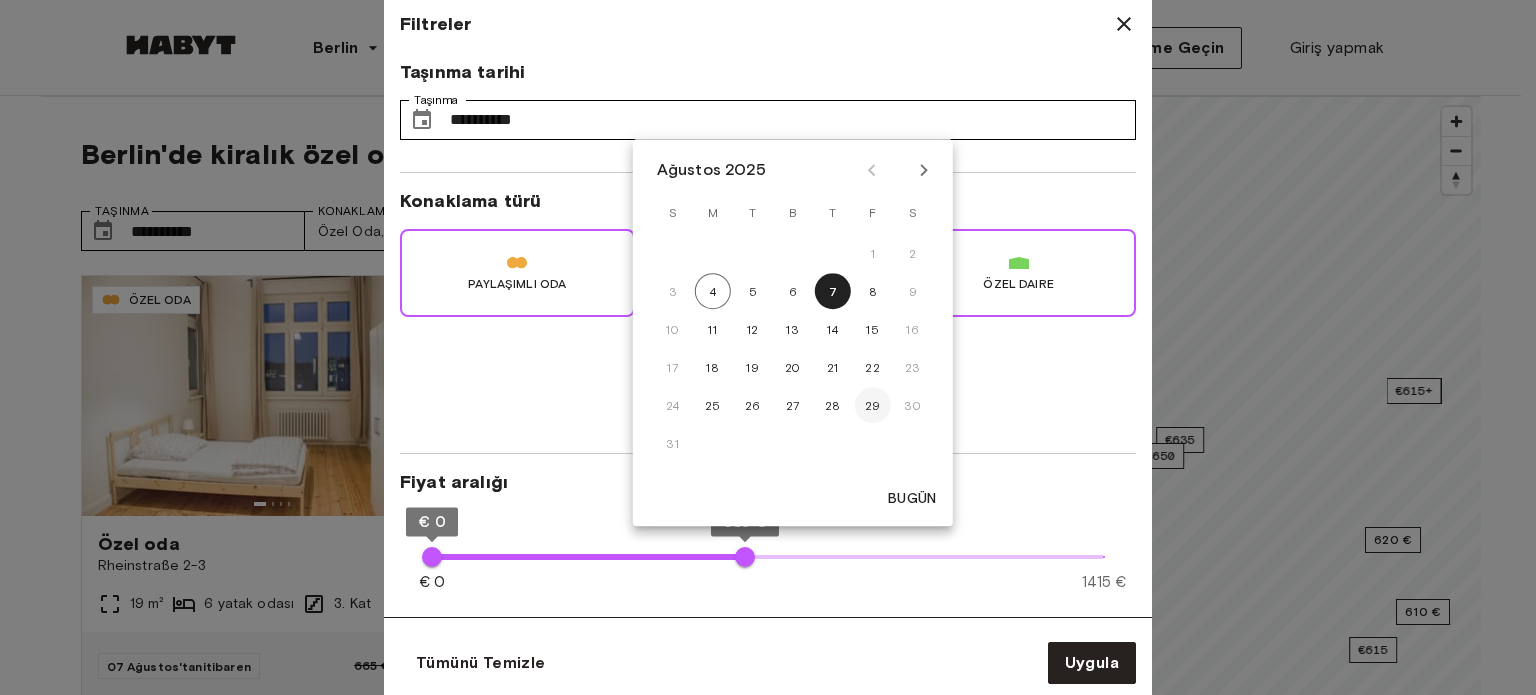 click on "29" at bounding box center [873, 405] 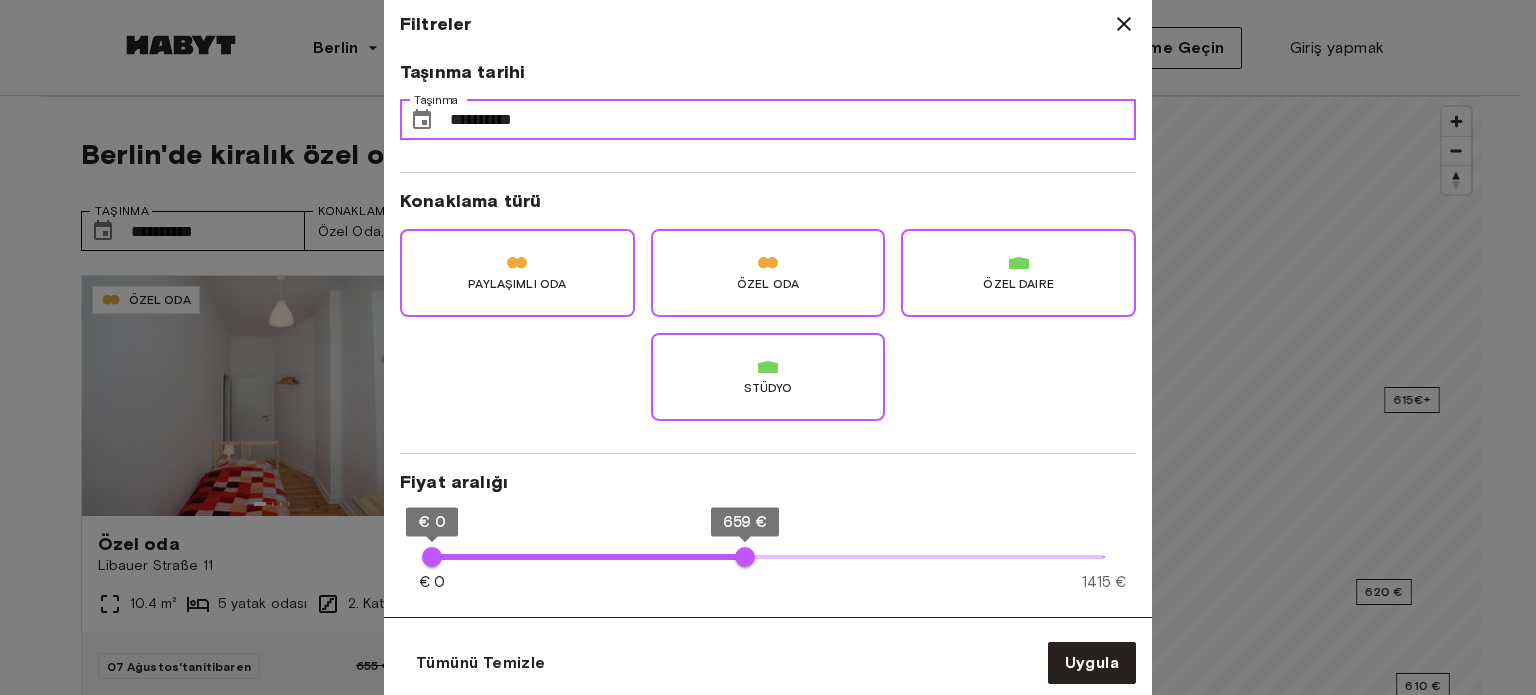 type on "**" 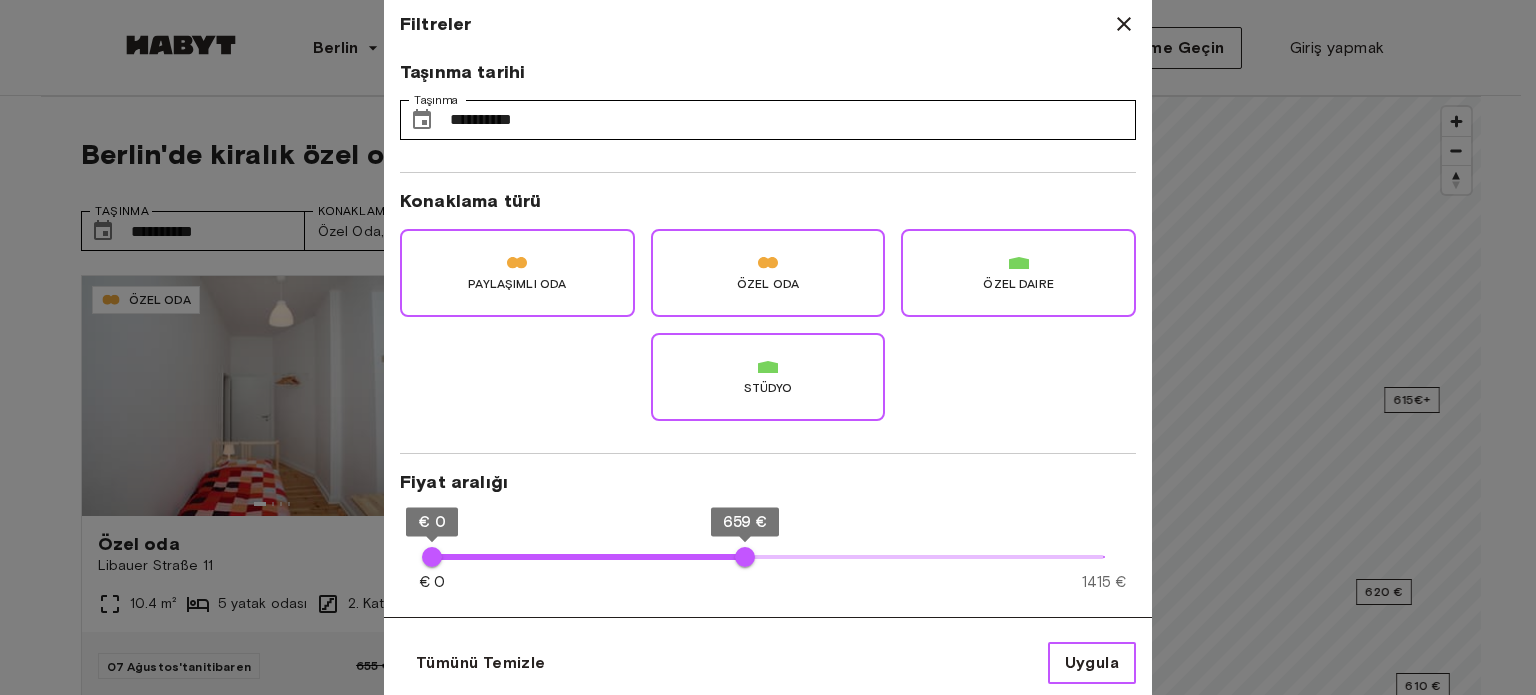 click on "Uygula" at bounding box center [1092, 662] 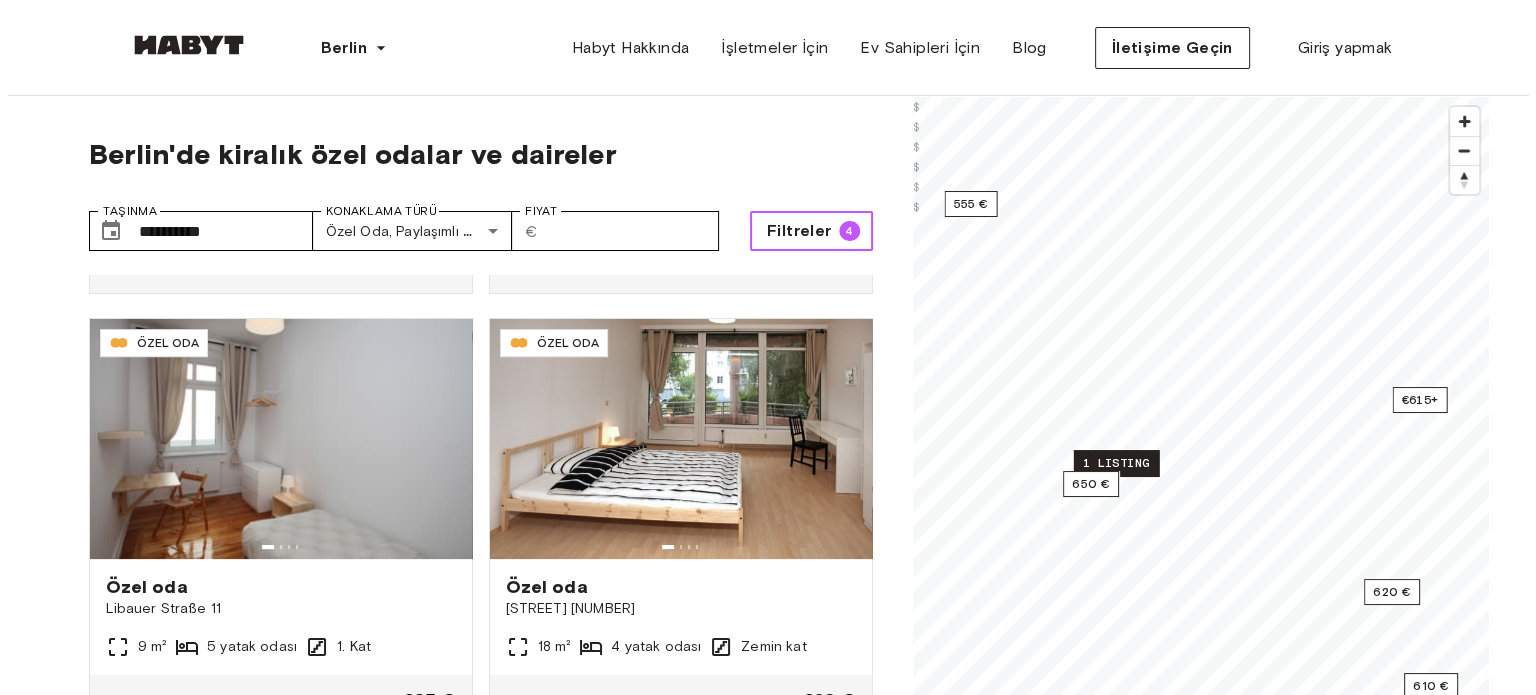 scroll, scrollTop: 900, scrollLeft: 0, axis: vertical 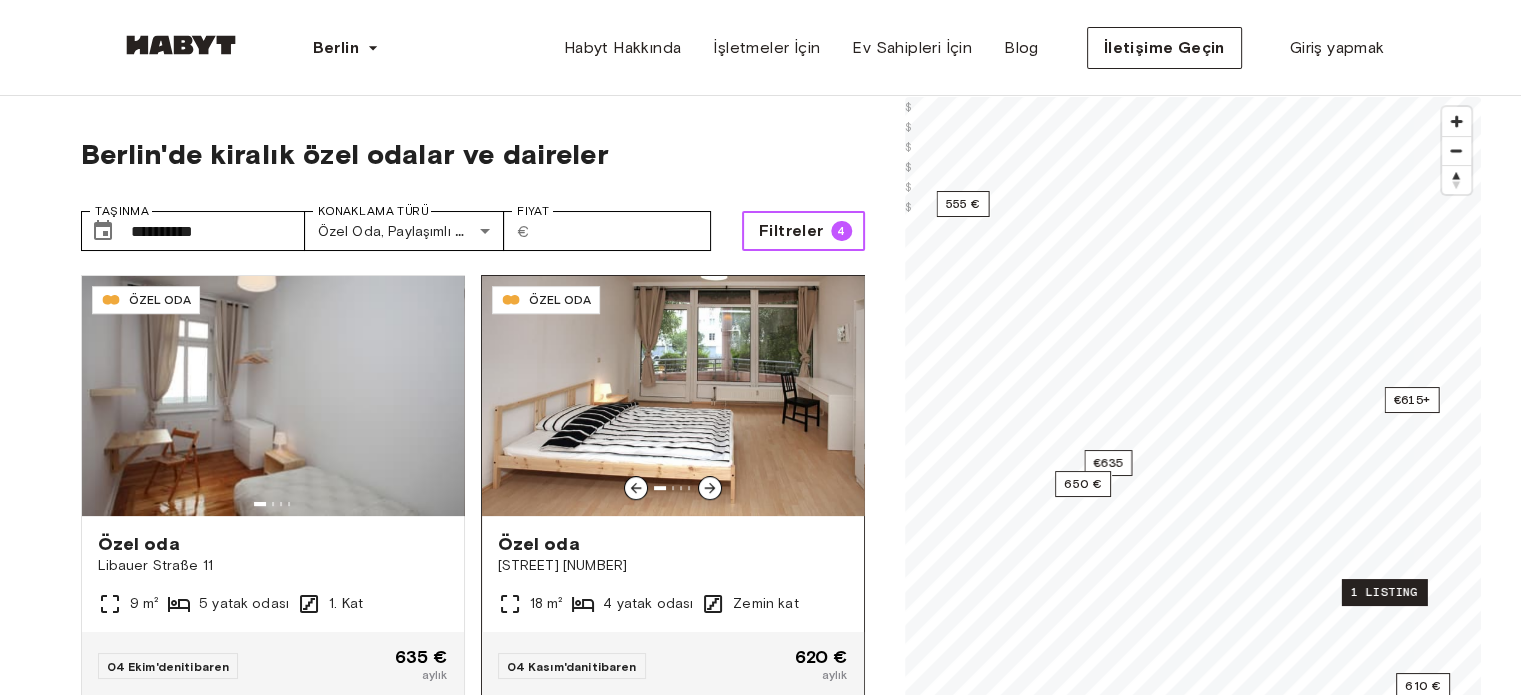 click at bounding box center (673, 396) 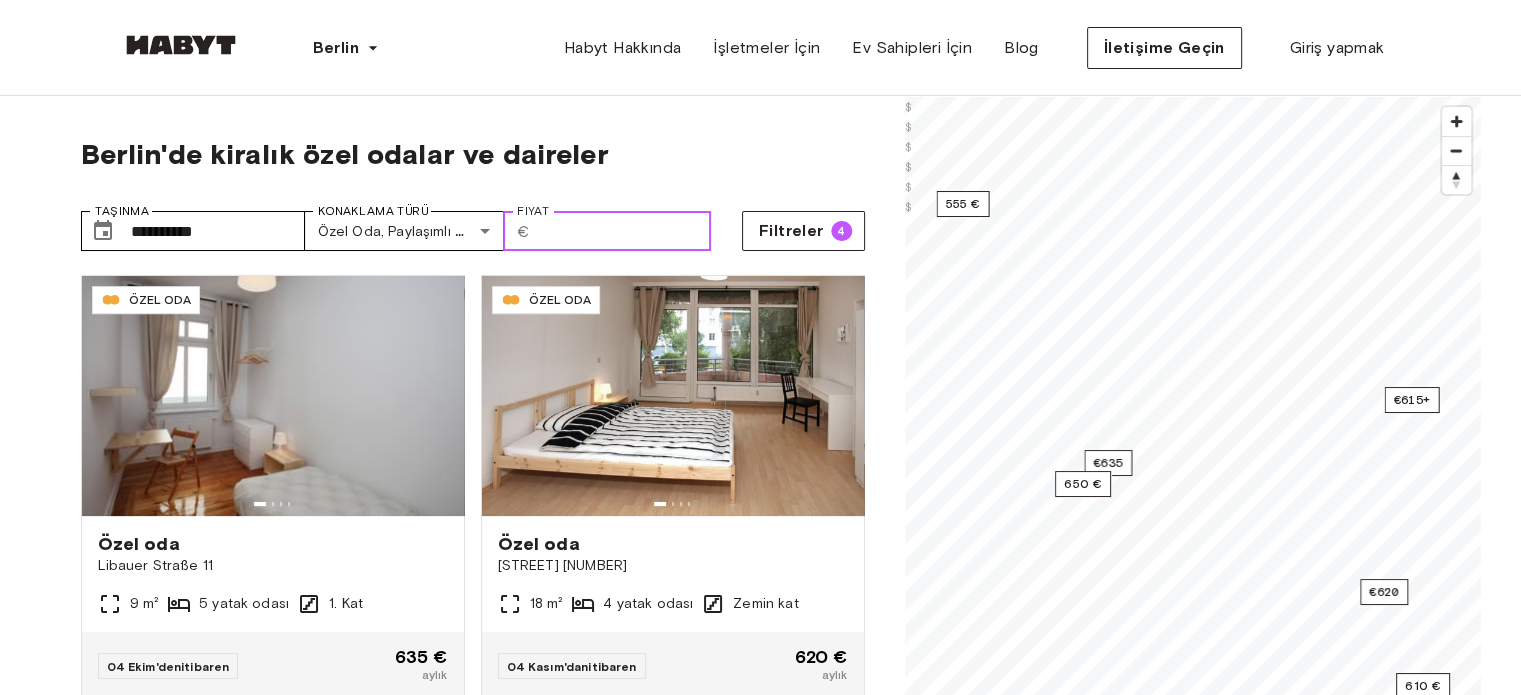 click on "***" at bounding box center (624, 231) 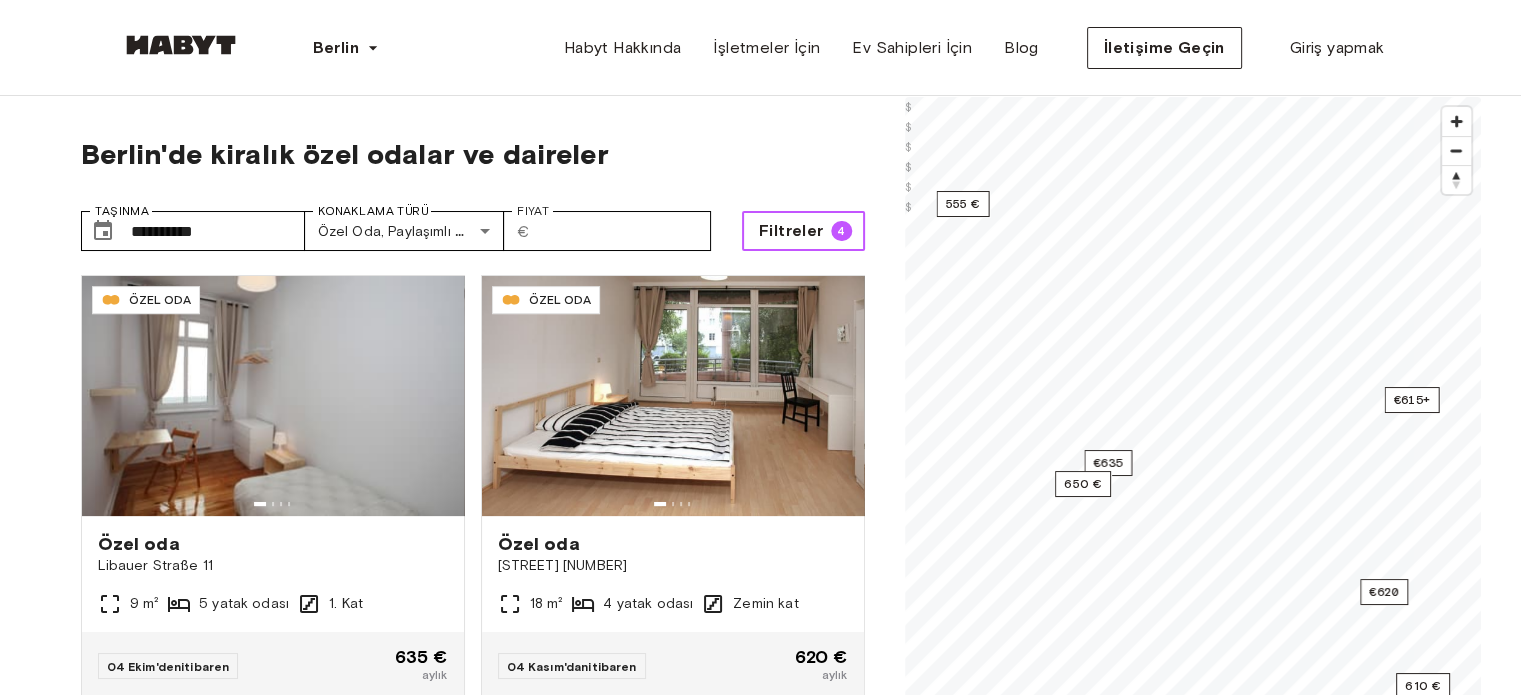 click on "Filtreler 4" at bounding box center (803, 231) 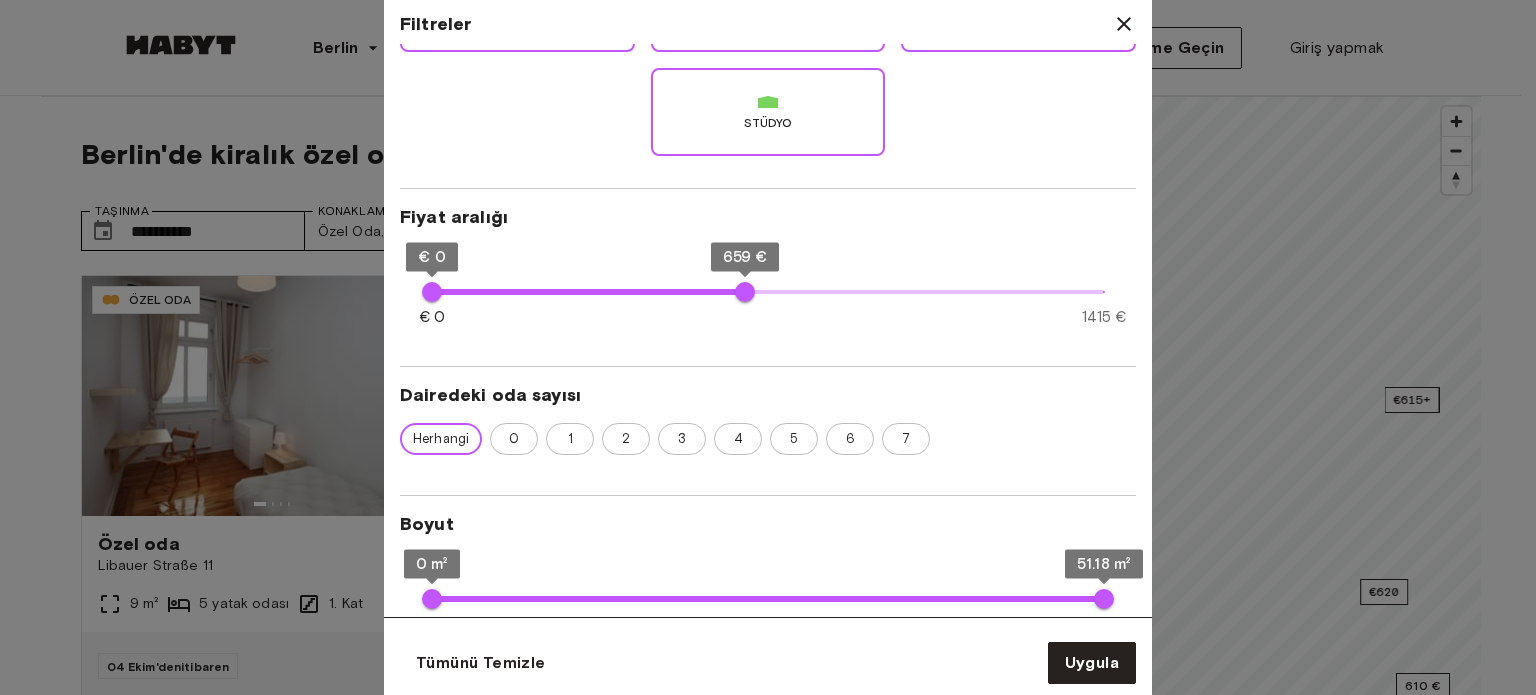 scroll, scrollTop: 300, scrollLeft: 0, axis: vertical 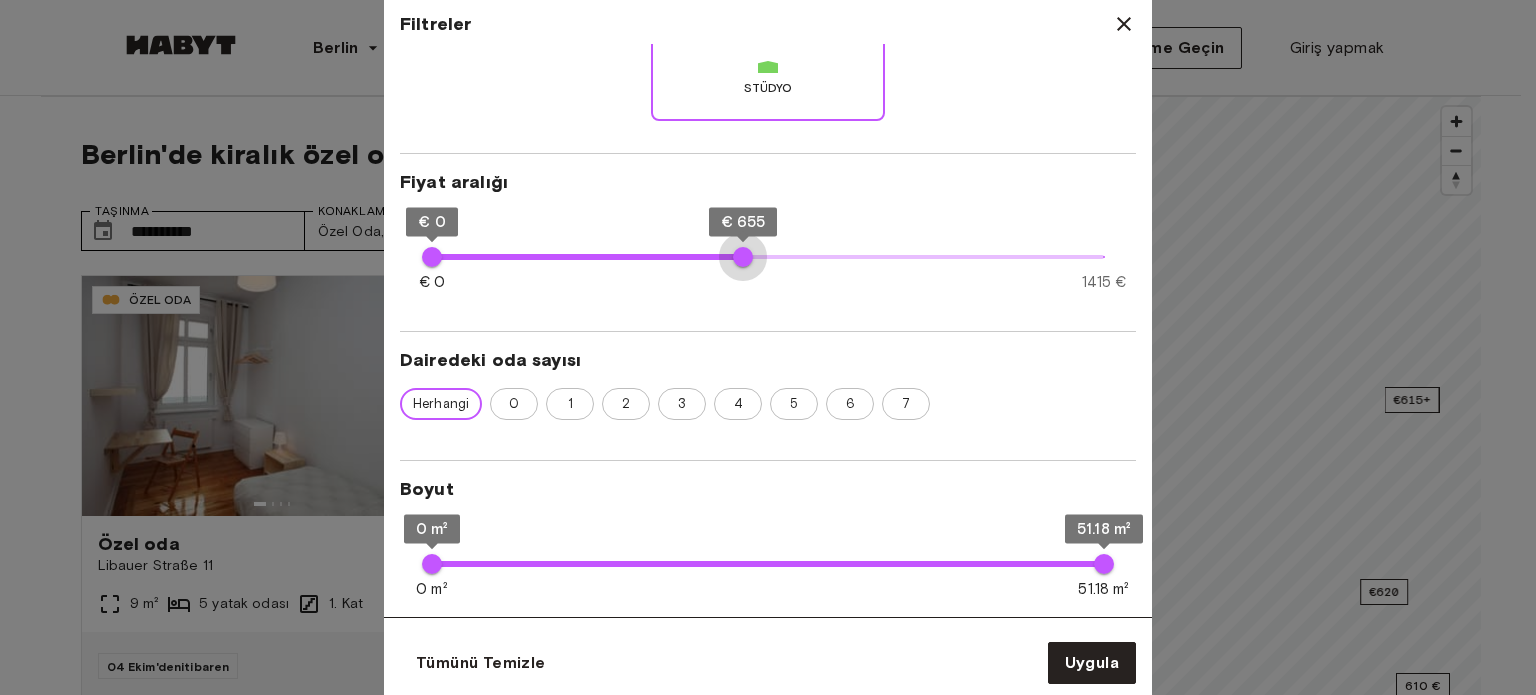 type on "***" 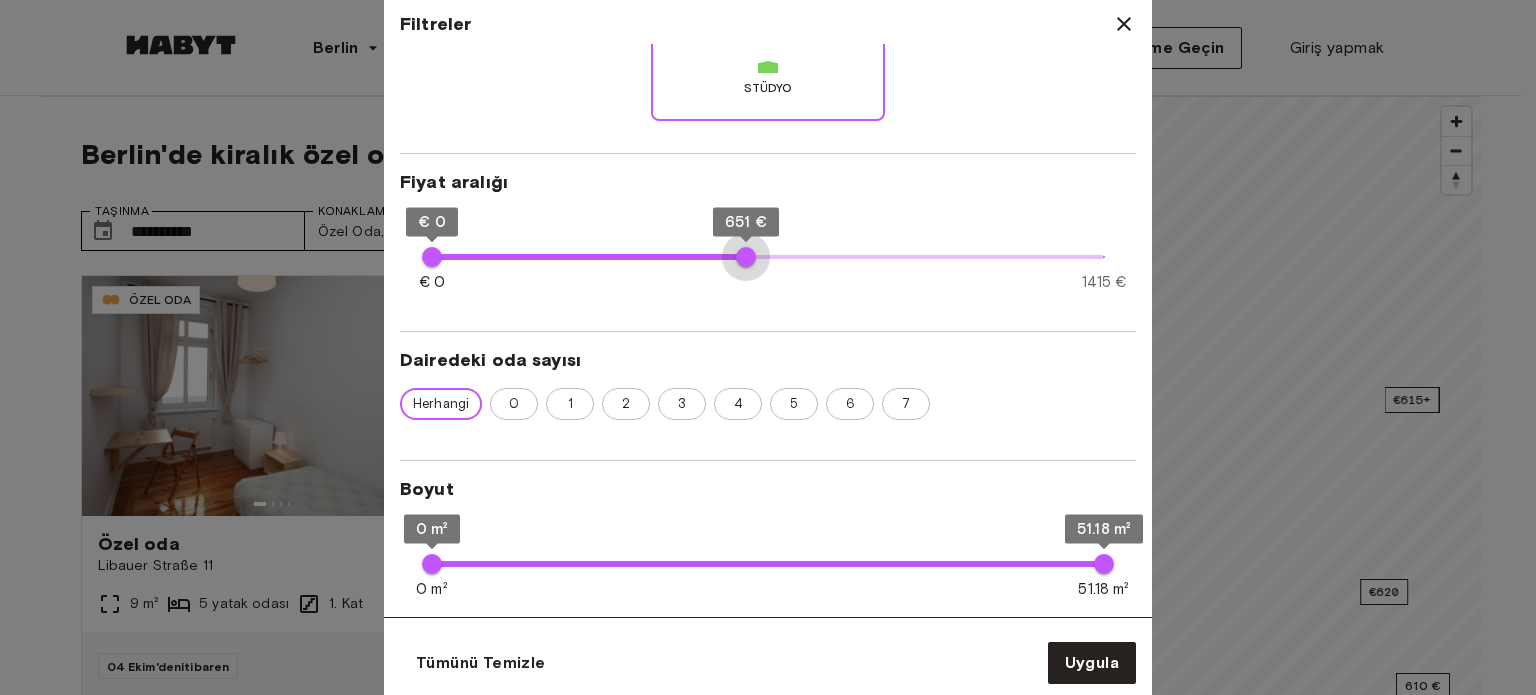 click on "651 €" at bounding box center (746, 257) 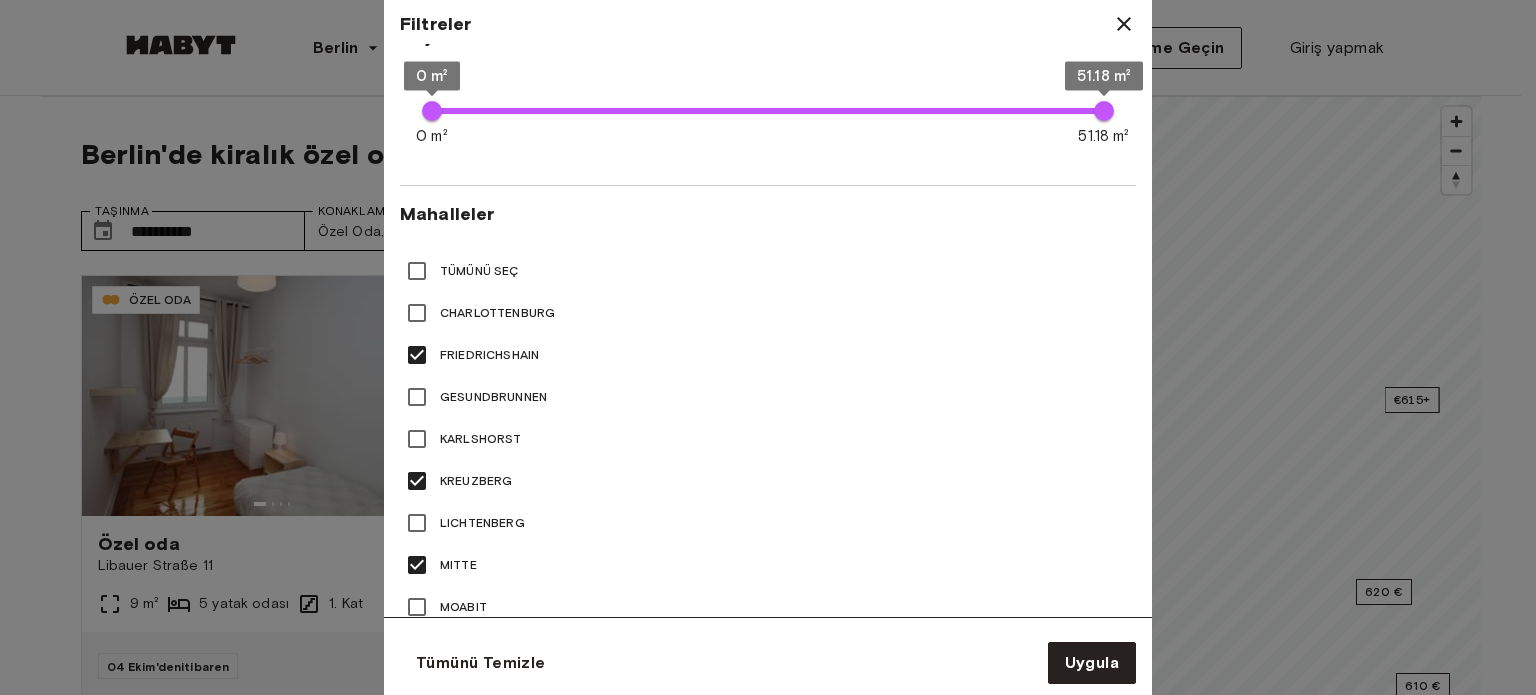 scroll, scrollTop: 800, scrollLeft: 0, axis: vertical 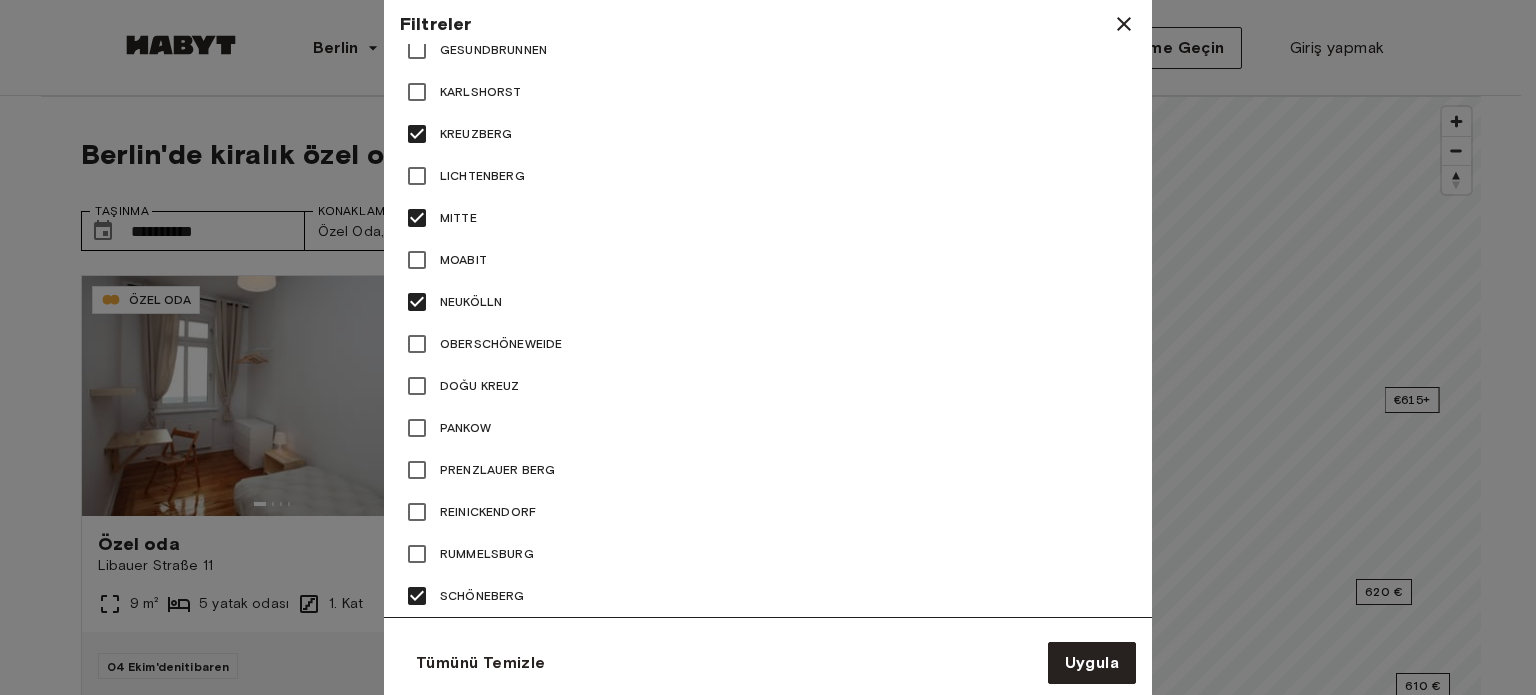 click on "Prenzlauer Berg" at bounding box center [497, 469] 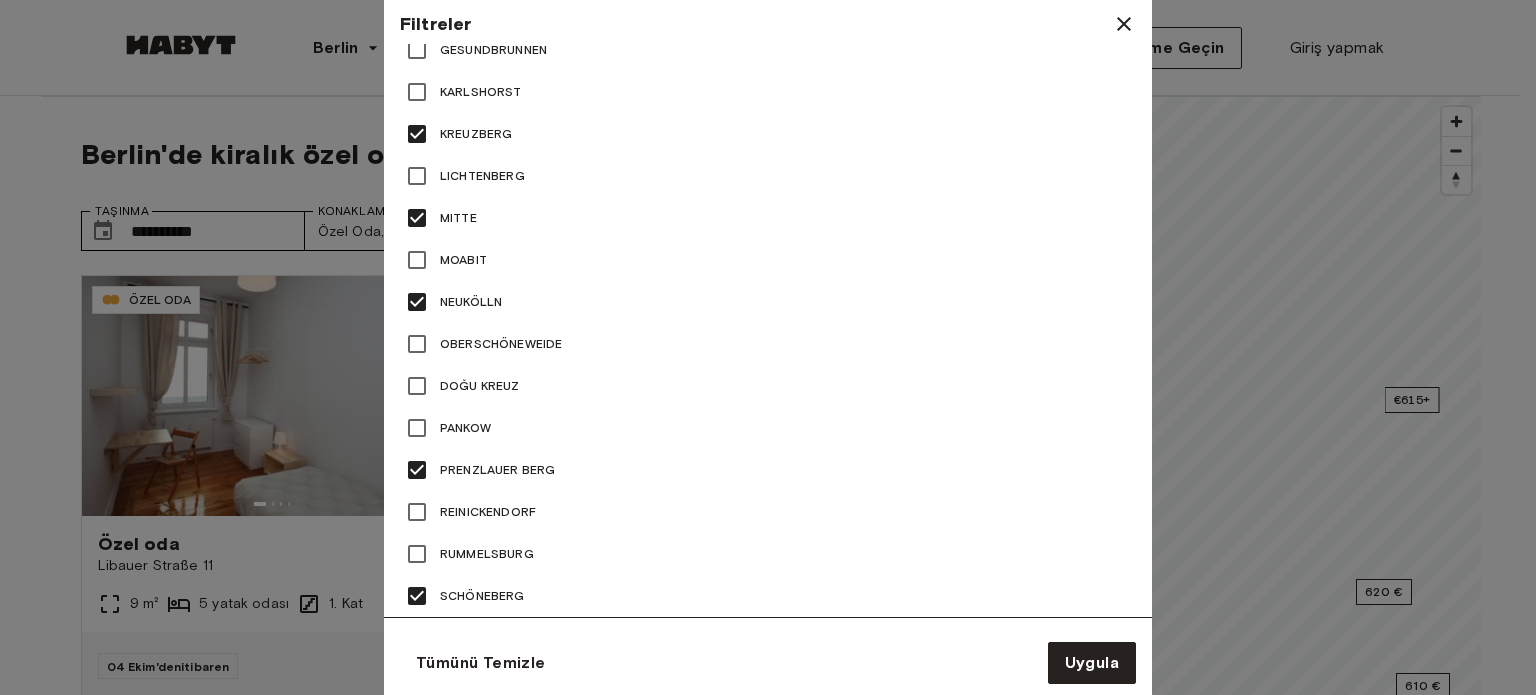 click on "Lichtenberg" at bounding box center [482, 176] 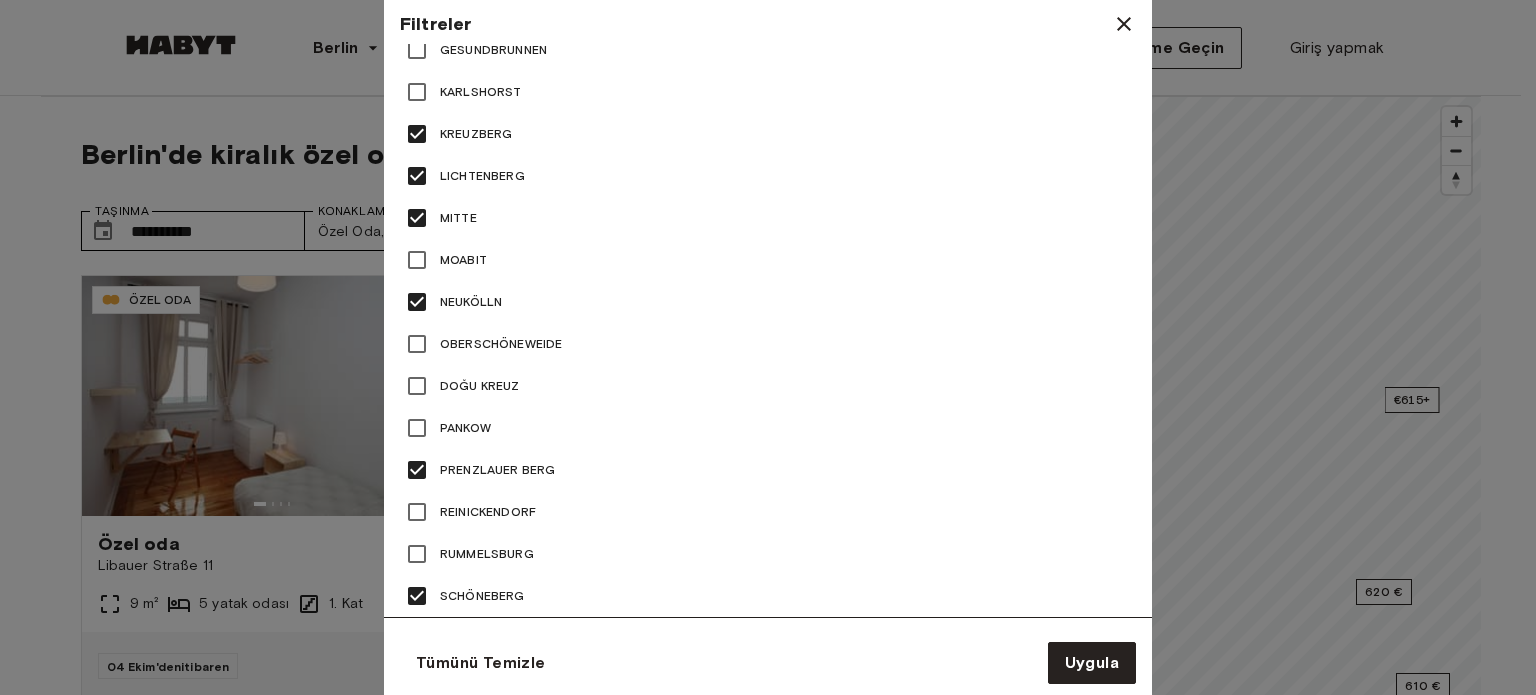 type on "**" 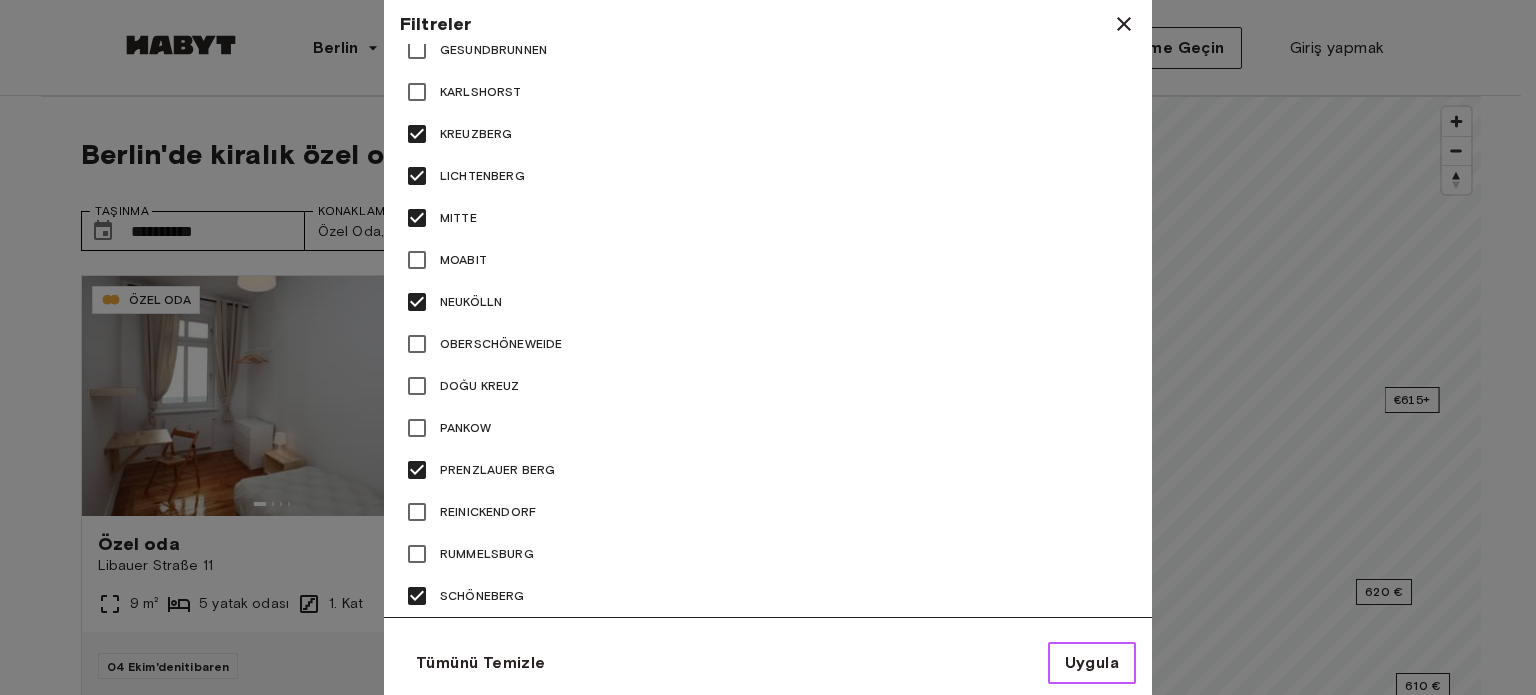 click on "Uygula" at bounding box center [1092, 662] 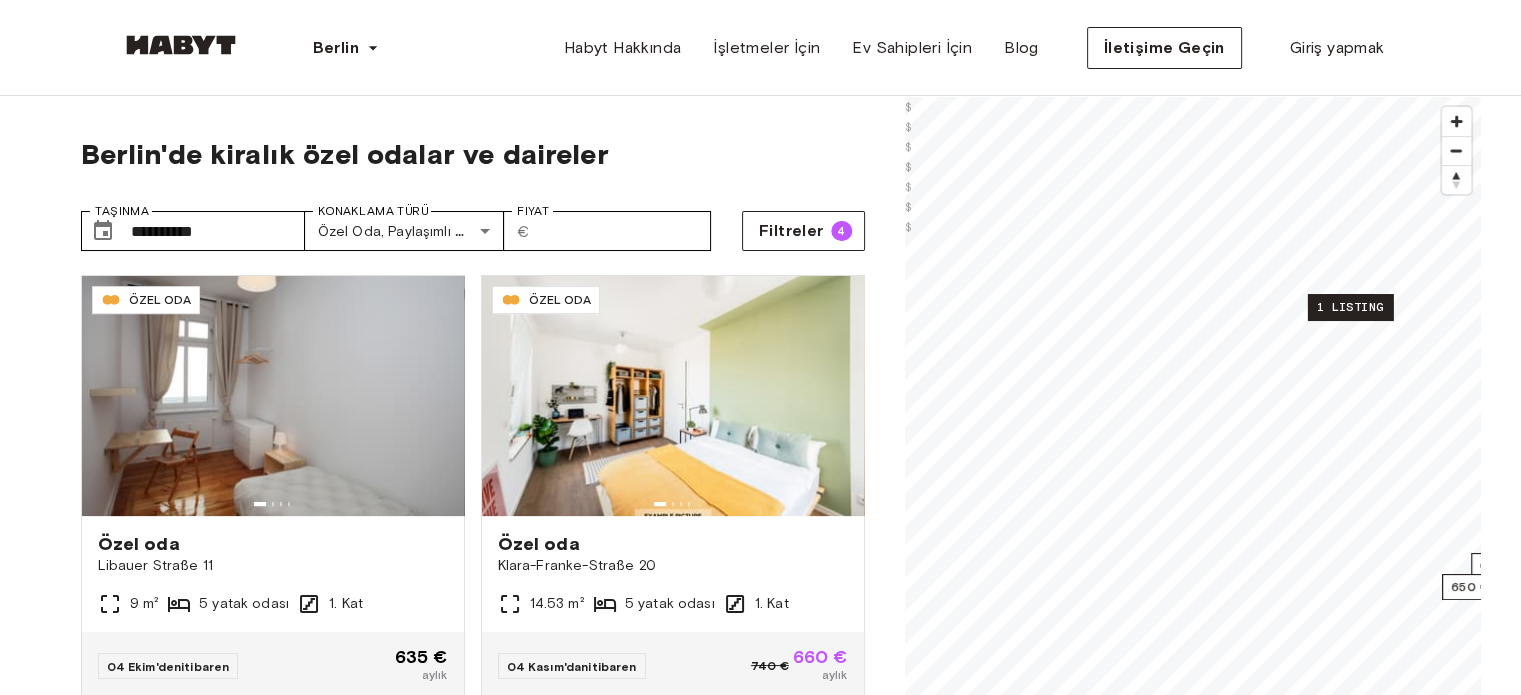 click on "1 listing" at bounding box center [1349, 307] 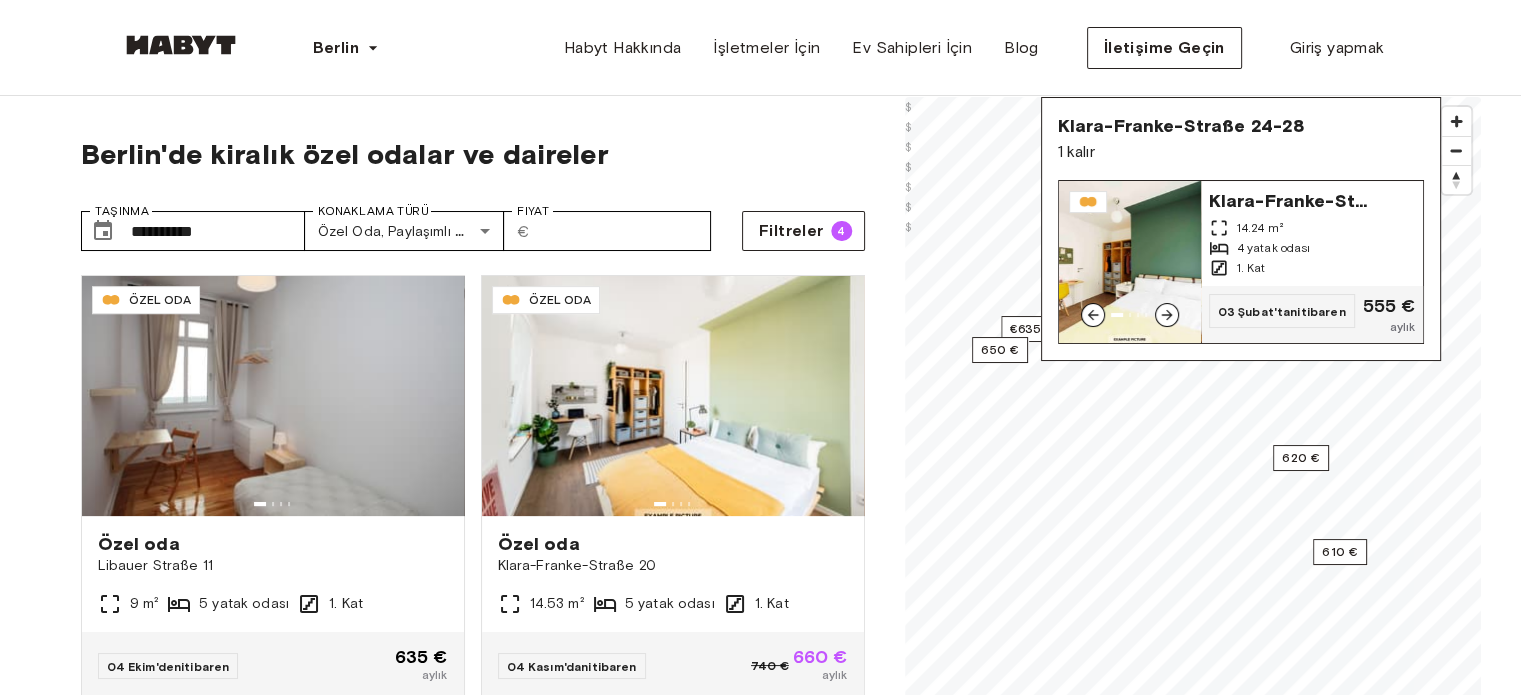 click on "€615+ €635 610 € €660 620 € 1 listing 650 € © Mapbox   © OpenStreetMap   Improve this map $ $ $ $ $ $ $ Klara-Franke-Straße 24-28 1 kalır Klara-Franke-Straße 24-28 14.24 m² 4 yatak odası 1. Kat 03 Şubat'tan  itibaren 555 € aylık" at bounding box center [1193, 444] 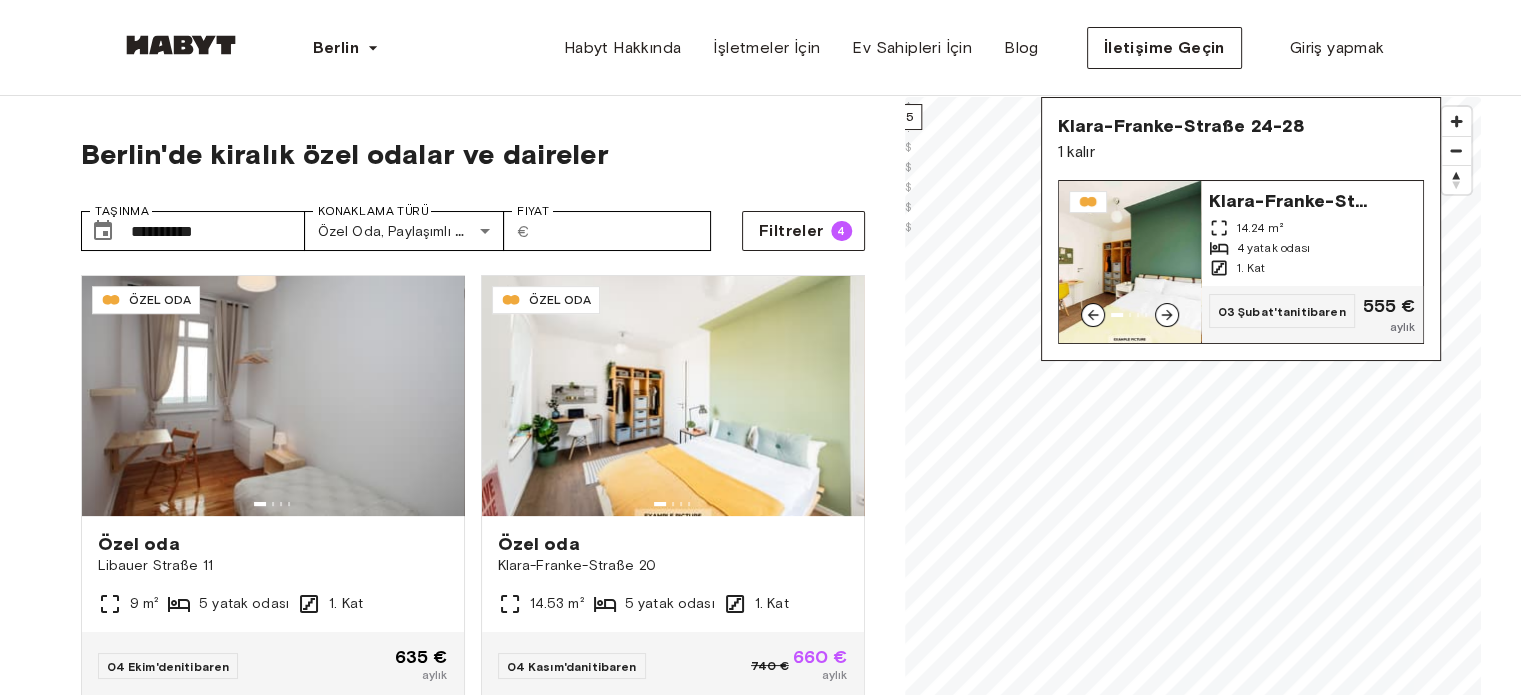 click on "€615+ €635 610 € €660 620 € 1 listing 650 € © Mapbox   © OpenStreetMap   Improve this map $ $ $ $ $ $ $ Klara-Franke-Straße 24-28 1 kalır Klara-Franke-Straße 24-28 14.24 m² 4 yatak odası 1. Kat 03 Şubat'tan  itibaren 555 € aylık" at bounding box center [1193, 444] 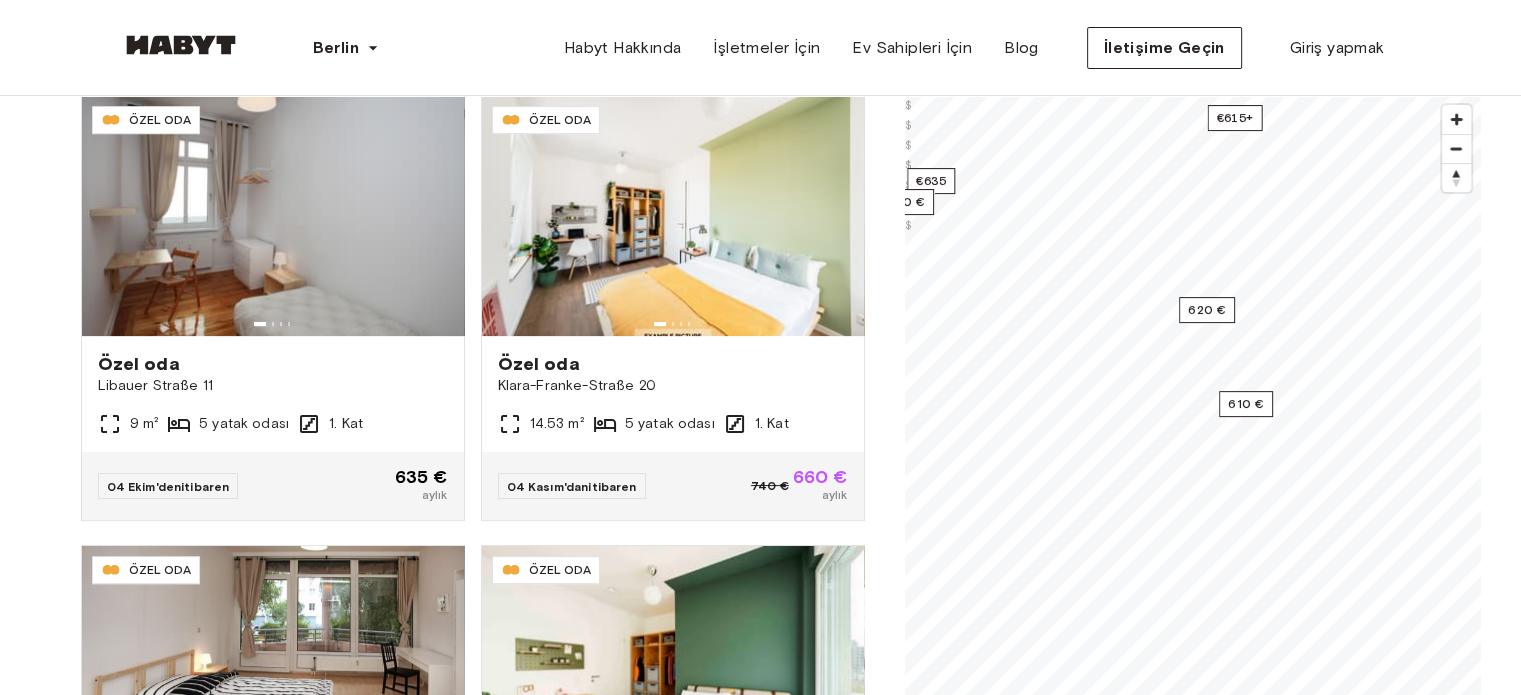 scroll, scrollTop: 200, scrollLeft: 0, axis: vertical 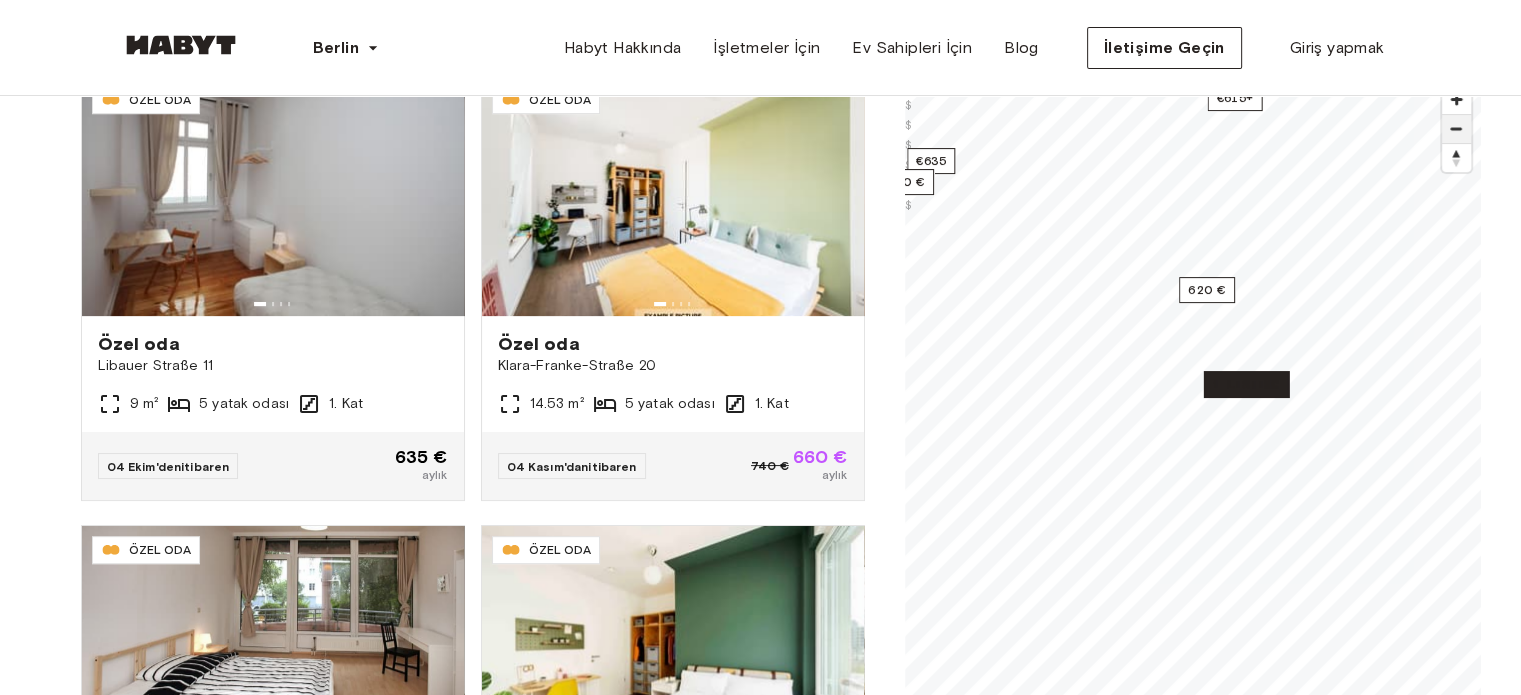 click at bounding box center (1456, 129) 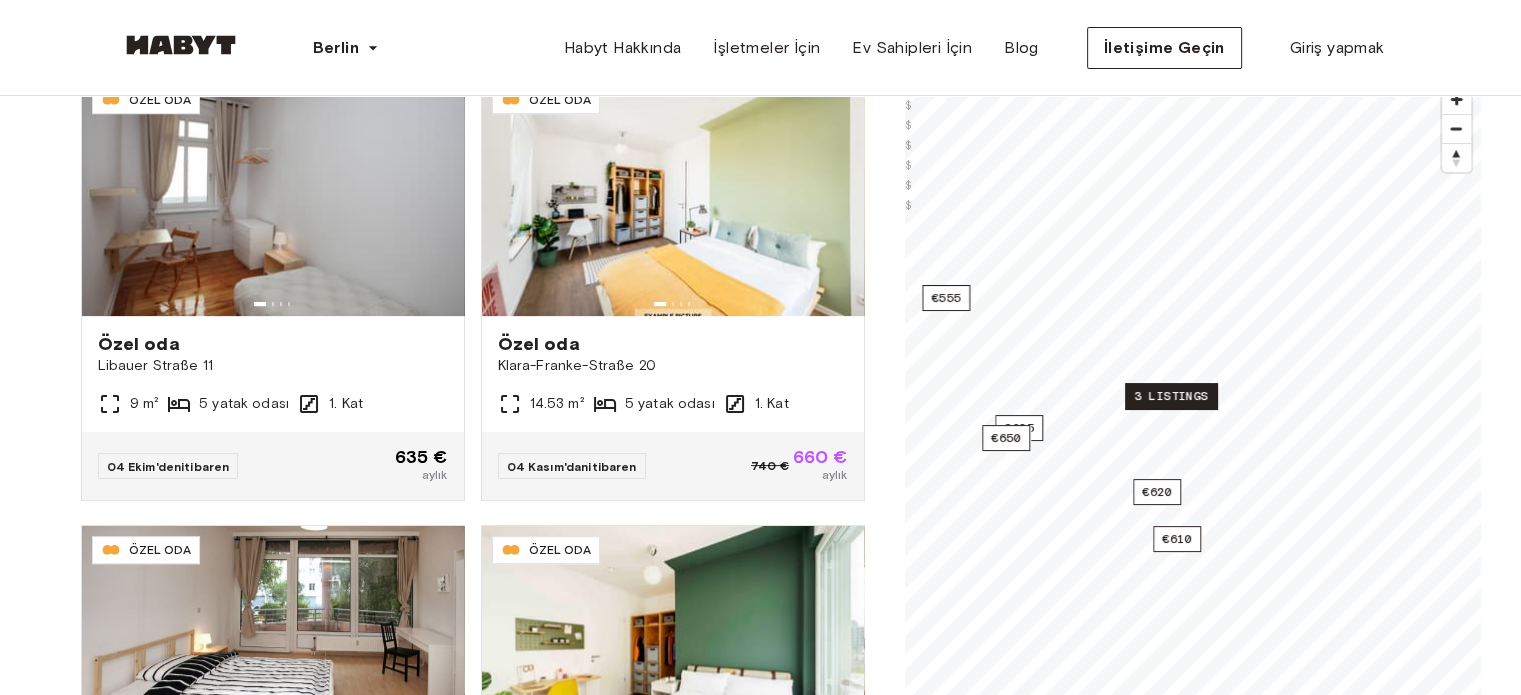 click on "3 listings" at bounding box center (1171, 396) 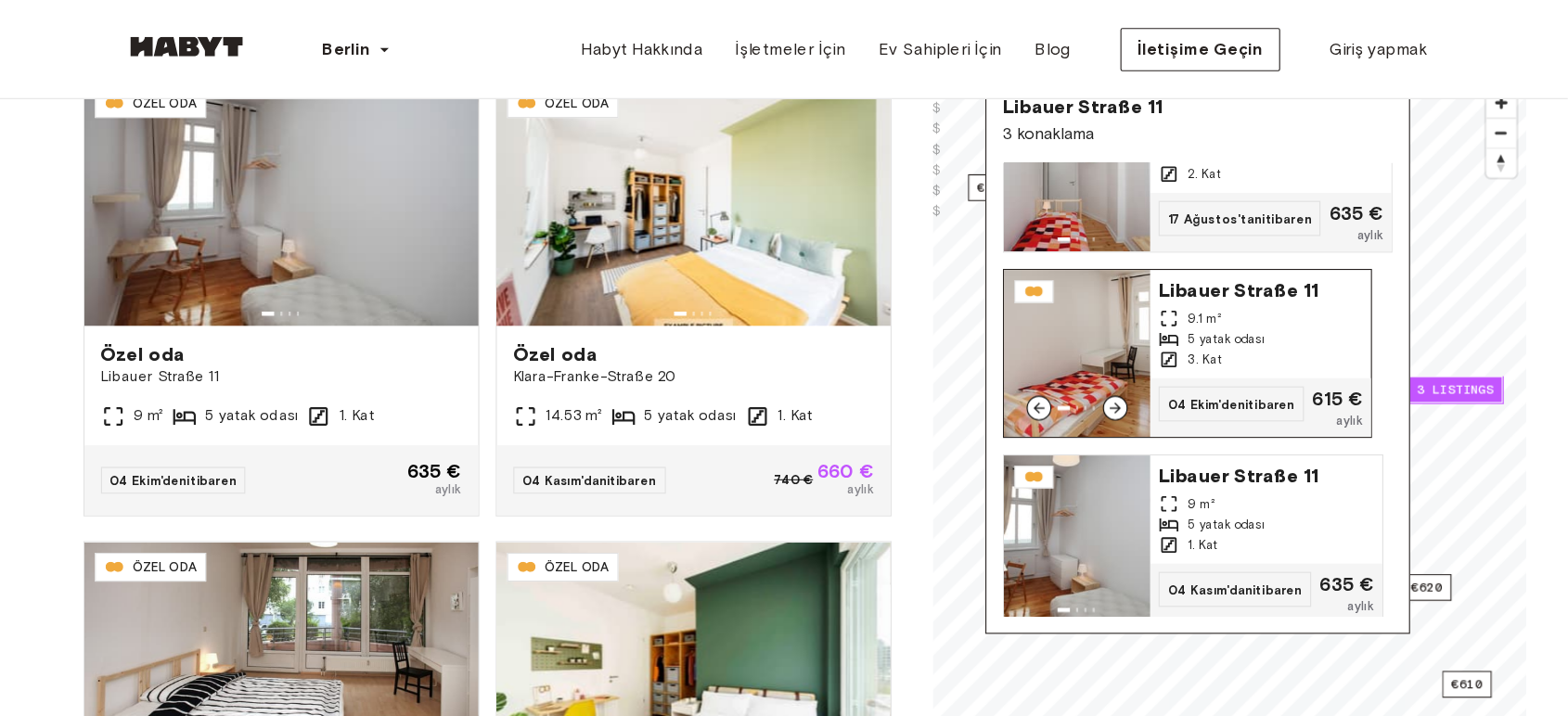 scroll, scrollTop: 75, scrollLeft: 0, axis: vertical 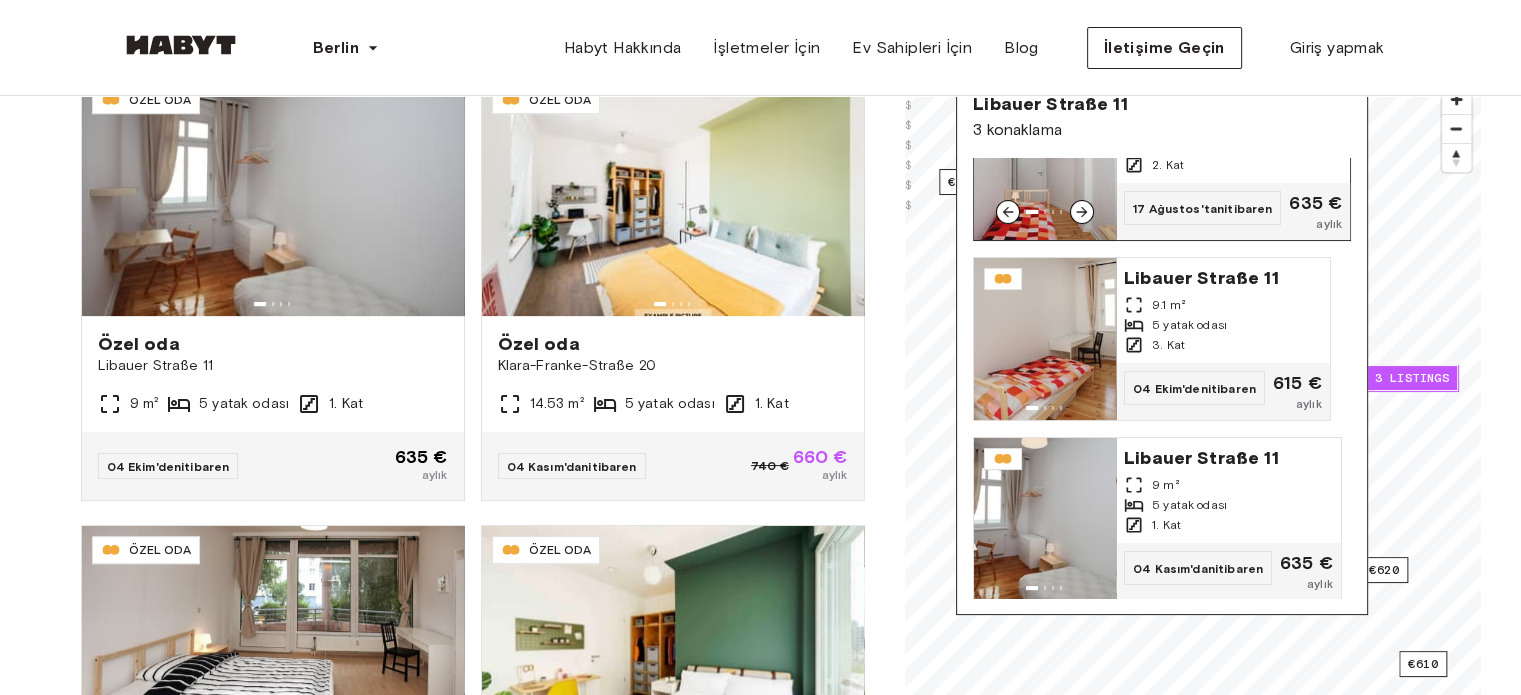 drag, startPoint x: 1054, startPoint y: 319, endPoint x: 1035, endPoint y: 207, distance: 113.600174 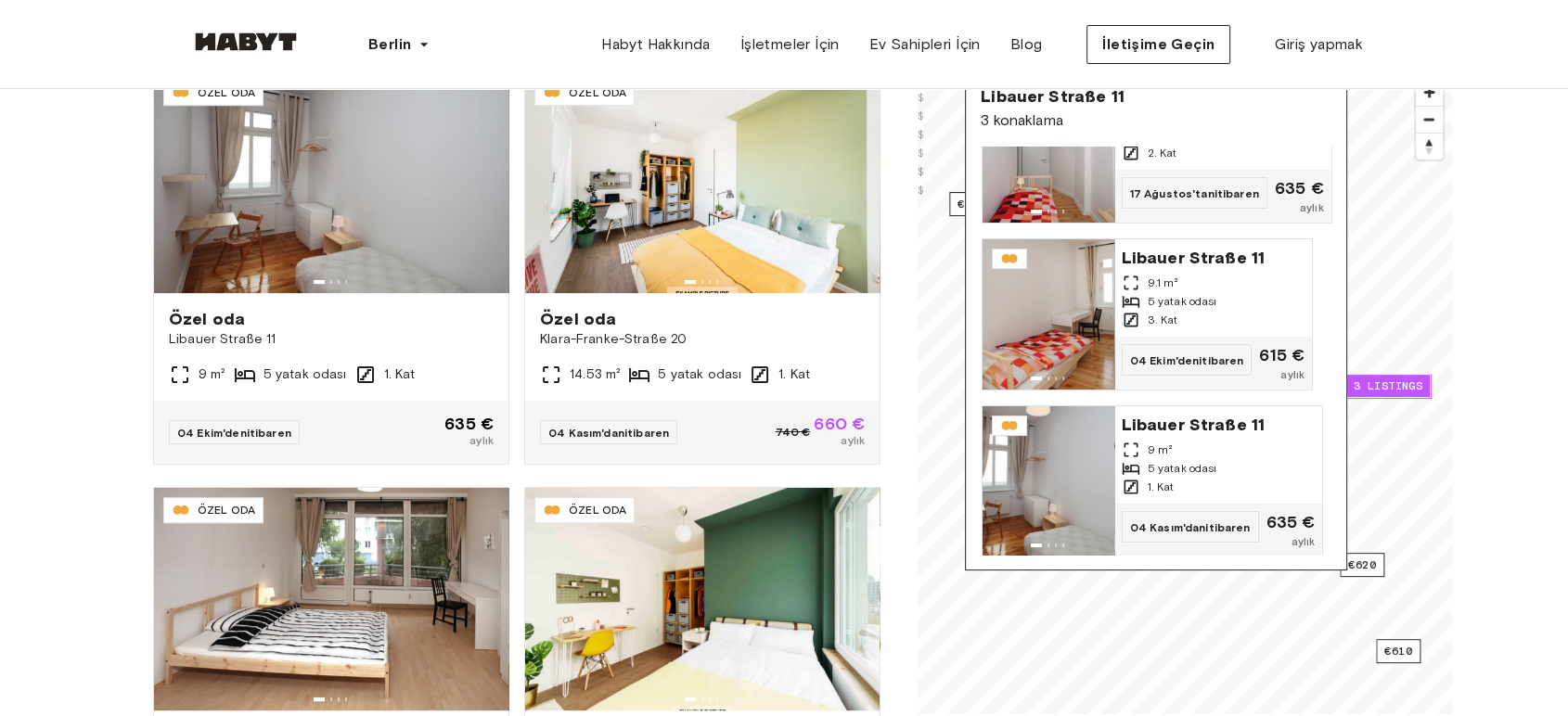 scroll, scrollTop: 835, scrollLeft: 0, axis: vertical 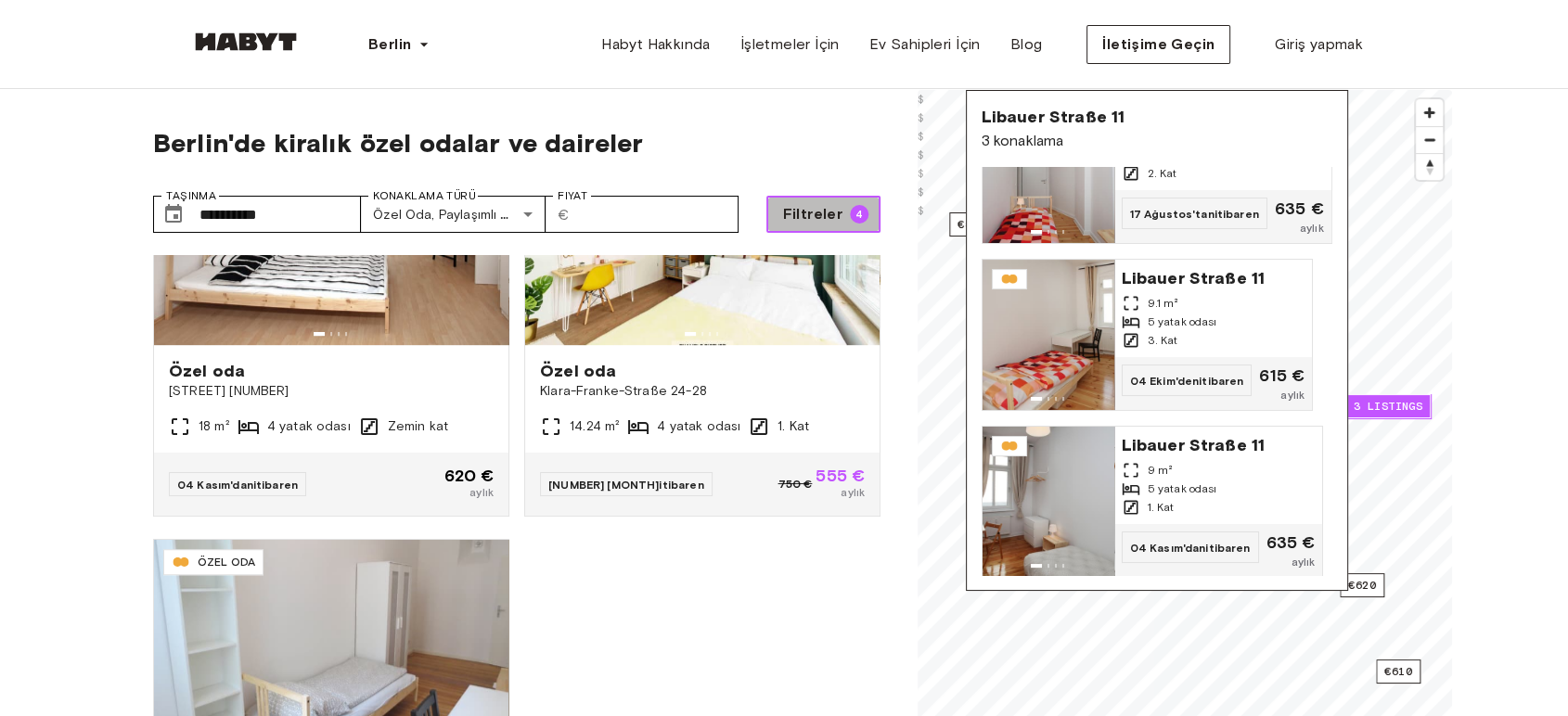 click on "Filtreler" at bounding box center (812, 213) 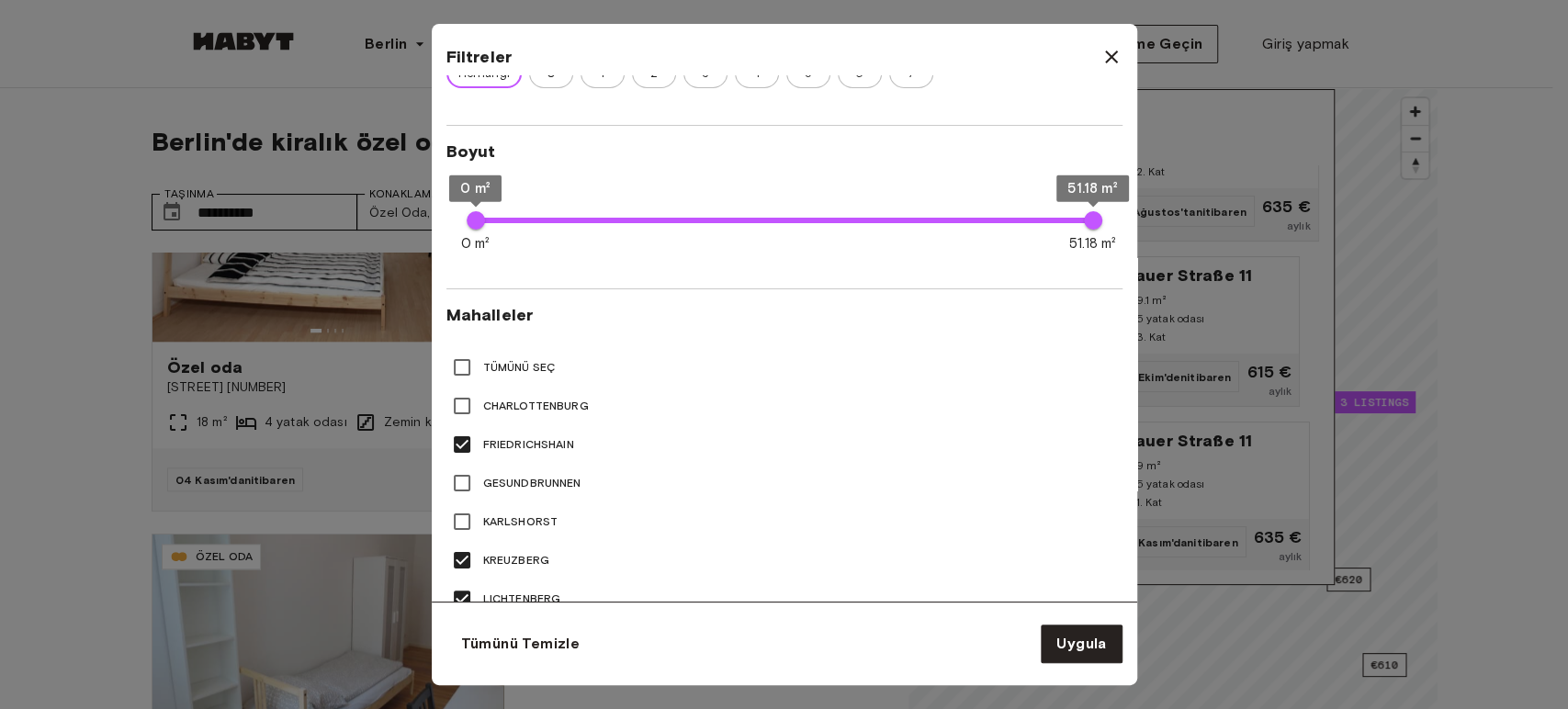 scroll, scrollTop: 612, scrollLeft: 0, axis: vertical 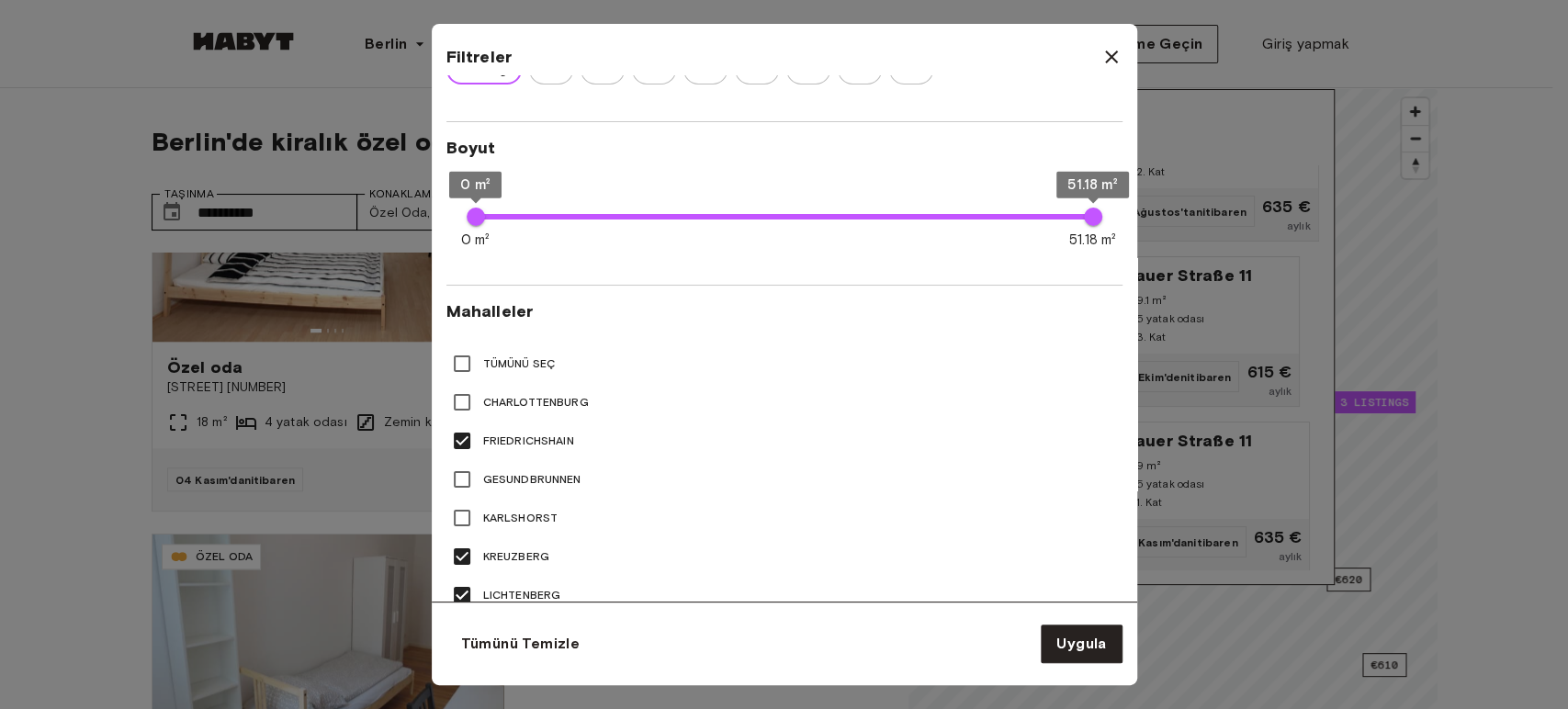 click on "Gesundbrunnen" at bounding box center [532, 478] 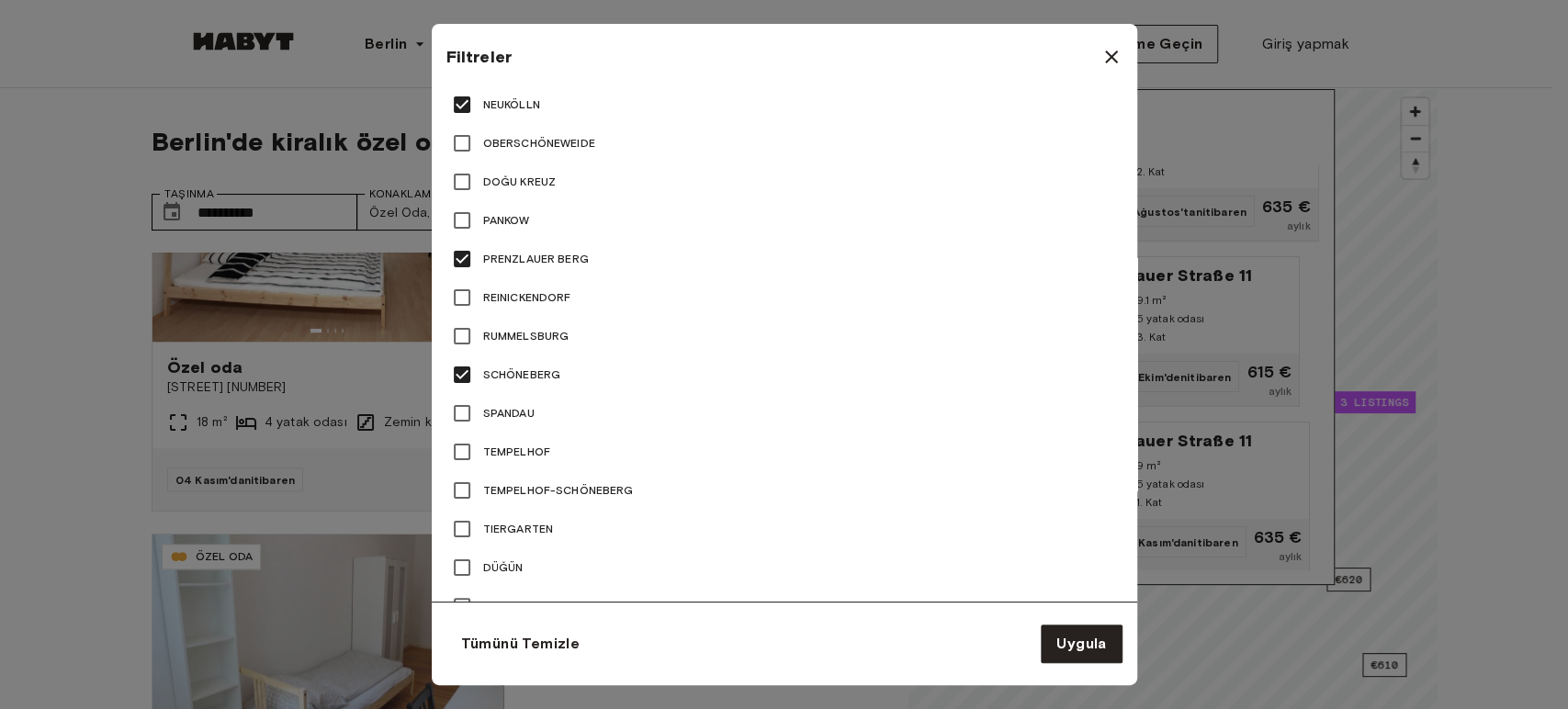 scroll, scrollTop: 1224, scrollLeft: 0, axis: vertical 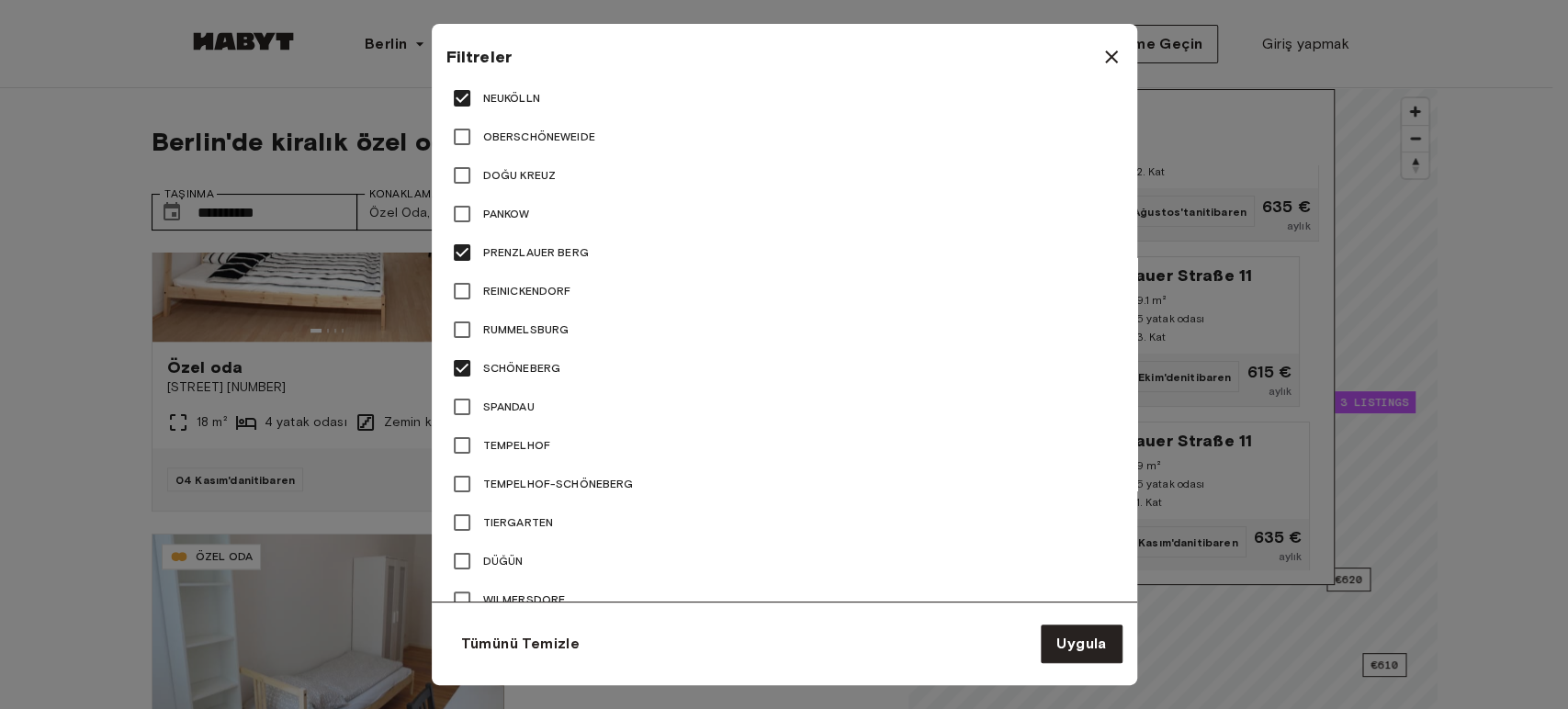 click on "Tempelhof-Schöneberg" at bounding box center [558, 483] 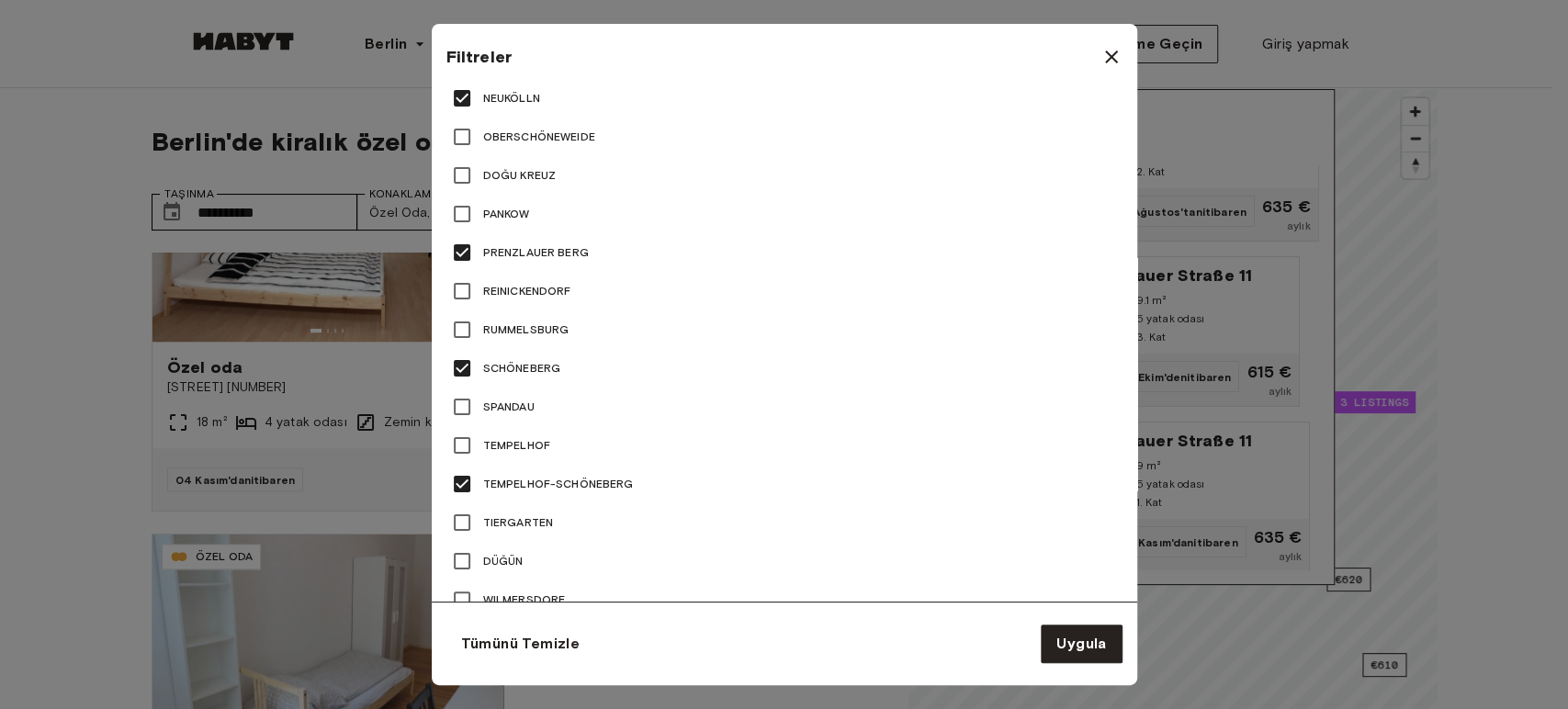 click on "Tiergarten" at bounding box center (518, 522) 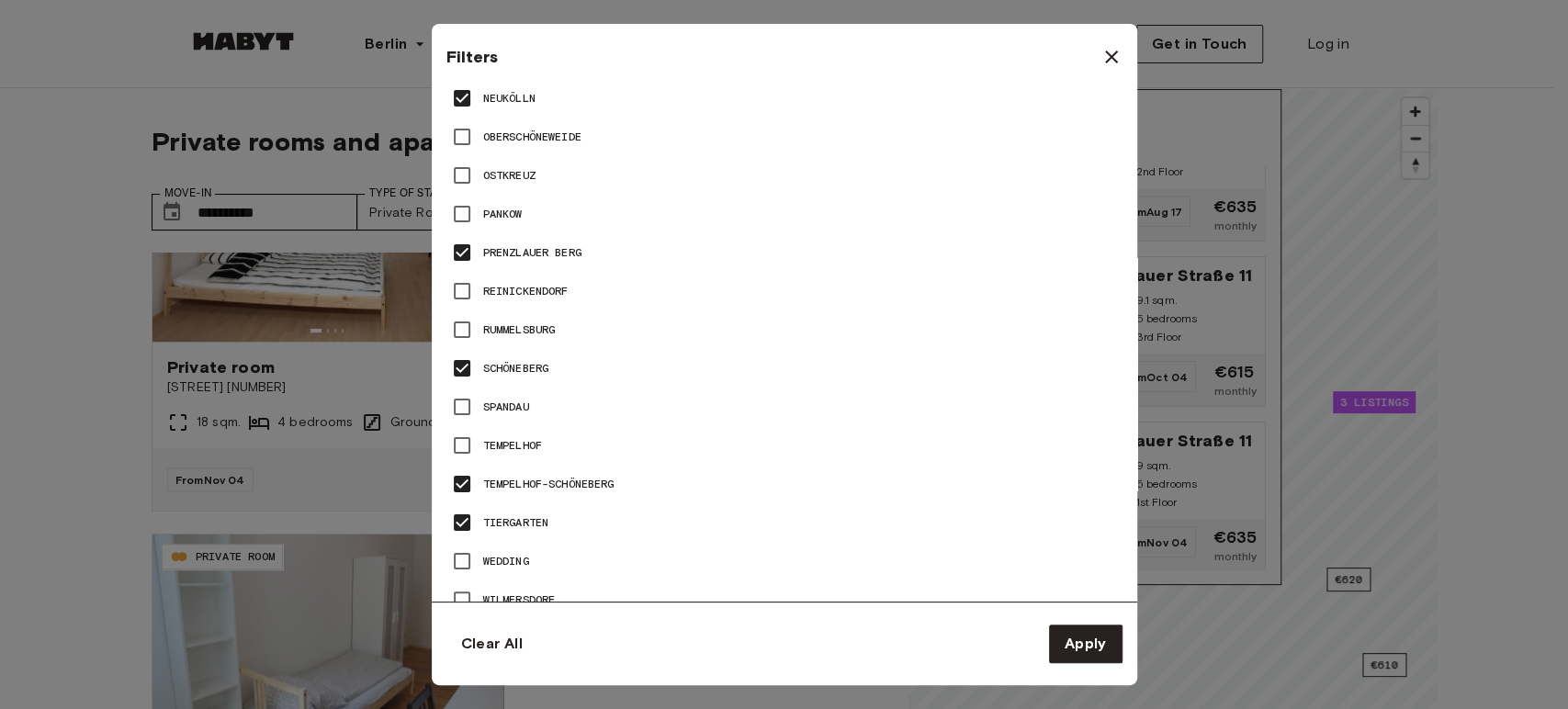 click on "Wedding" at bounding box center [506, 561] 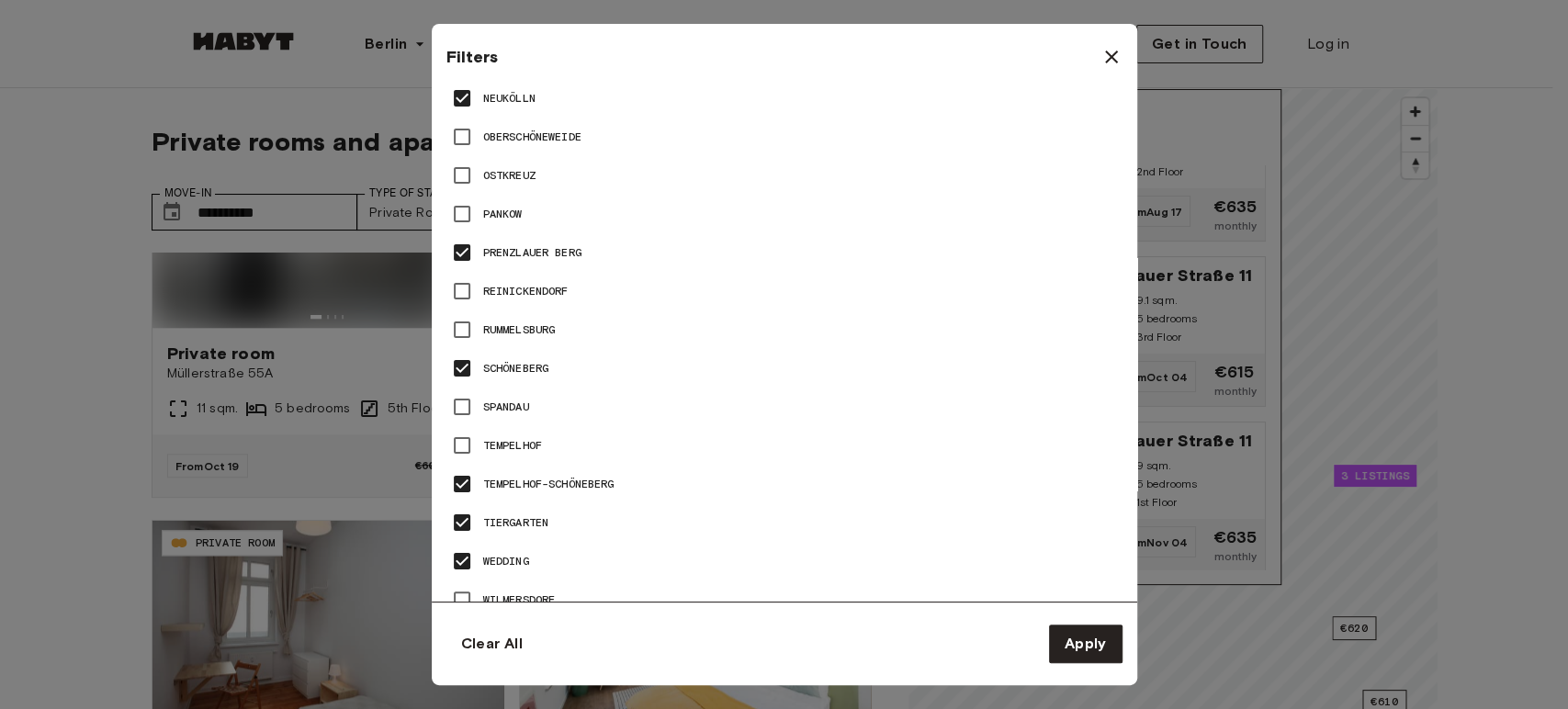 scroll, scrollTop: 1278, scrollLeft: 0, axis: vertical 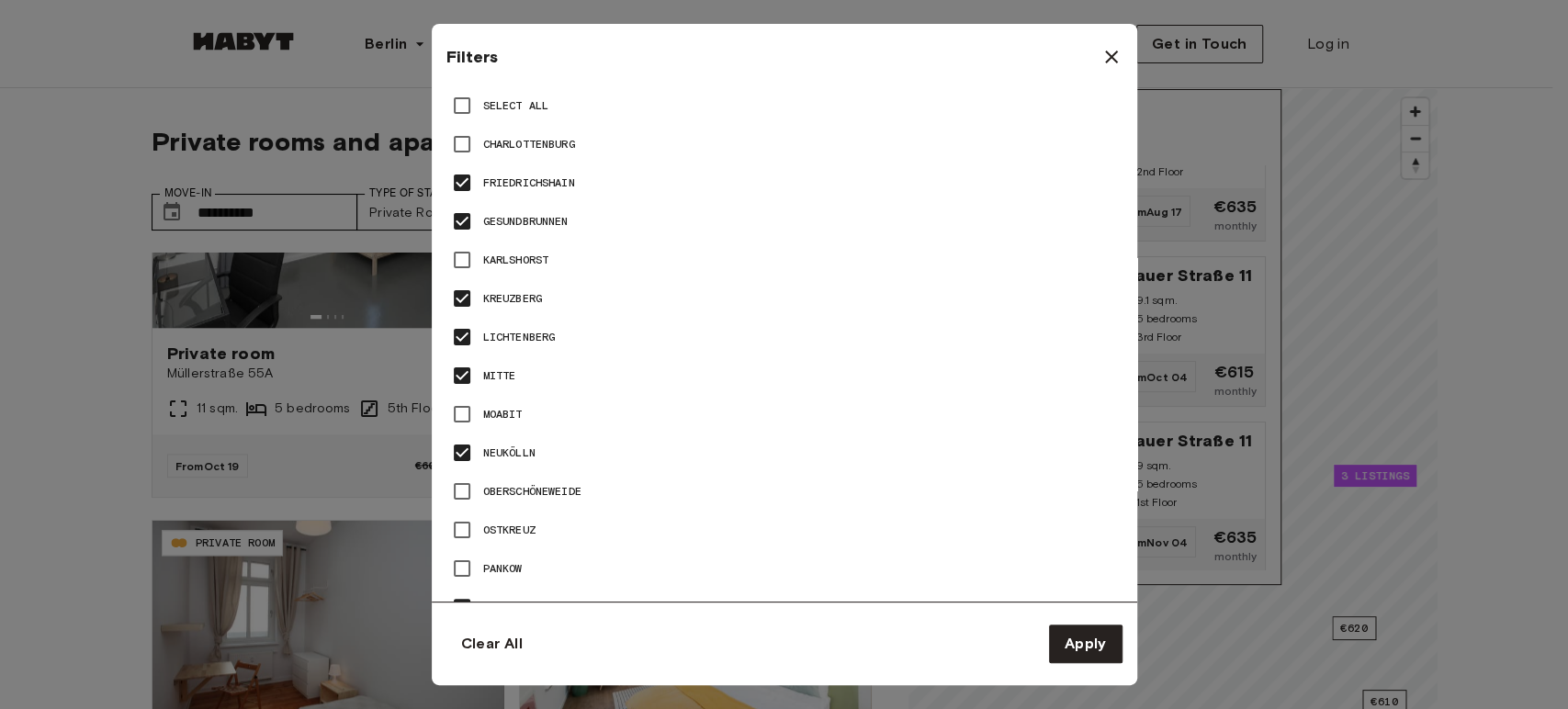 click on "Moabit" at bounding box center (502, 414) 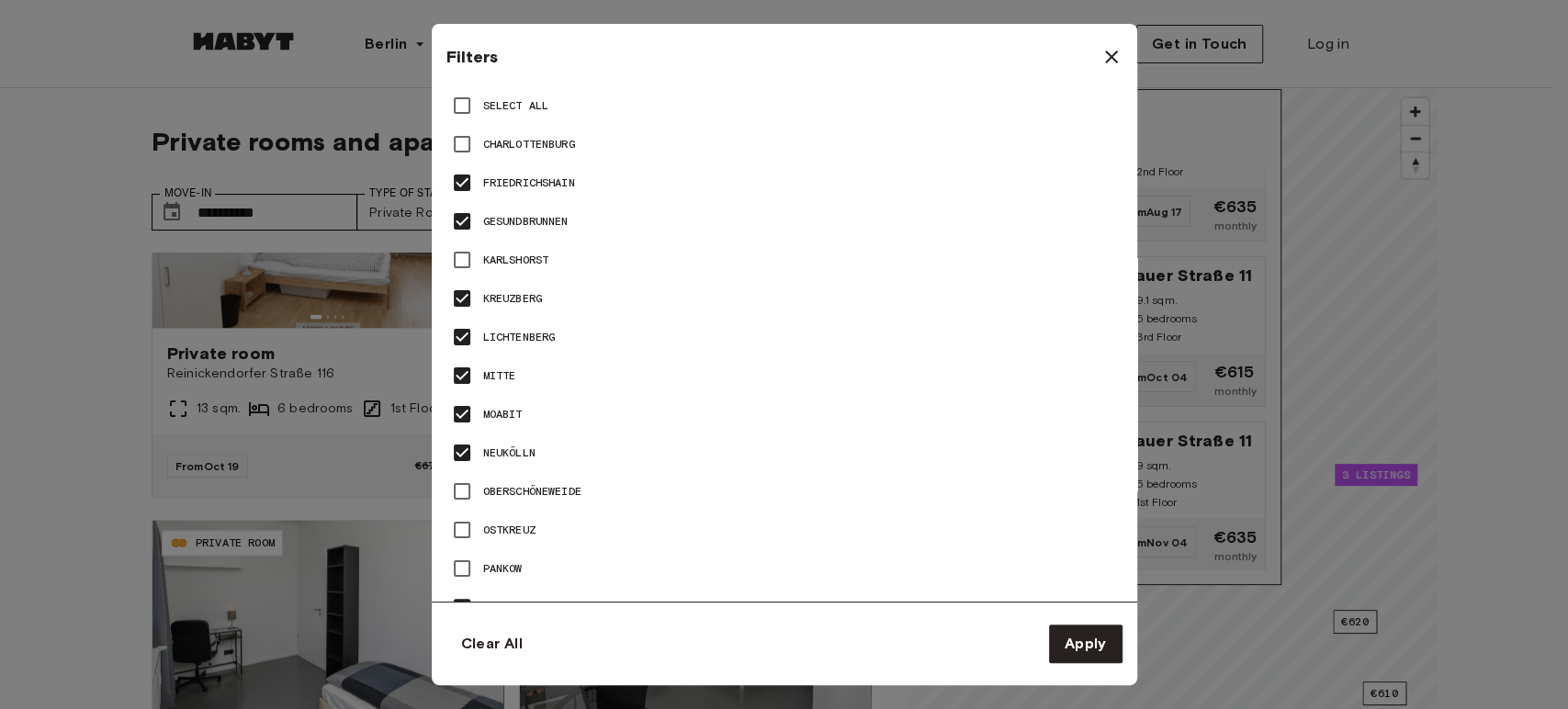 type on "**" 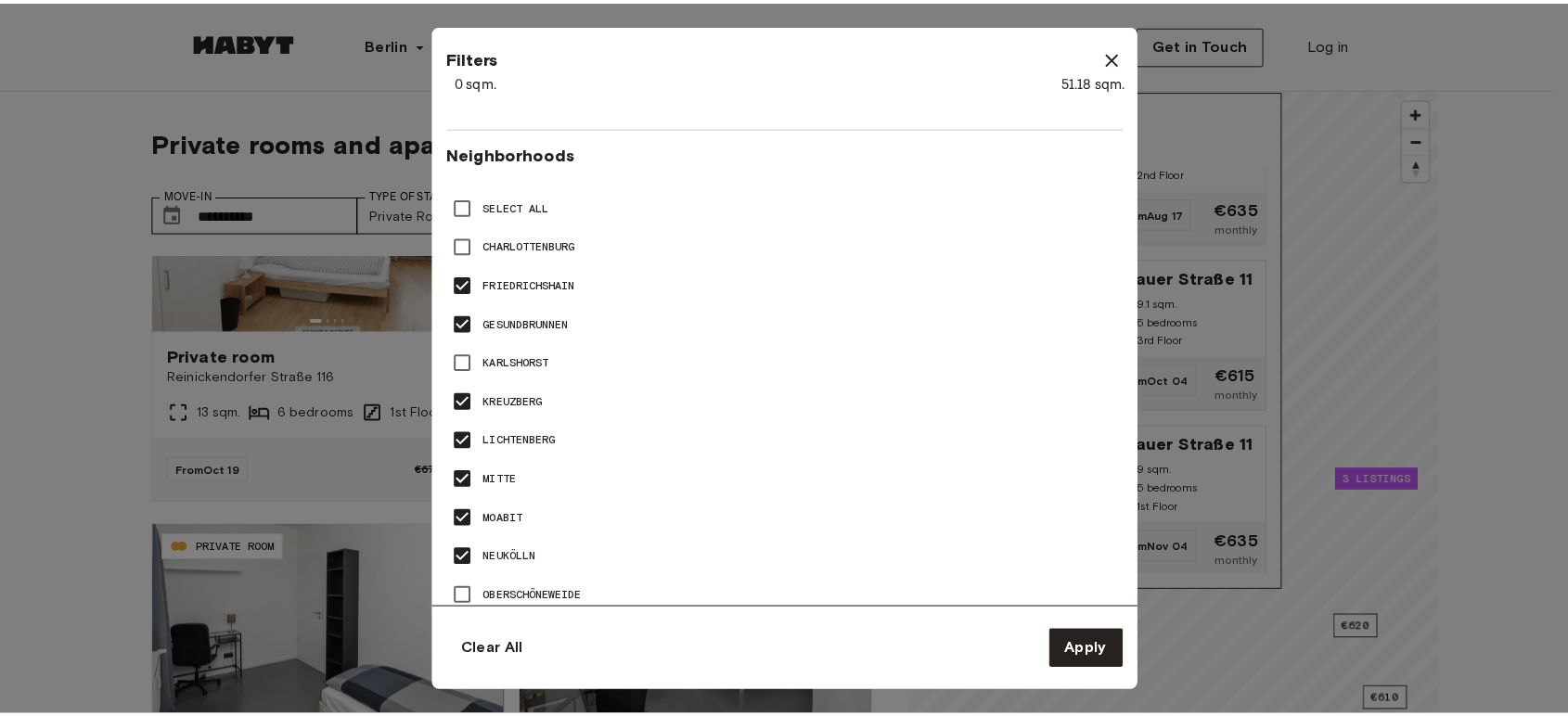 scroll, scrollTop: 775, scrollLeft: 0, axis: vertical 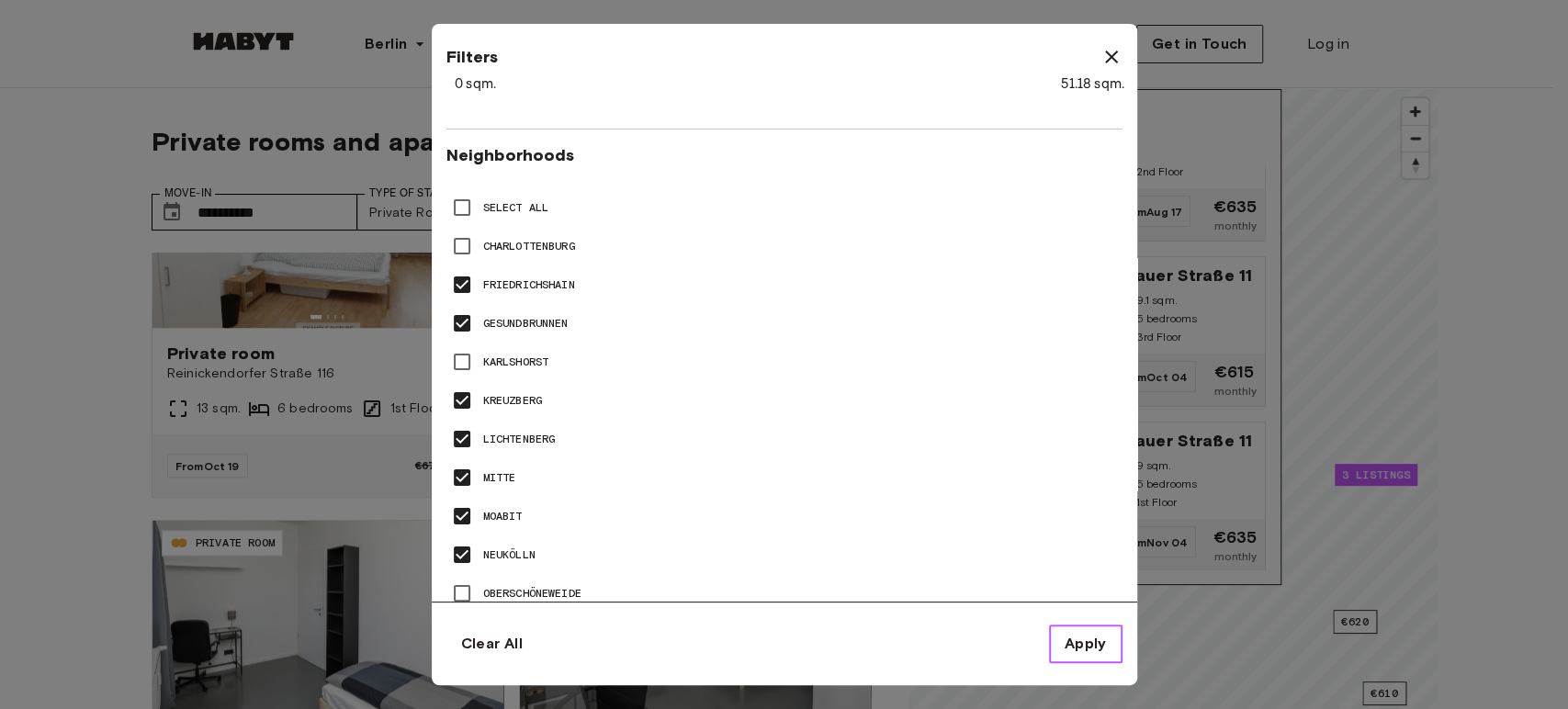 click on "Apply" at bounding box center (1086, 644) 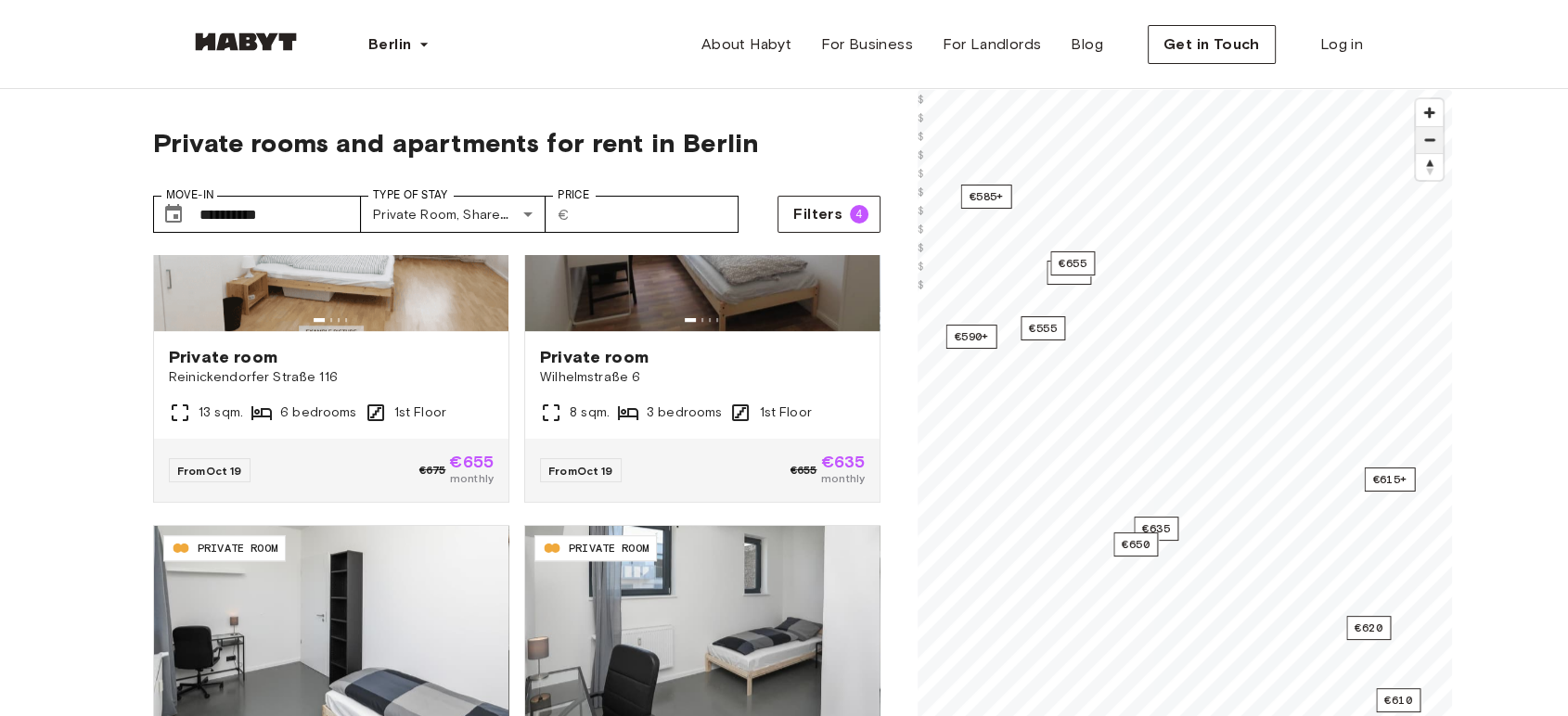 click at bounding box center (1429, 140) 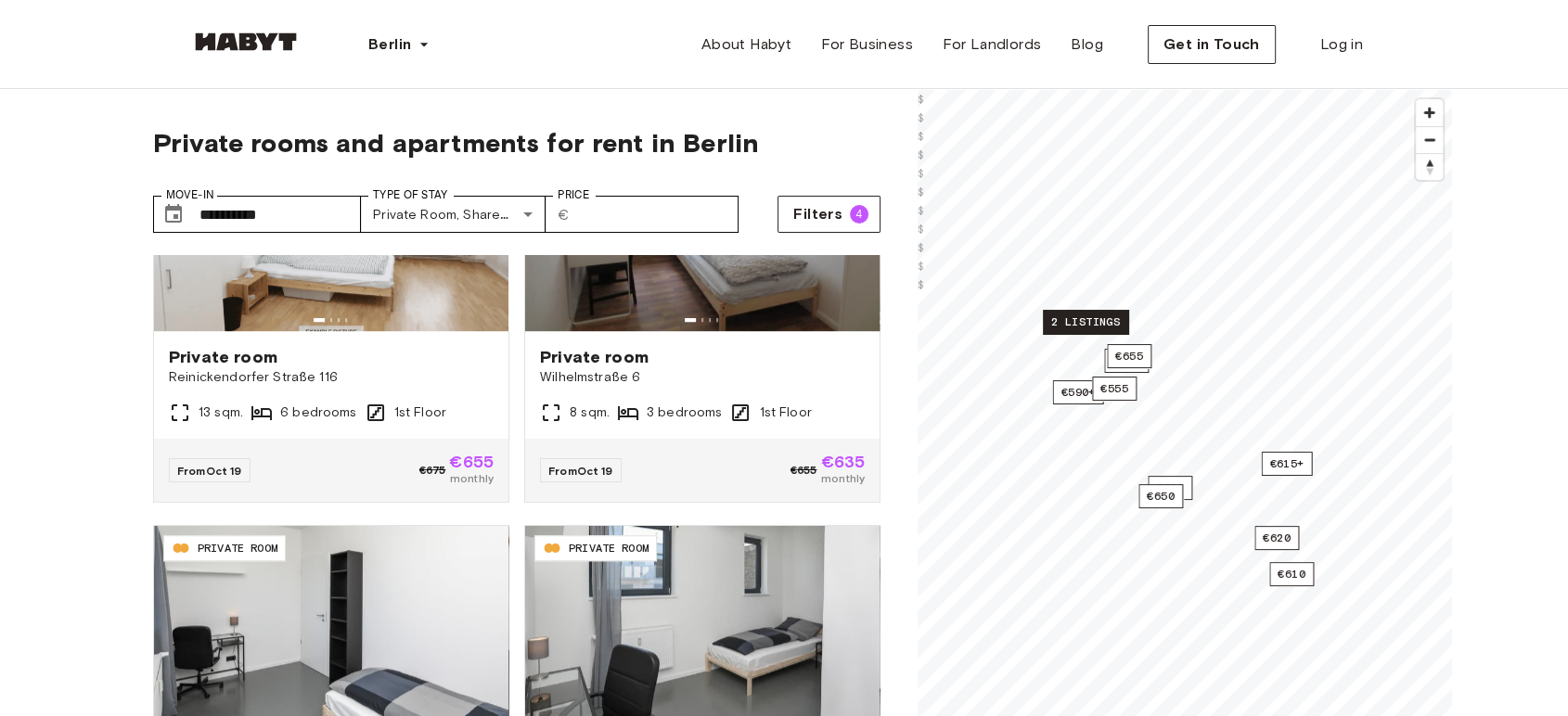 click on "2 listings" at bounding box center (1086, 322) 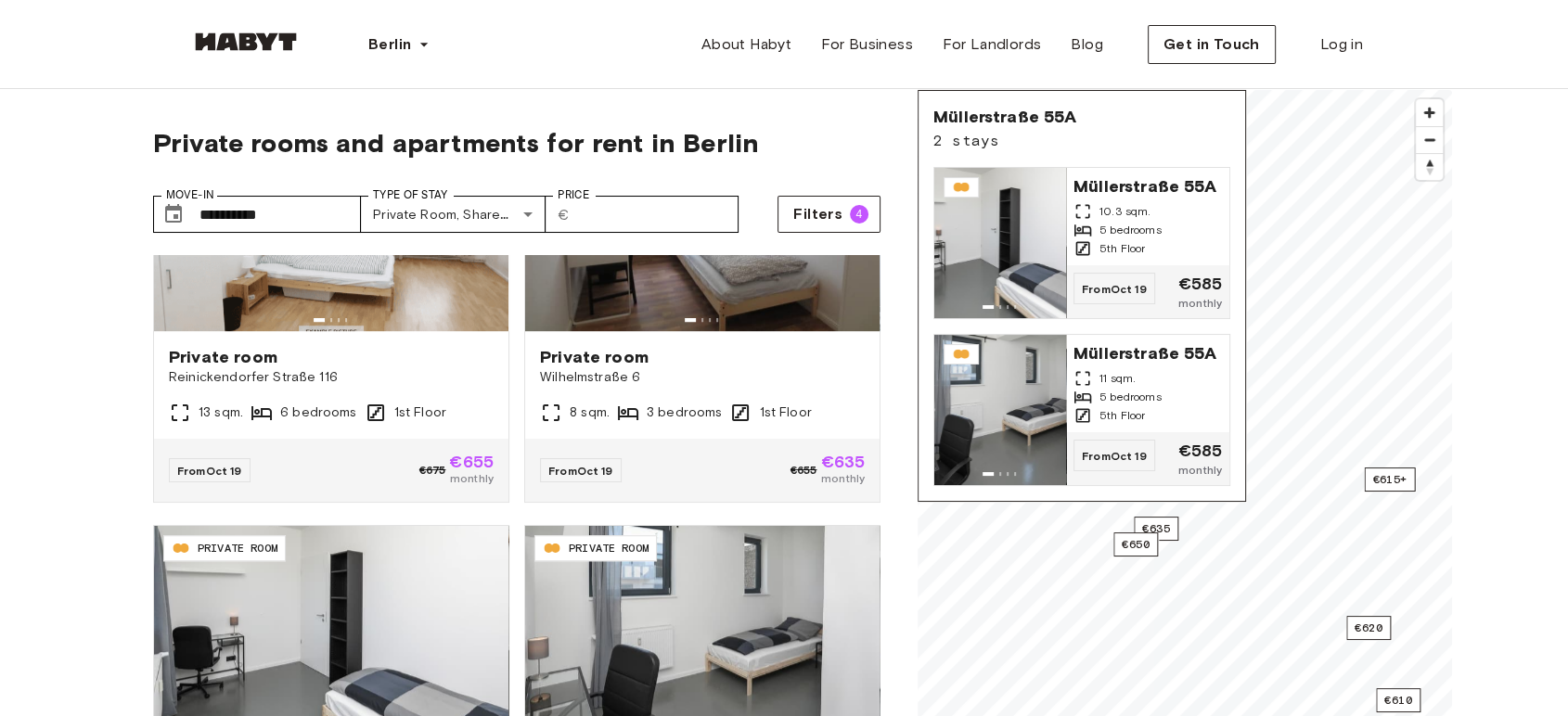 click on "**********" at bounding box center (784, 1831) 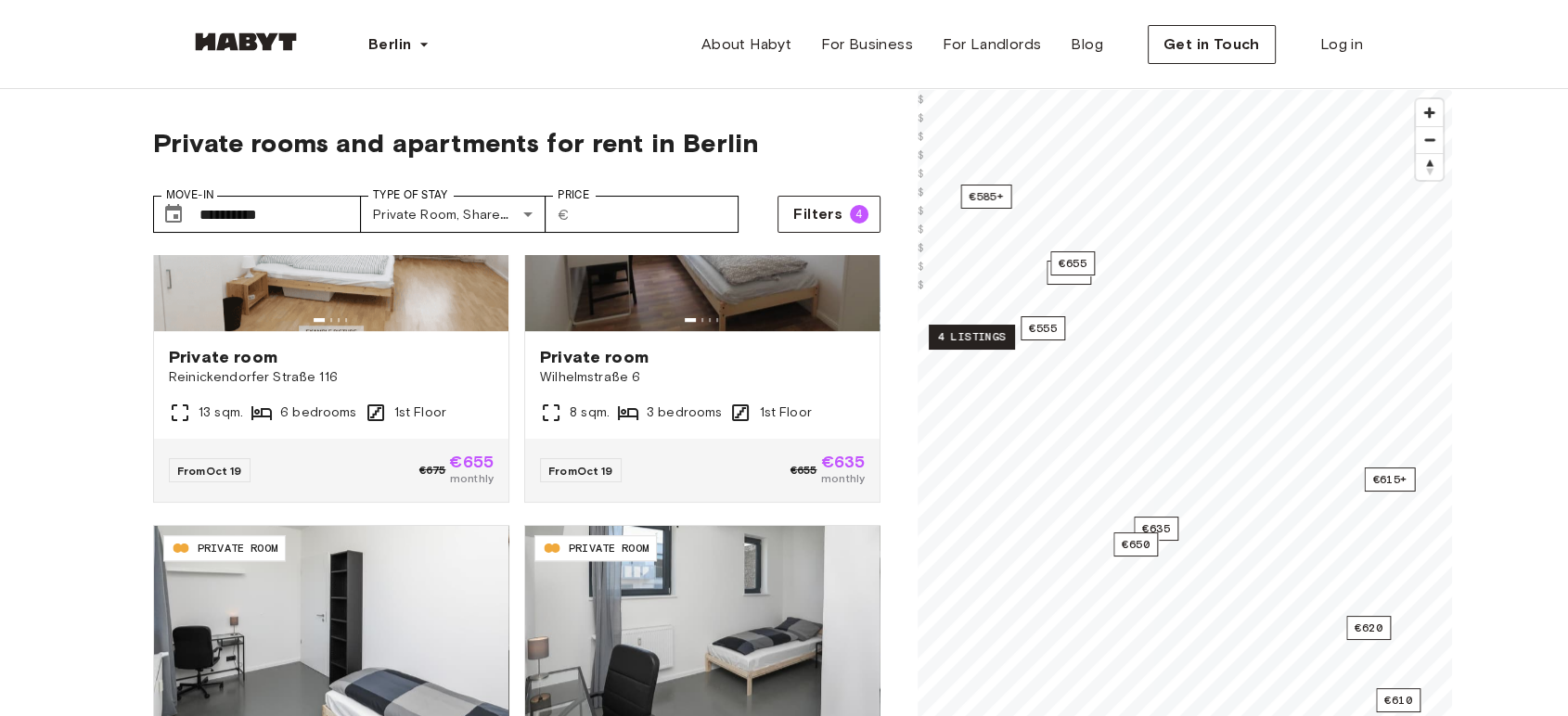 click on "4 listings" at bounding box center (971, 337) 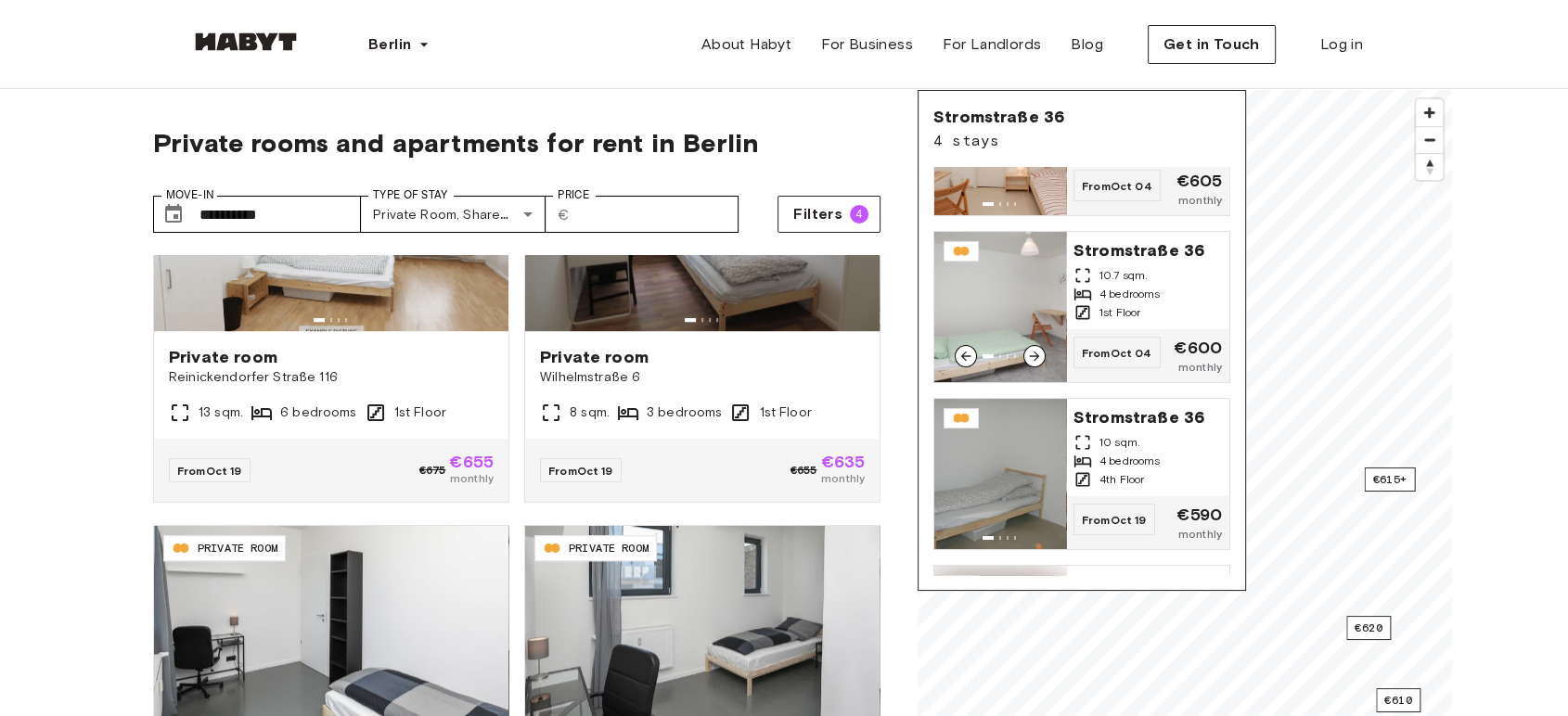 scroll, scrollTop: 243, scrollLeft: 0, axis: vertical 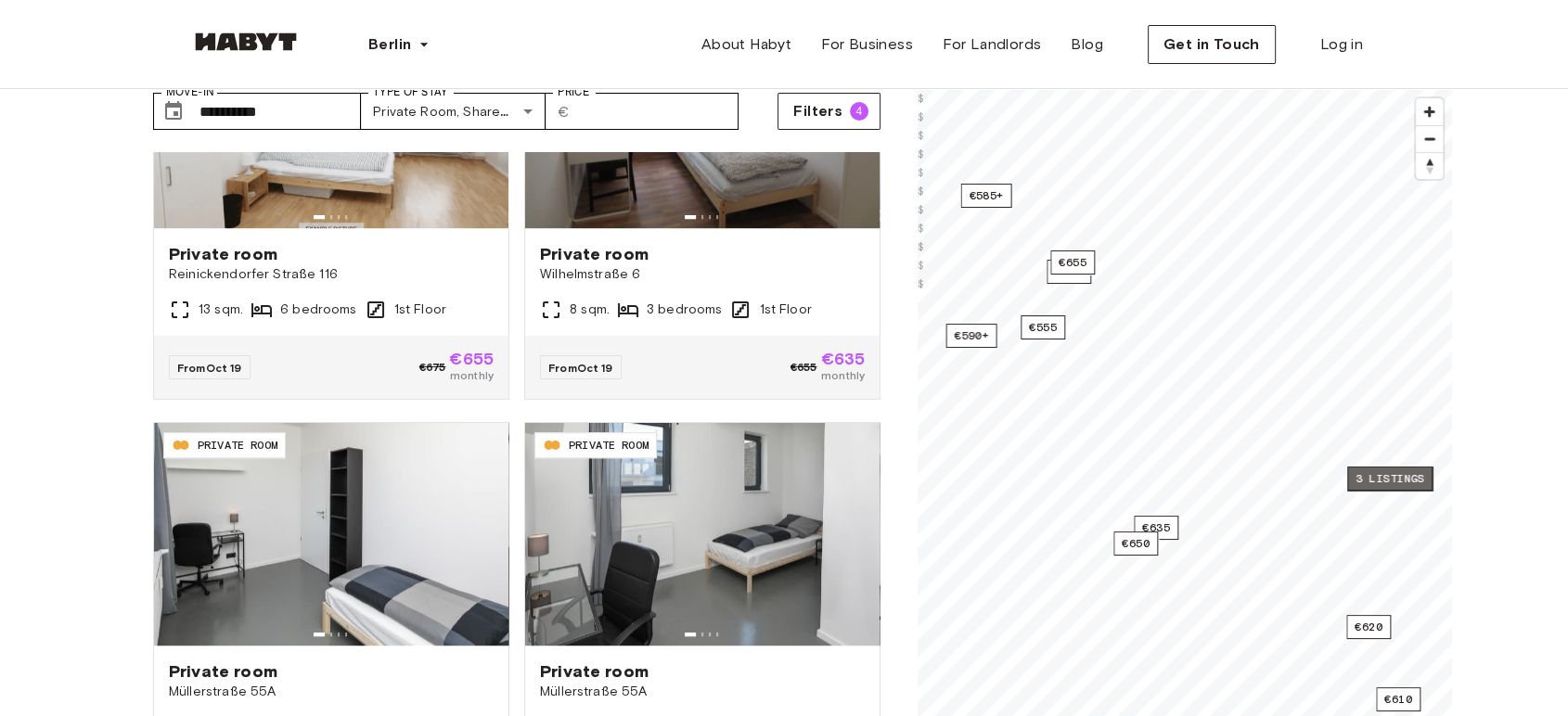 click on "3 listings" at bounding box center (1390, 479) 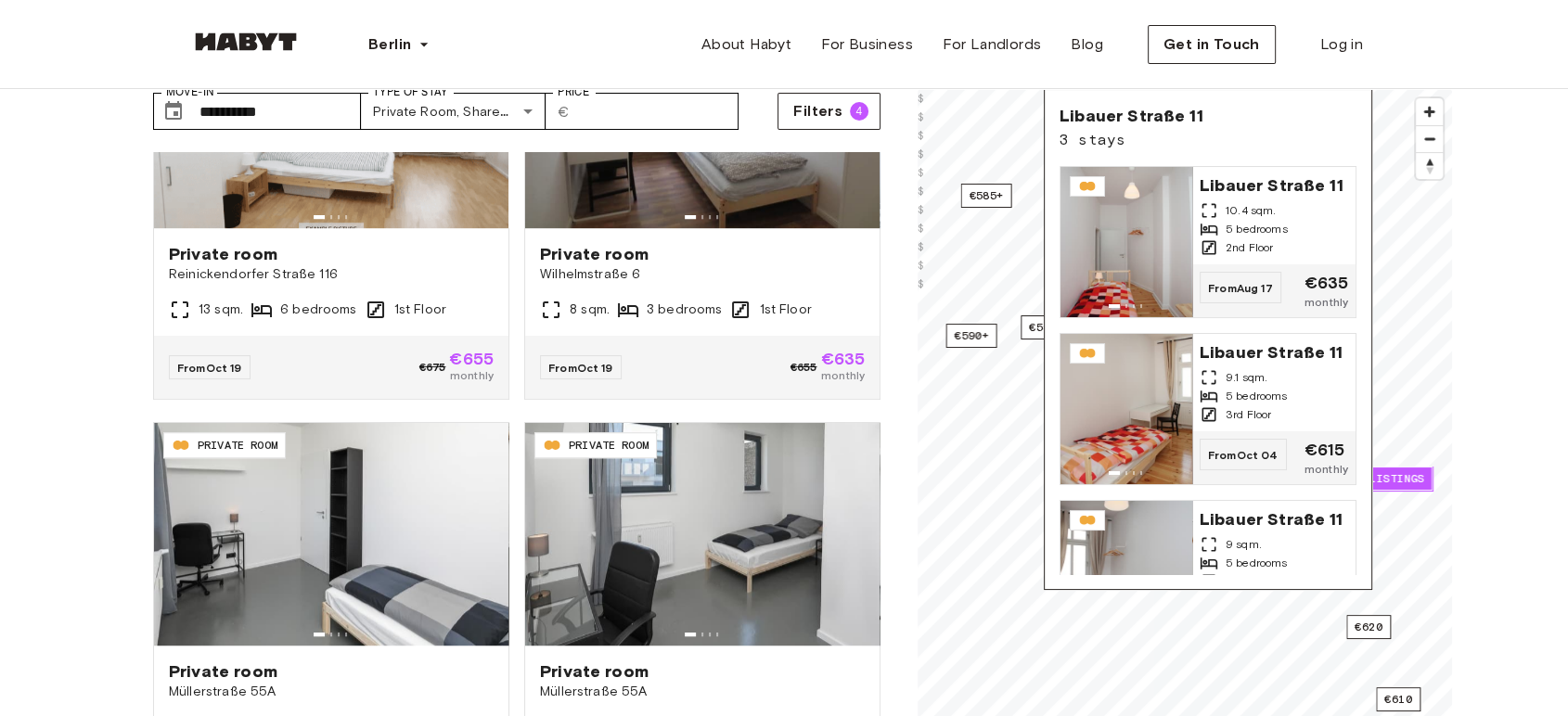 click on "Libauer Straße 11 3 stays Libauer Straße 11 10.4 sqm. 5 bedrooms 2nd Floor From  Aug 17 €635 monthly Libauer Straße 11 9.1 sqm. 5 bedrooms 3rd Floor From  Oct 04 €615 monthly Libauer Straße 11 9 sqm. 5 bedrooms 1st Floor From  Nov 04 €635 monthly" at bounding box center [1208, 339] 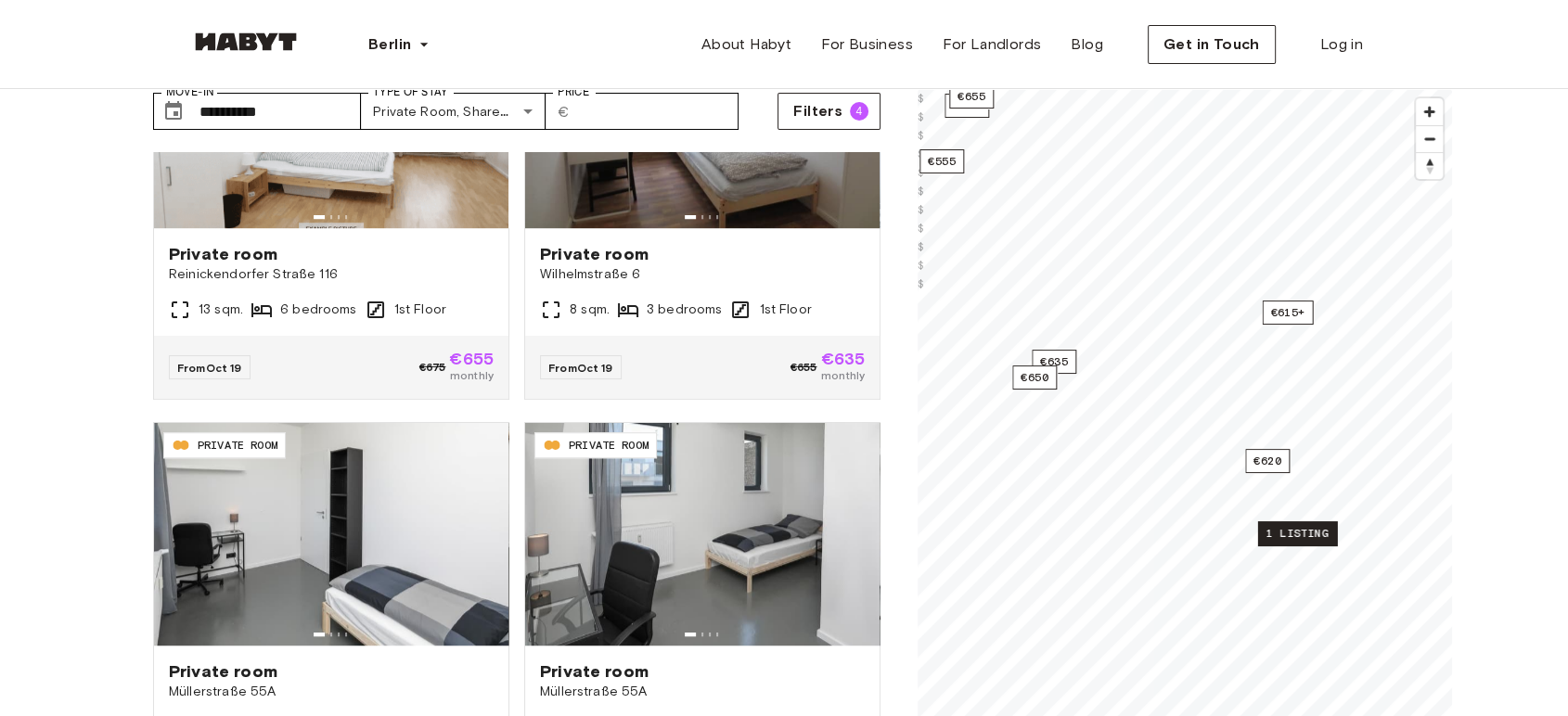 click on "1 listing" at bounding box center [1297, 533] 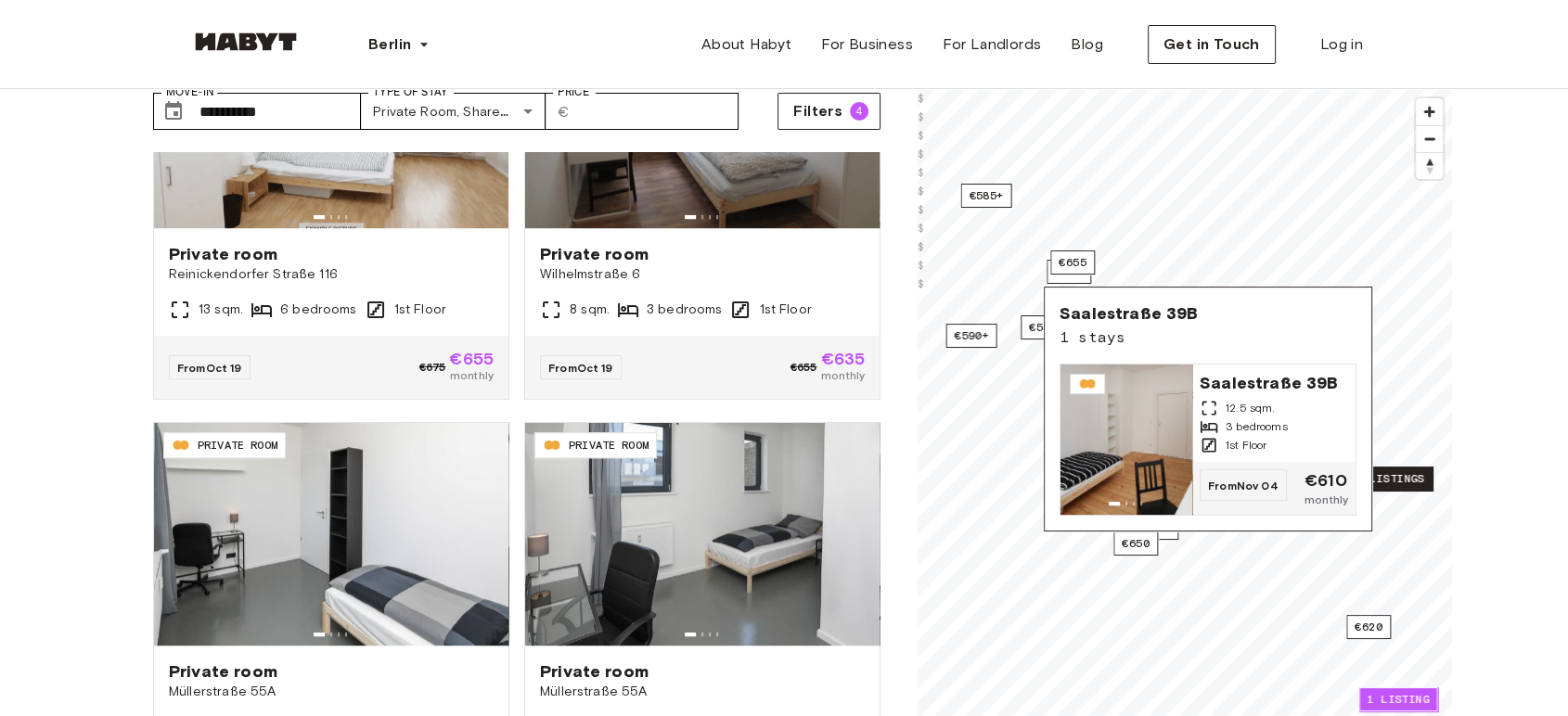 click on "3 listings" at bounding box center [1390, 479] 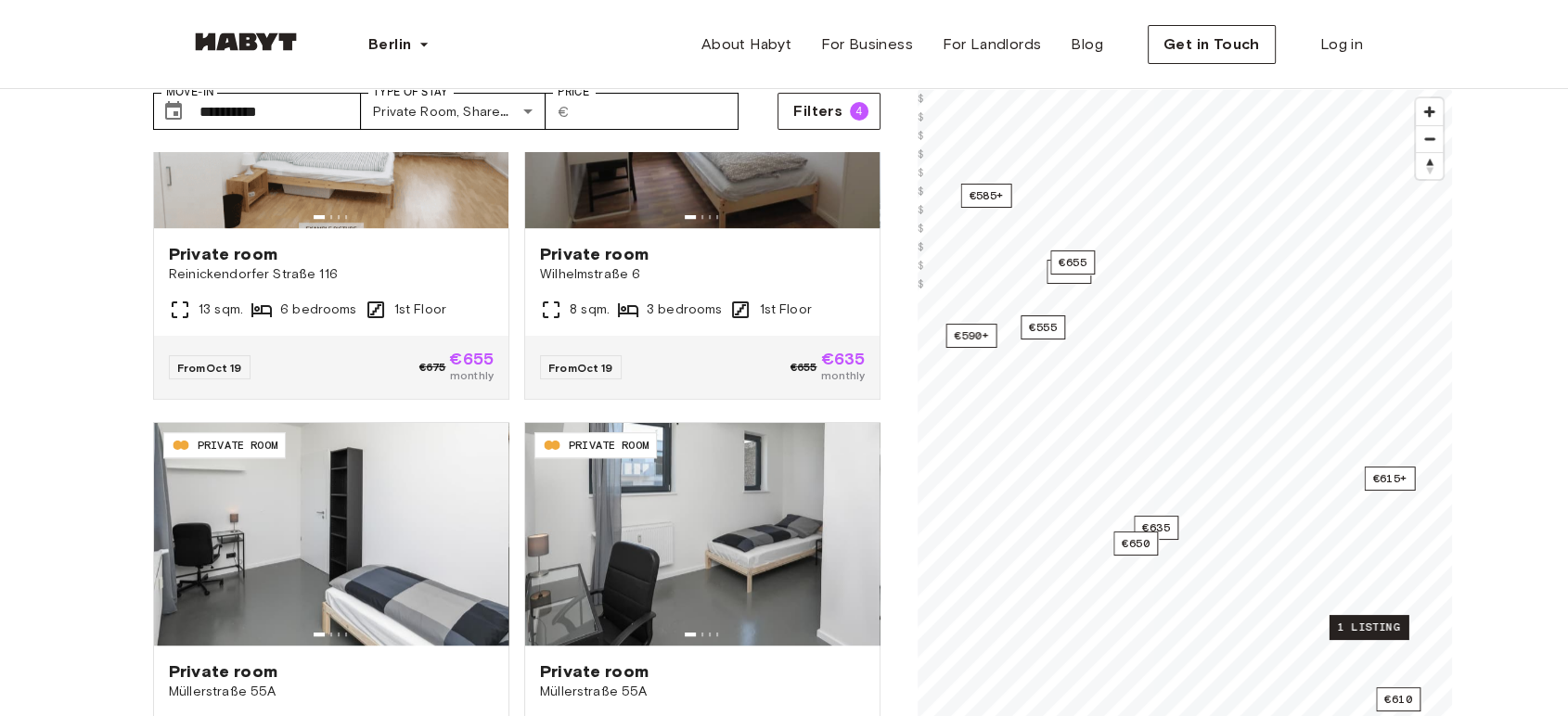 click on "1 listing" at bounding box center [1369, 627] 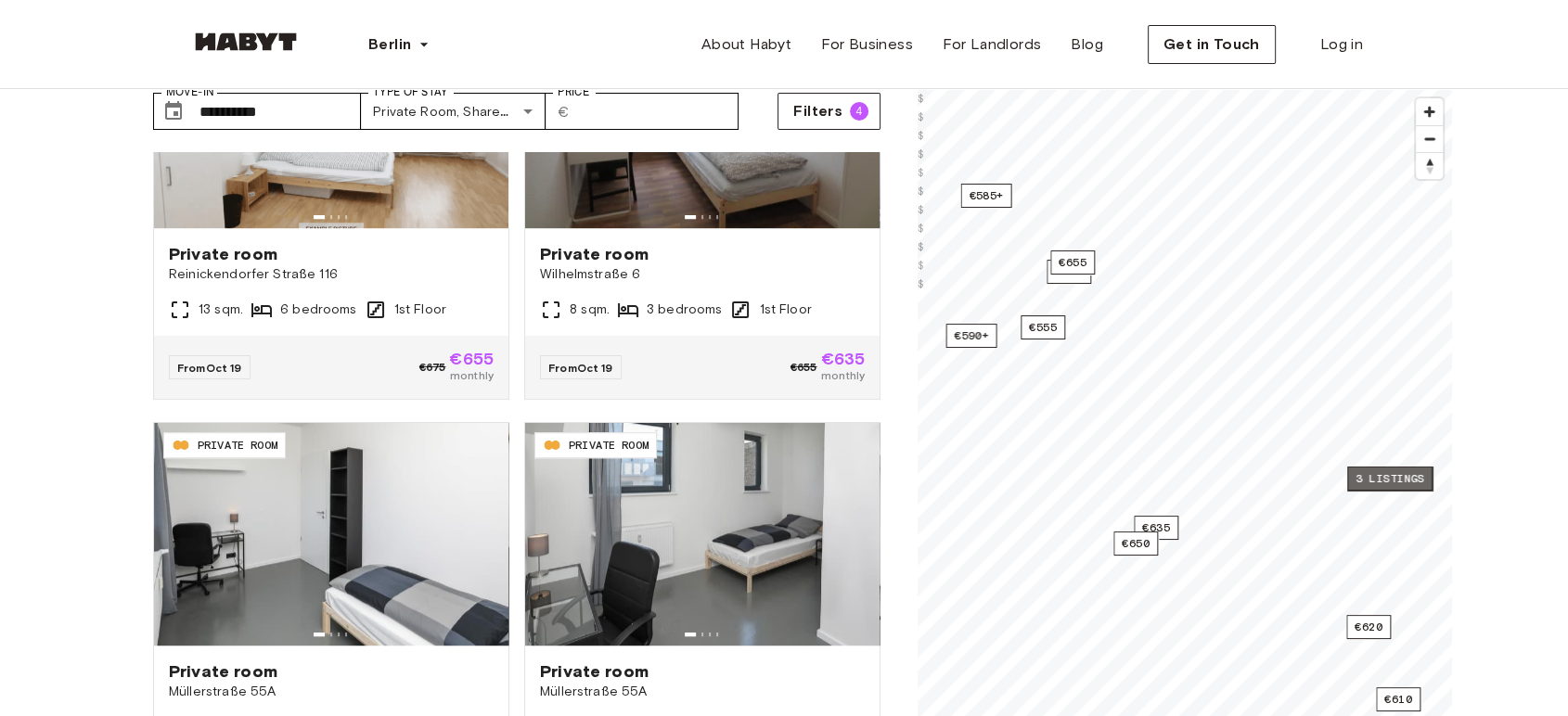 click on "3 listings" at bounding box center (1390, 479) 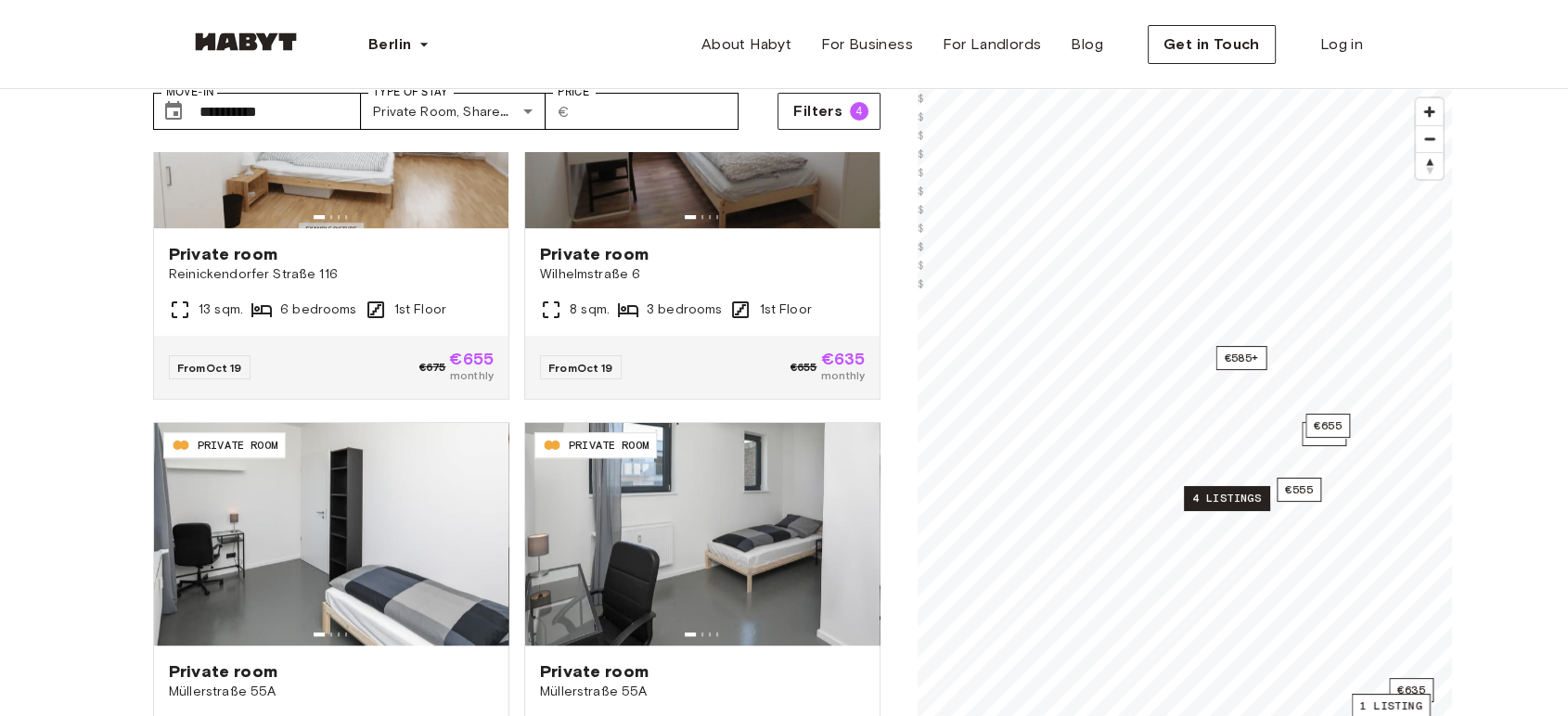 click on "4 listings" at bounding box center (1227, 498) 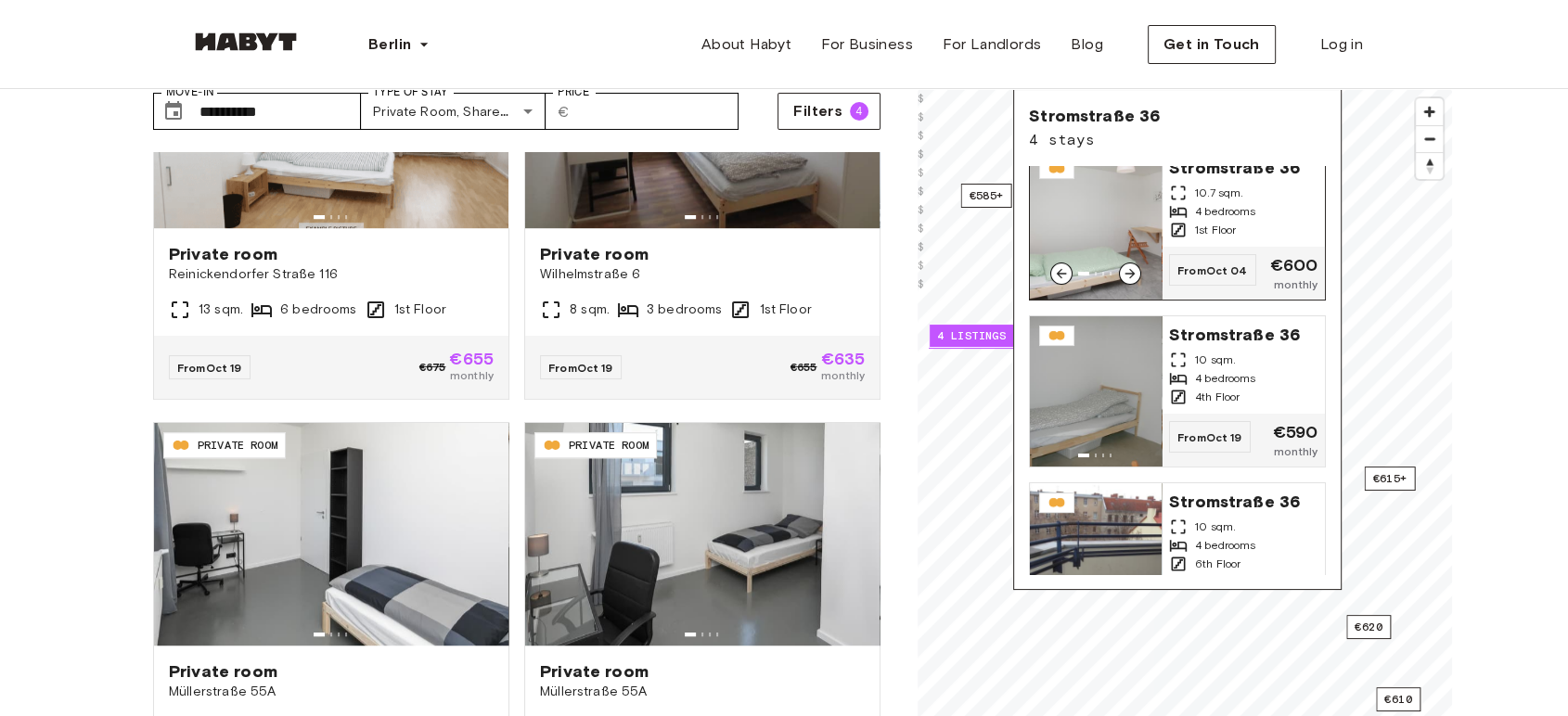scroll, scrollTop: 243, scrollLeft: 0, axis: vertical 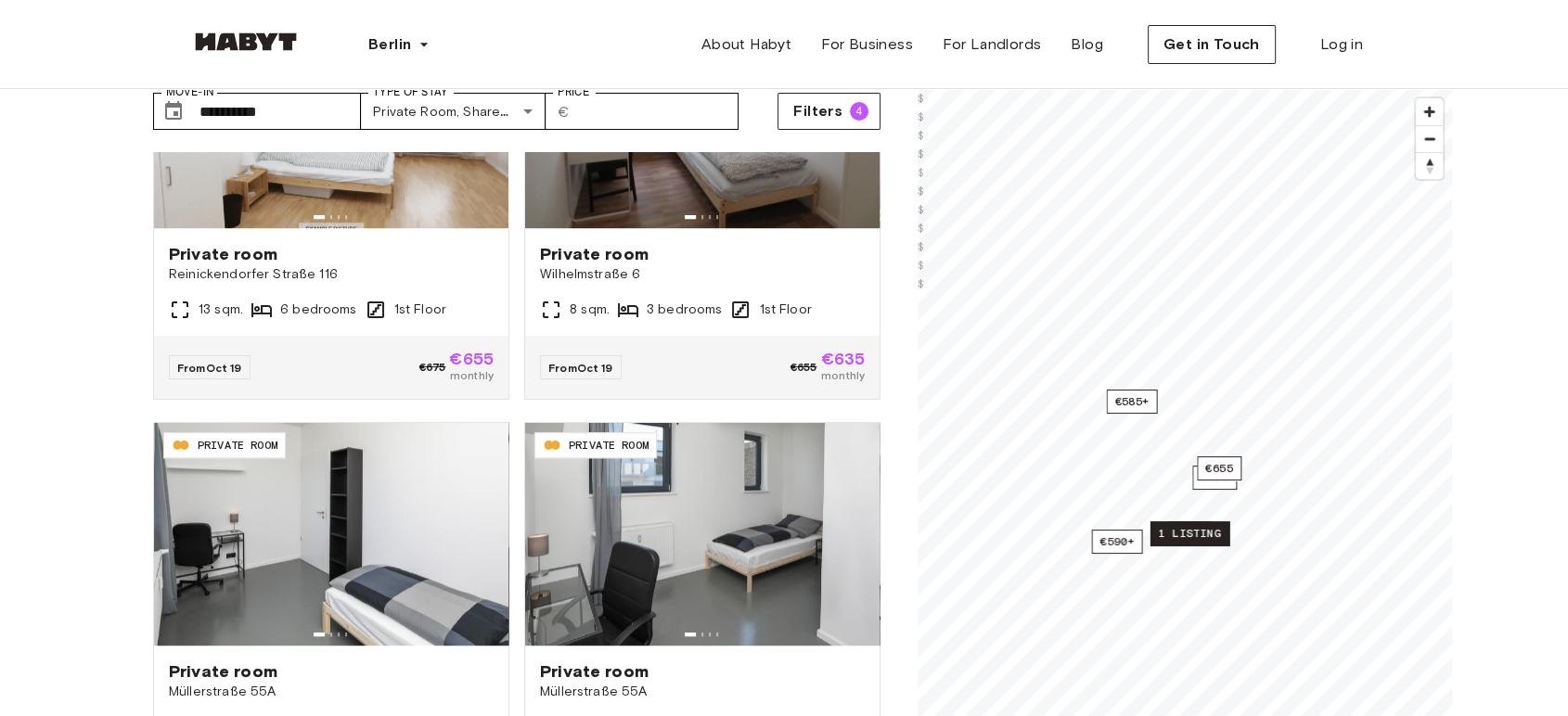 click on "1 listing" at bounding box center [1189, 533] 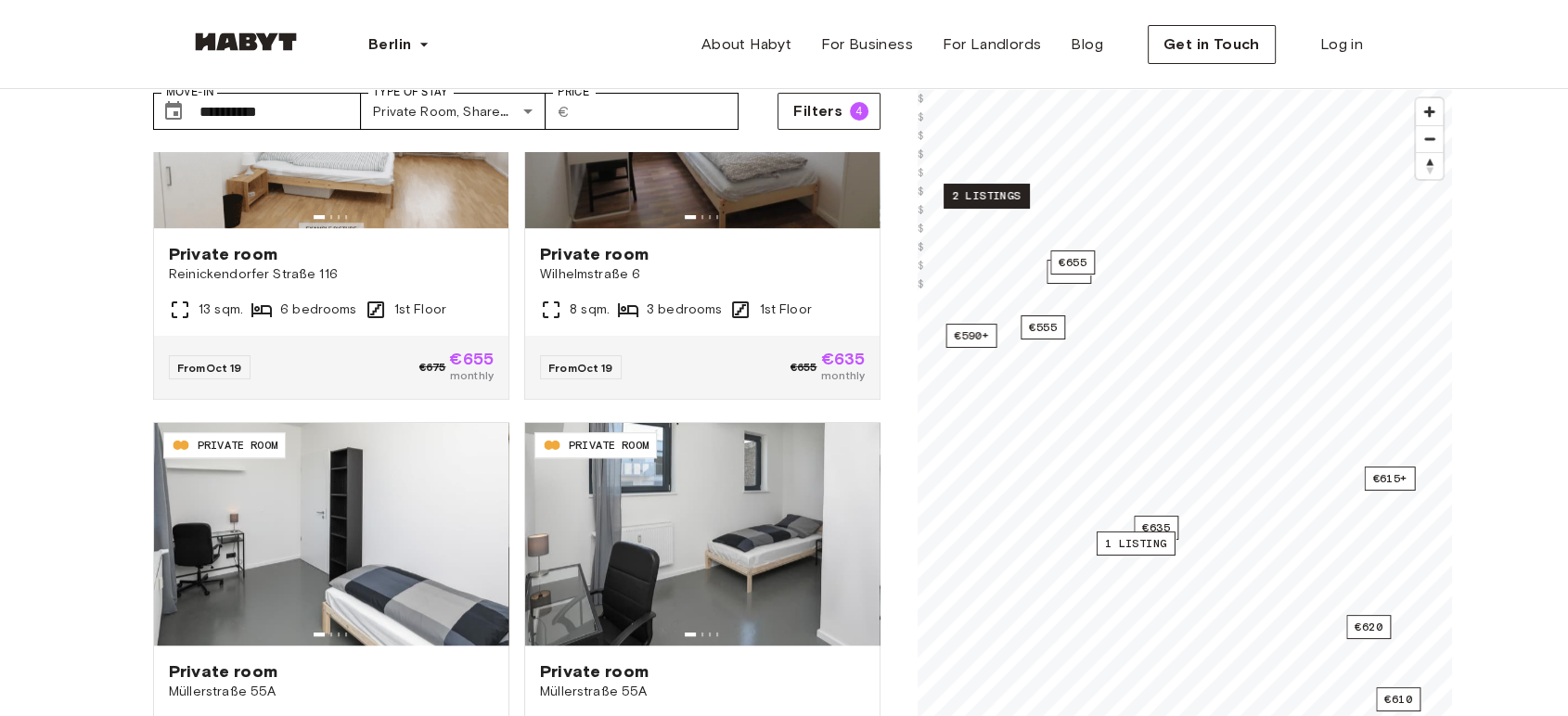 click on "2 listings" at bounding box center (986, 196) 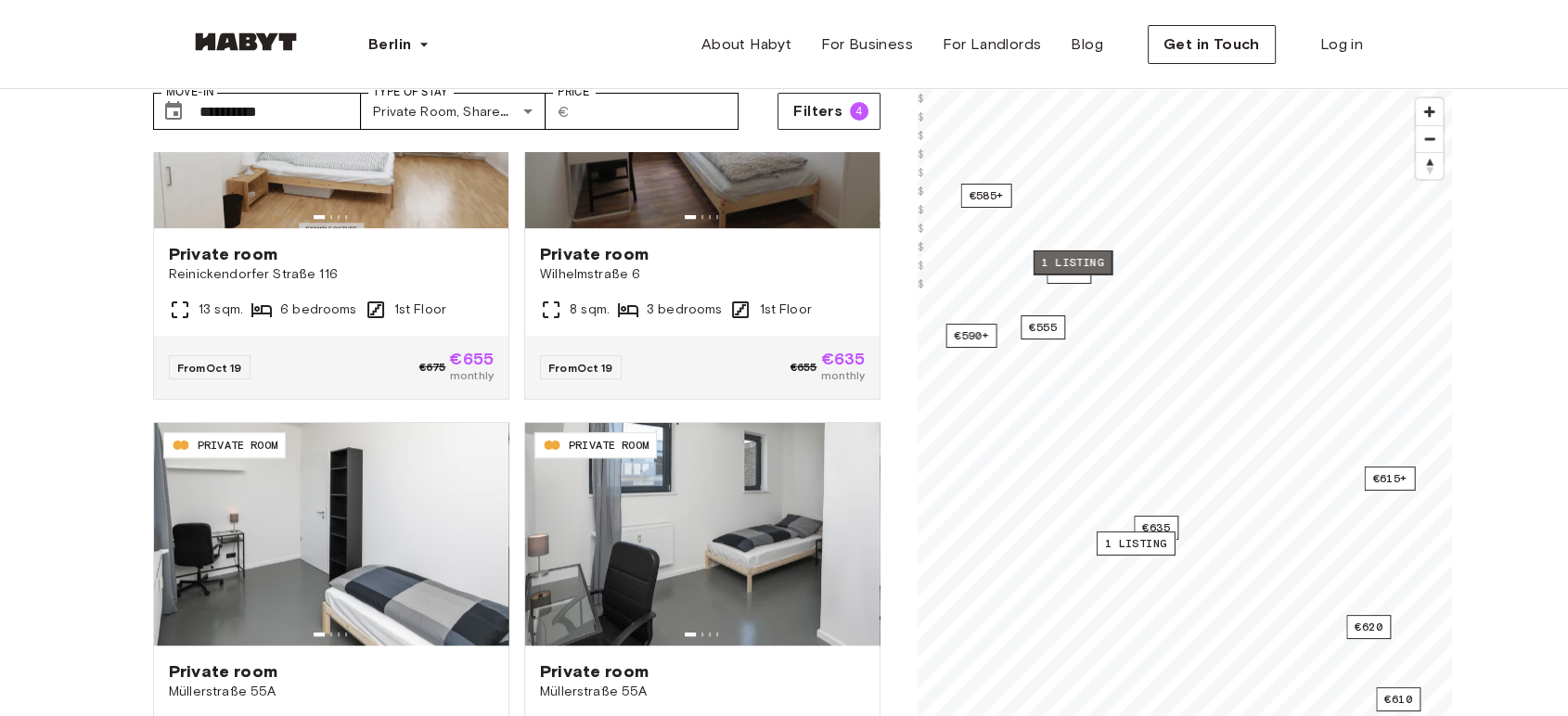 click on "1 listing" at bounding box center (1073, 262) 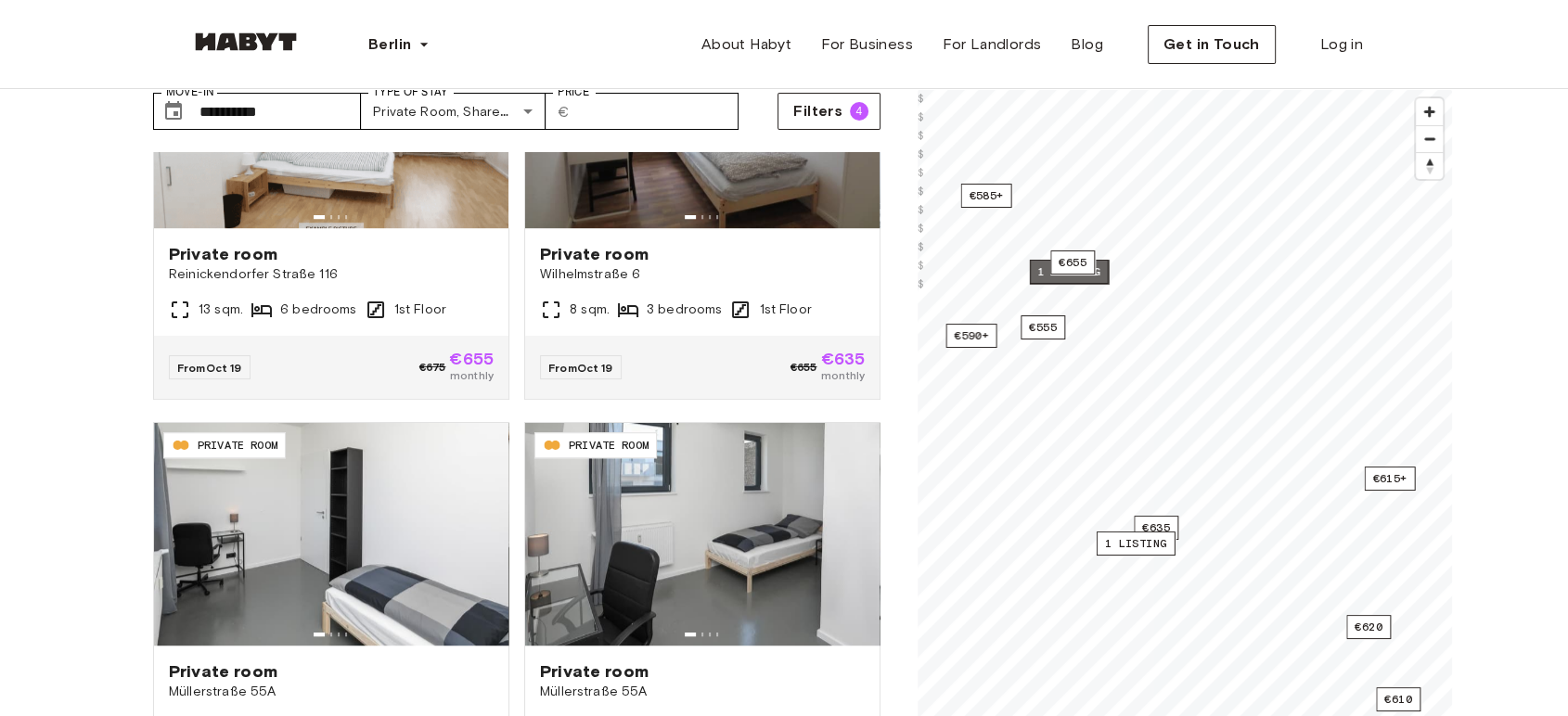 click on "1 listing" at bounding box center [1069, 272] 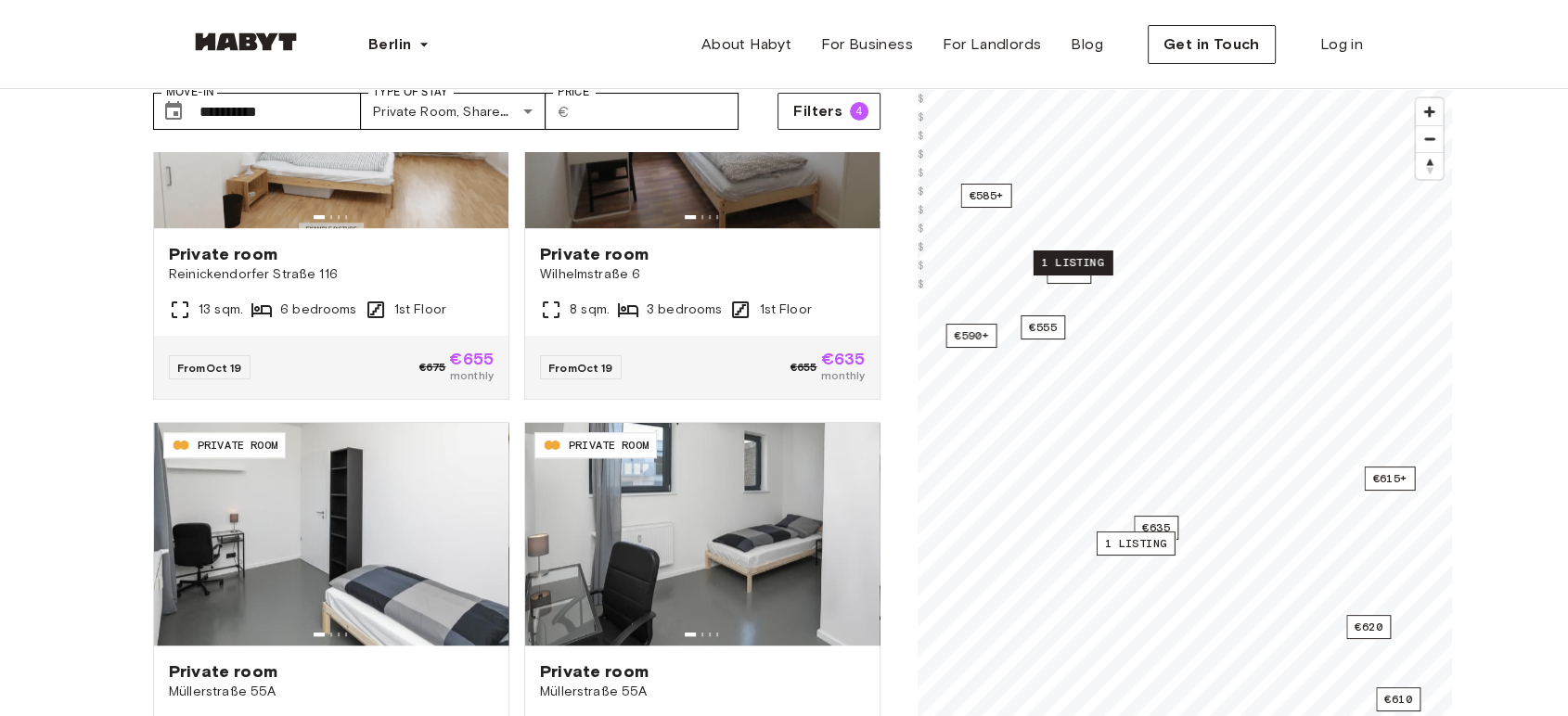 click on "1 listing" at bounding box center [1073, 262] 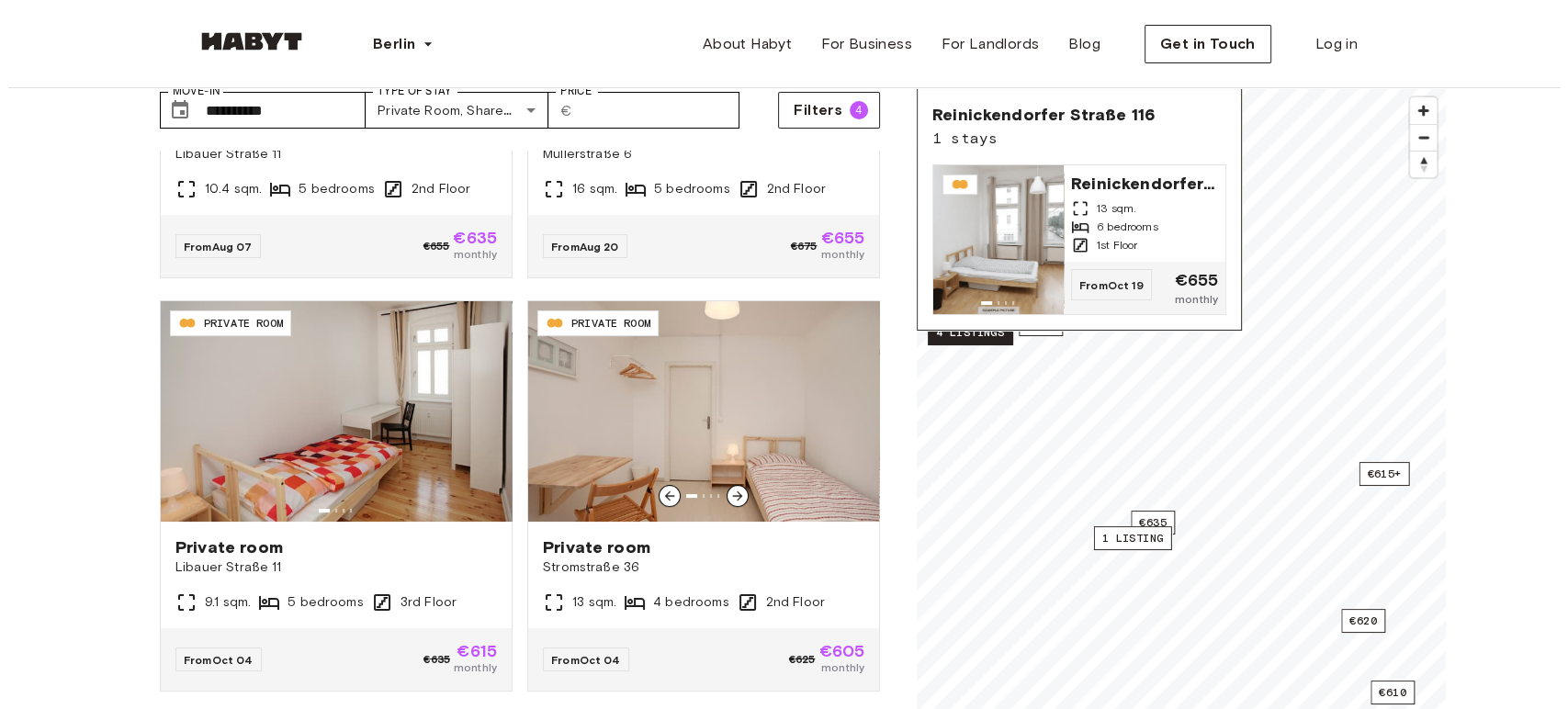 scroll, scrollTop: 0, scrollLeft: 0, axis: both 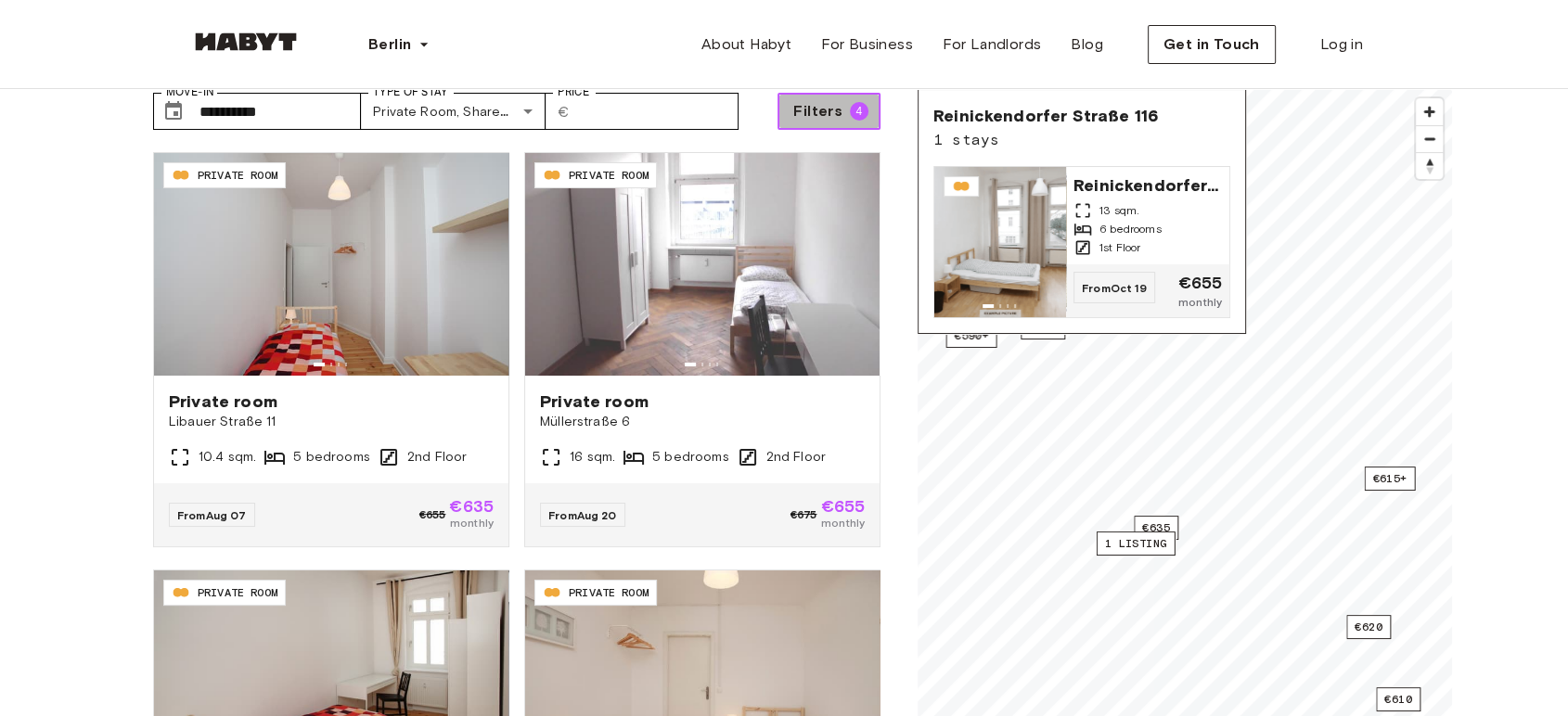 click on "Filters 4" at bounding box center [829, 111] 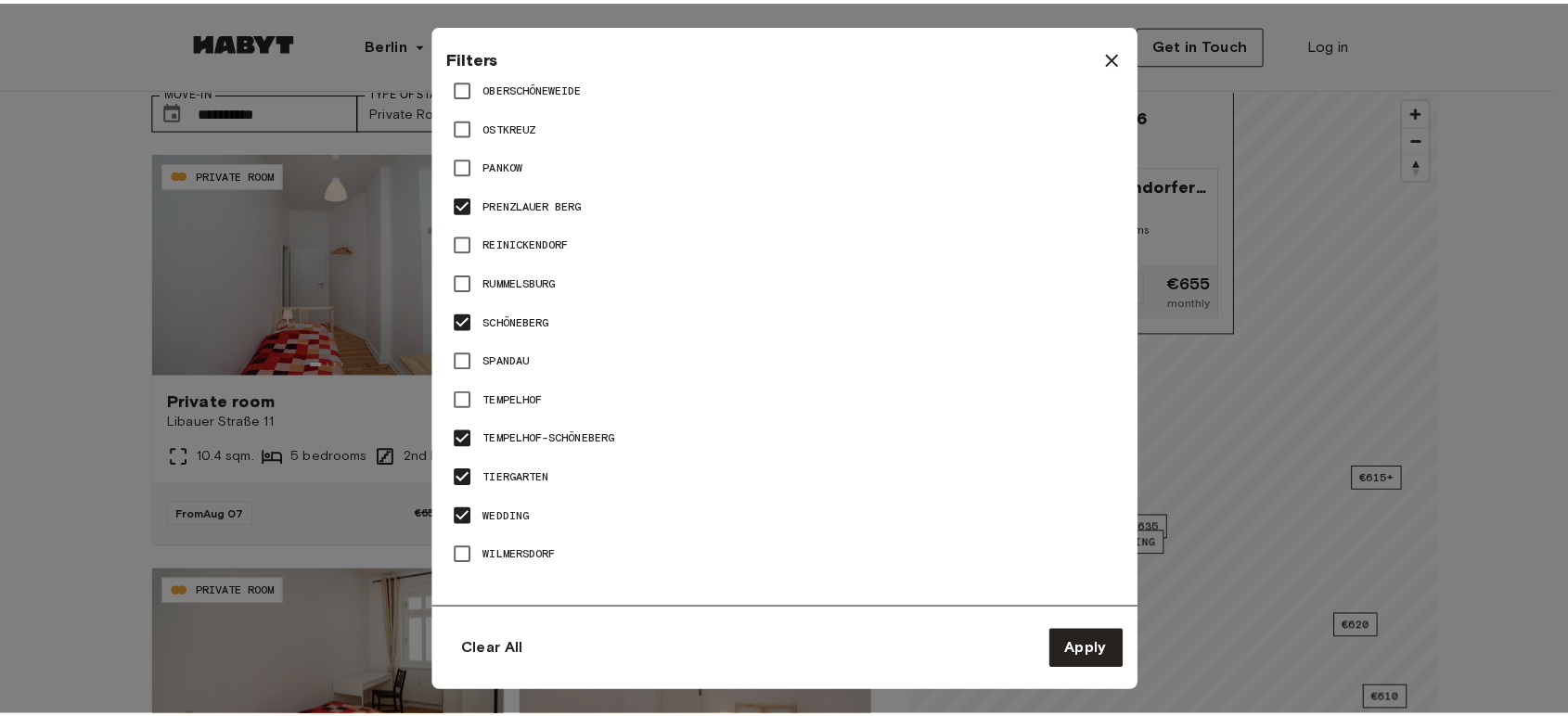 scroll, scrollTop: 1291, scrollLeft: 0, axis: vertical 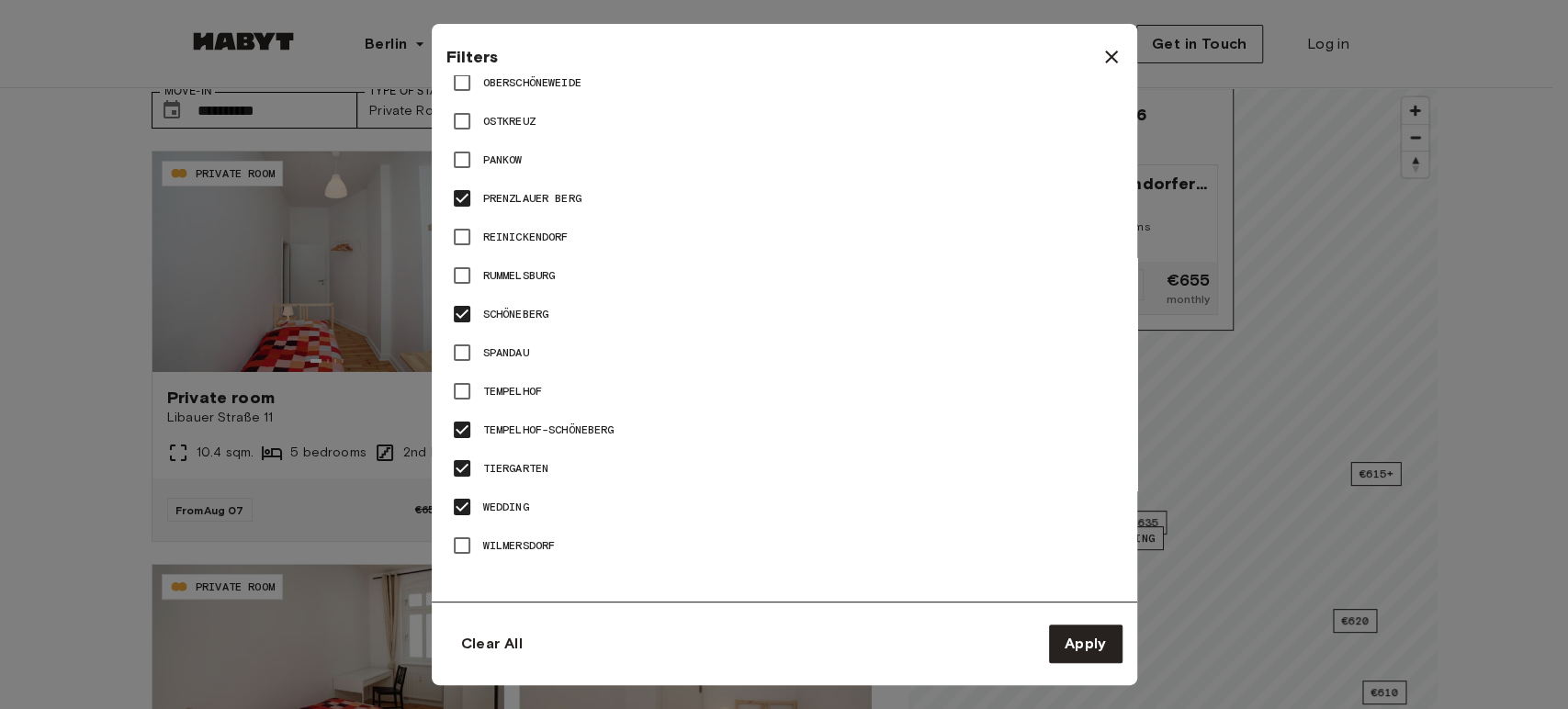 click at bounding box center [784, 354] 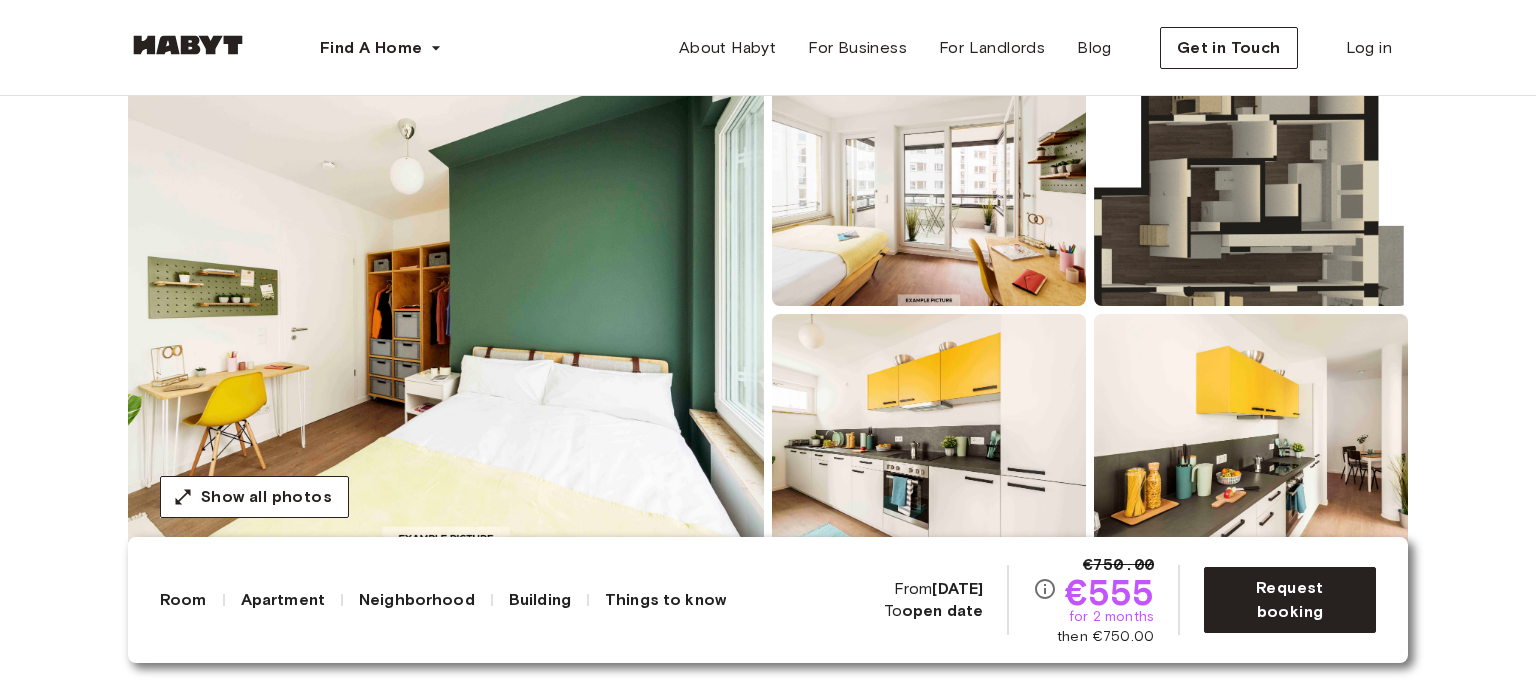 scroll, scrollTop: 200, scrollLeft: 0, axis: vertical 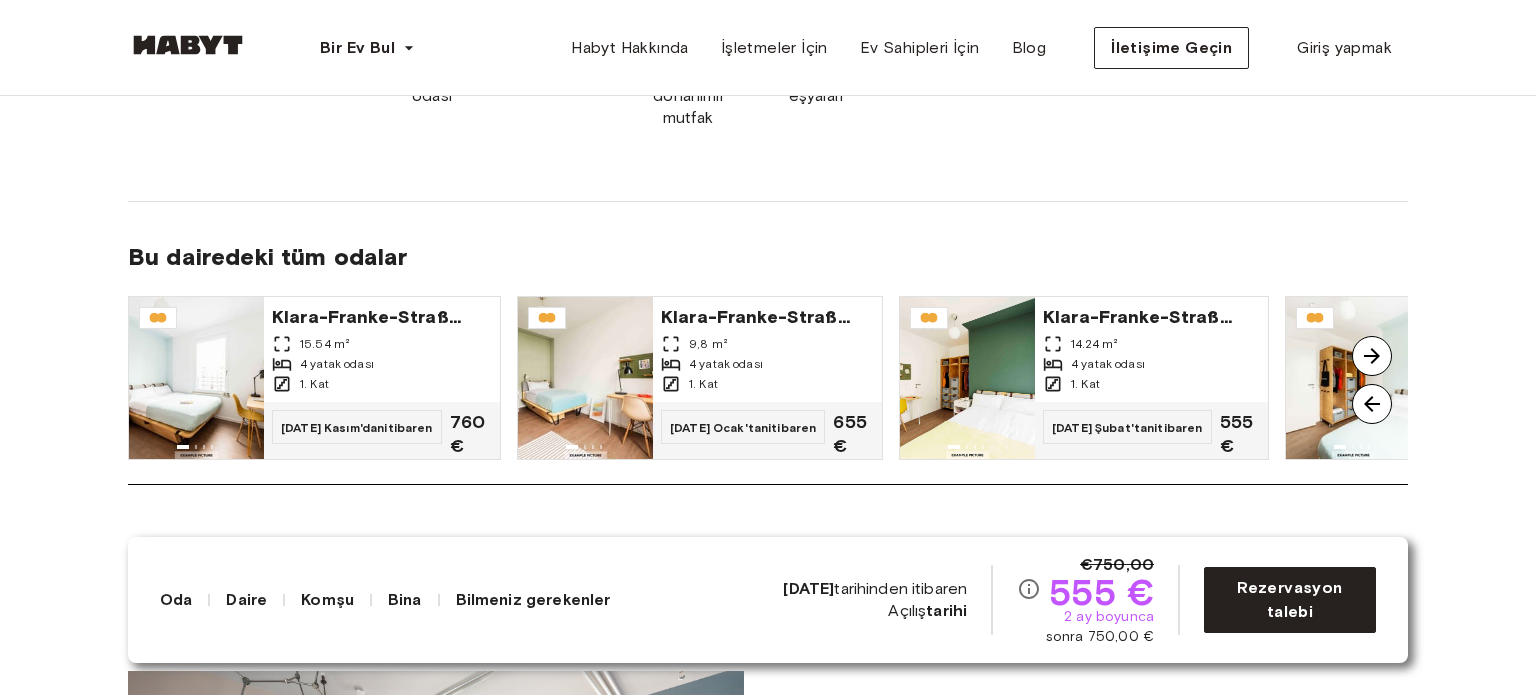 click at bounding box center (1372, 356) 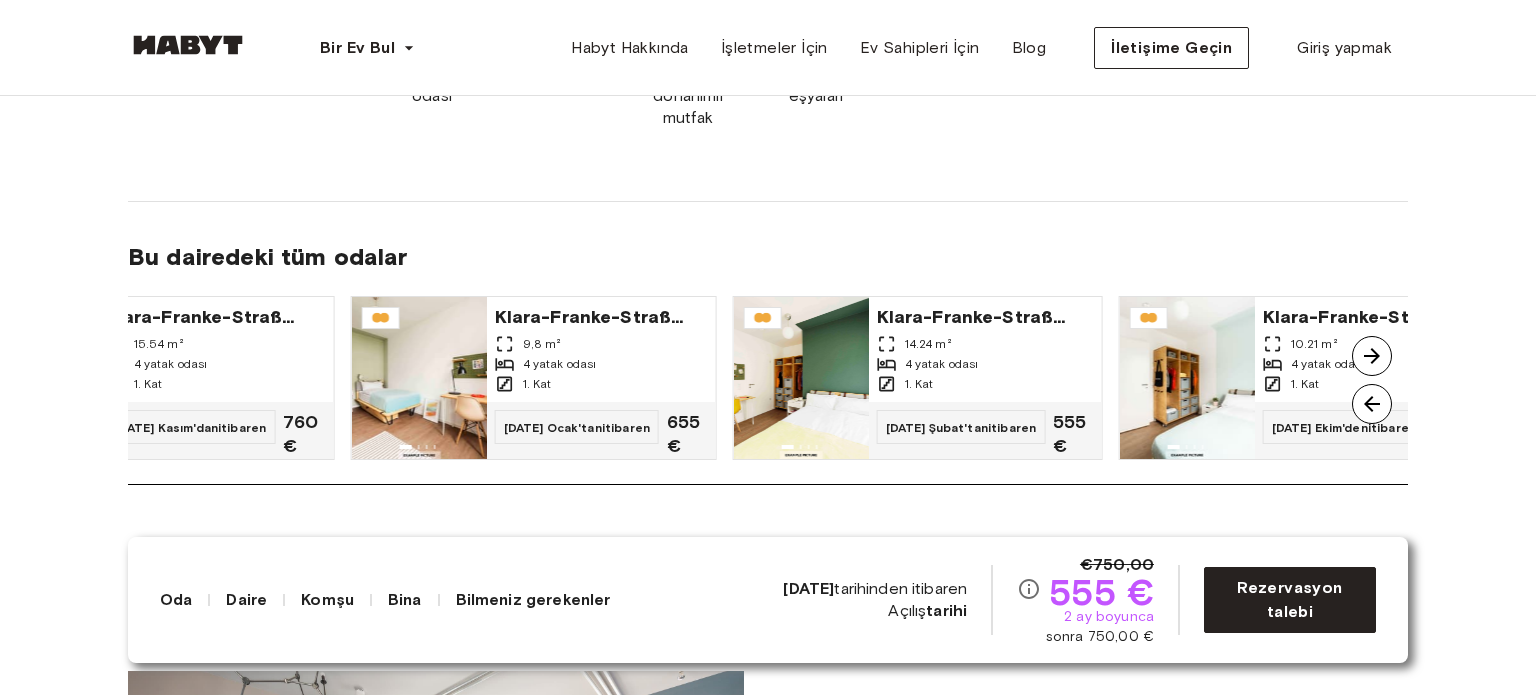 click at bounding box center [1372, 356] 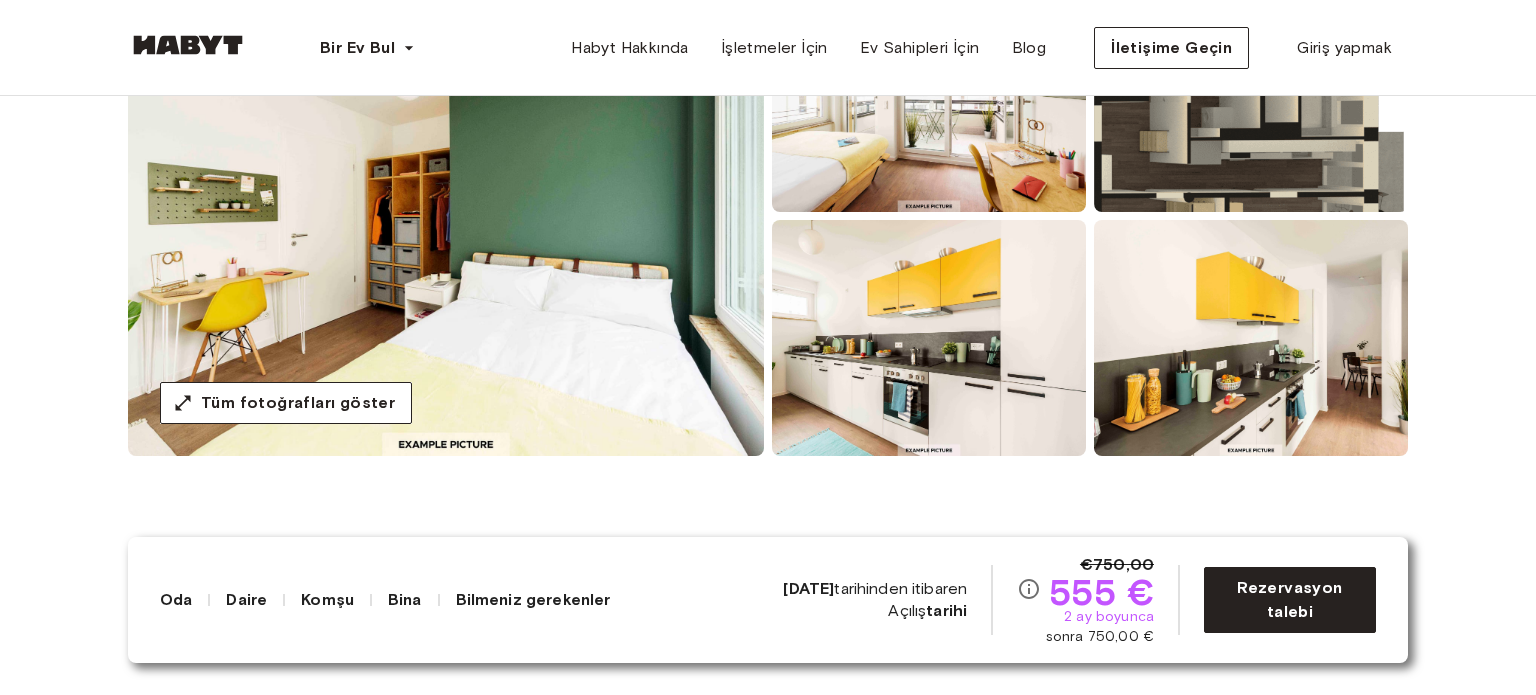 scroll, scrollTop: 300, scrollLeft: 0, axis: vertical 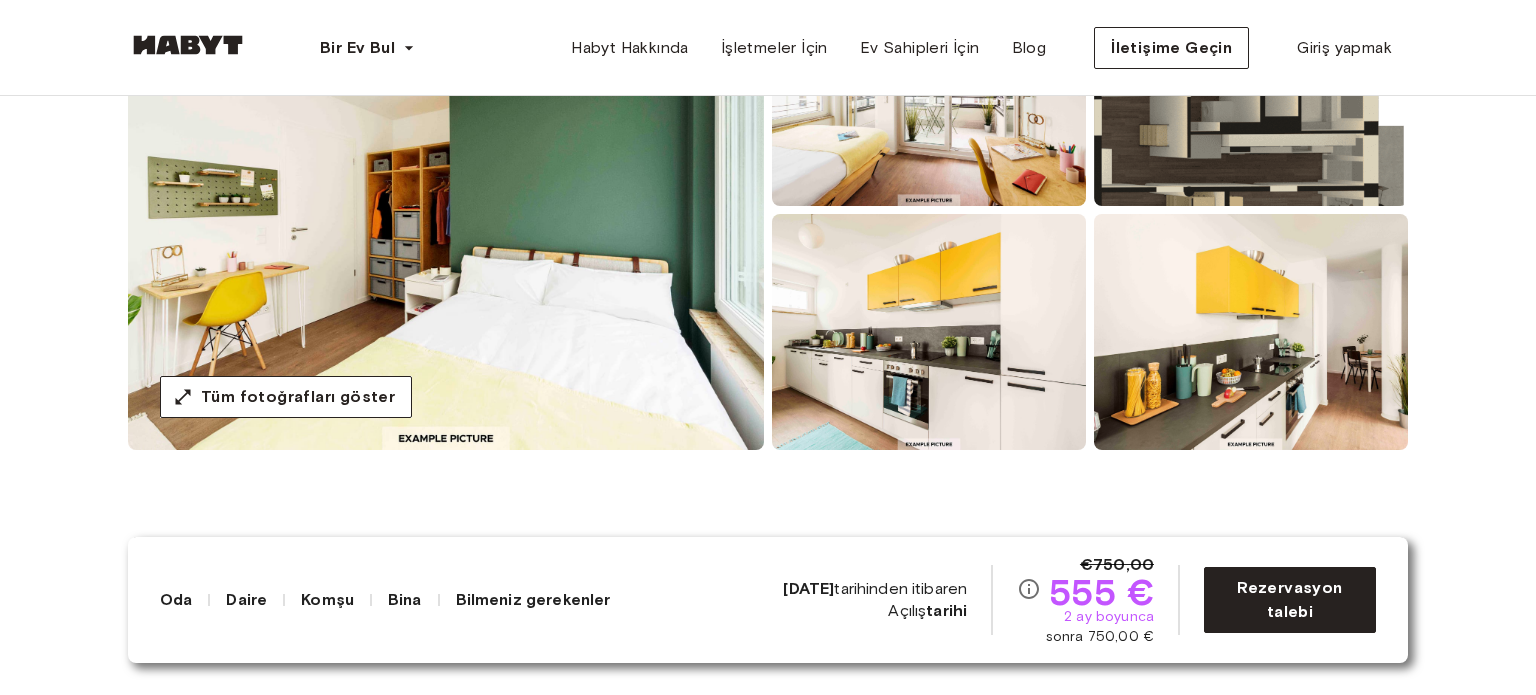 click at bounding box center [446, 210] 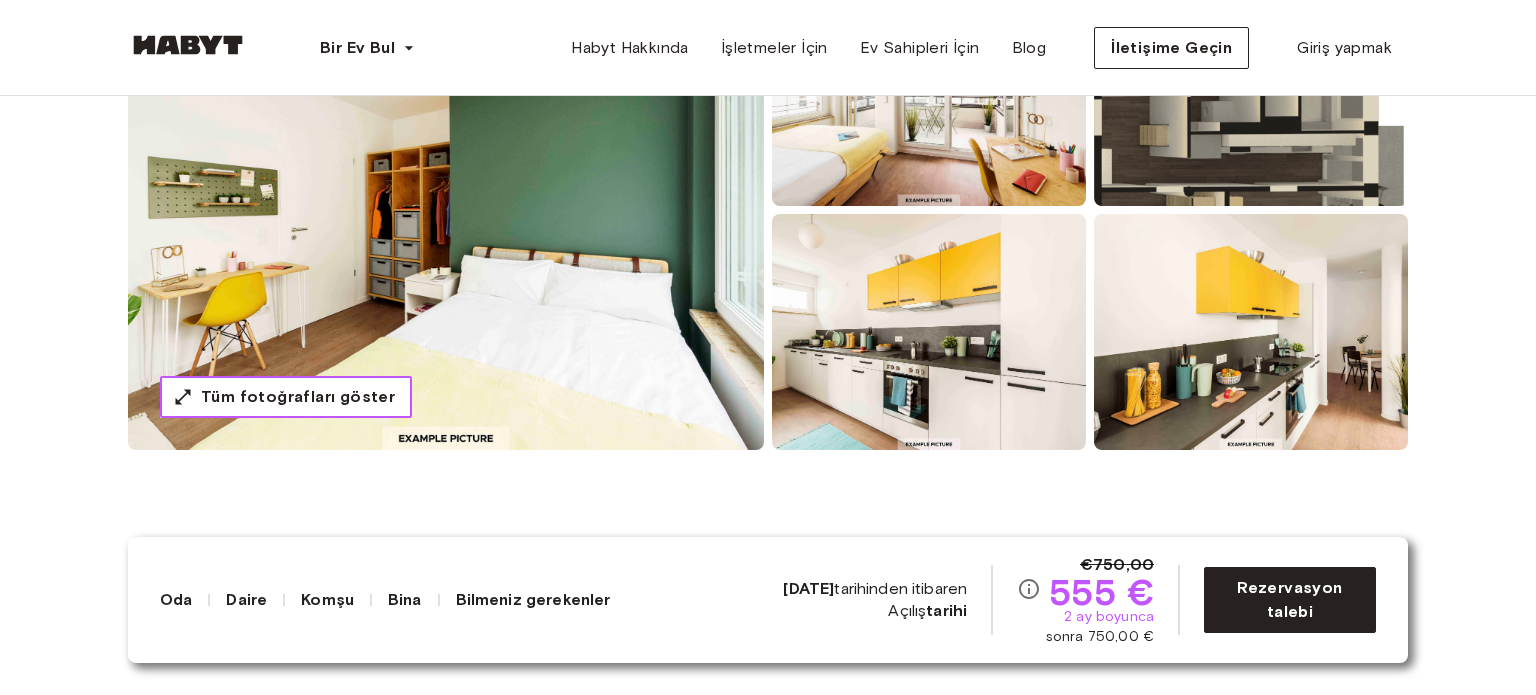 click on "Tüm fotoğrafları göster" at bounding box center [286, 397] 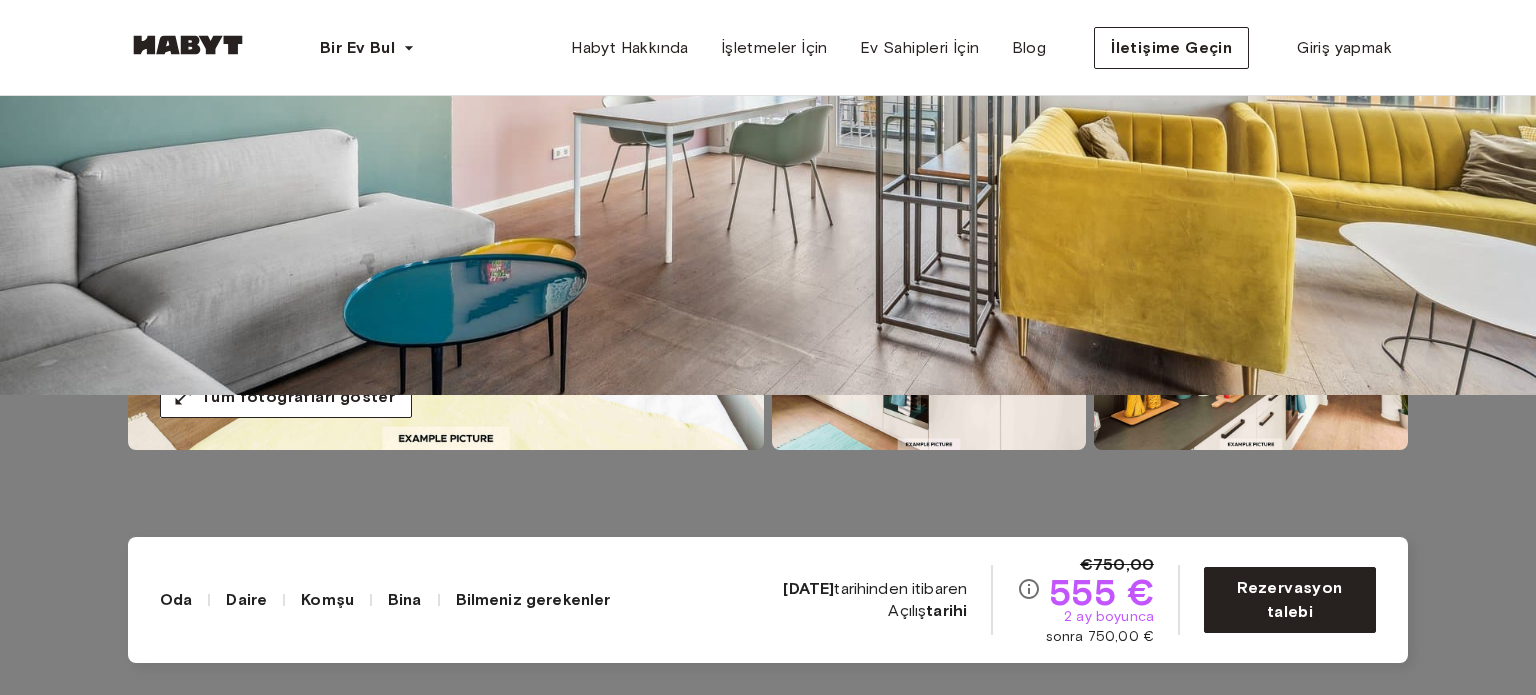 click at bounding box center (768, 47) 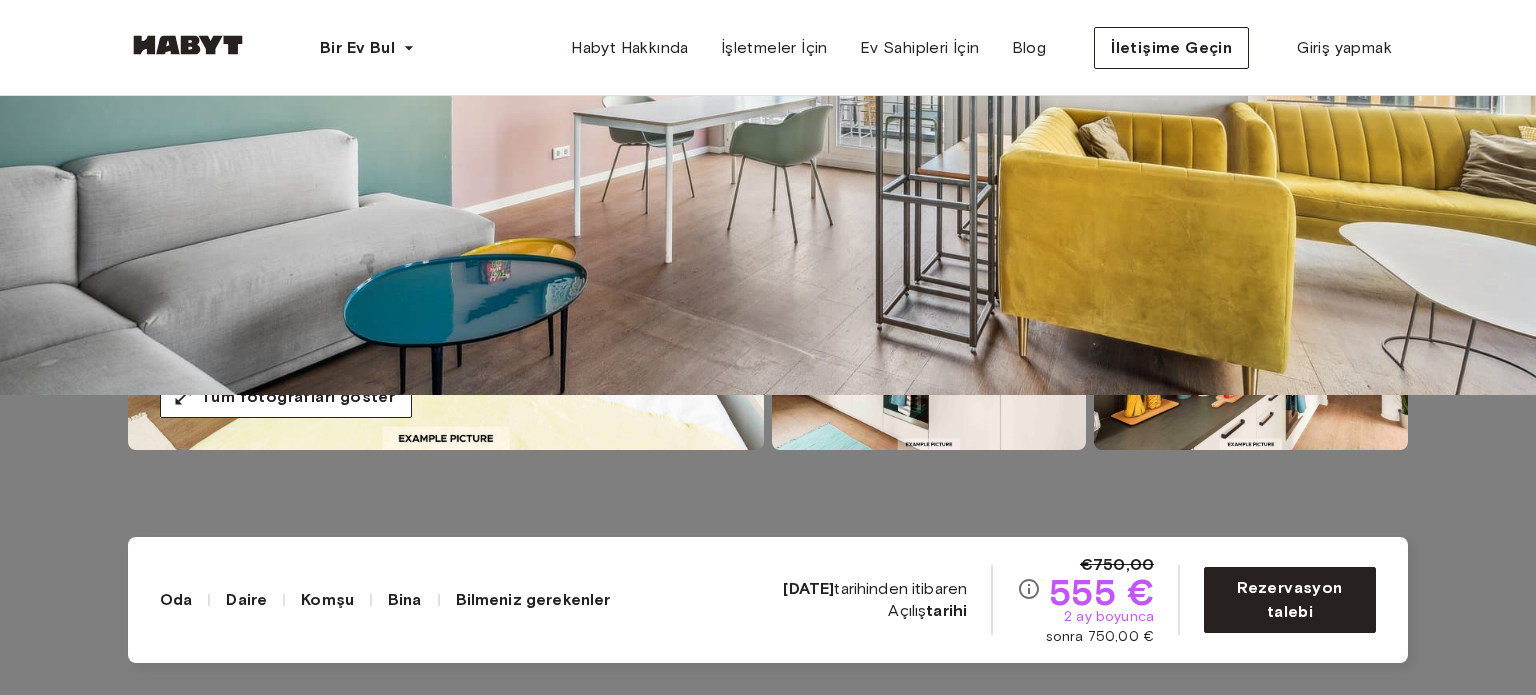 click at bounding box center [768, 47] 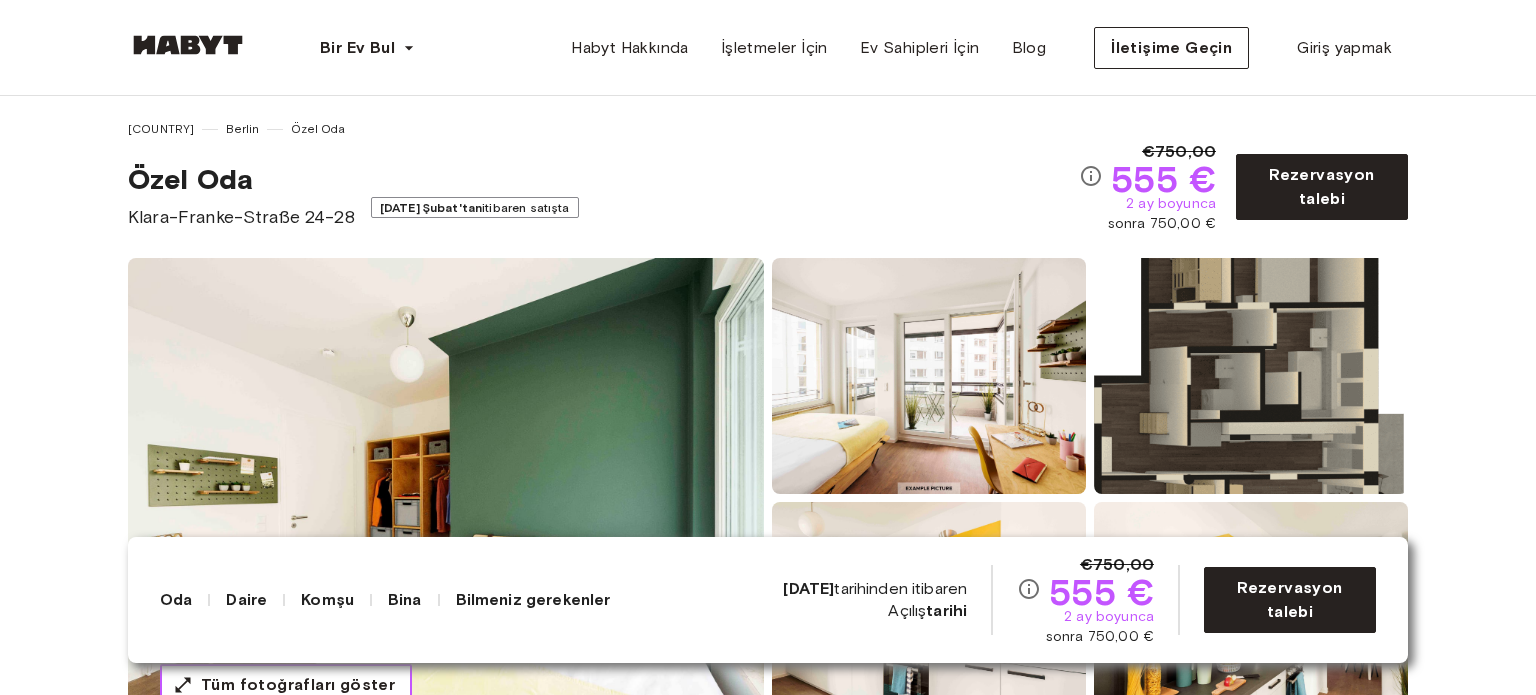 scroll, scrollTop: 0, scrollLeft: 0, axis: both 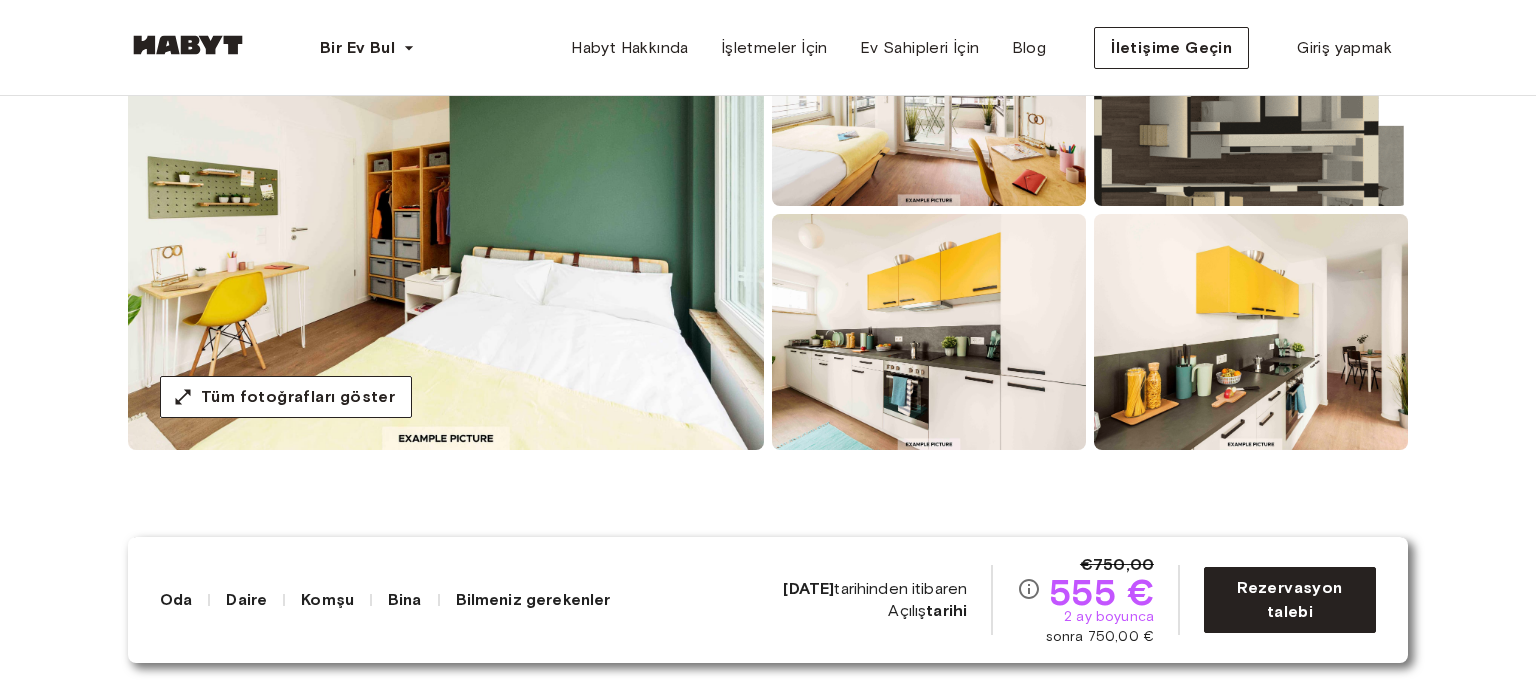 click at bounding box center (446, 210) 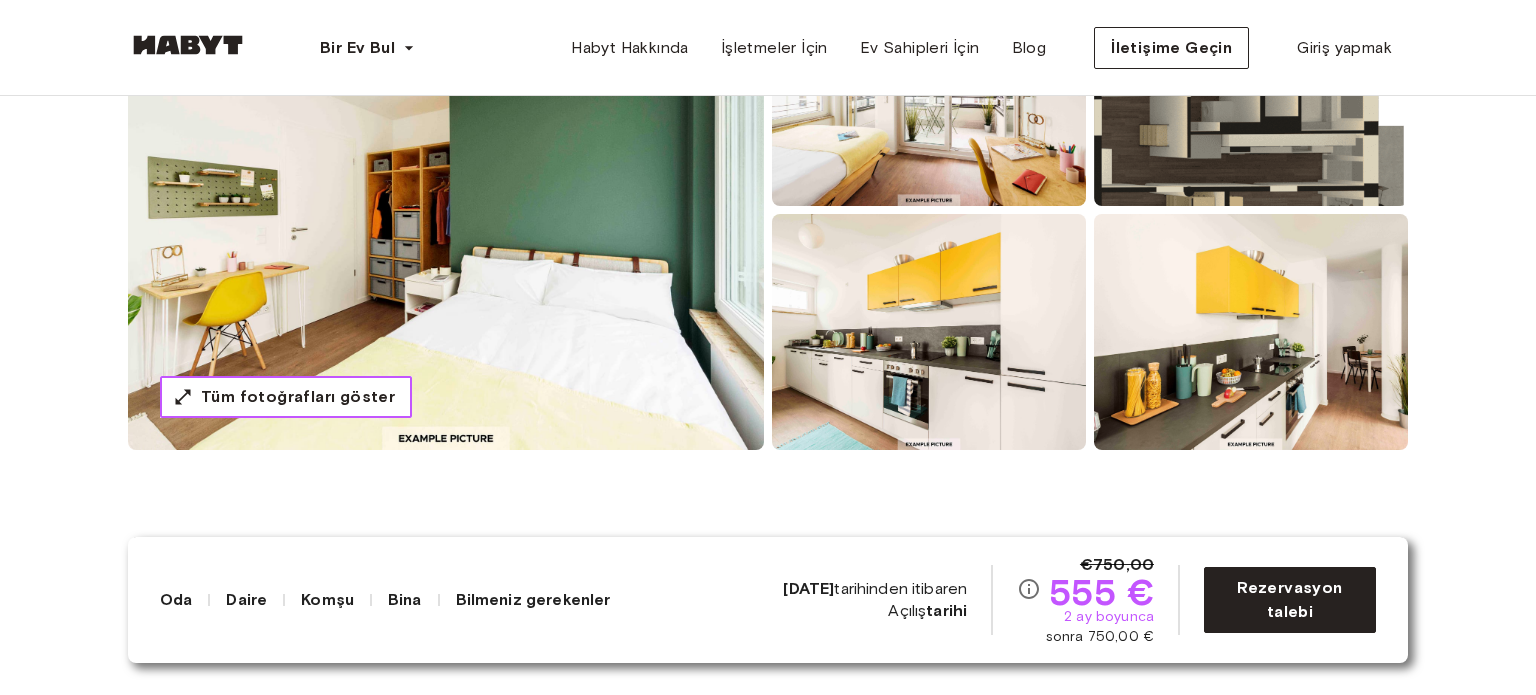 click on "Tüm fotoğrafları göster" at bounding box center [298, 396] 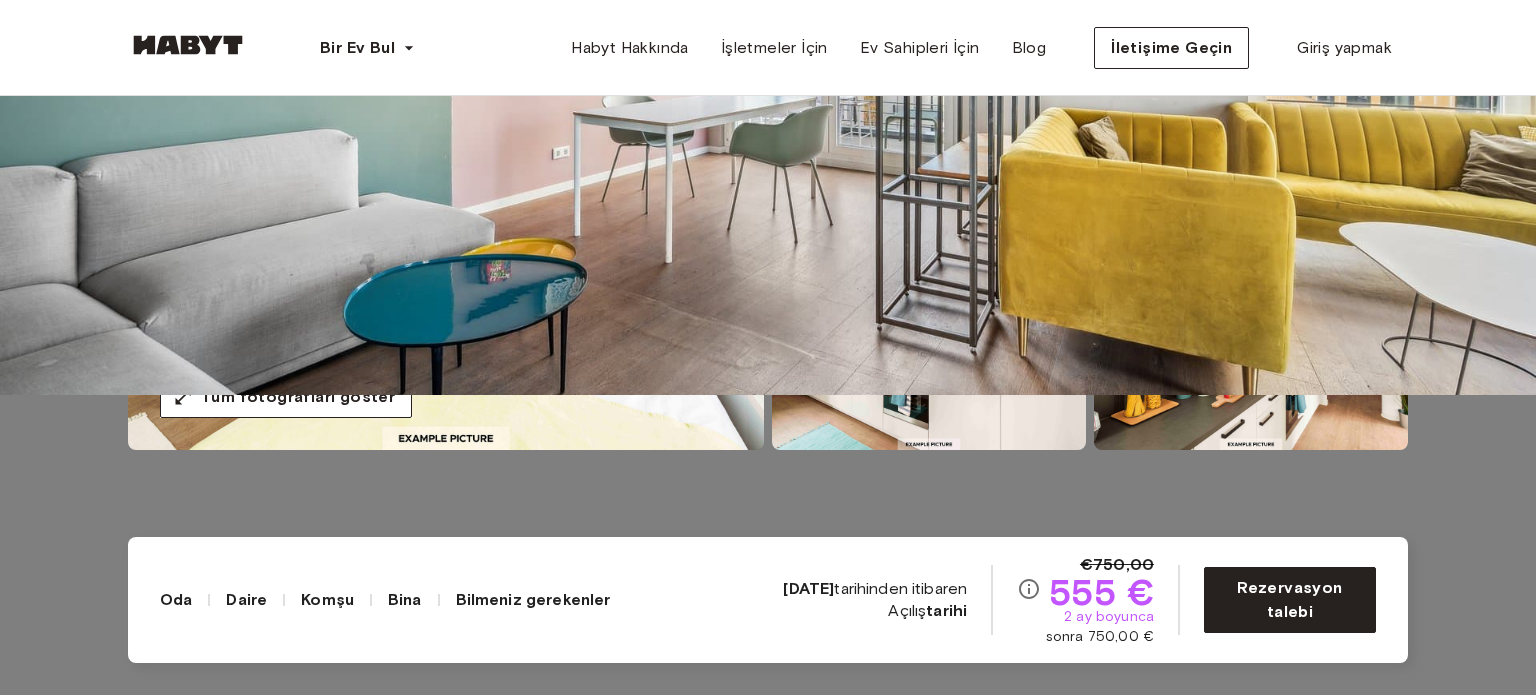 click at bounding box center (768, 47) 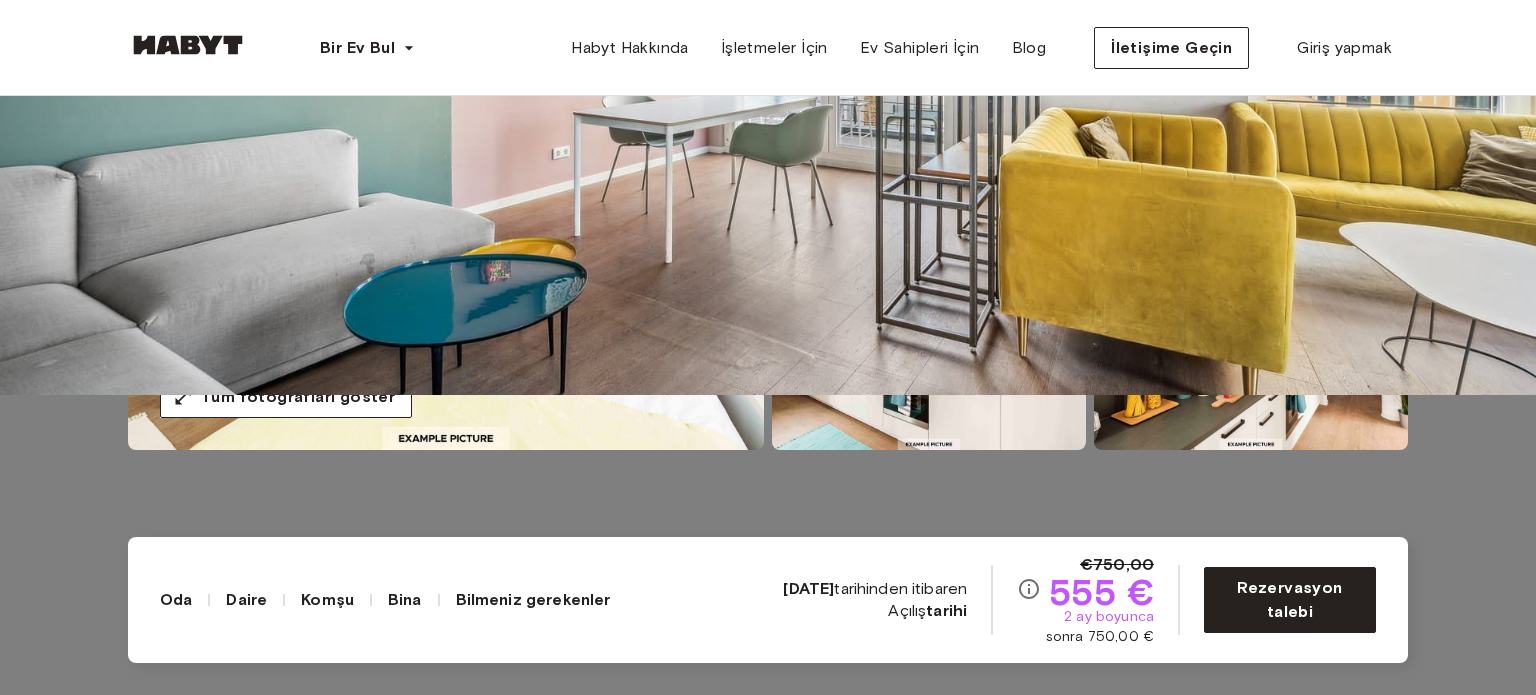 click at bounding box center [768, 47] 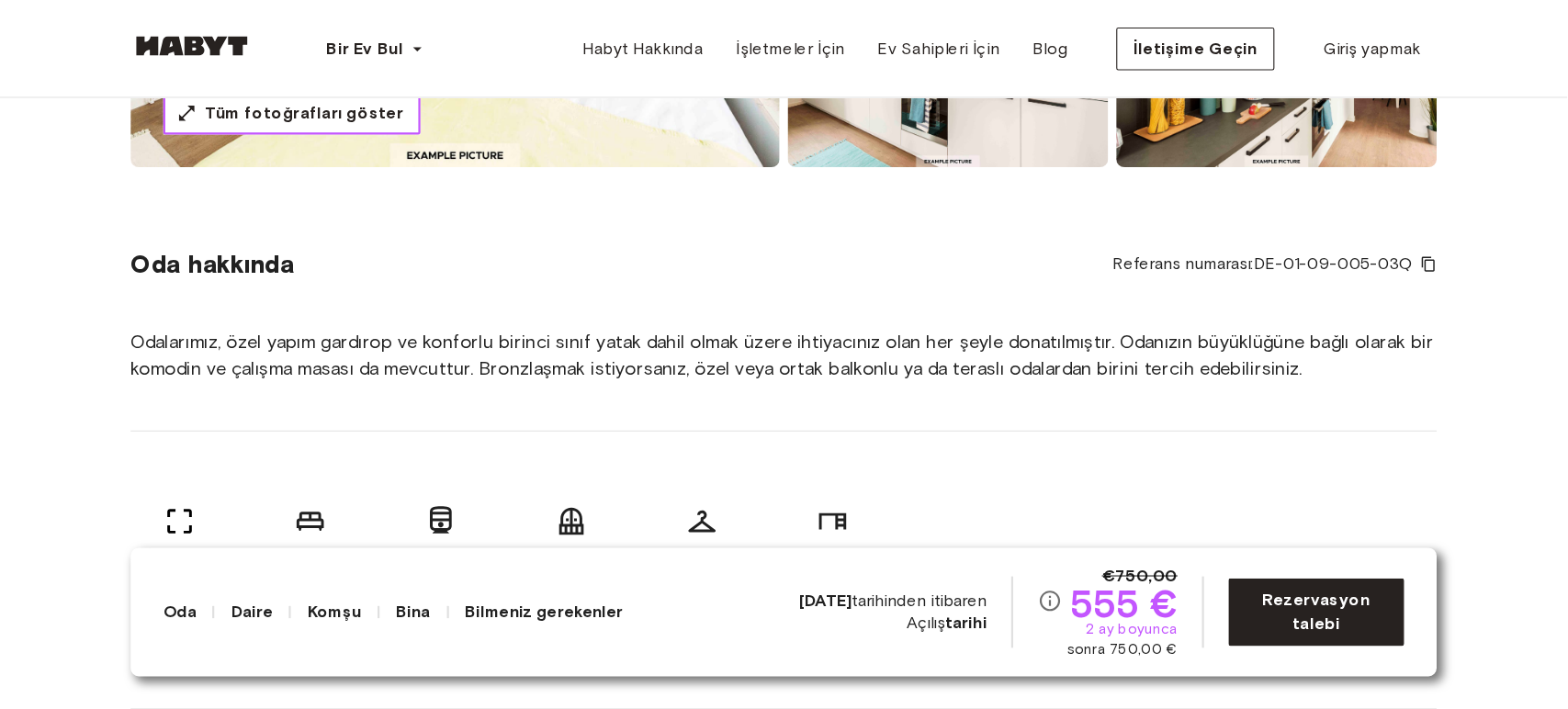 scroll, scrollTop: 0, scrollLeft: 0, axis: both 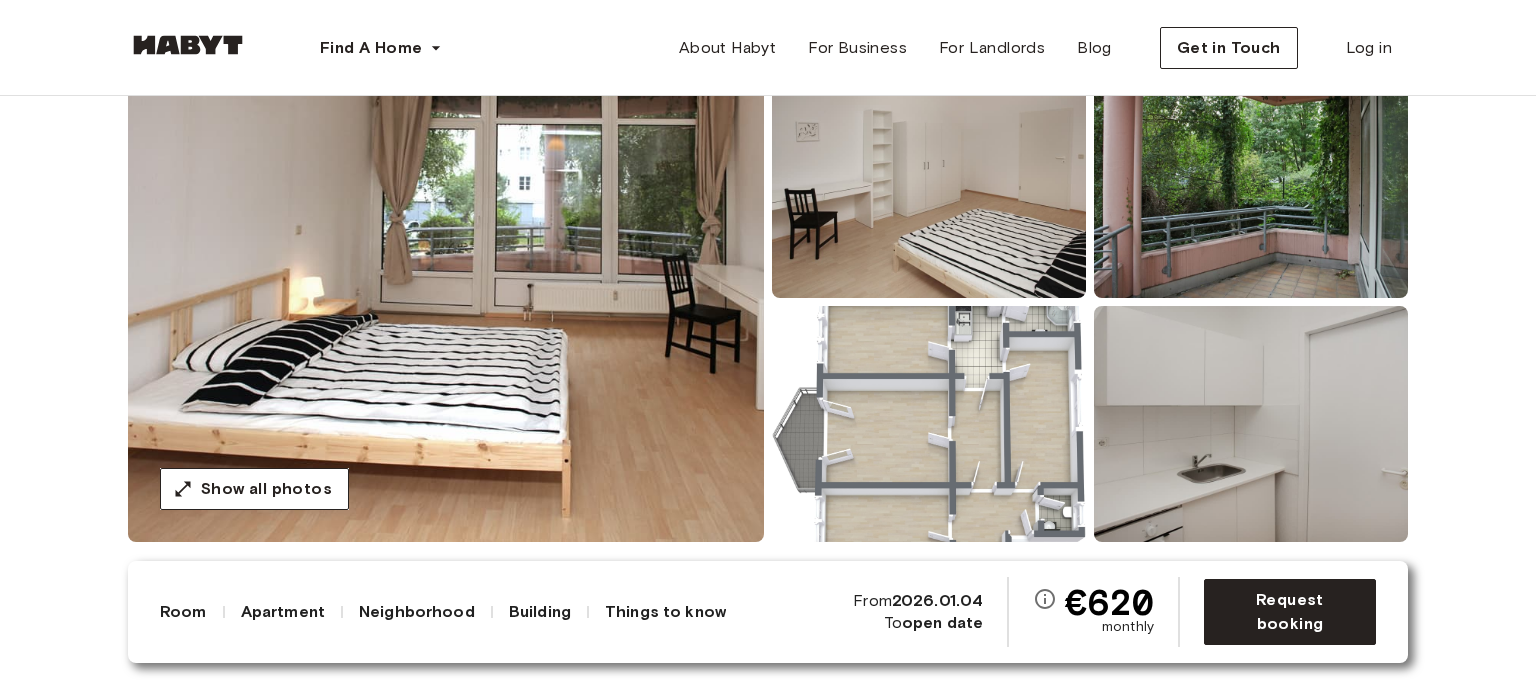 click at bounding box center [929, 180] 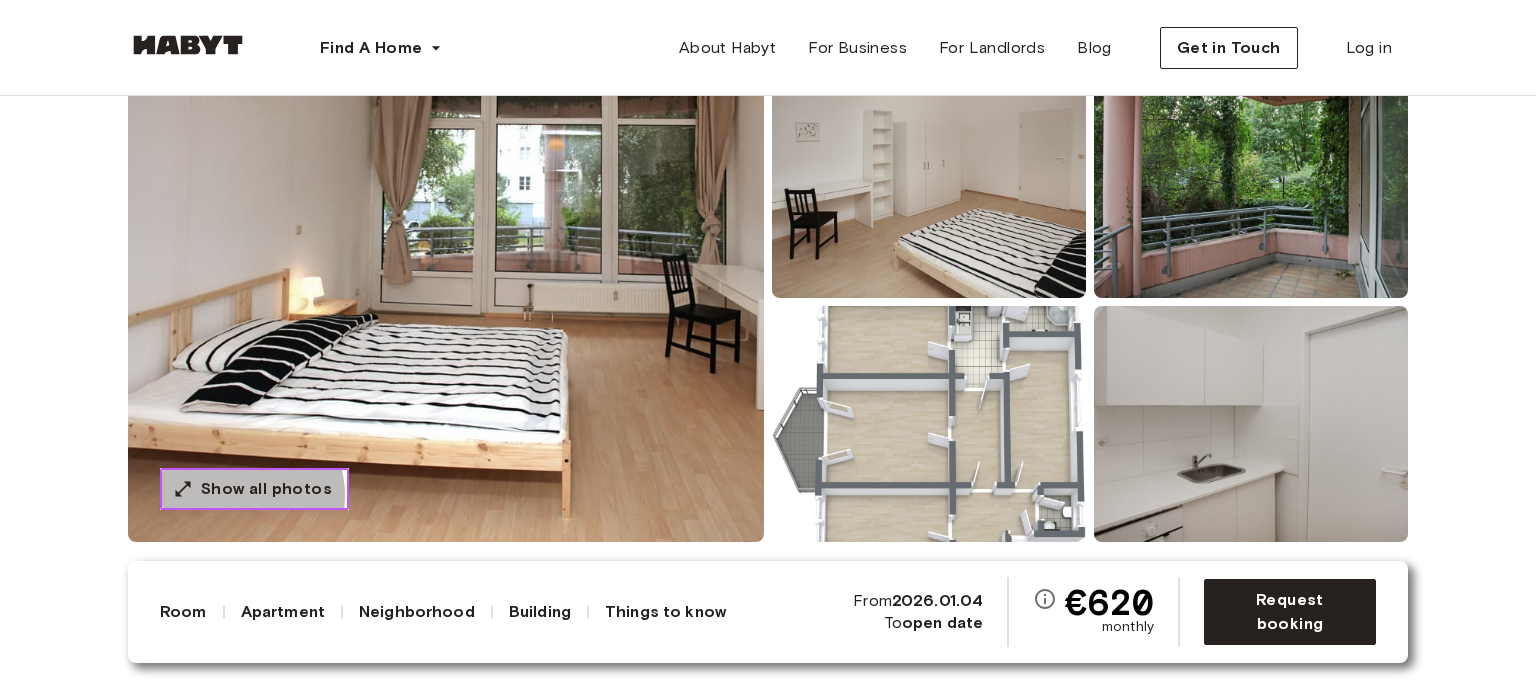 click on "Show all photos" at bounding box center [266, 489] 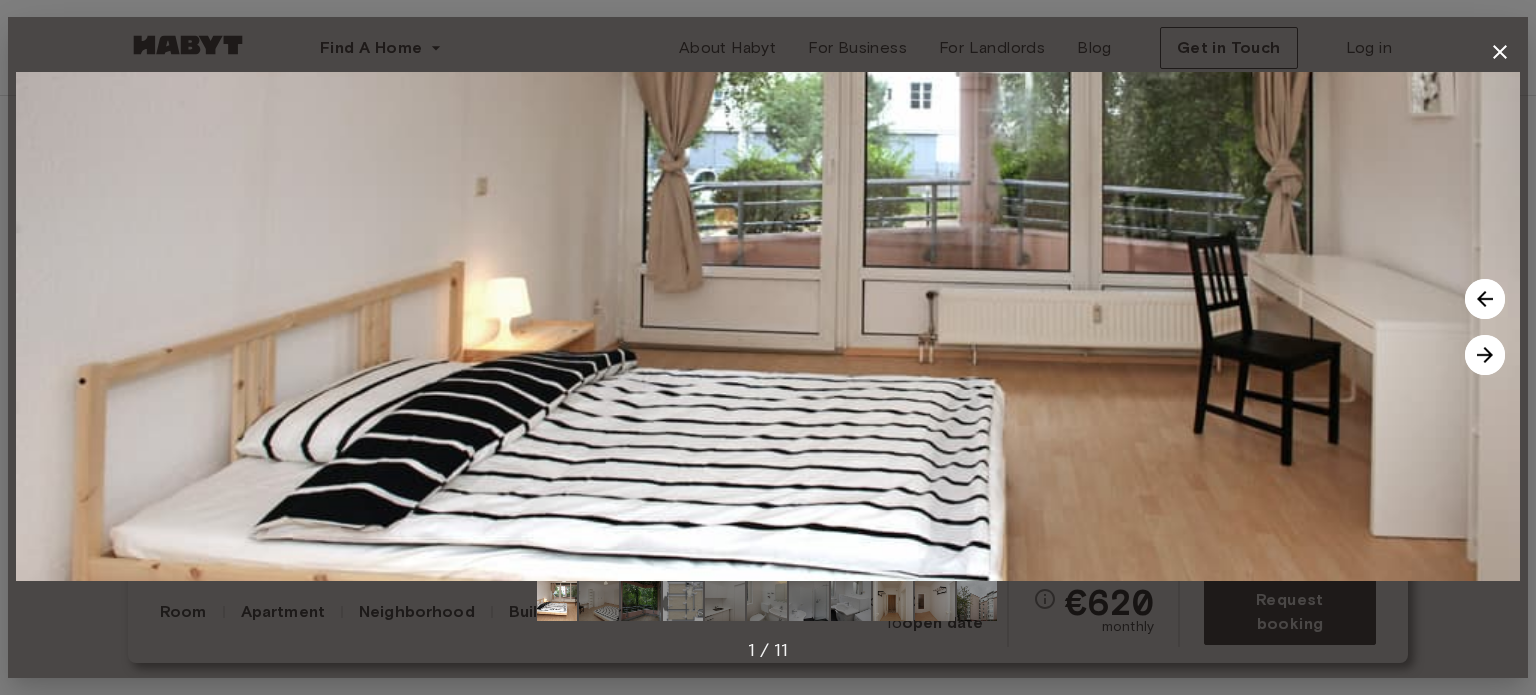 click at bounding box center (1485, 355) 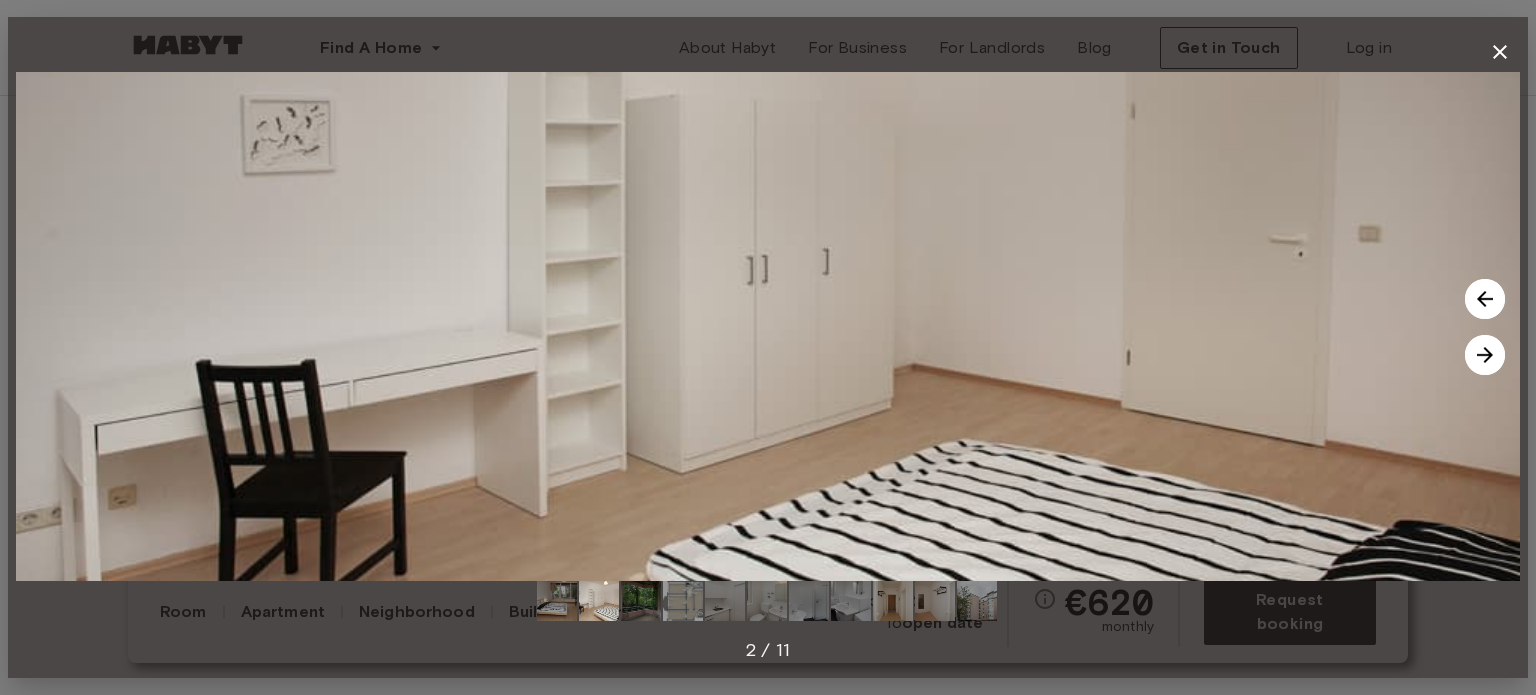 click at bounding box center (1485, 355) 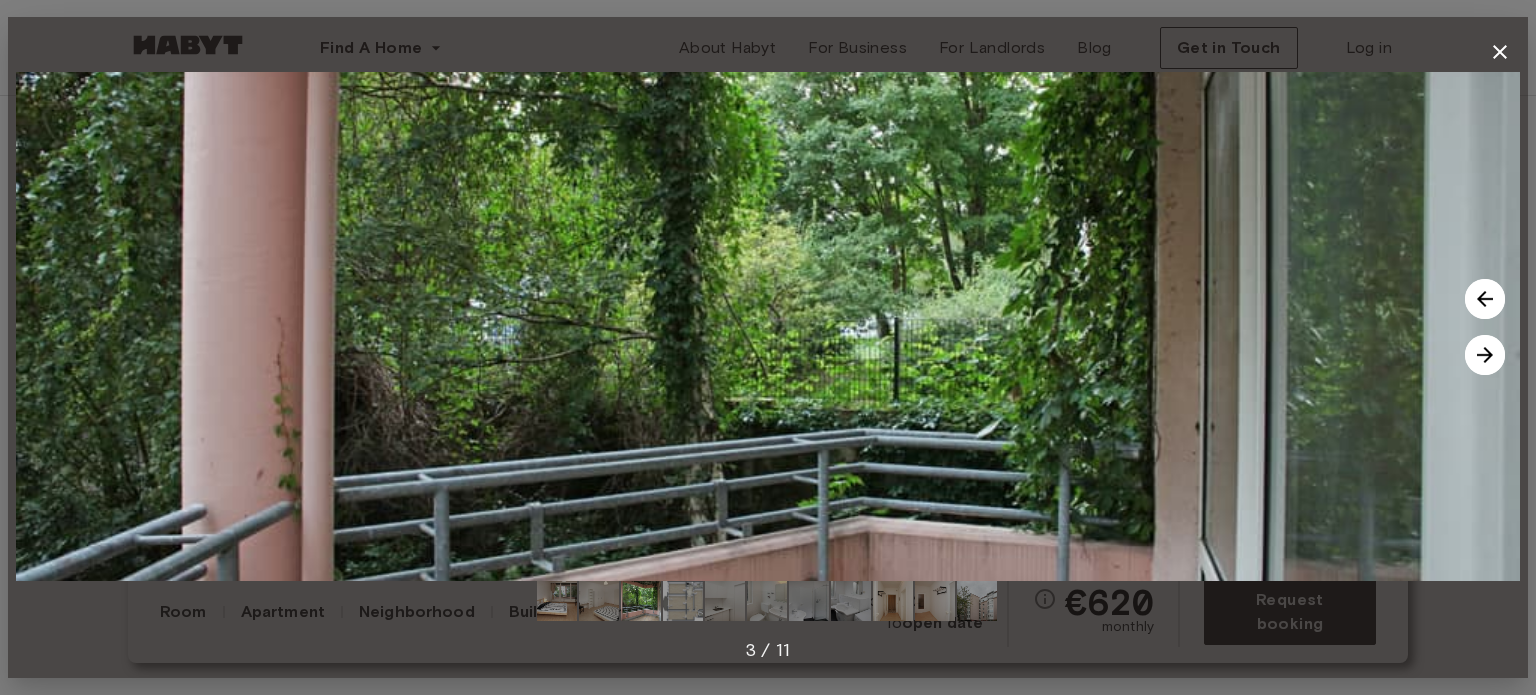 click at bounding box center (1485, 355) 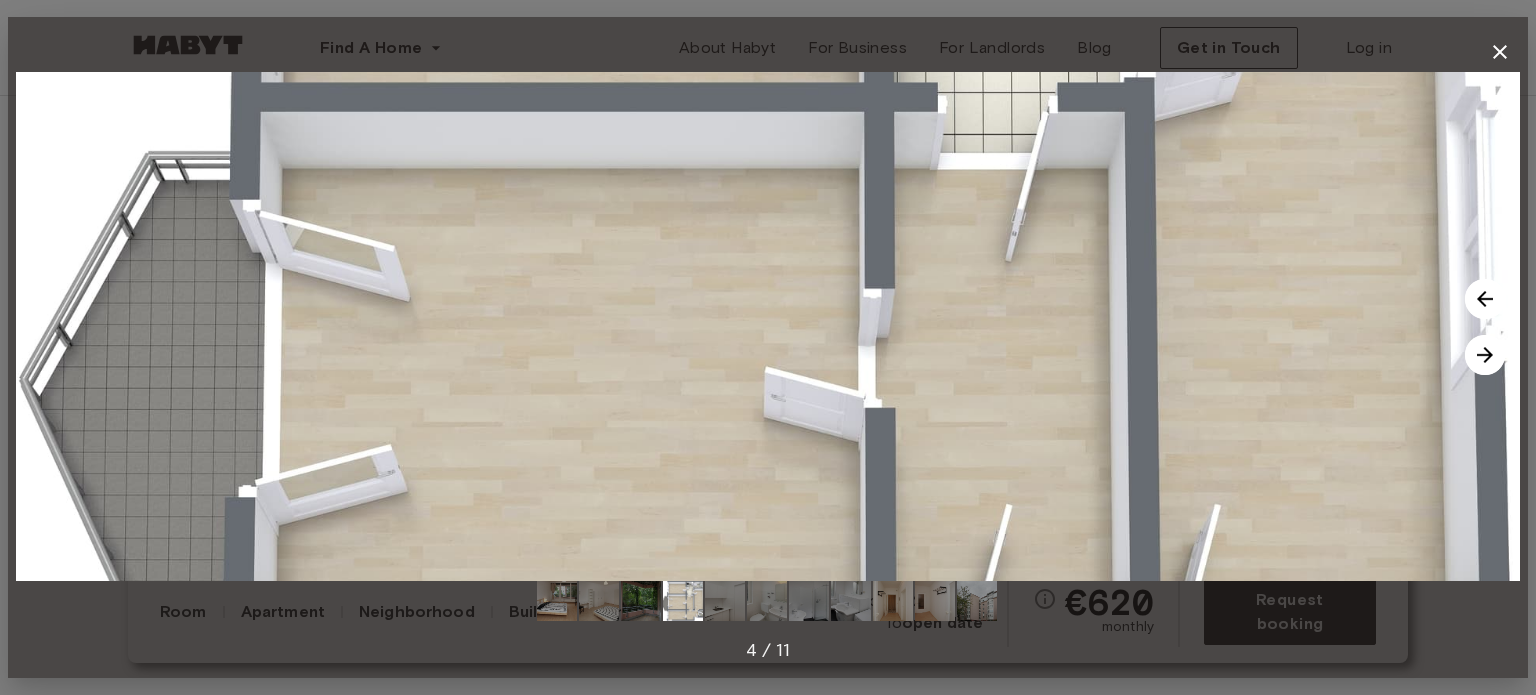 click at bounding box center [1485, 355] 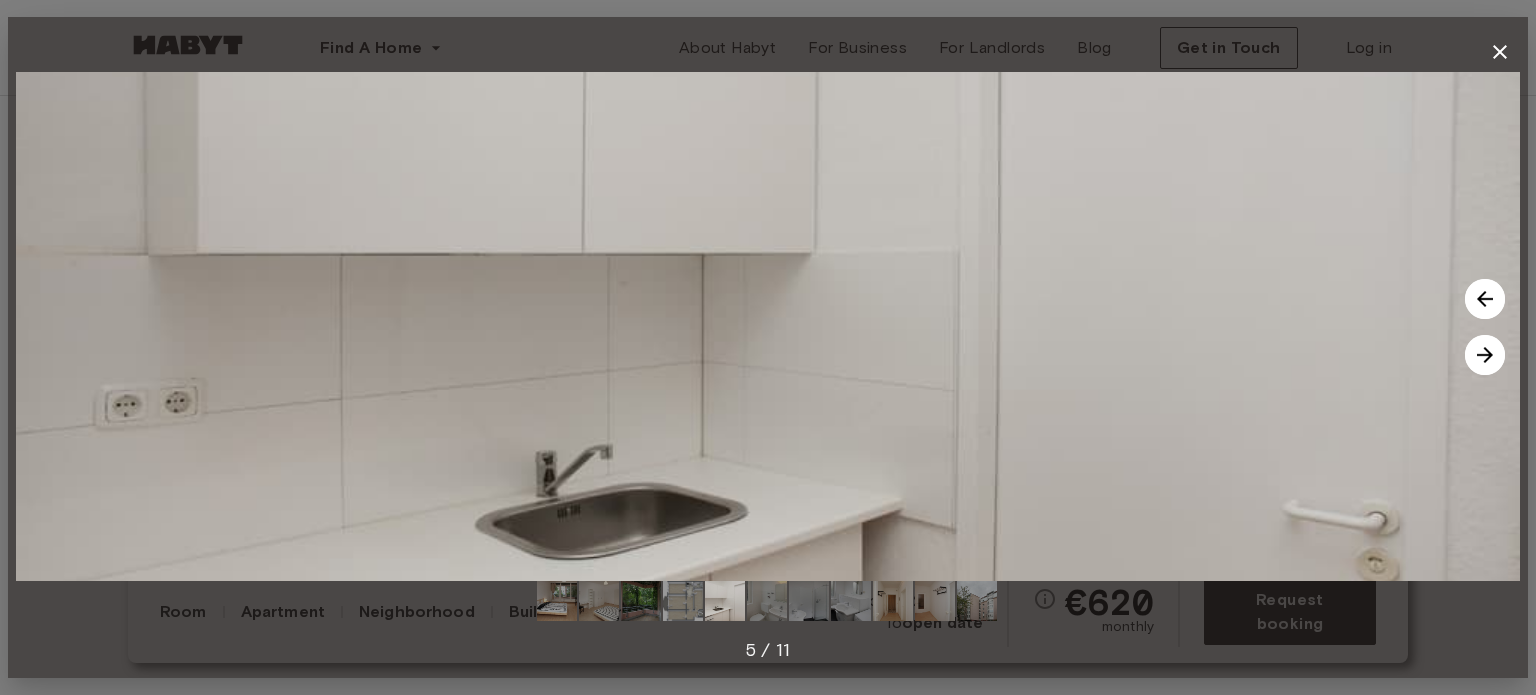 click at bounding box center (1485, 355) 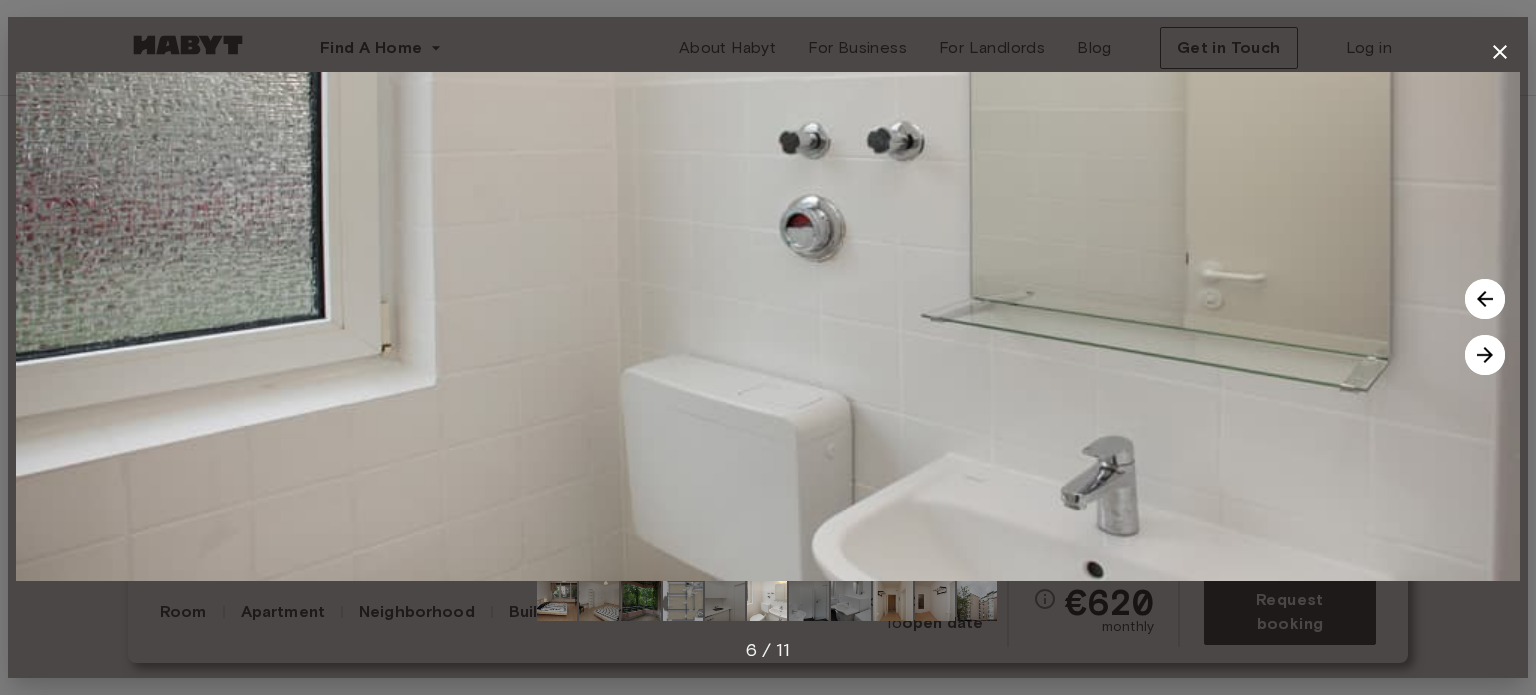 click 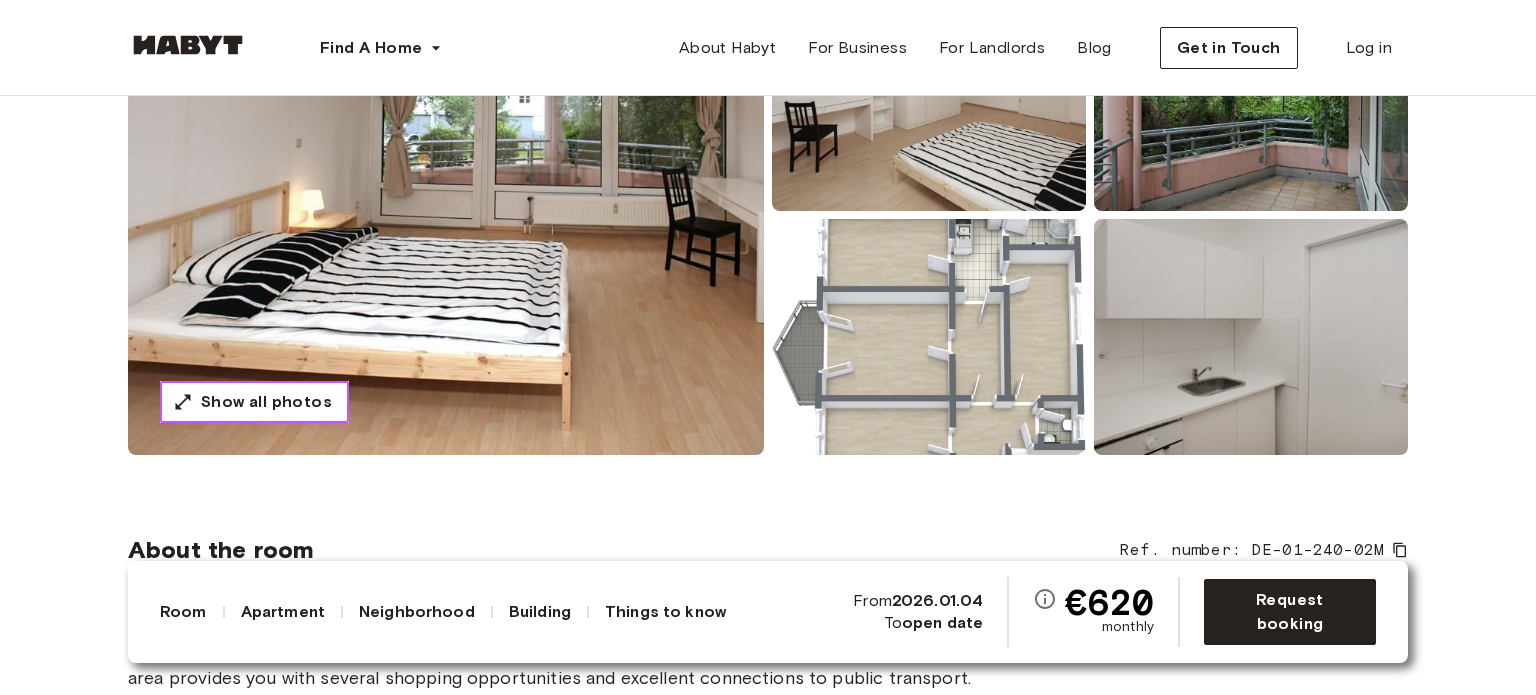 scroll, scrollTop: 300, scrollLeft: 0, axis: vertical 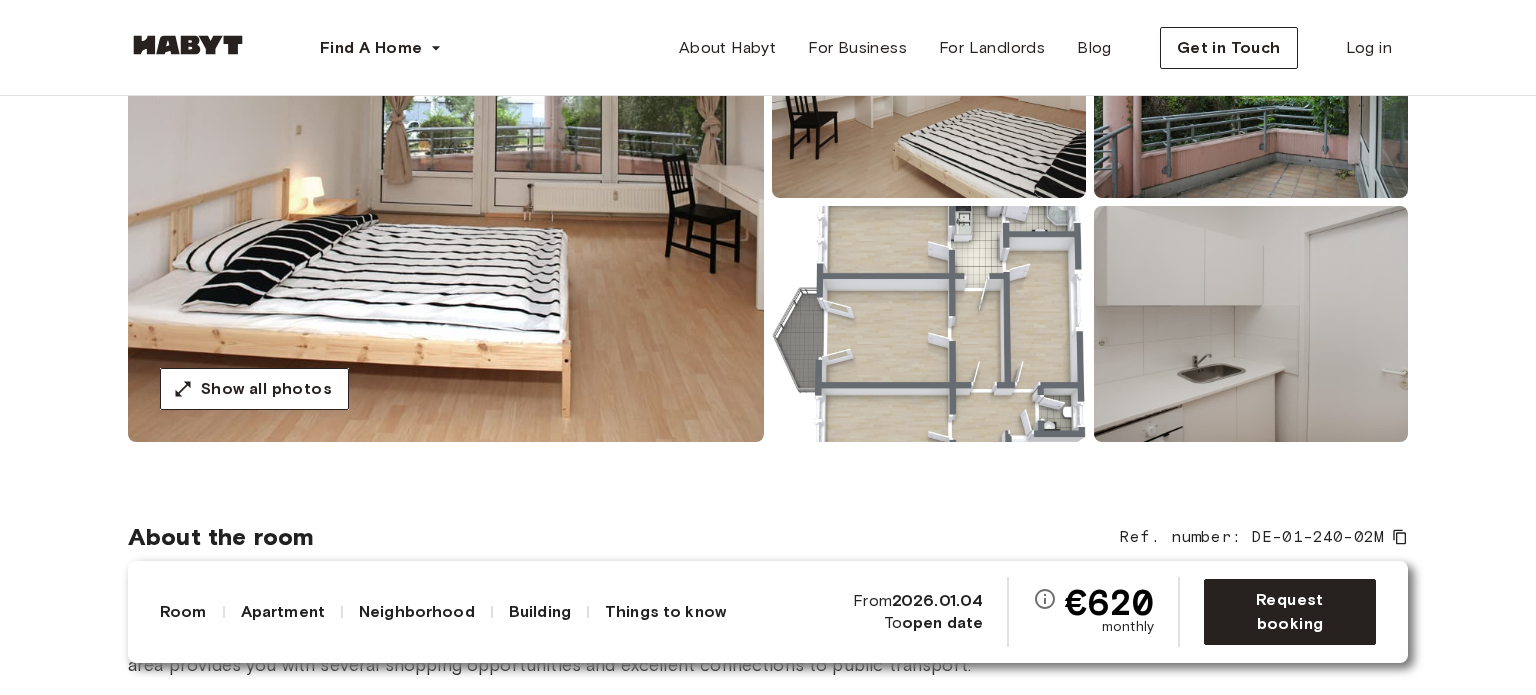 click at bounding box center [1251, 324] 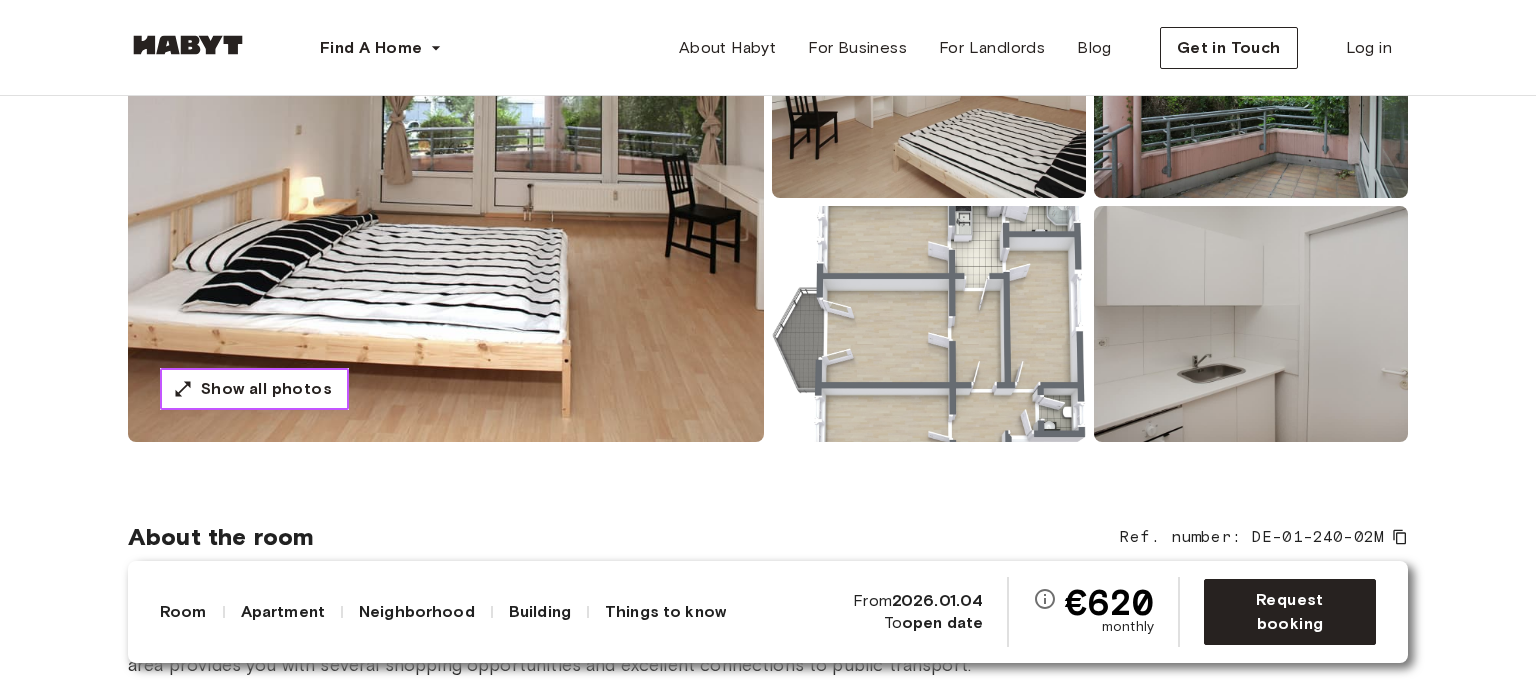 click on "Show all photos" at bounding box center (254, 389) 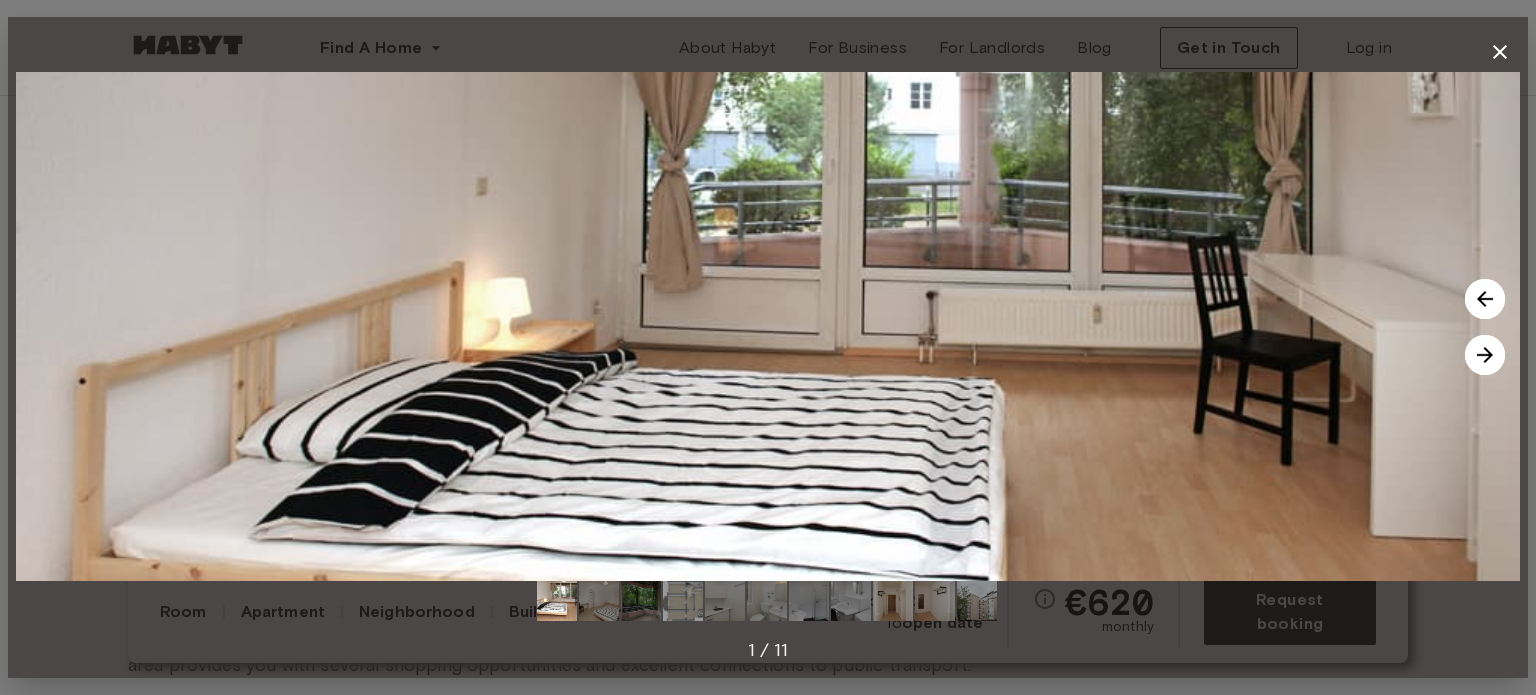 click at bounding box center (977, 601) 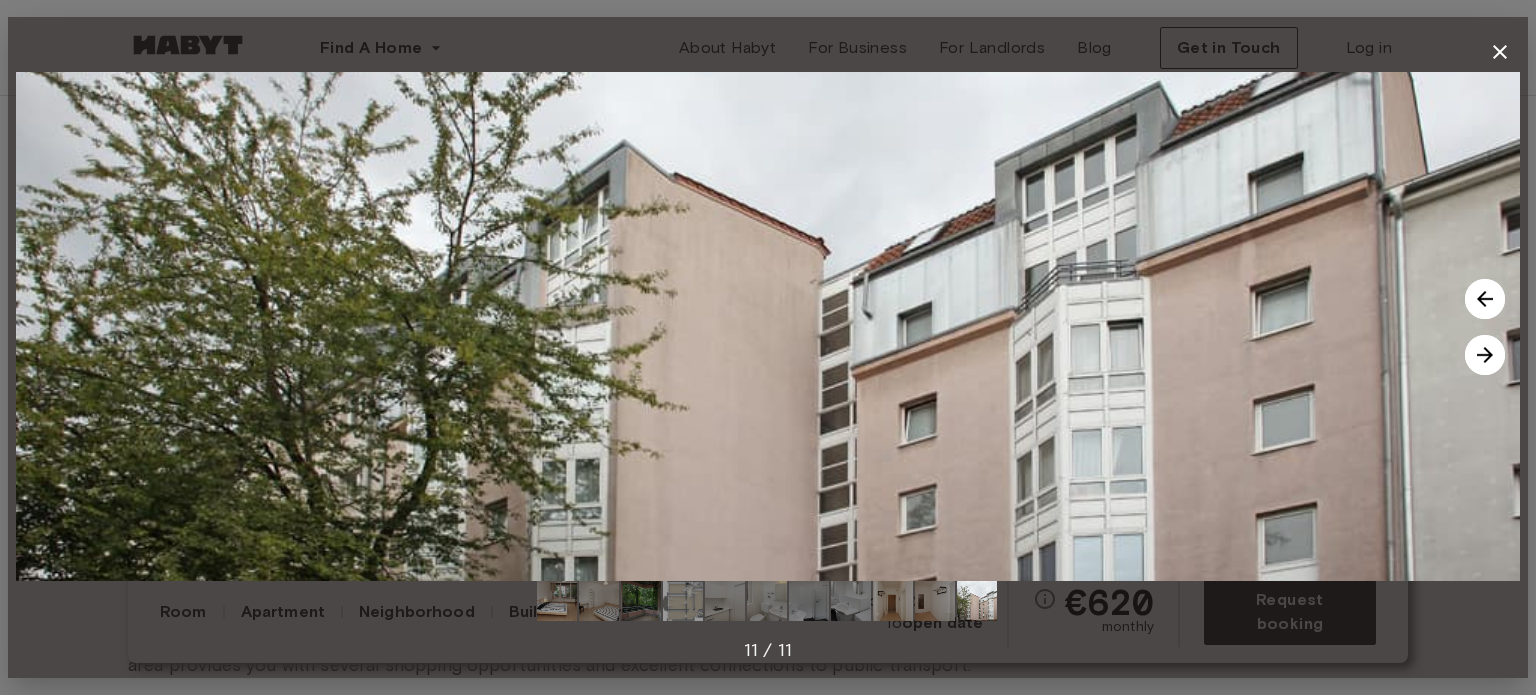 click at bounding box center [935, 601] 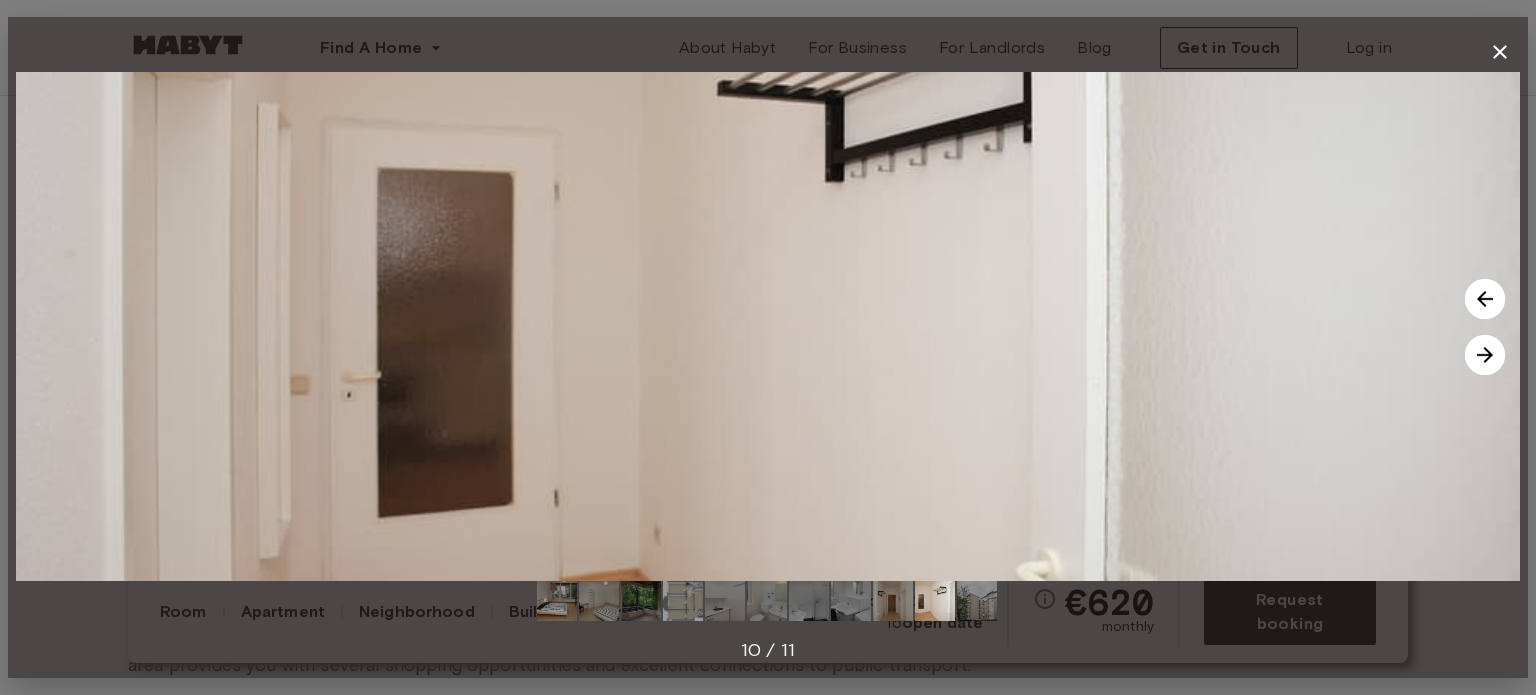 click at bounding box center [893, 601] 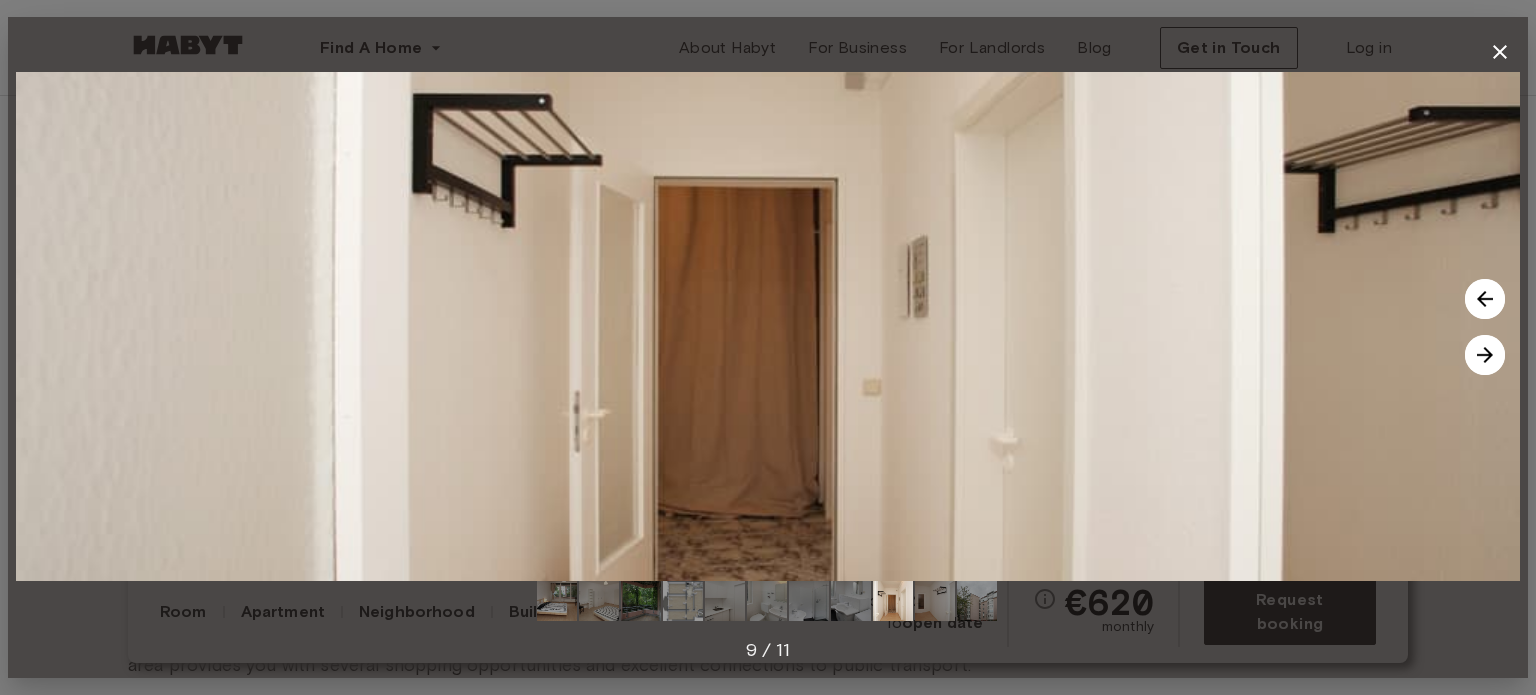 click at bounding box center (809, 601) 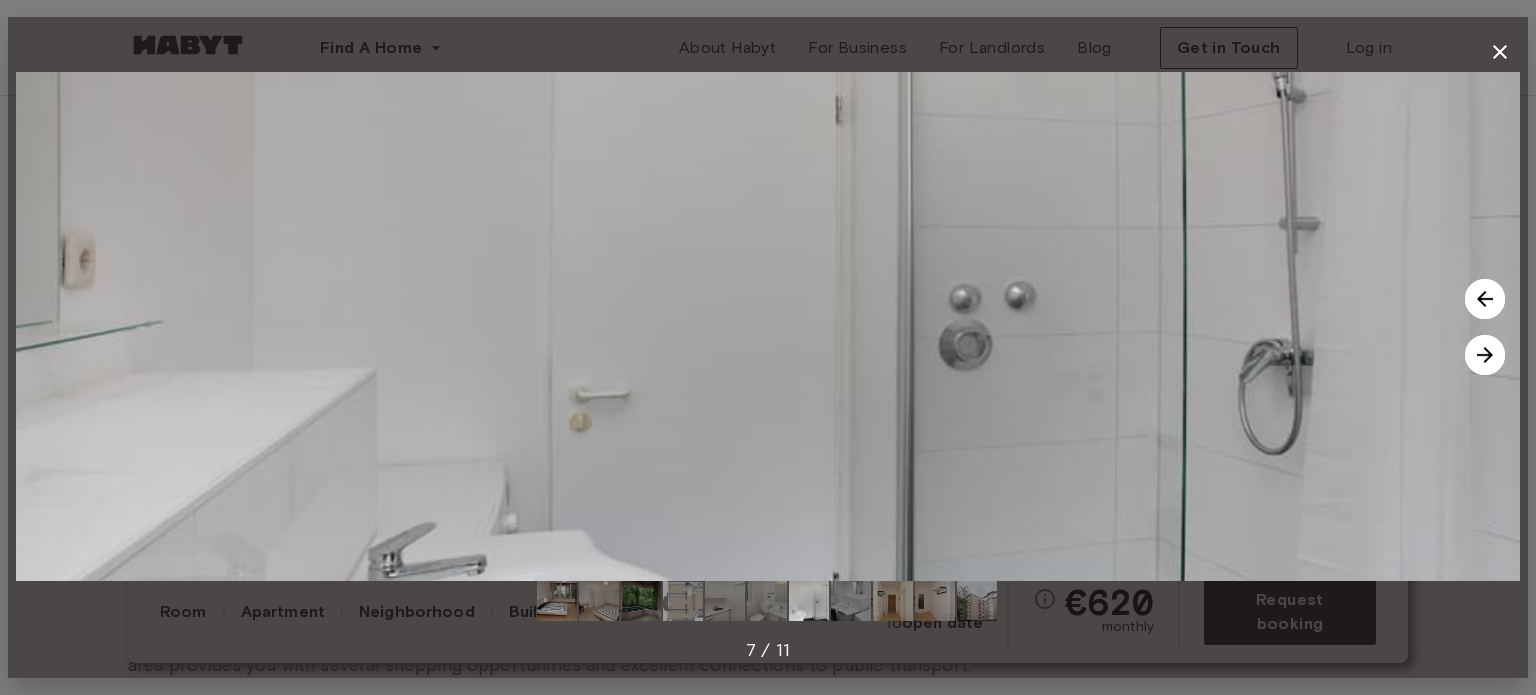 click at bounding box center (851, 601) 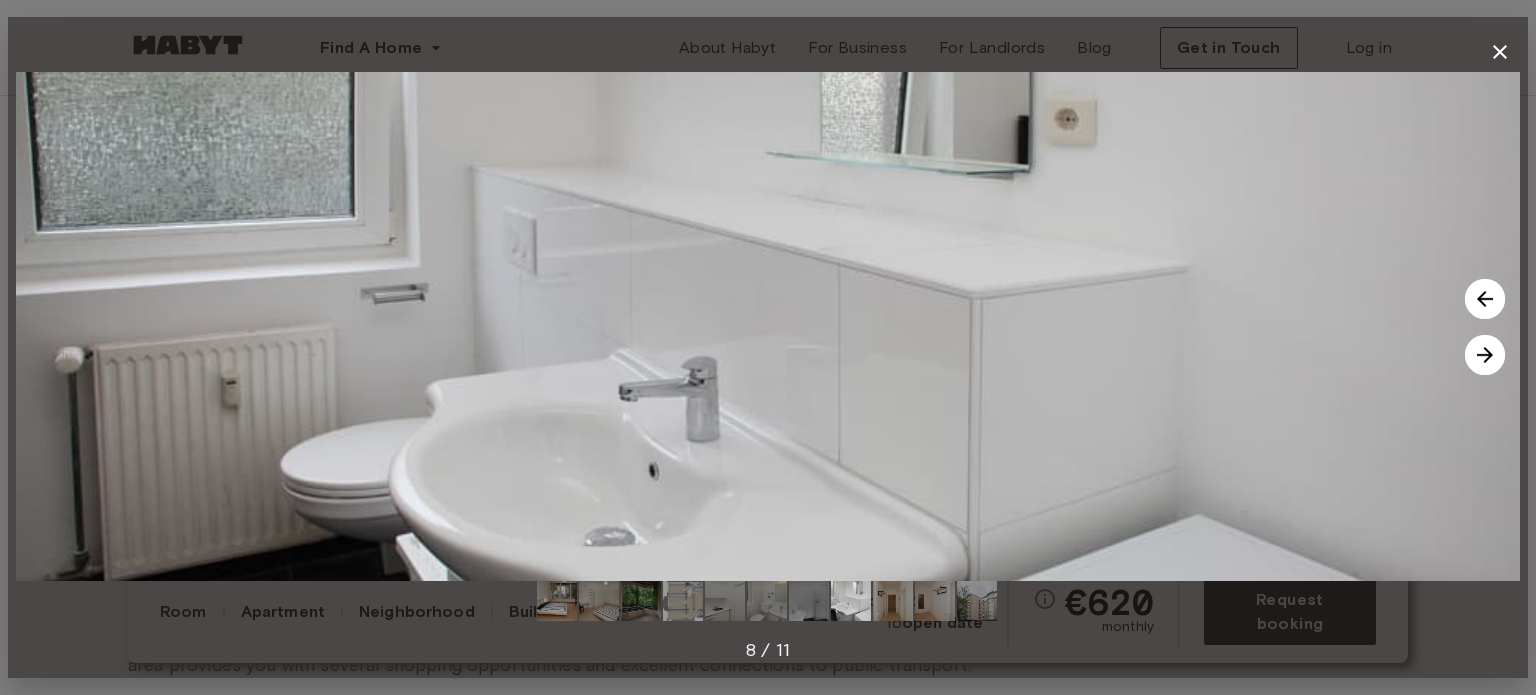 click at bounding box center [893, 601] 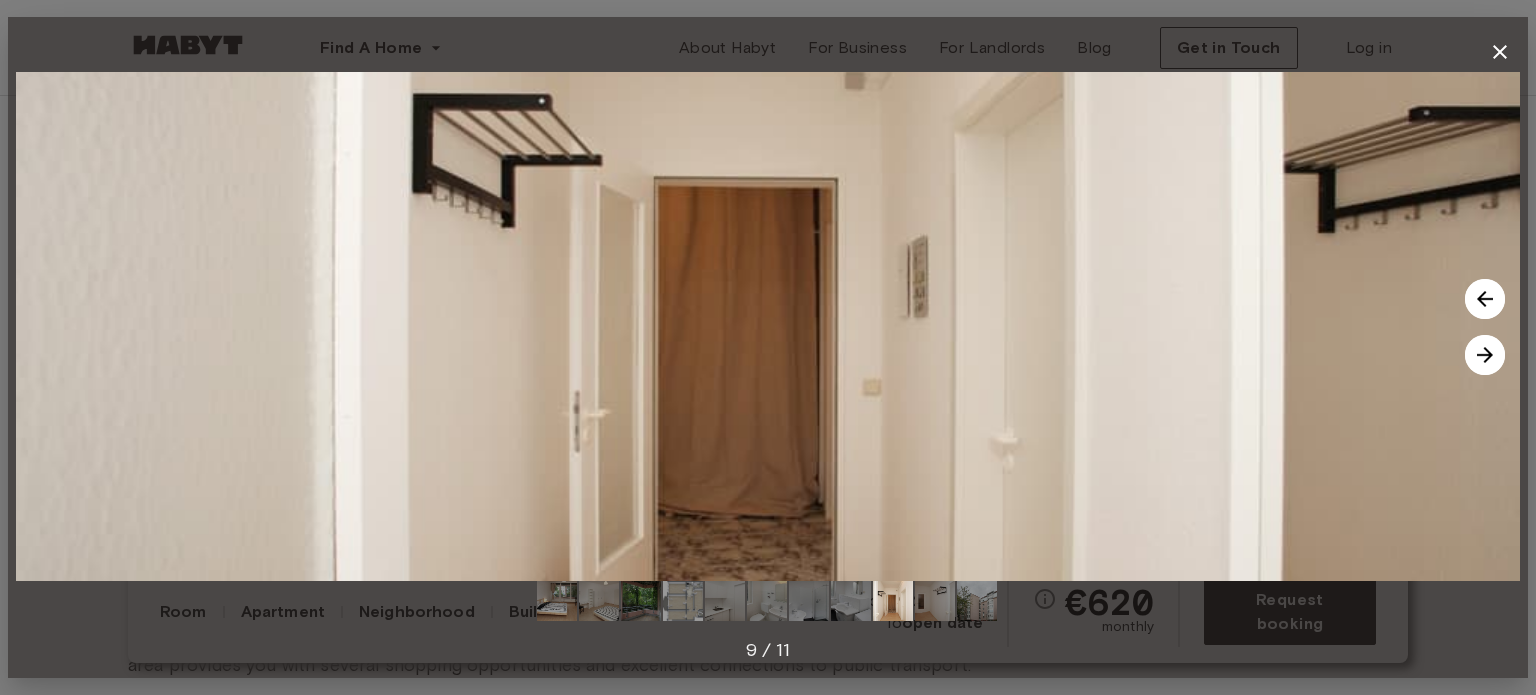 click at bounding box center (935, 601) 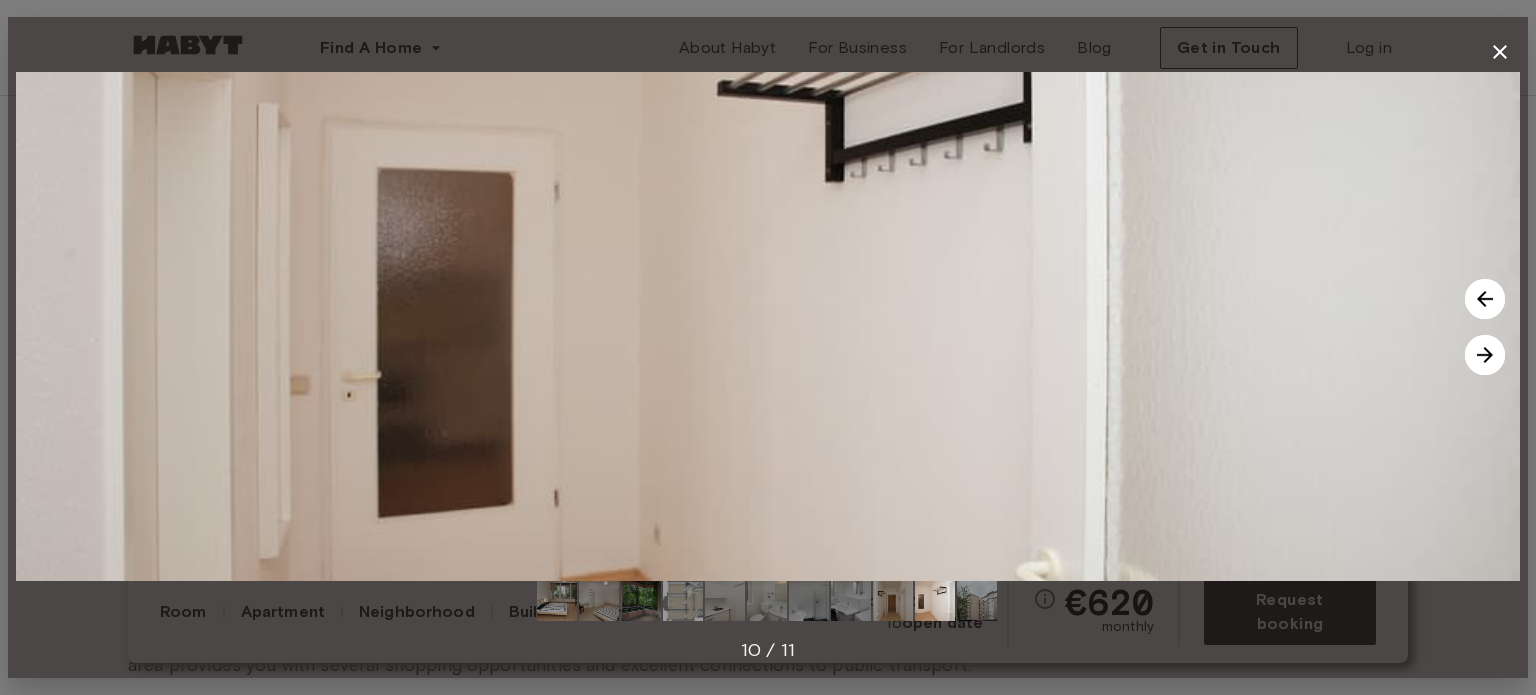 click at bounding box center [977, 601] 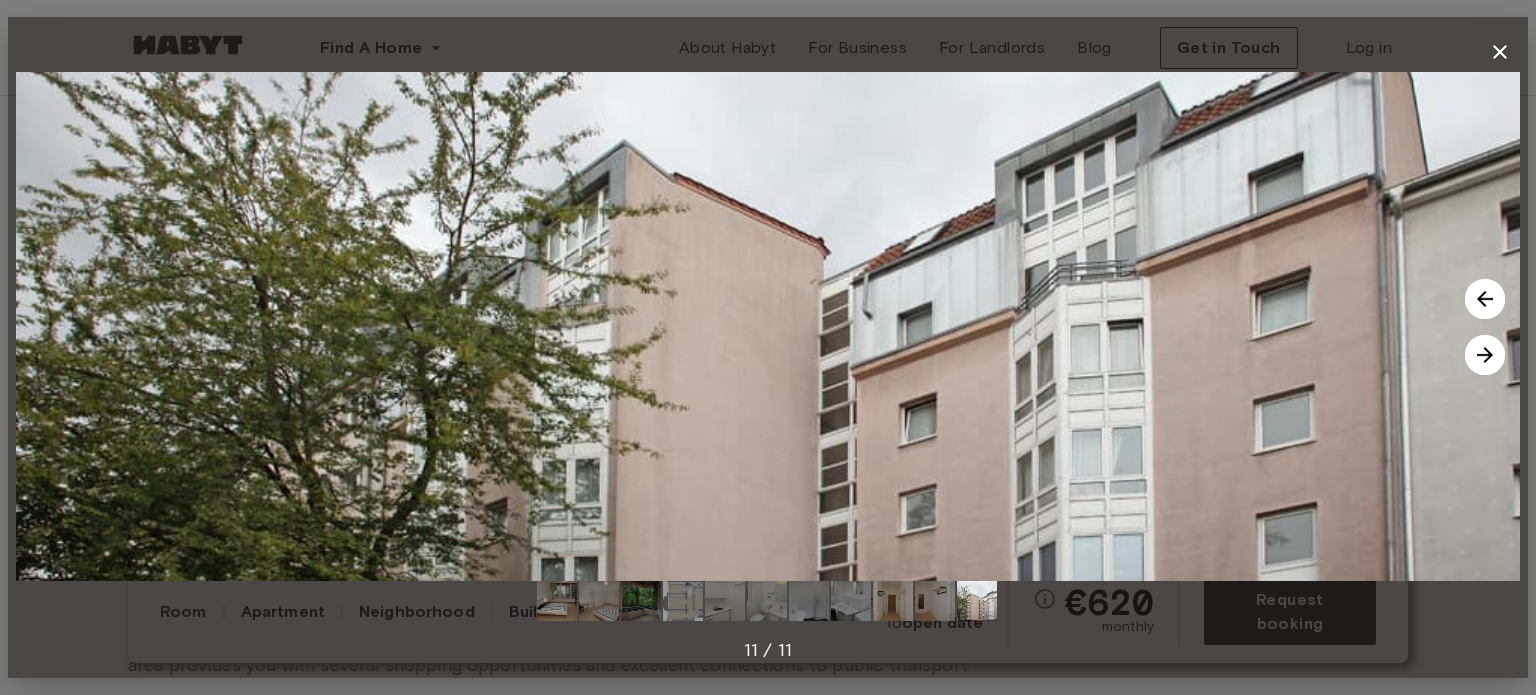 click 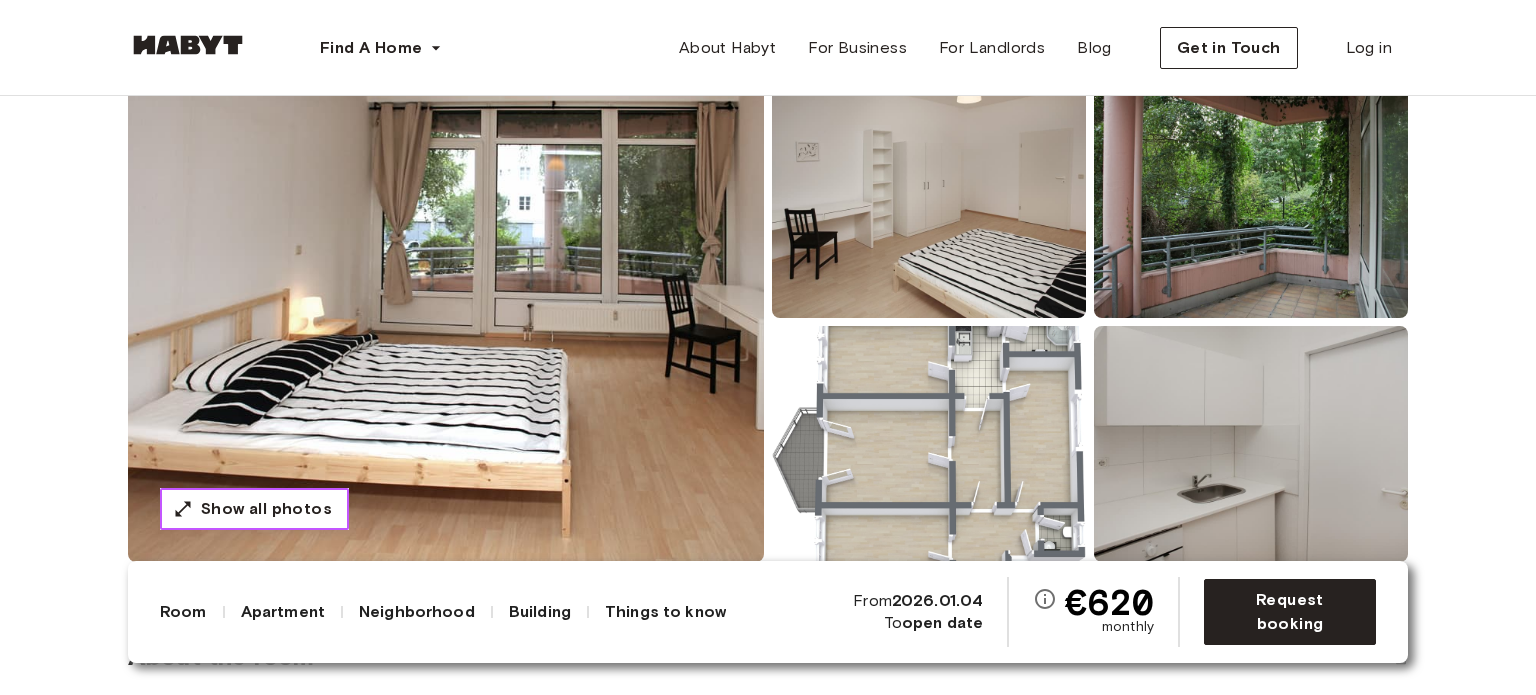 scroll, scrollTop: 0, scrollLeft: 0, axis: both 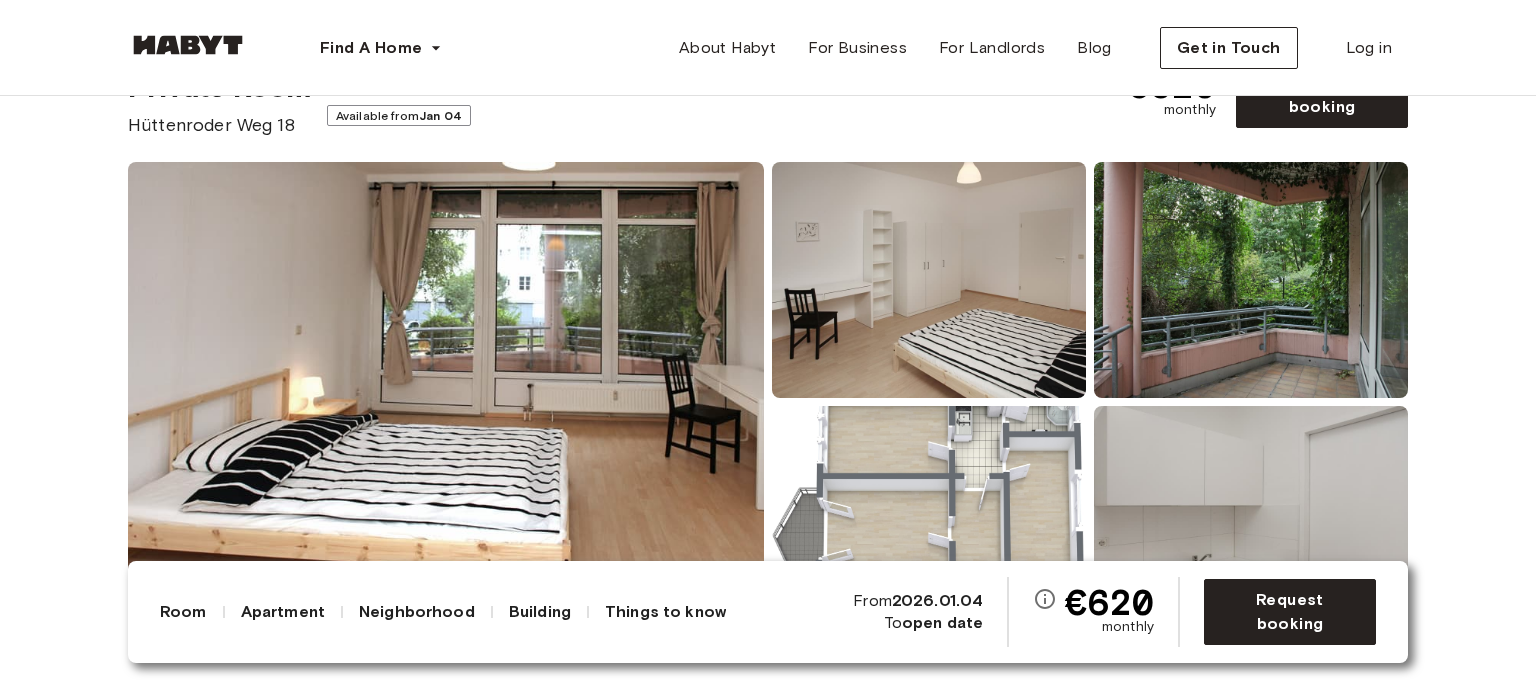 click at bounding box center (1251, 280) 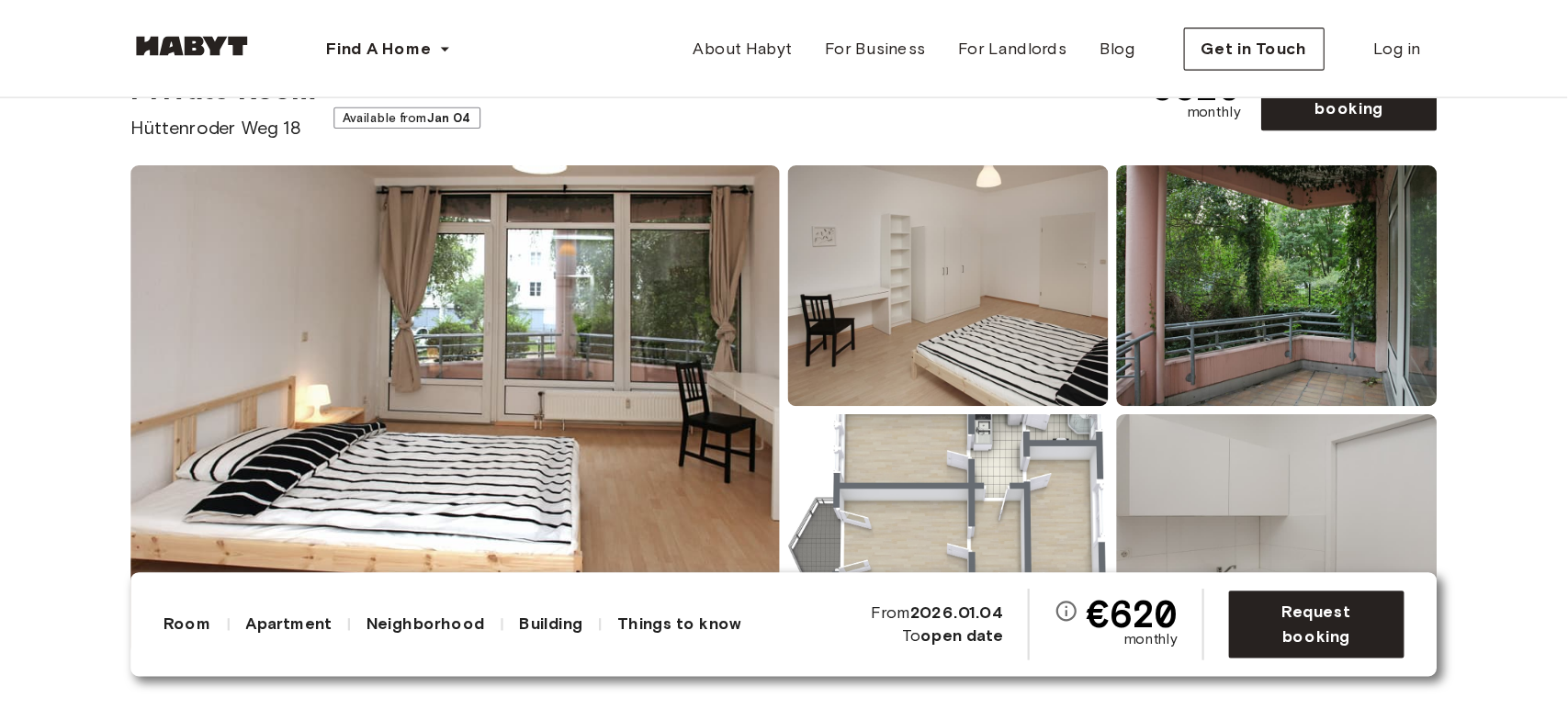 scroll, scrollTop: 92, scrollLeft: 0, axis: vertical 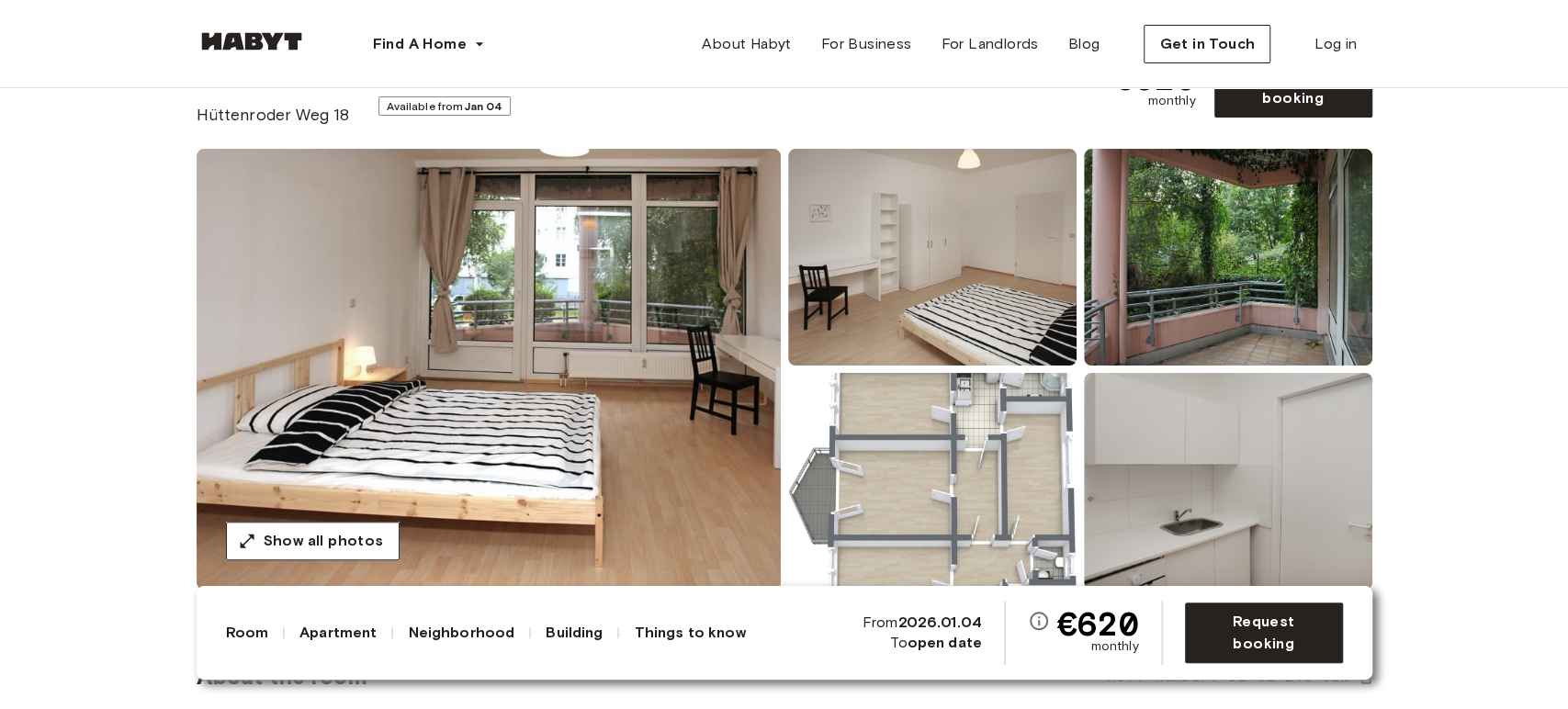 click at bounding box center (1228, 481) 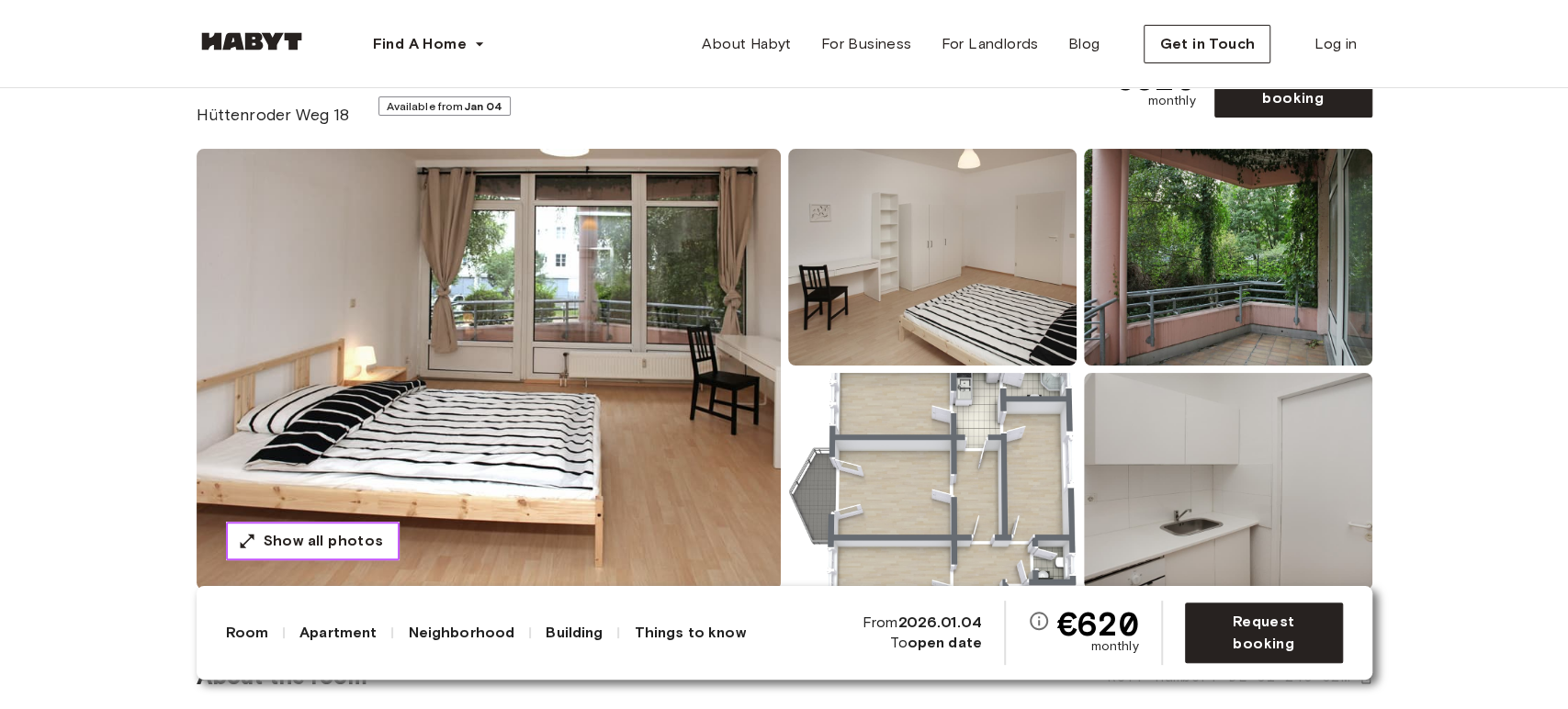 click on "Show all photos" at bounding box center (323, 541) 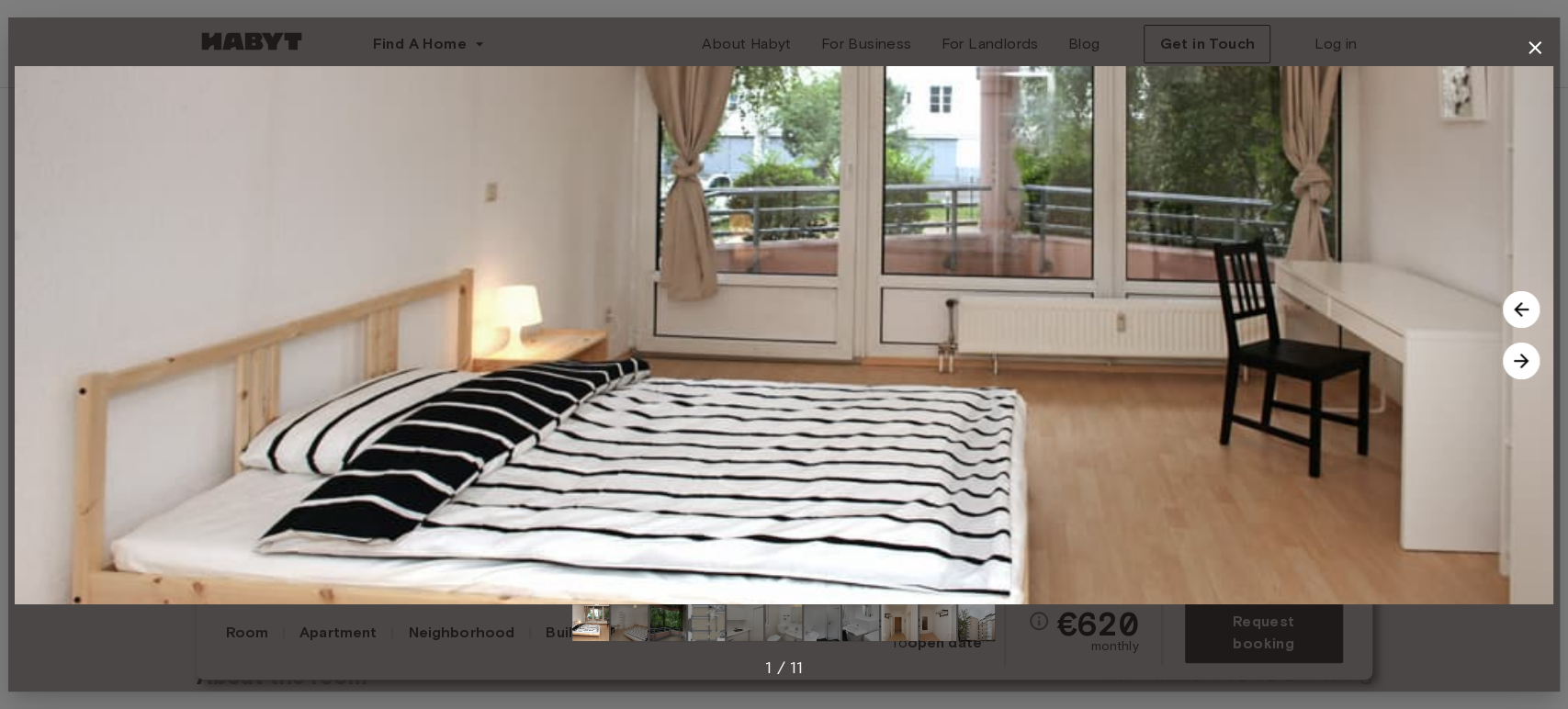 click at bounding box center (1521, 361) 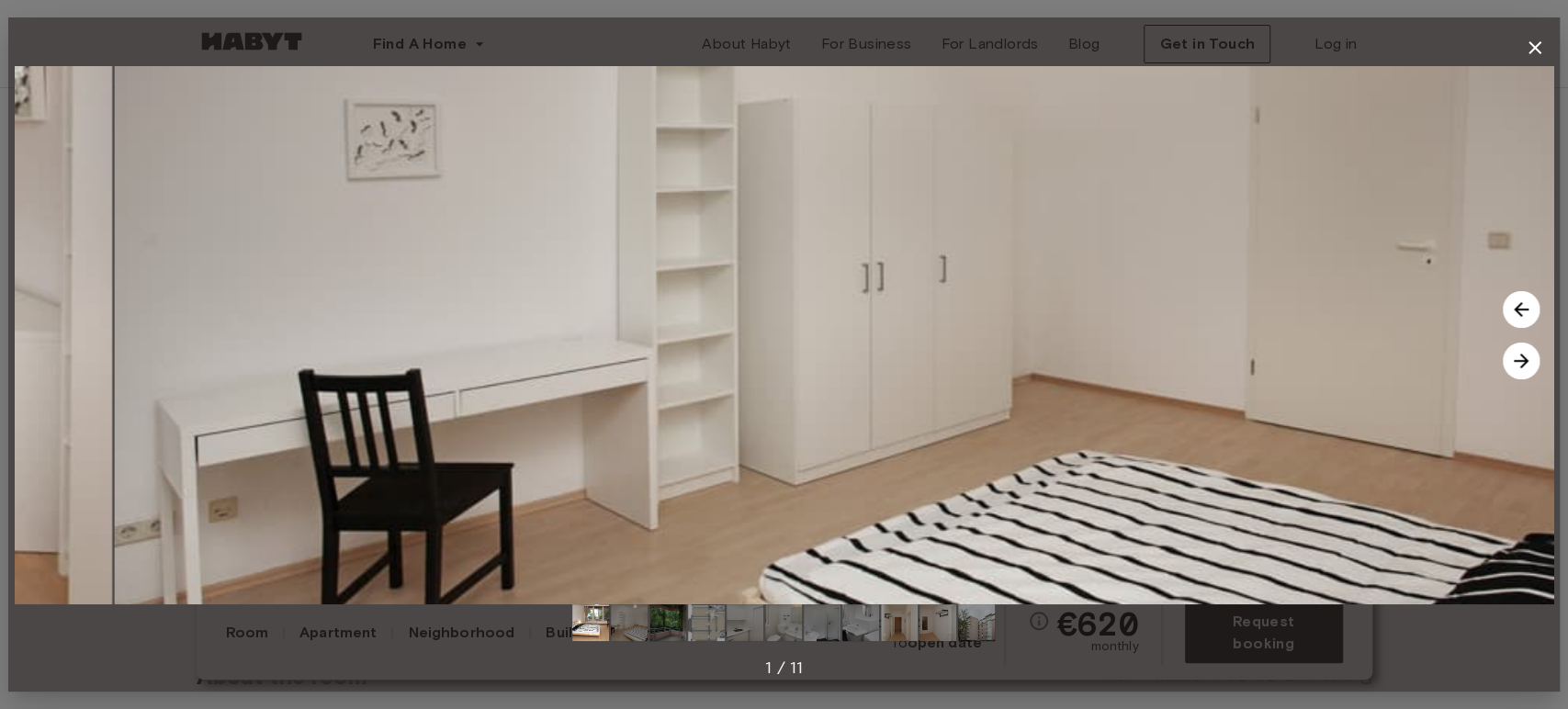 click at bounding box center (1521, 361) 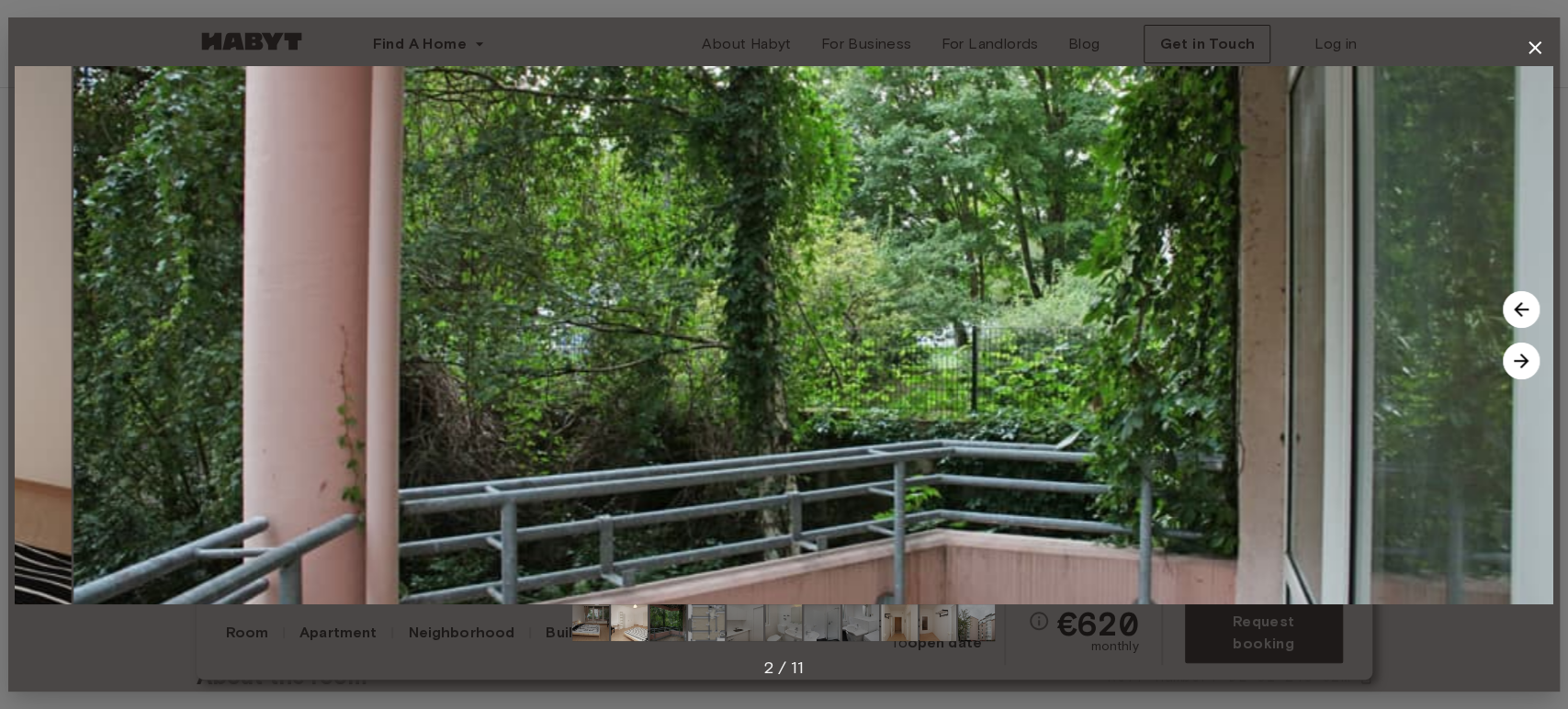 click at bounding box center (1521, 361) 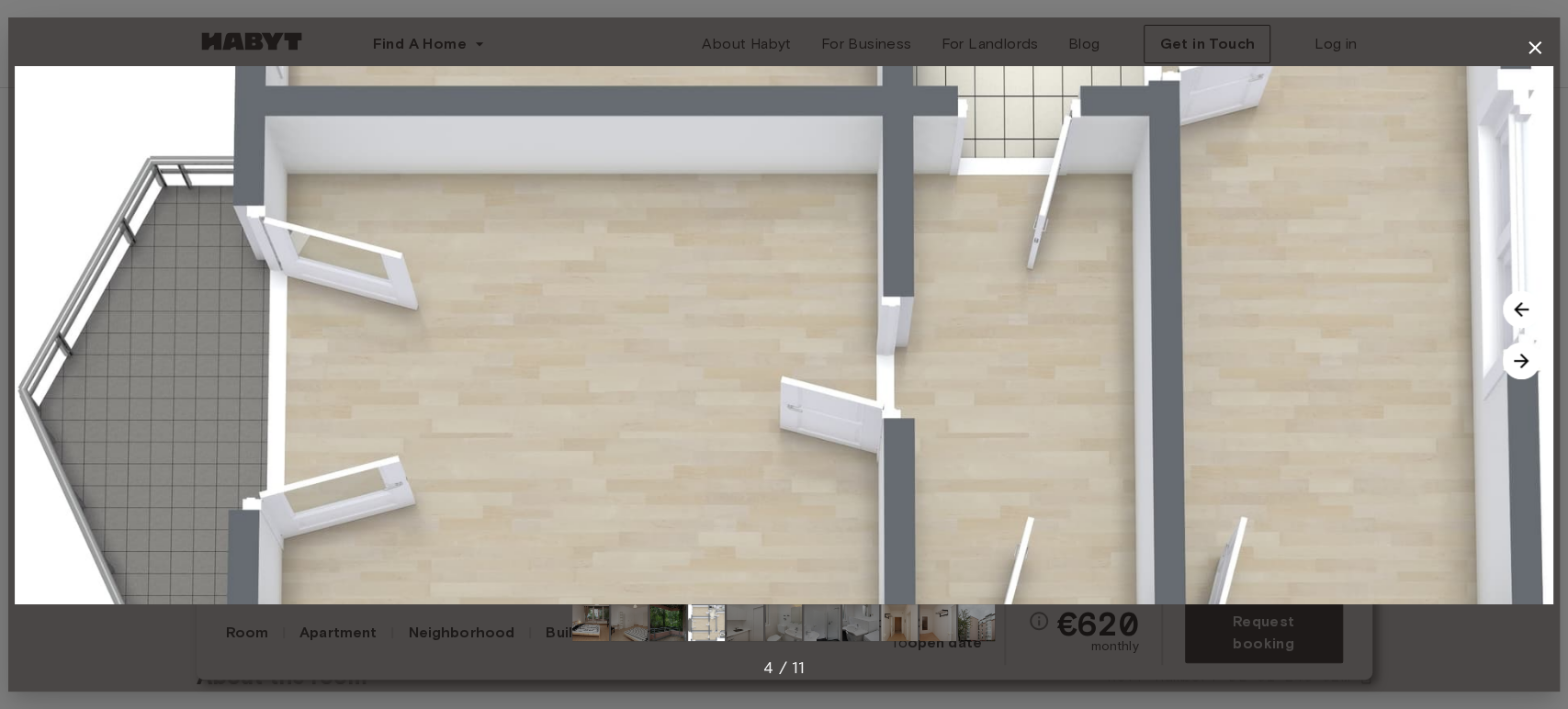 click at bounding box center [822, 623] 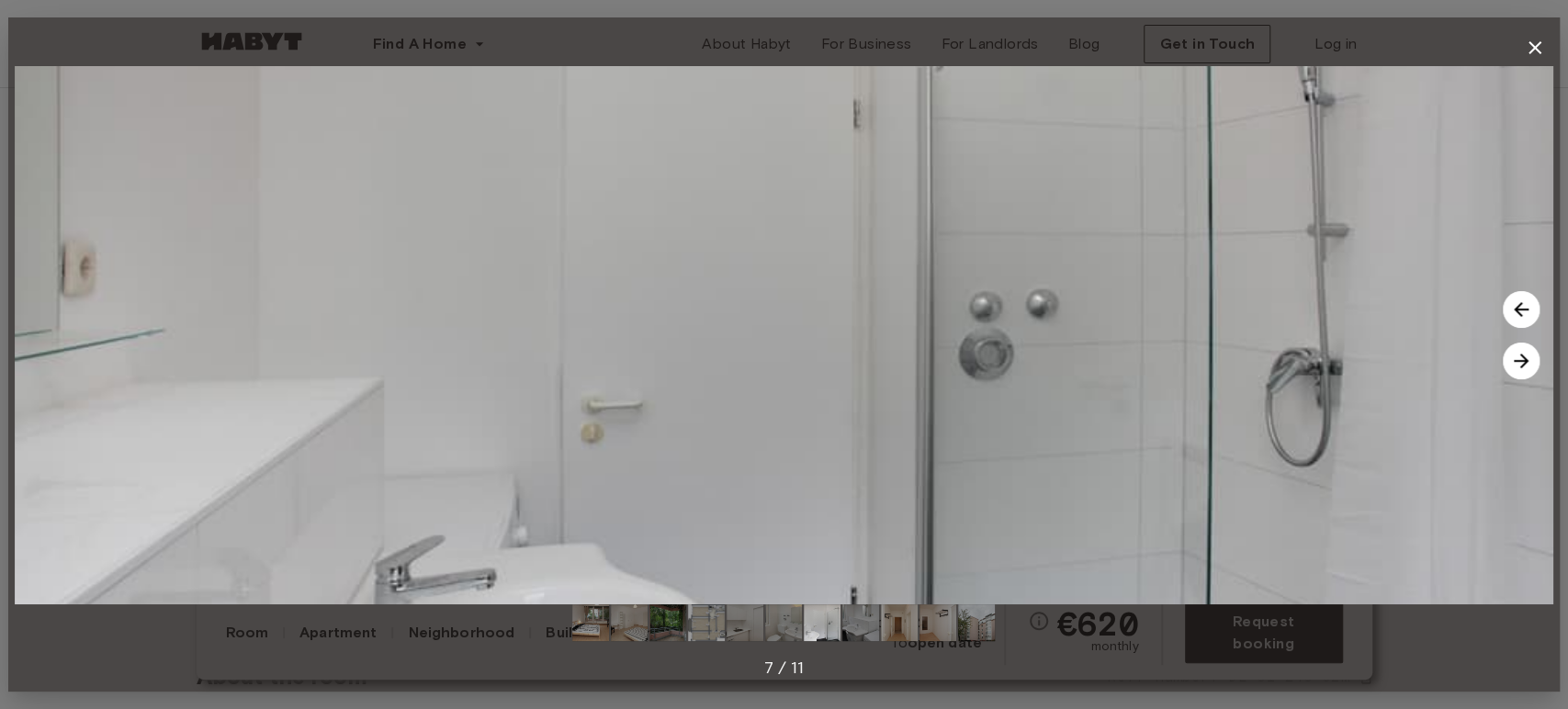 click at bounding box center [784, 623] 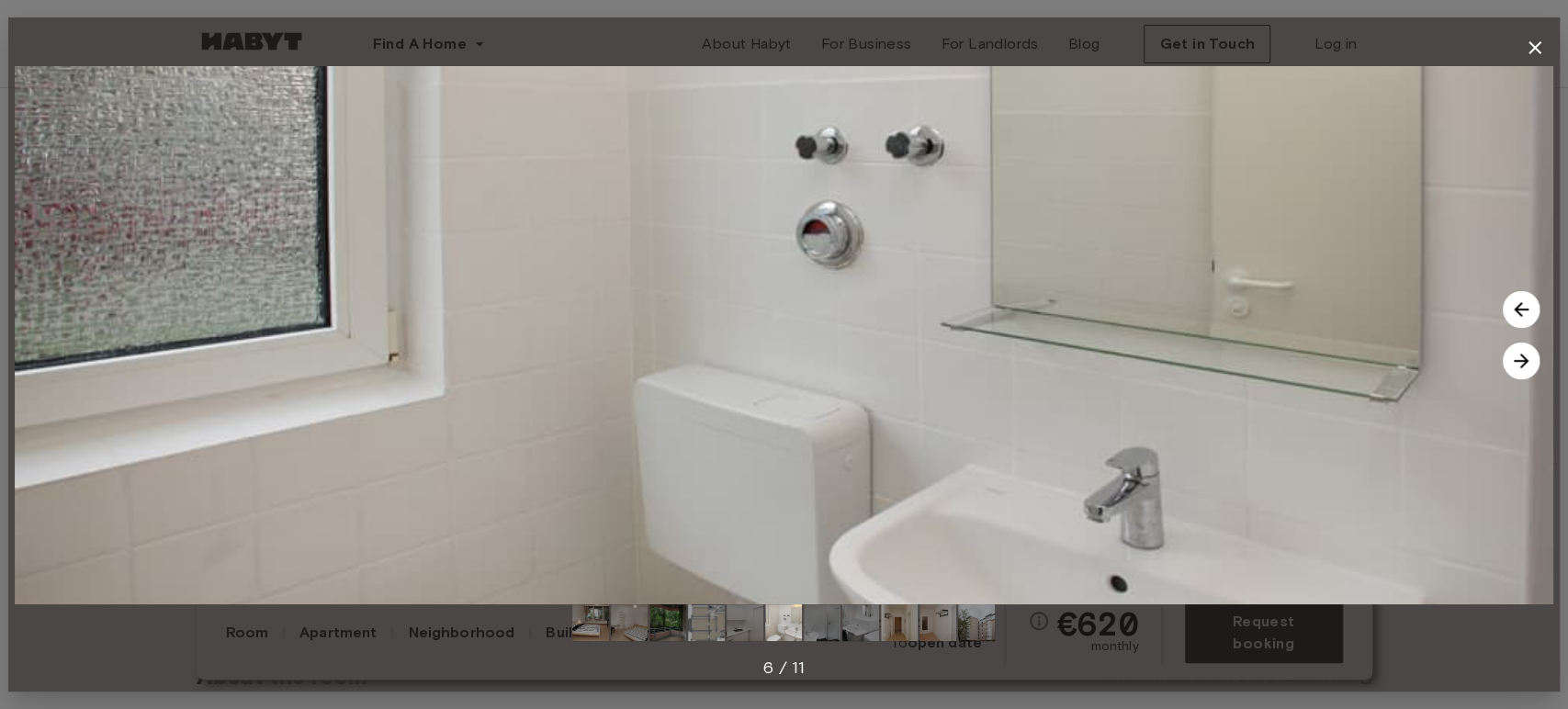 click at bounding box center (745, 623) 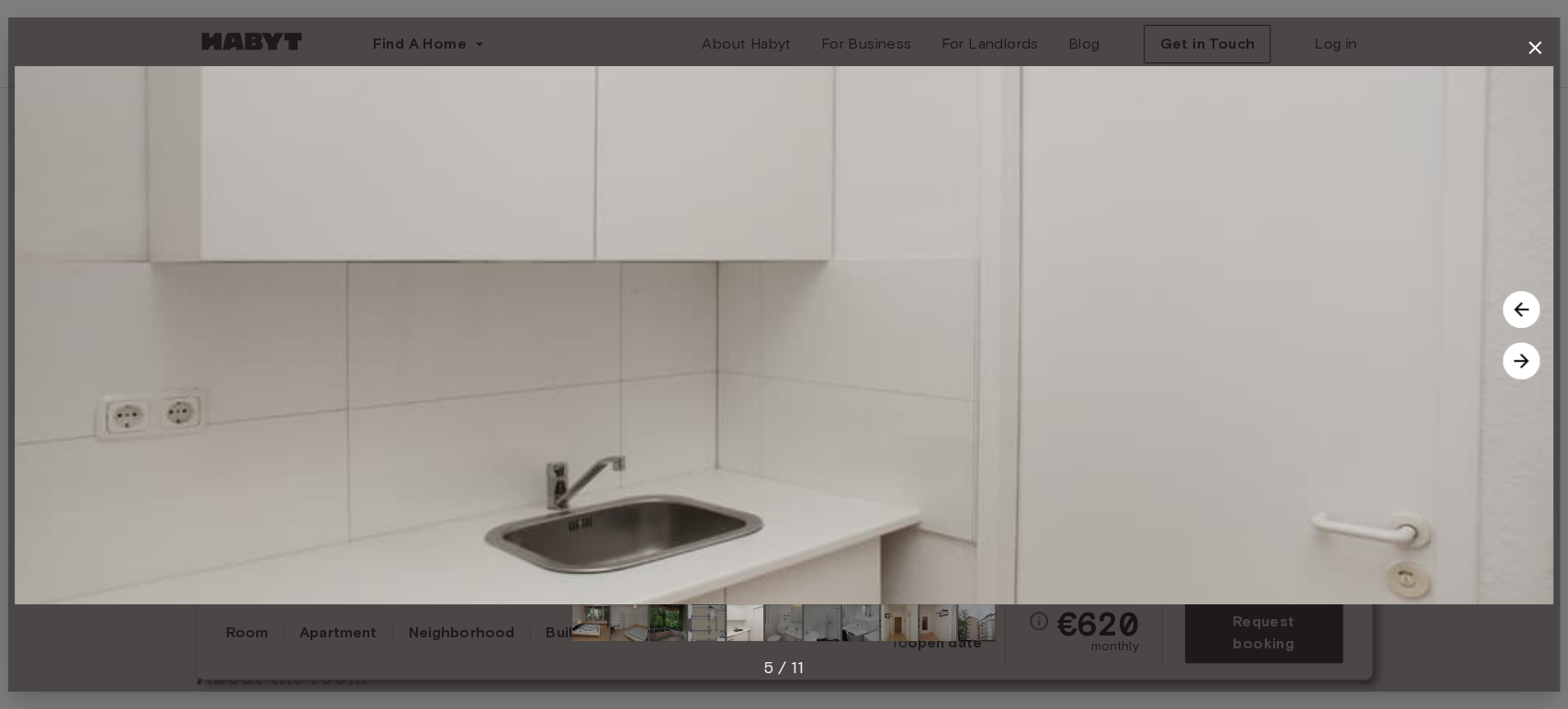 click at bounding box center (861, 623) 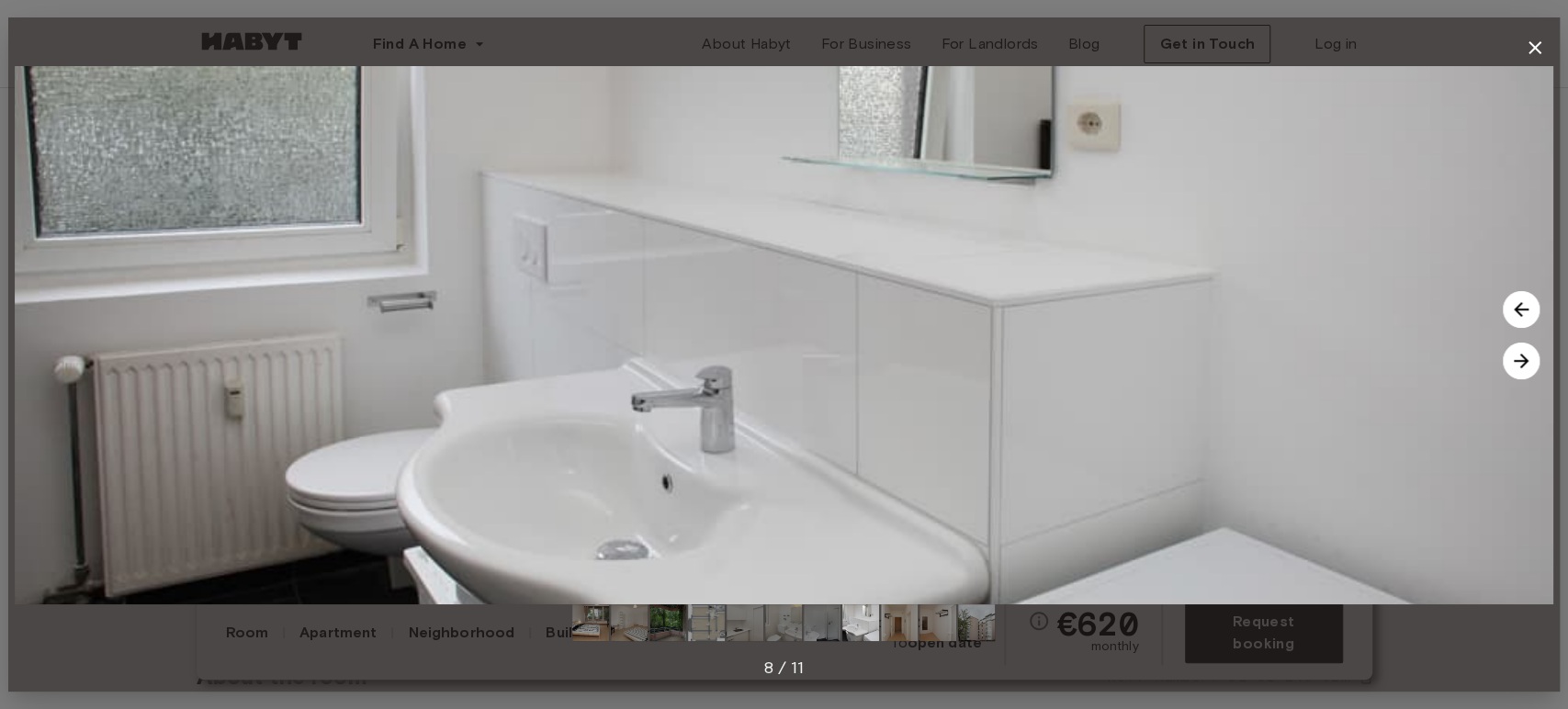 click 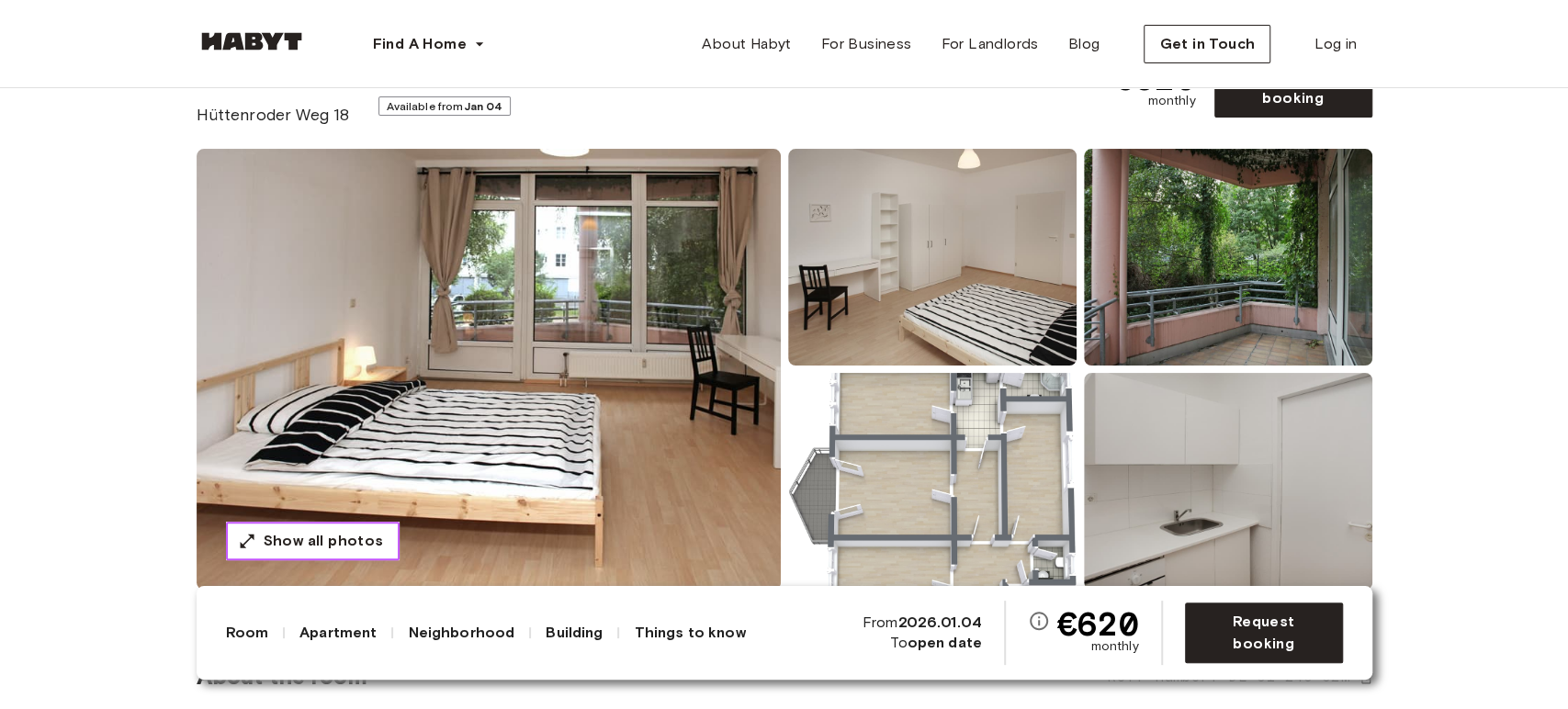 click on "Show all photos" at bounding box center [323, 541] 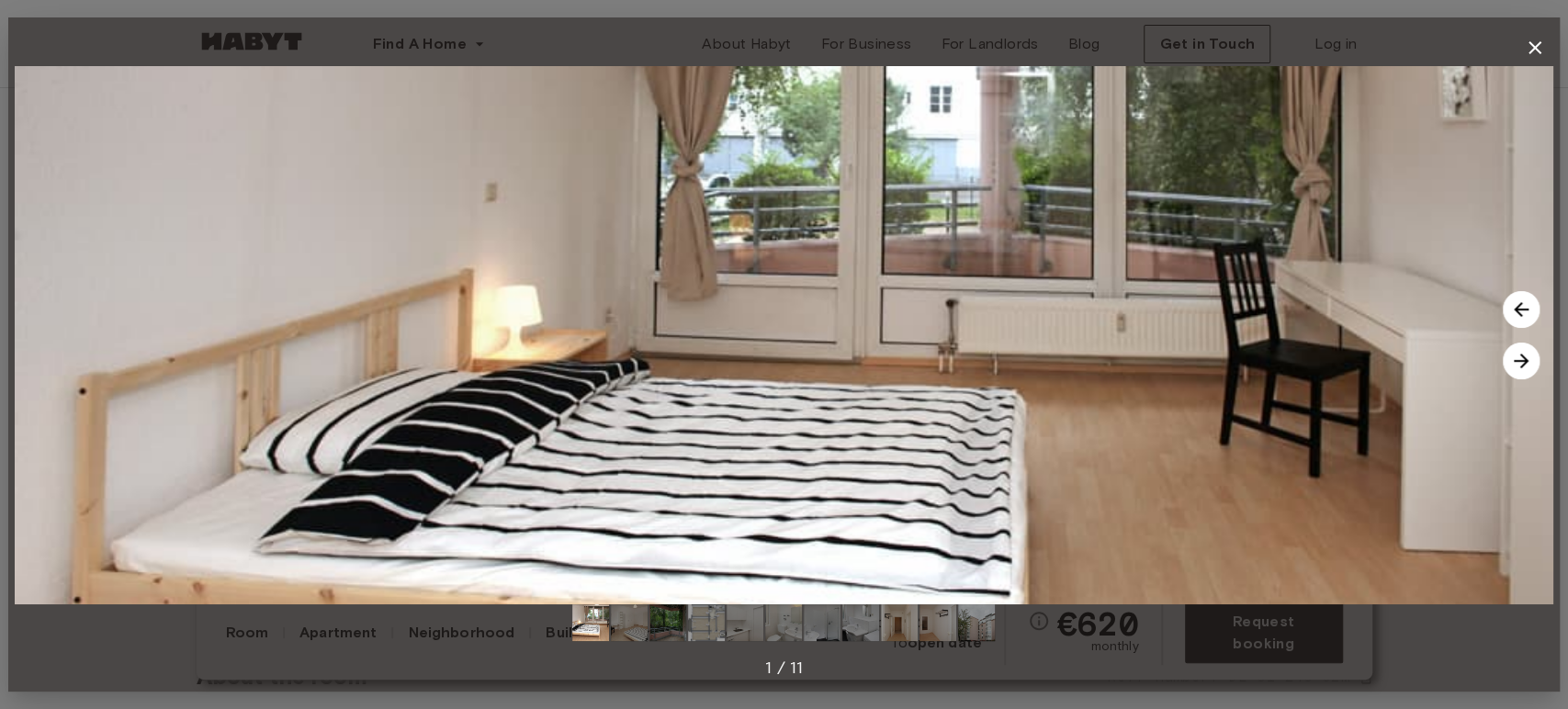 click 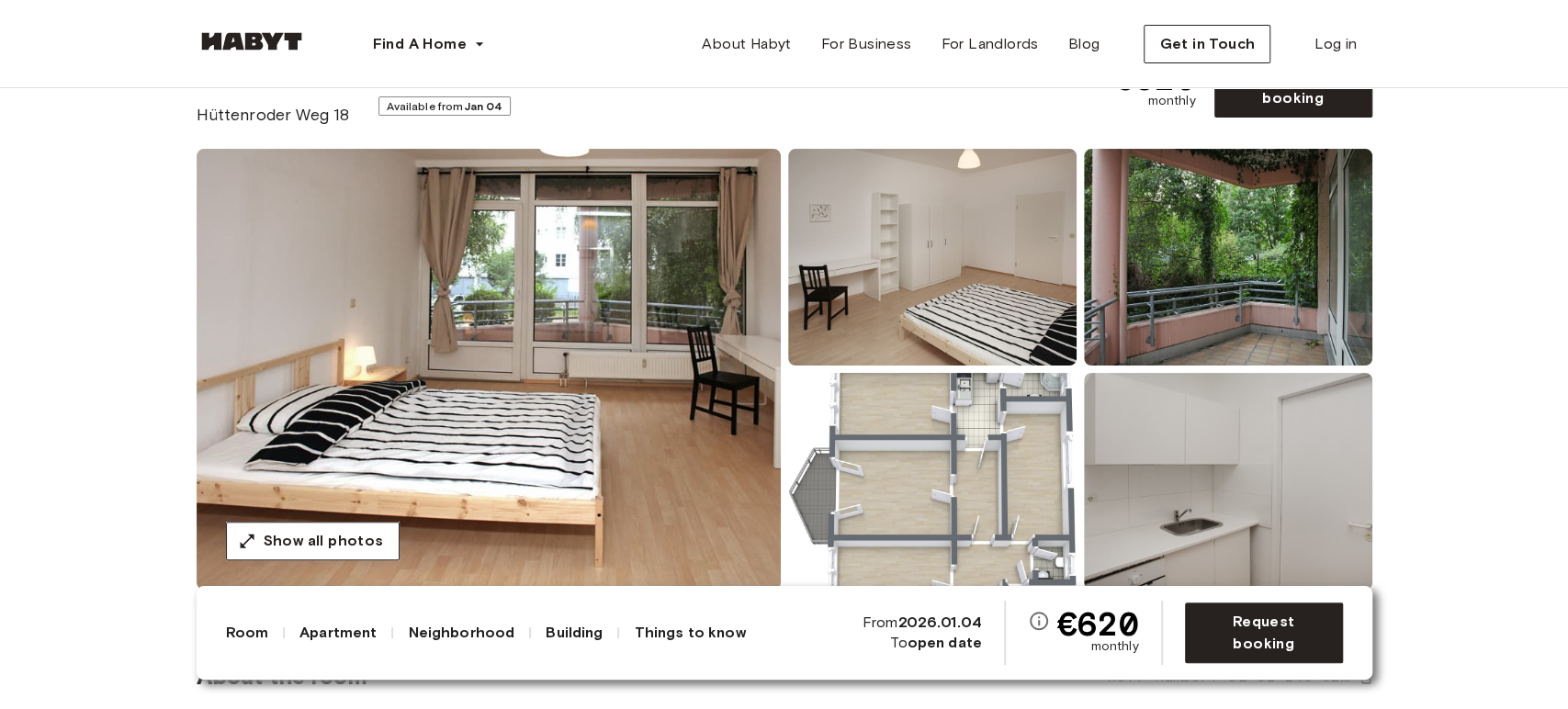 click at bounding box center (489, 369) 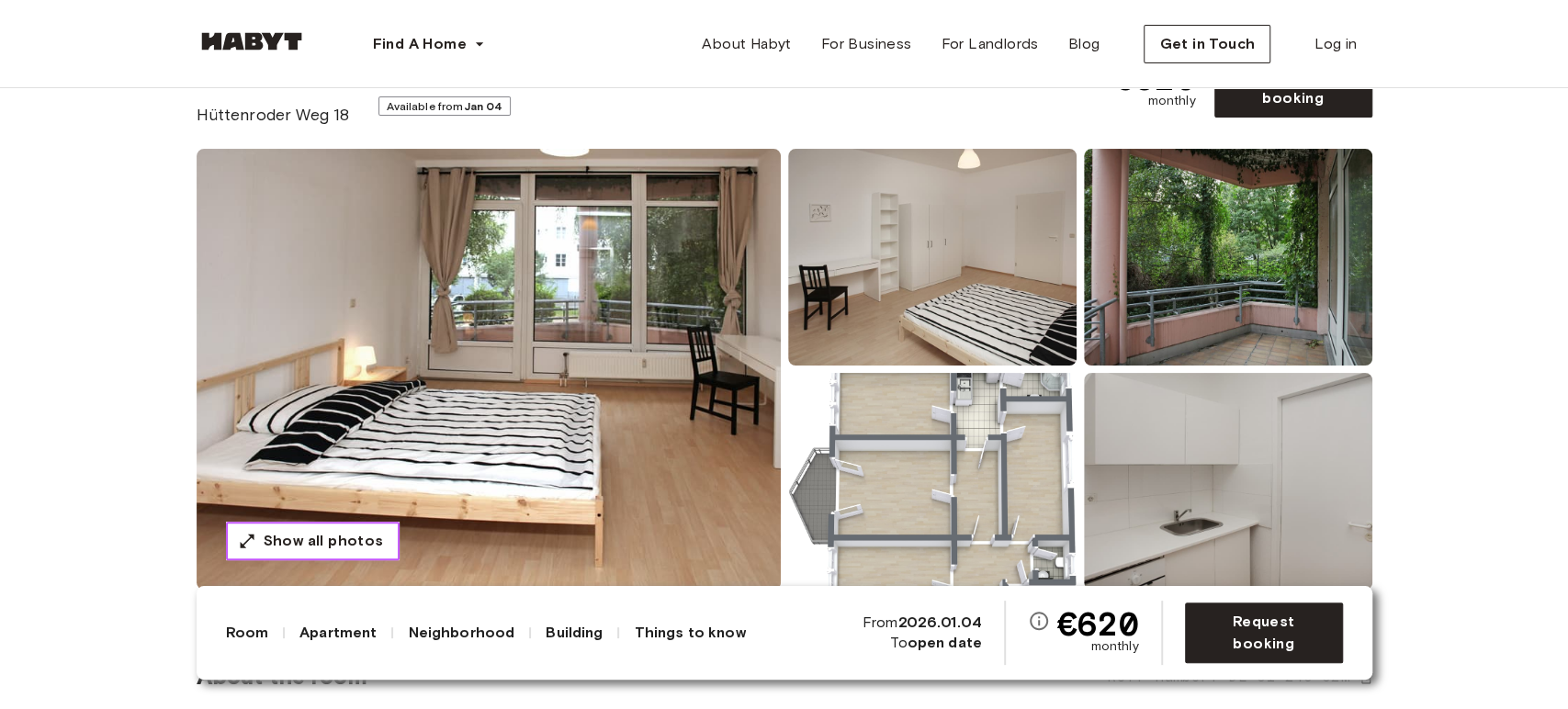 click on "Show all photos" at bounding box center (312, 541) 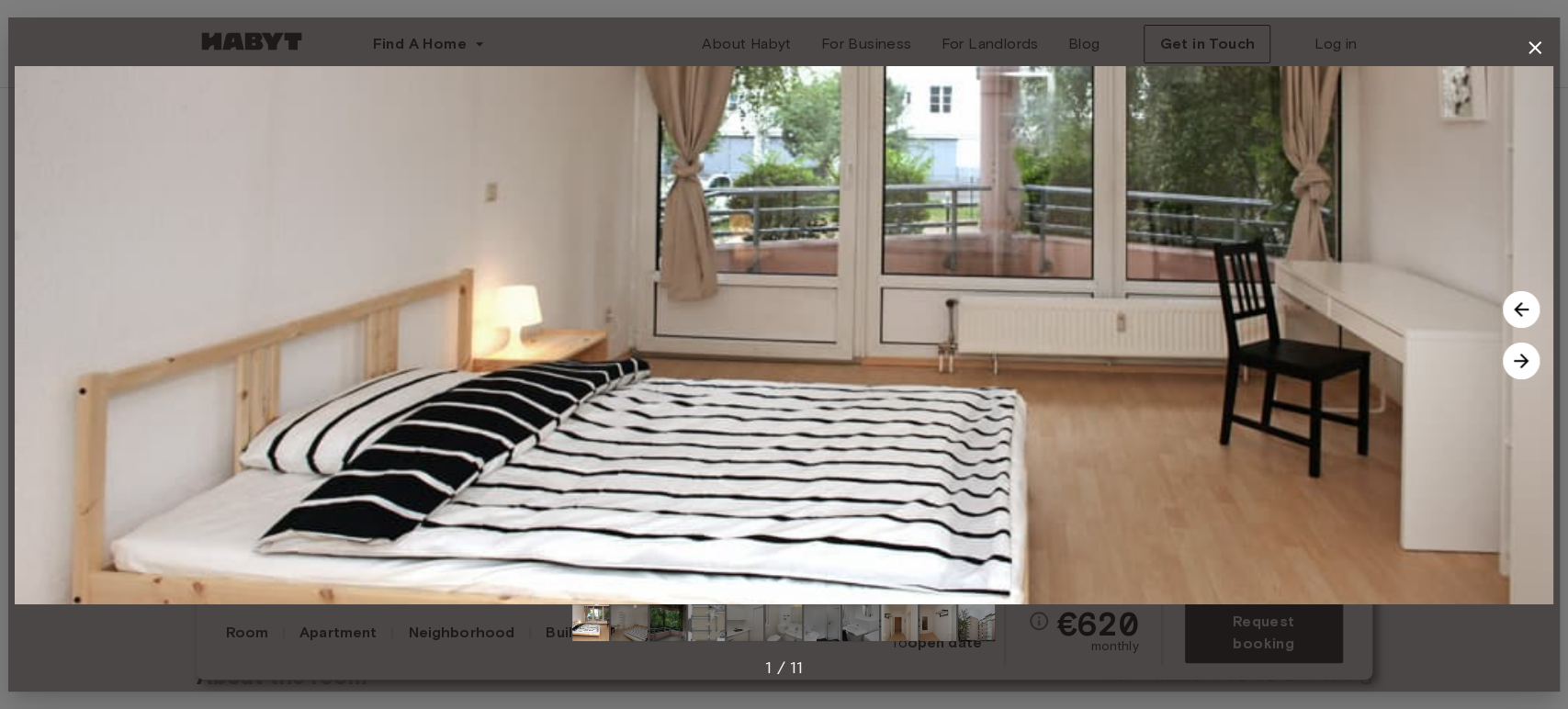 click 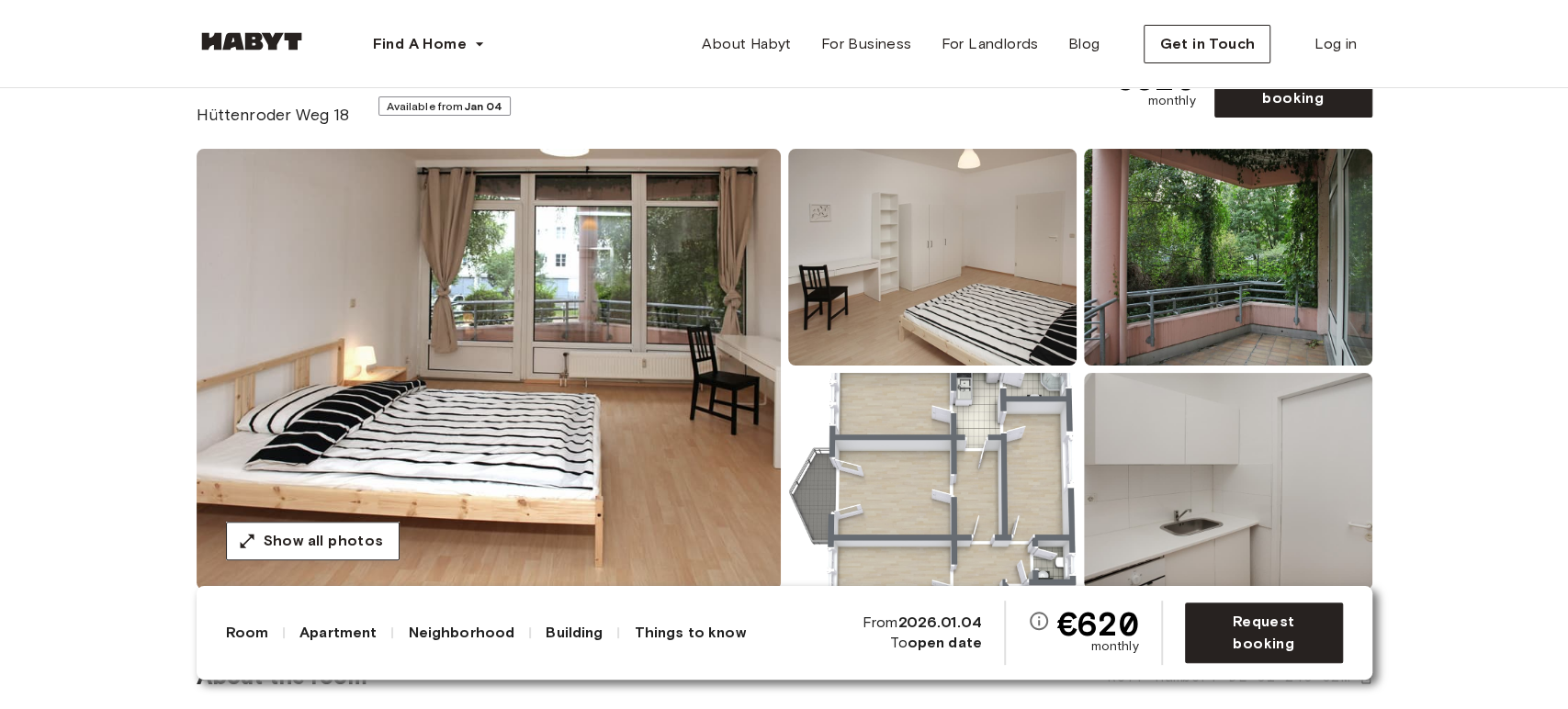 click at bounding box center [1228, 257] 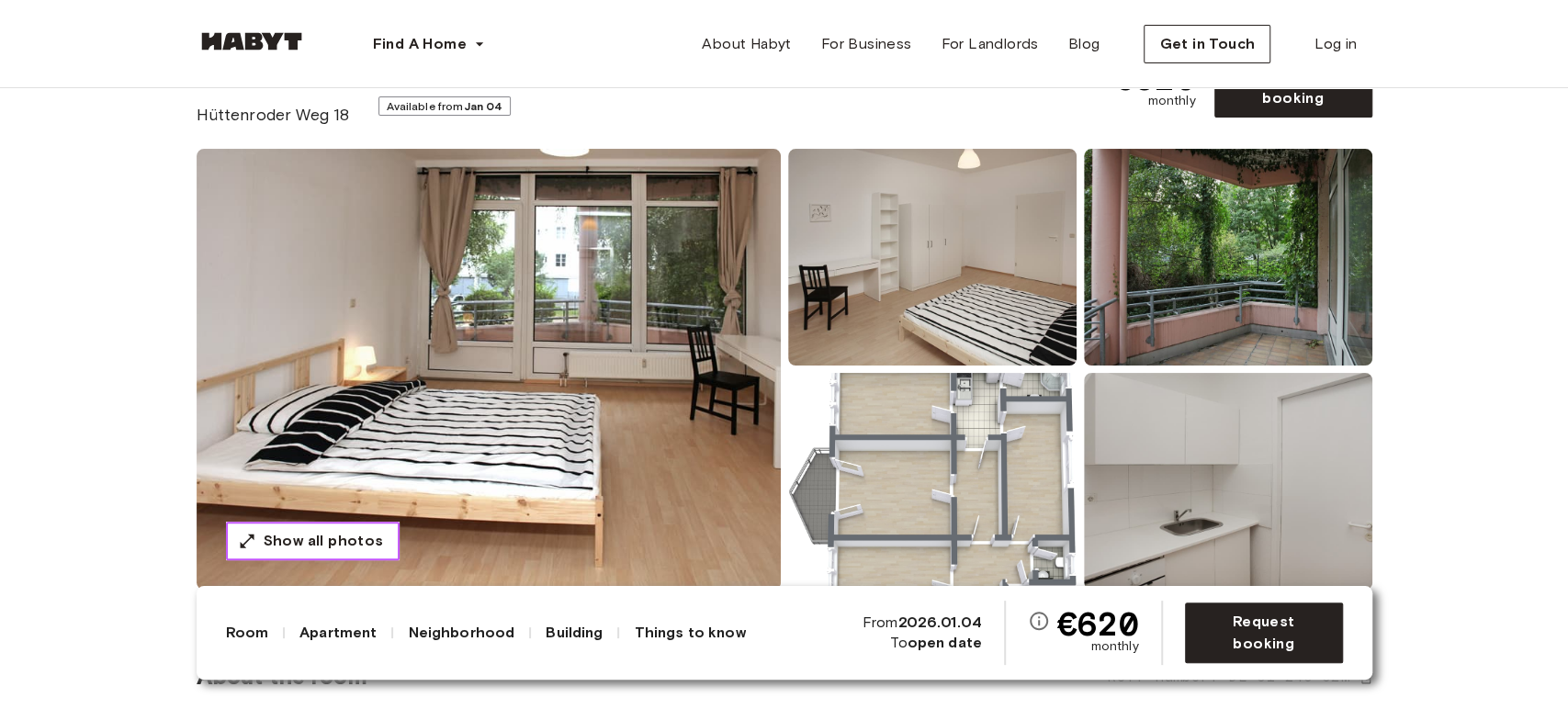 click on "Show all photos" at bounding box center (323, 541) 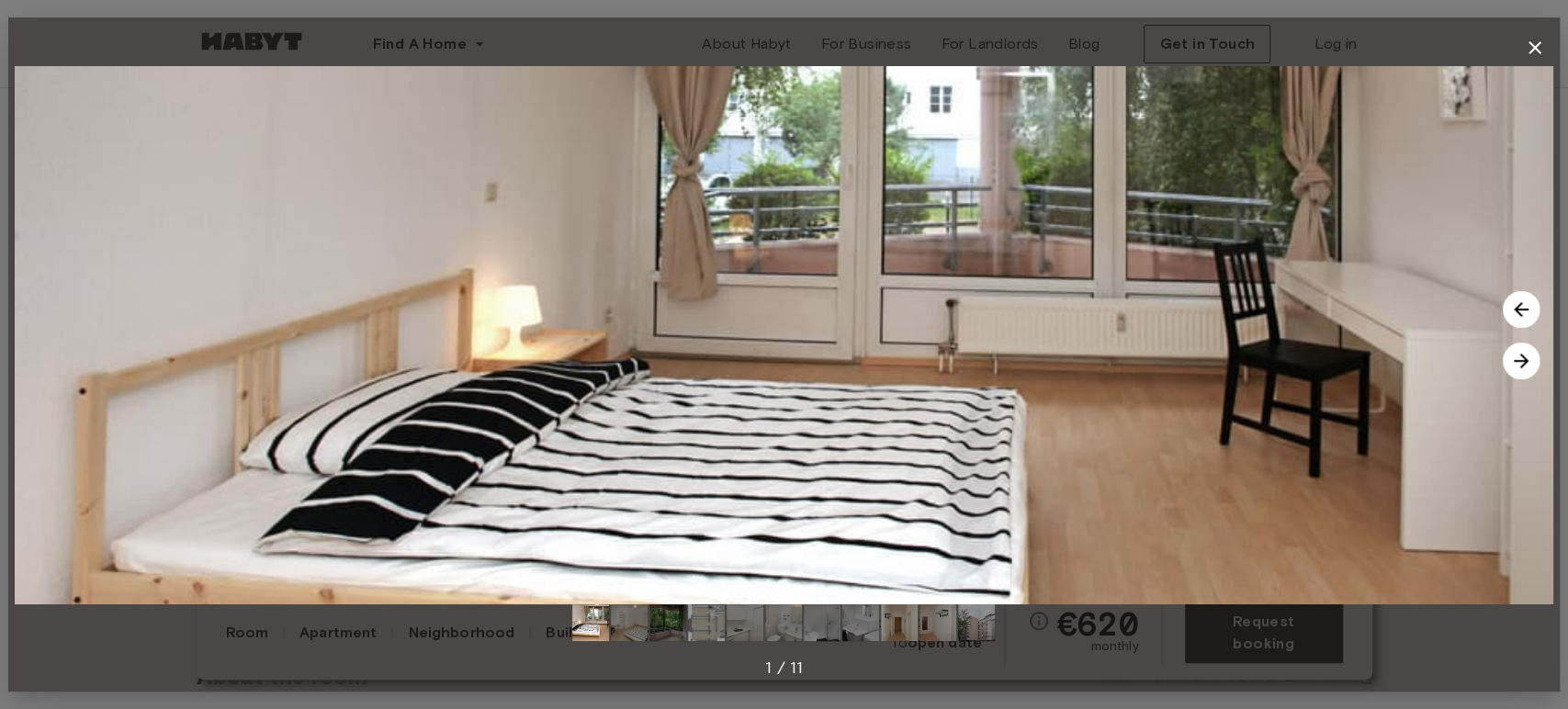 click at bounding box center [1521, 361] 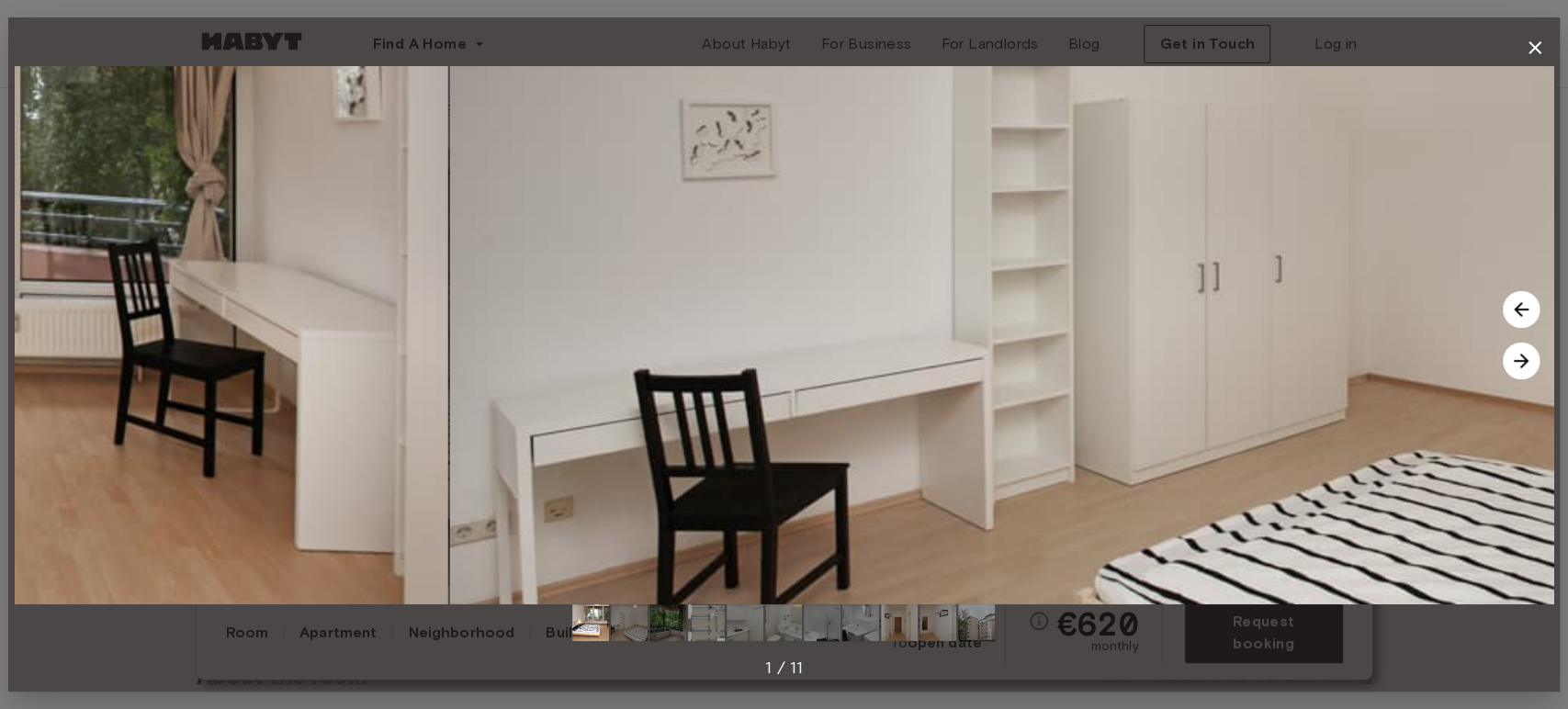 click at bounding box center [1521, 361] 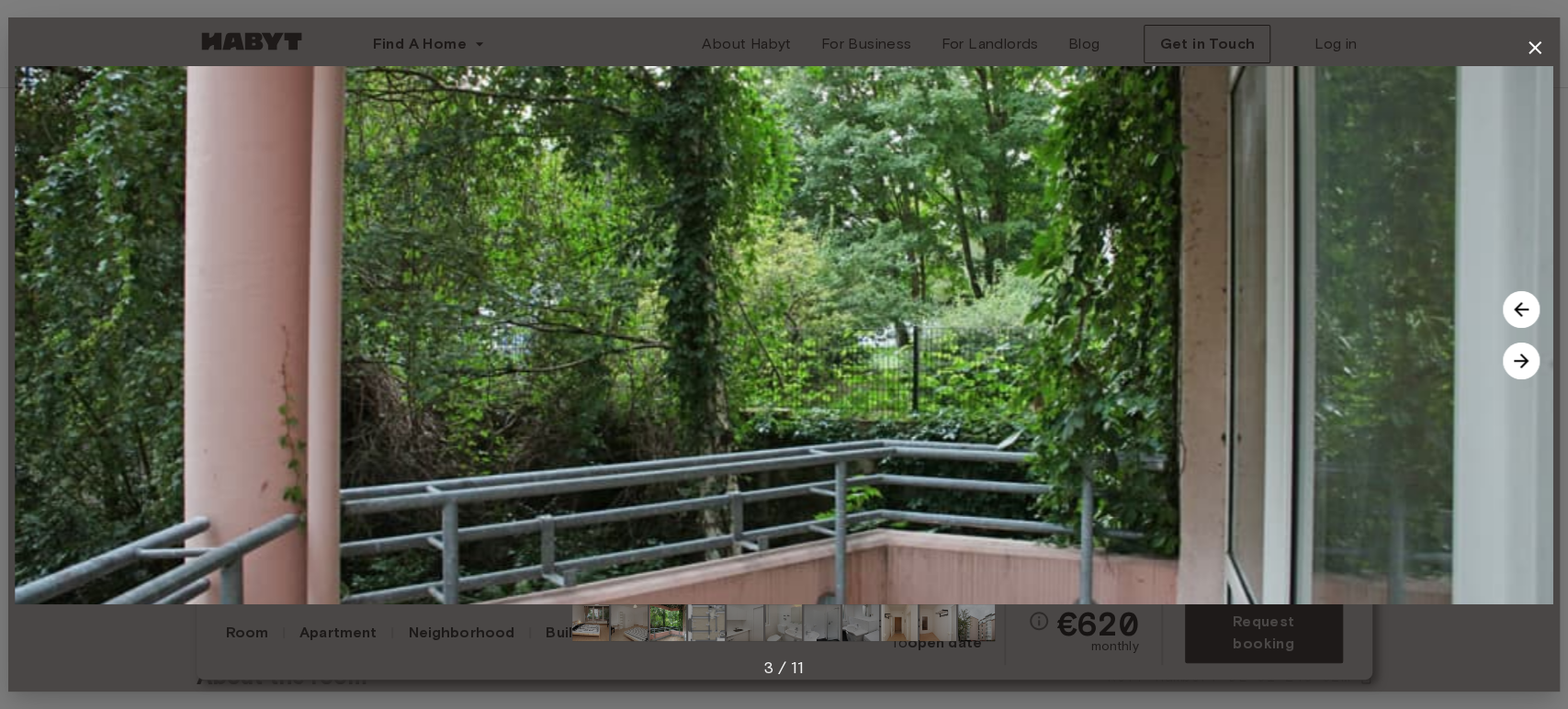 click 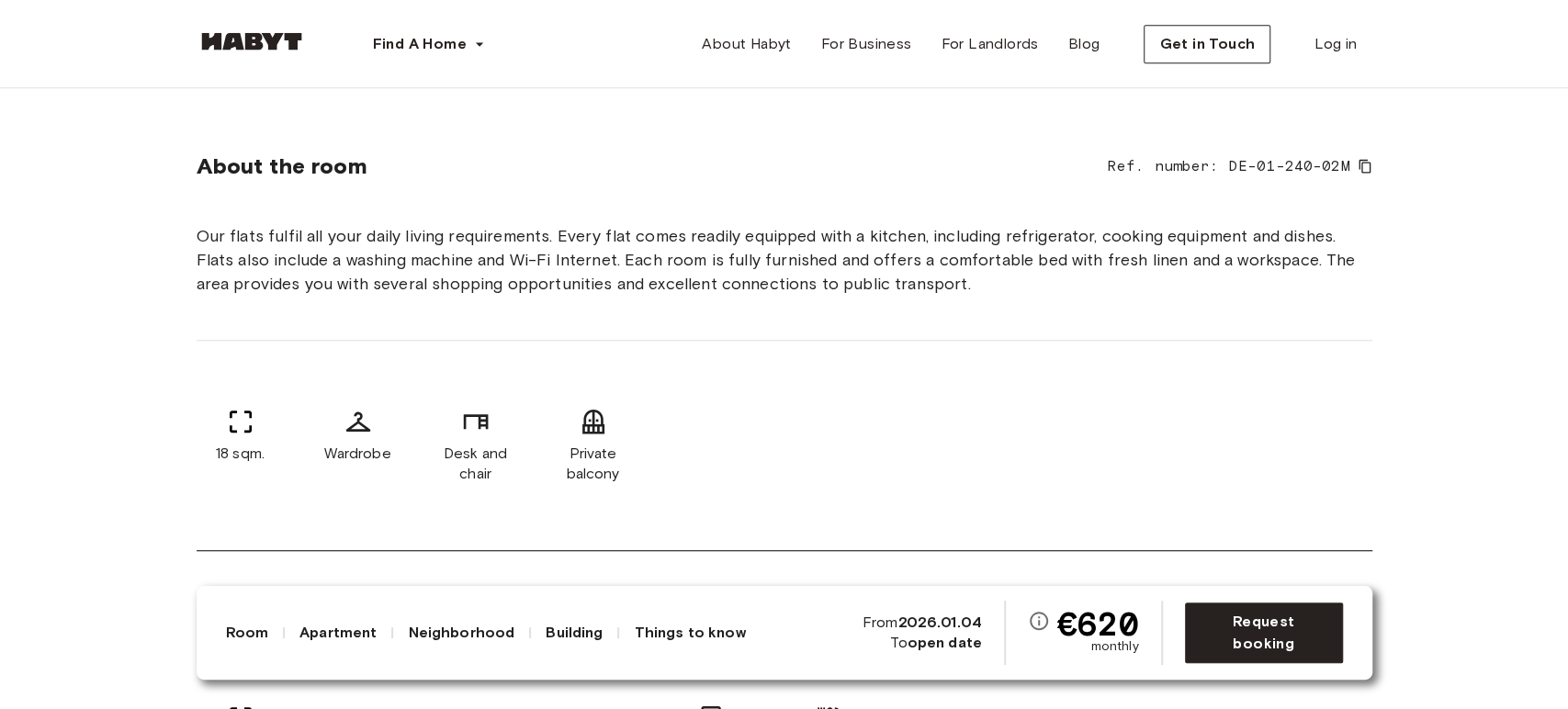 scroll, scrollTop: 1112, scrollLeft: 0, axis: vertical 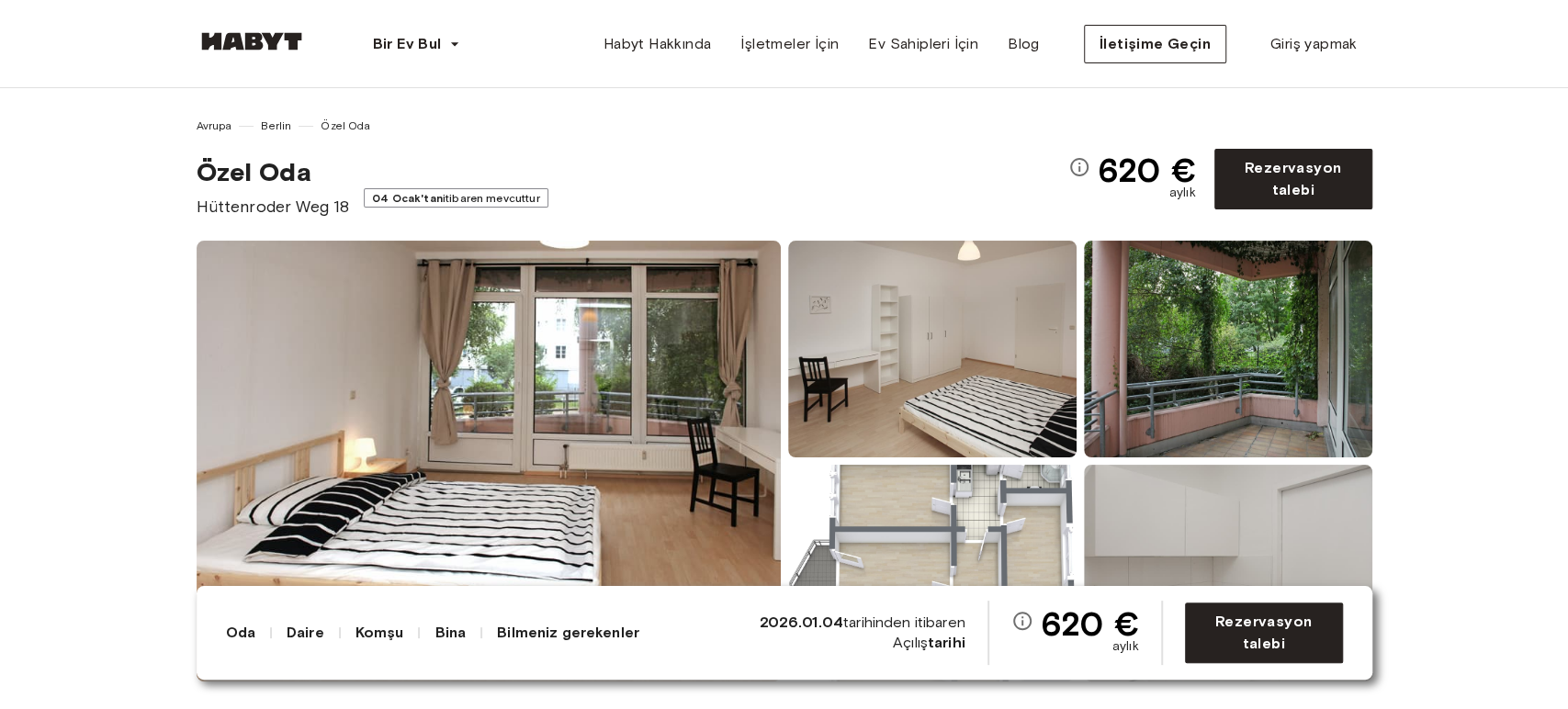 drag, startPoint x: 277, startPoint y: 118, endPoint x: 89, endPoint y: 261, distance: 236.2054 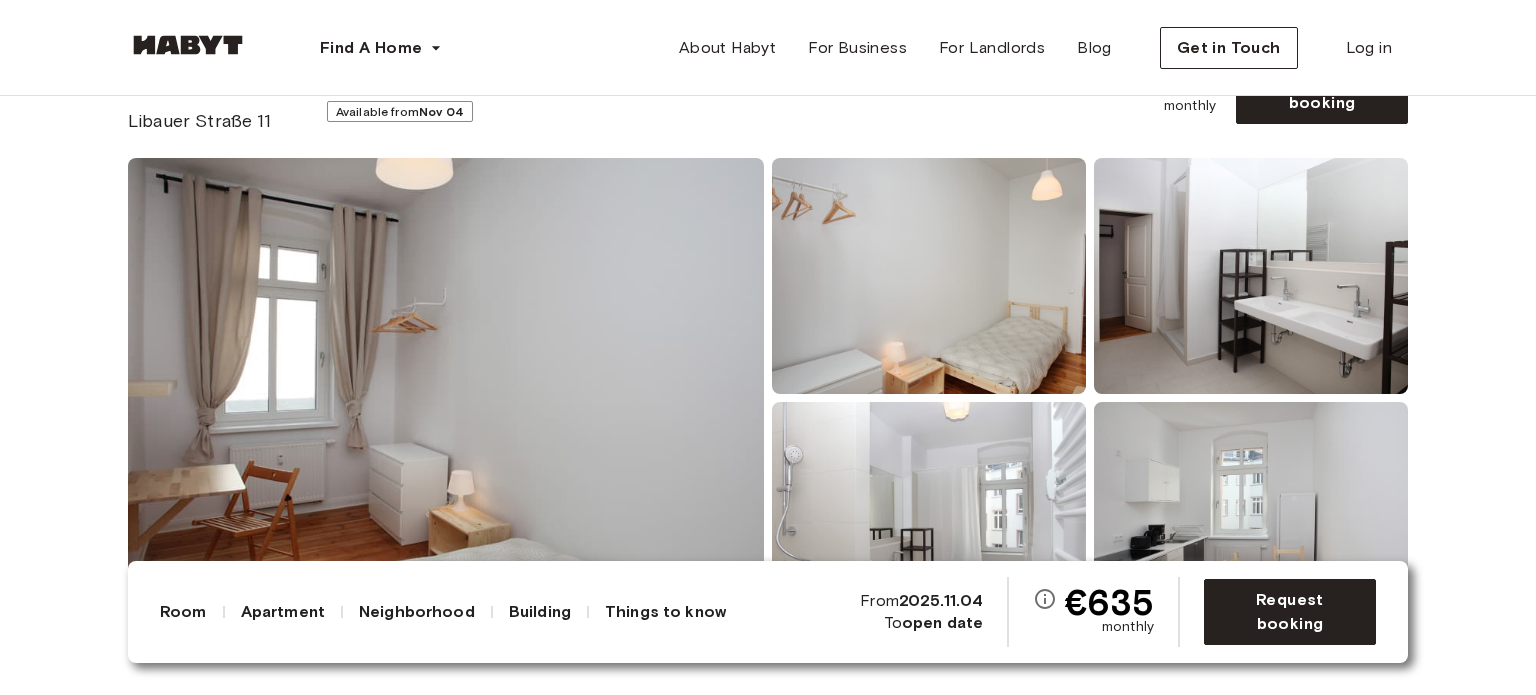 scroll, scrollTop: 300, scrollLeft: 0, axis: vertical 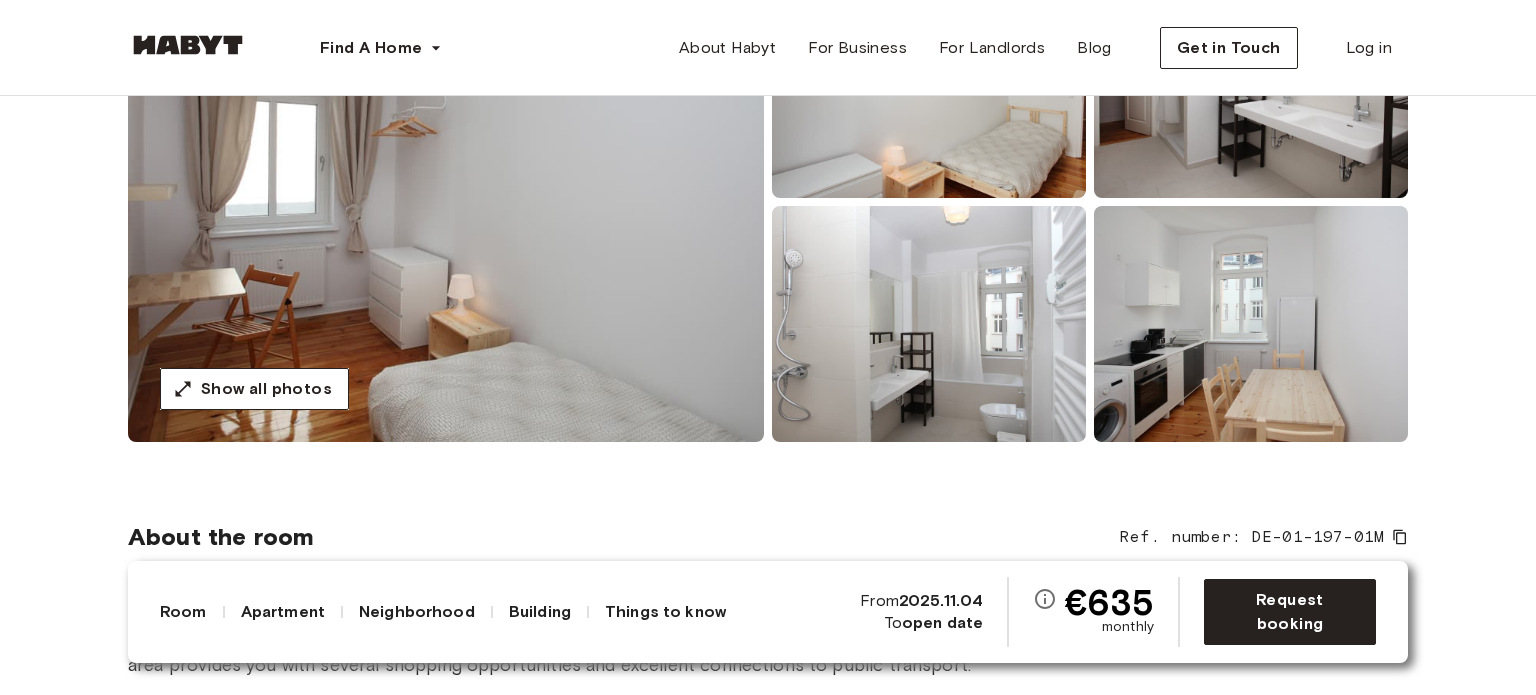 click at bounding box center (446, 202) 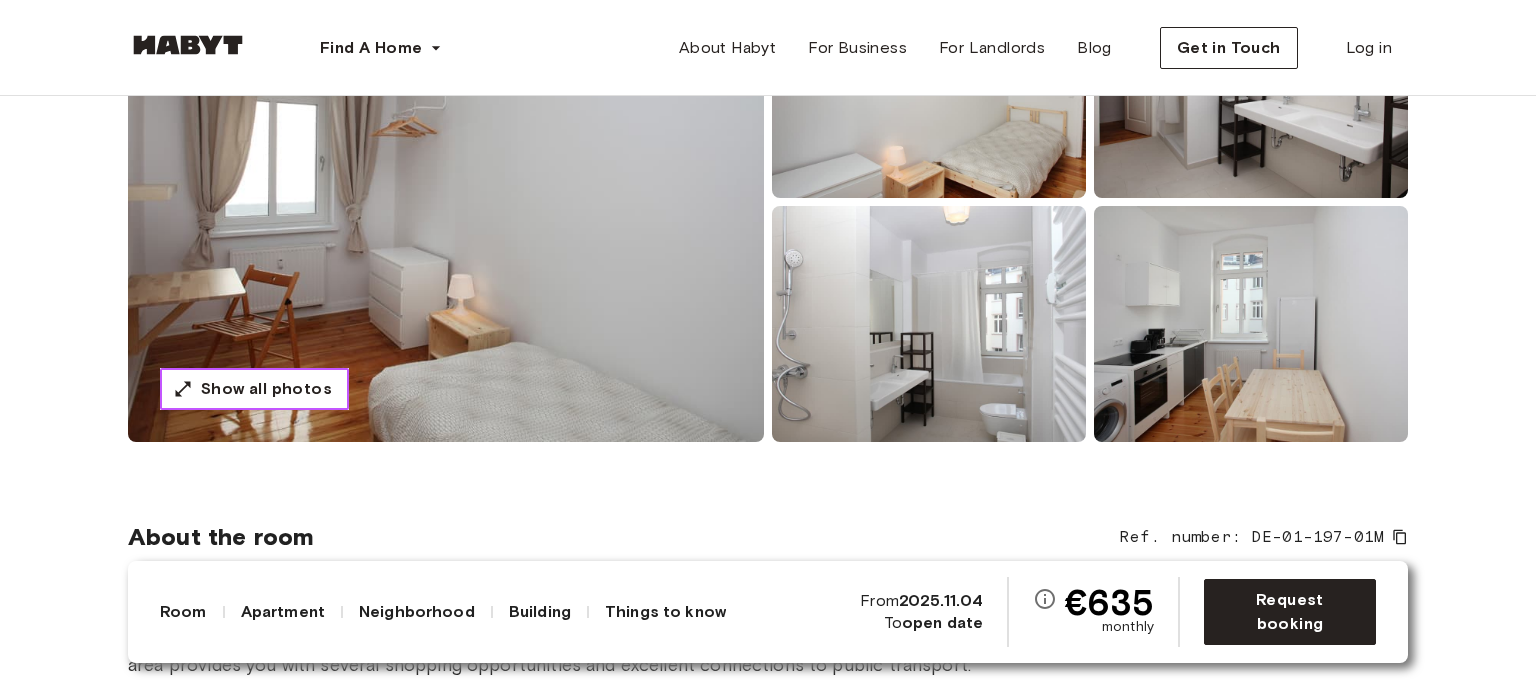 click on "Show all photos" at bounding box center (266, 389) 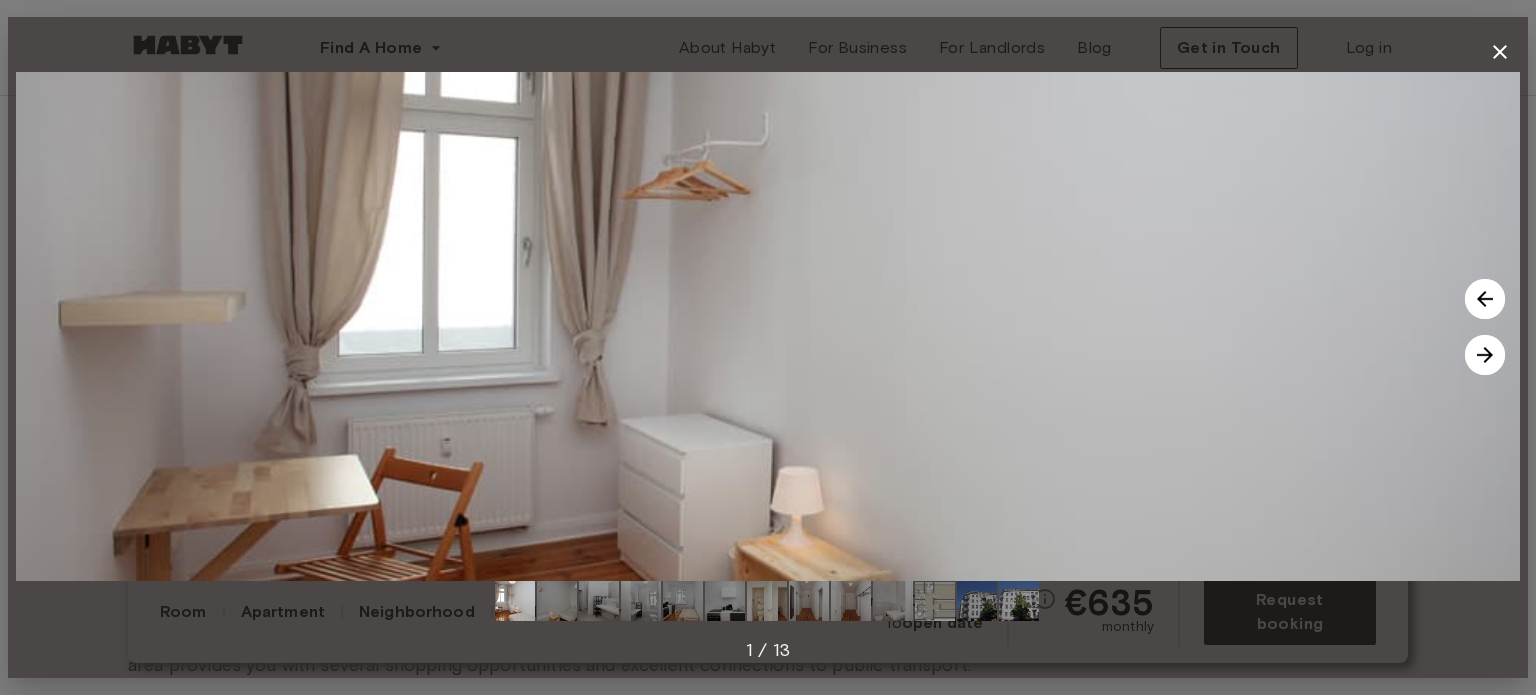 click at bounding box center [1485, 355] 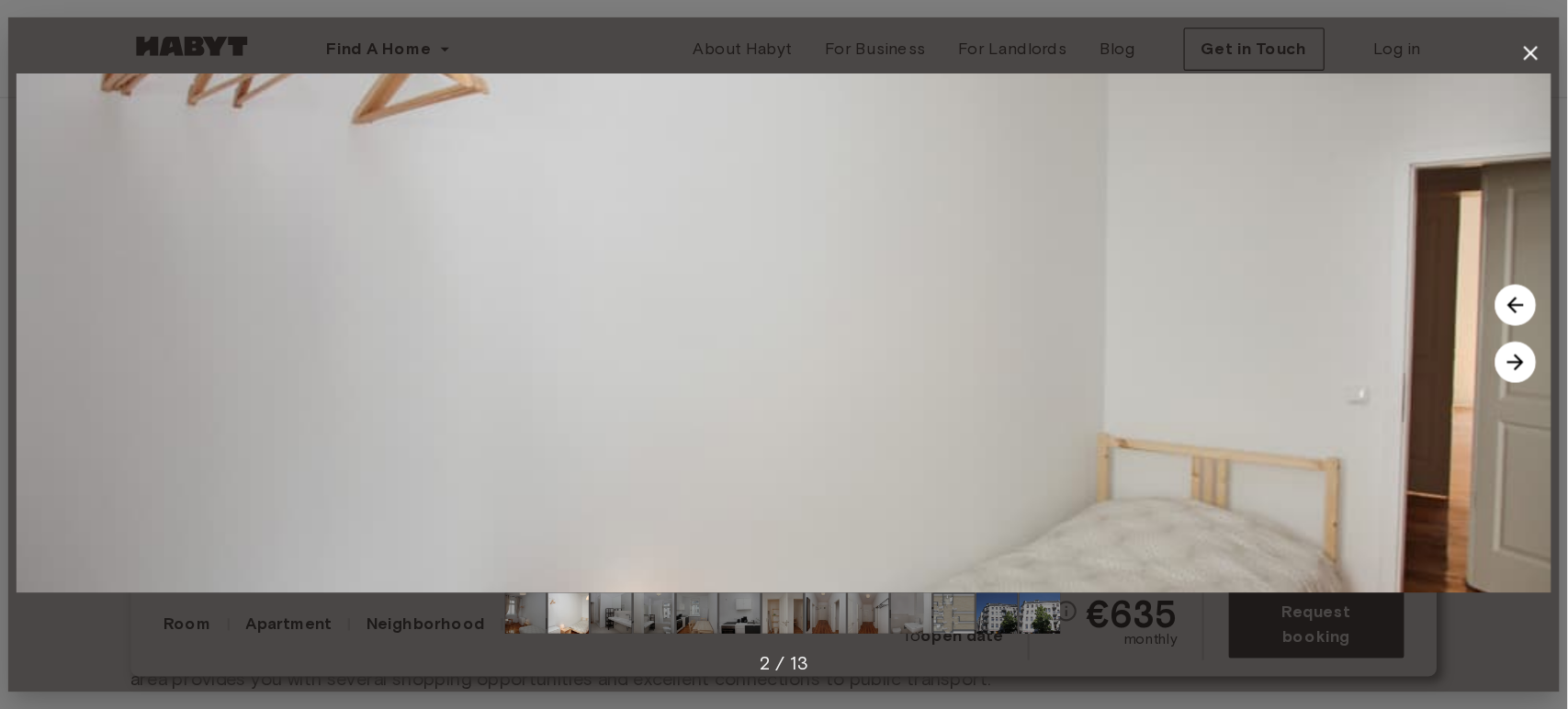 scroll, scrollTop: 276, scrollLeft: 0, axis: vertical 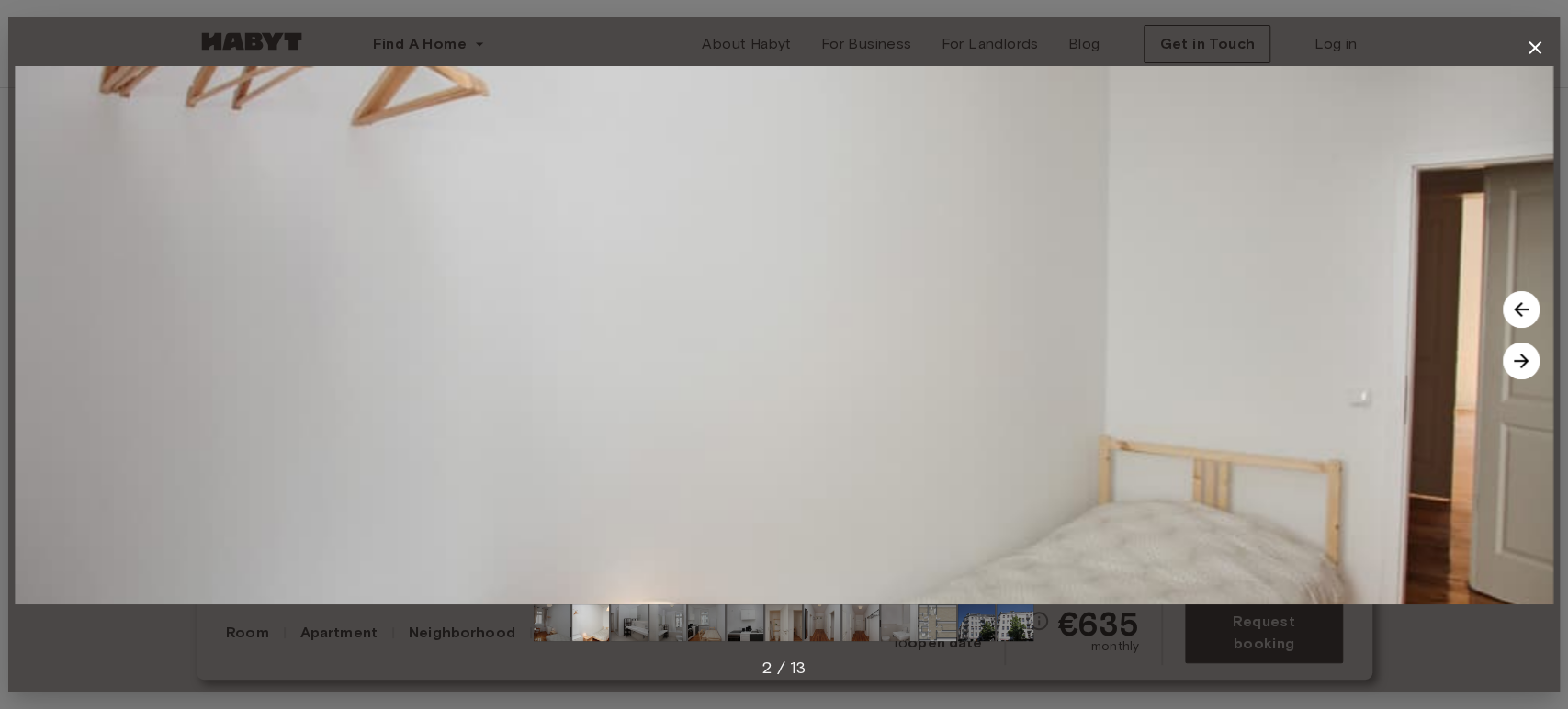 drag, startPoint x: 1292, startPoint y: 18, endPoint x: 942, endPoint y: 402, distance: 519.5729 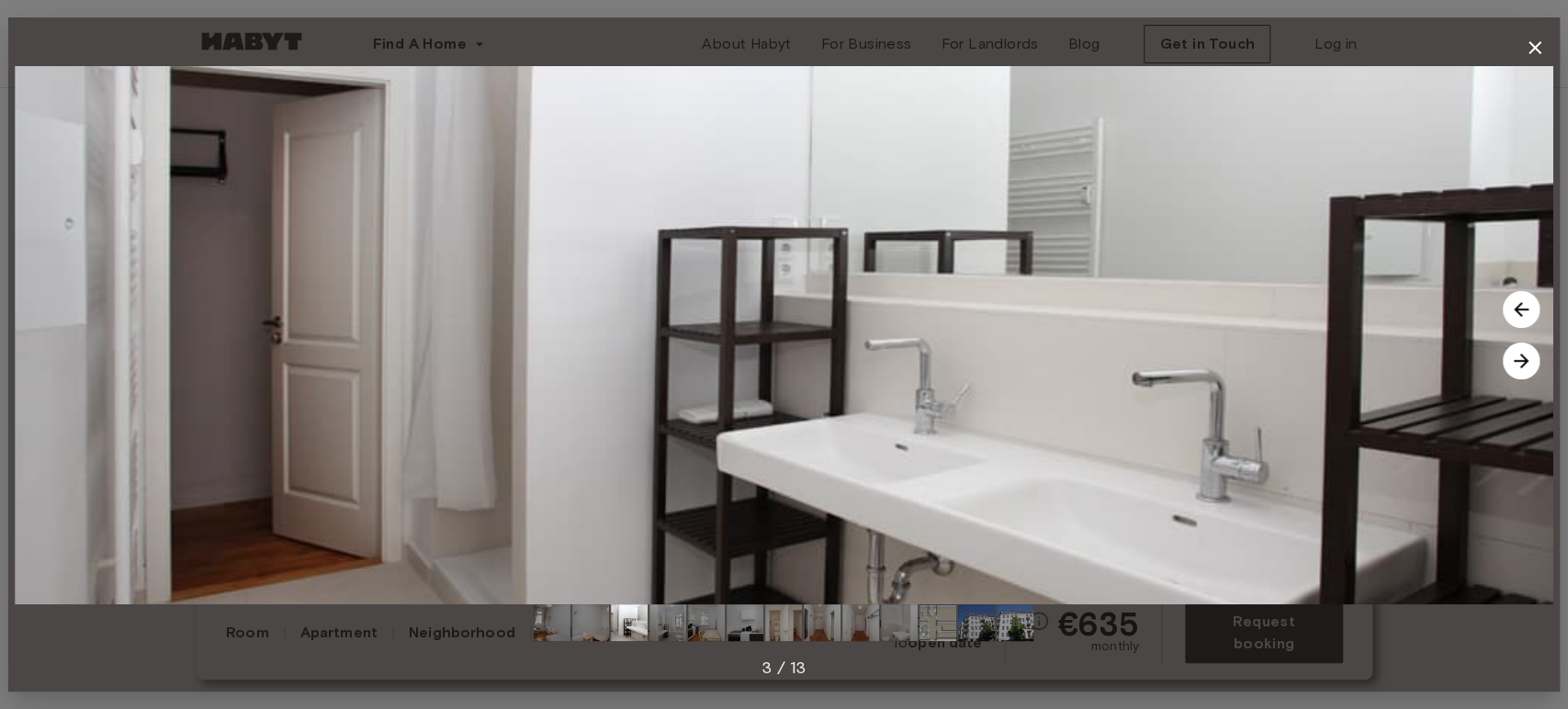 click at bounding box center [1521, 361] 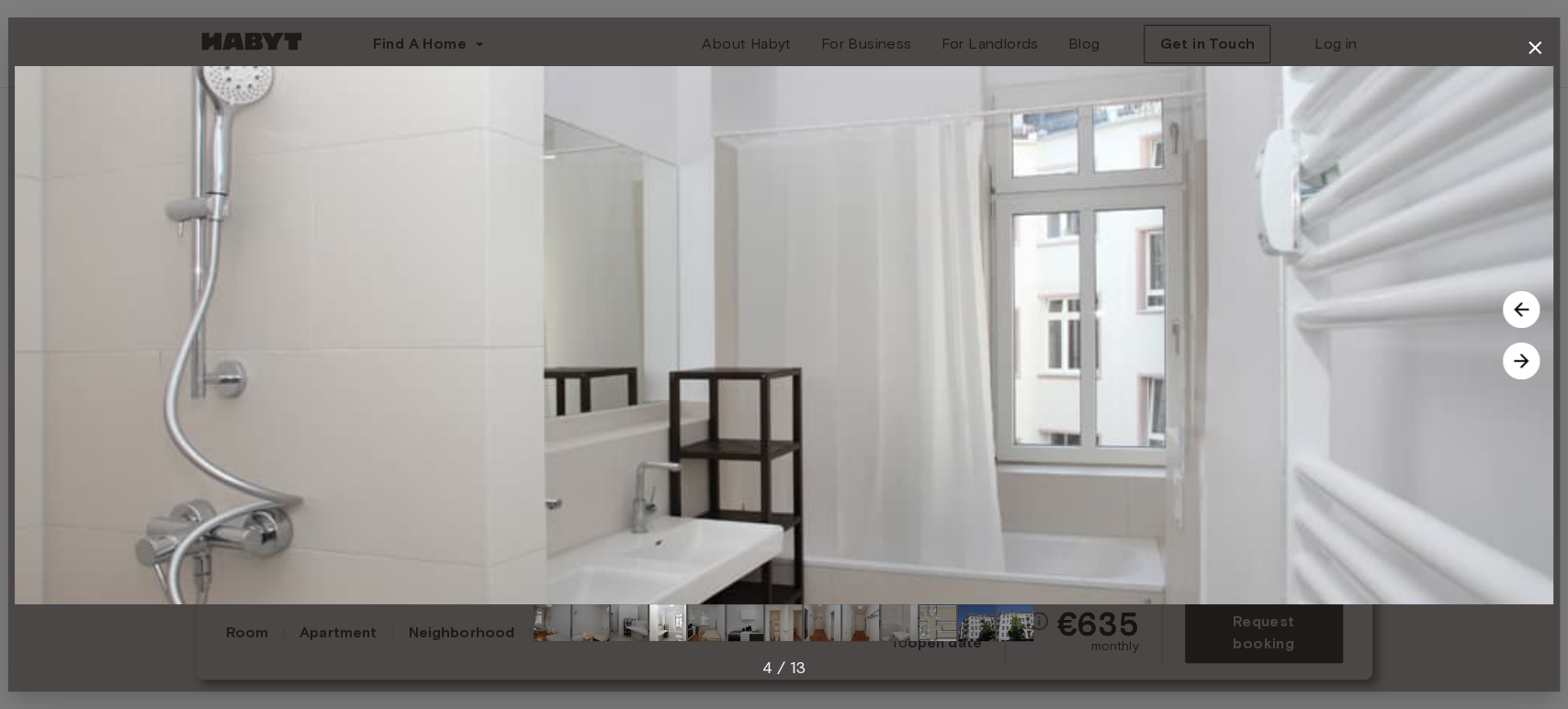 click at bounding box center (706, 623) 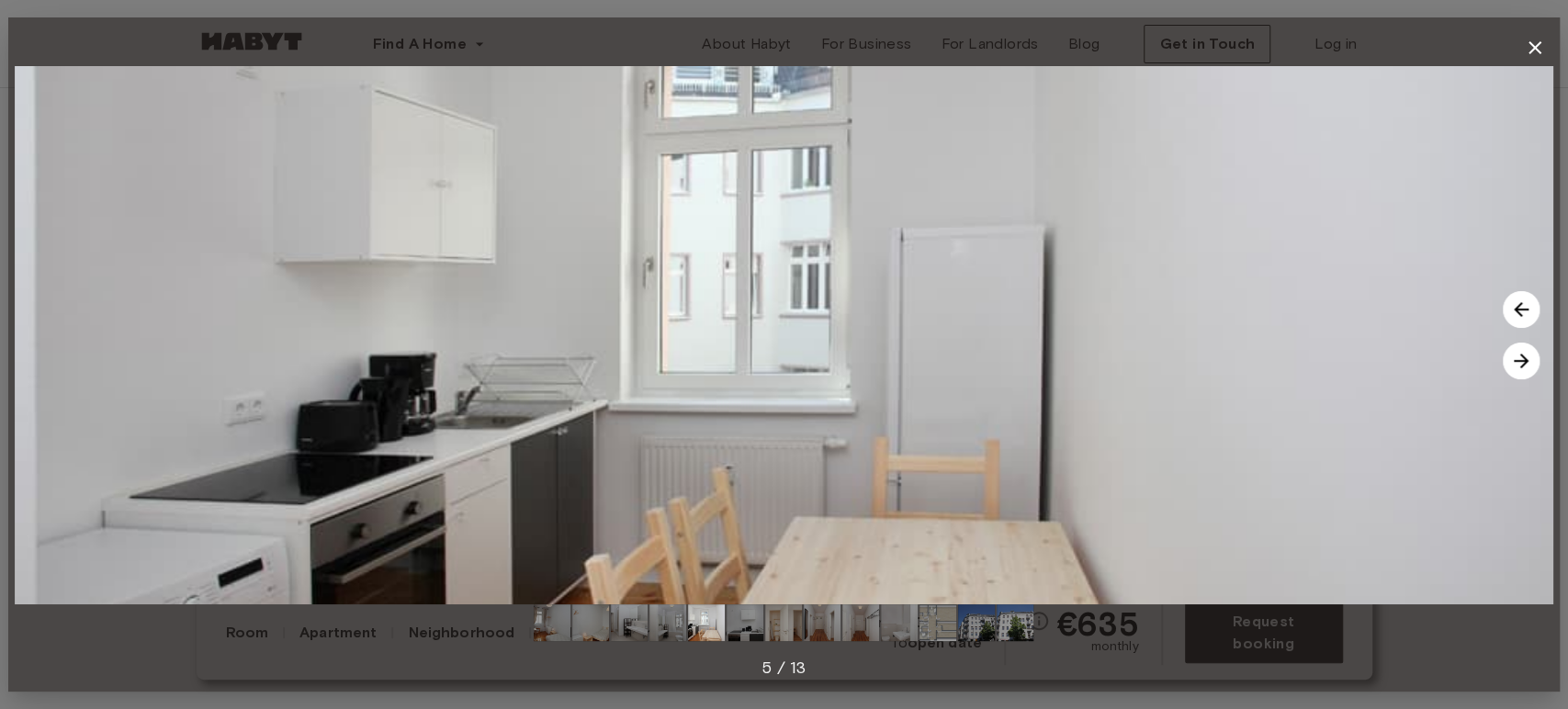 click at bounding box center [745, 623] 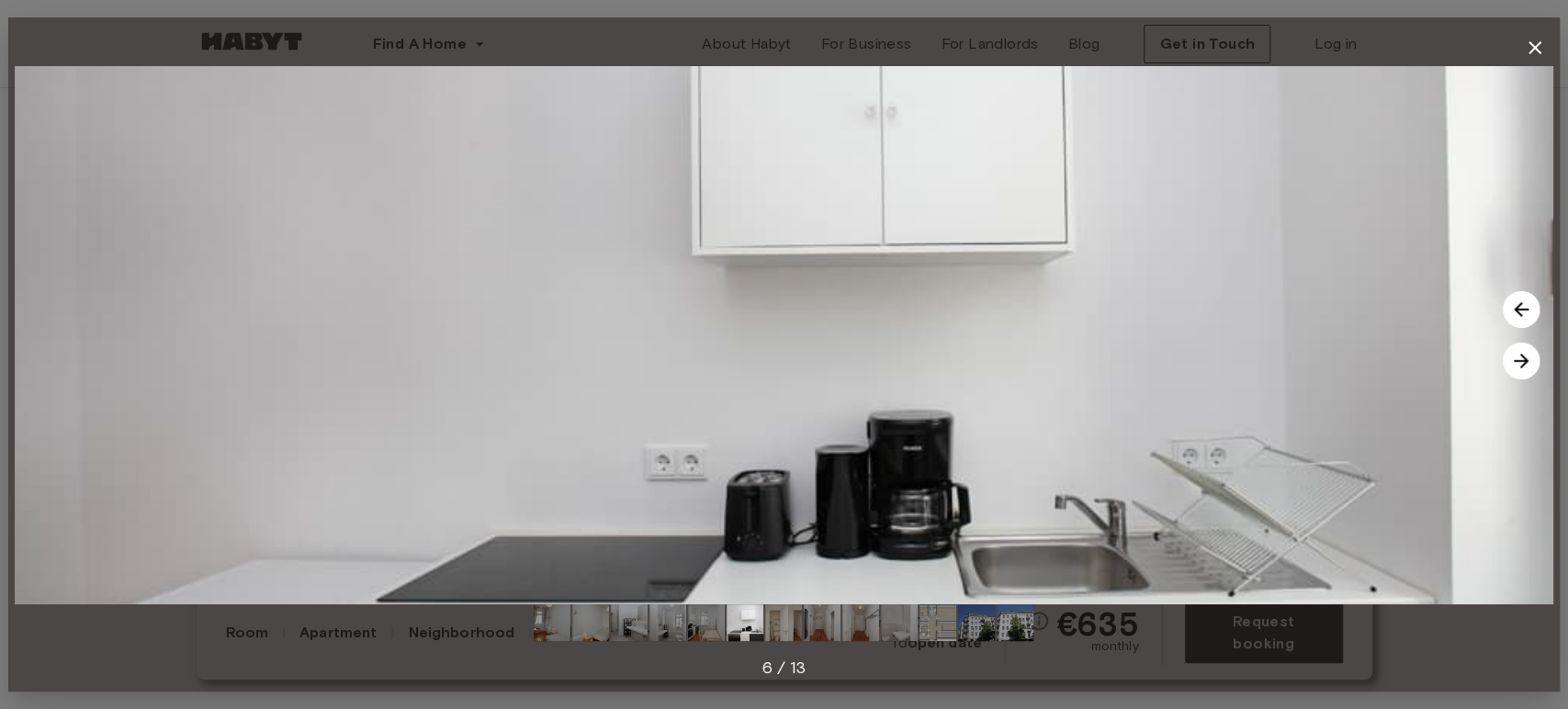 click at bounding box center [784, 623] 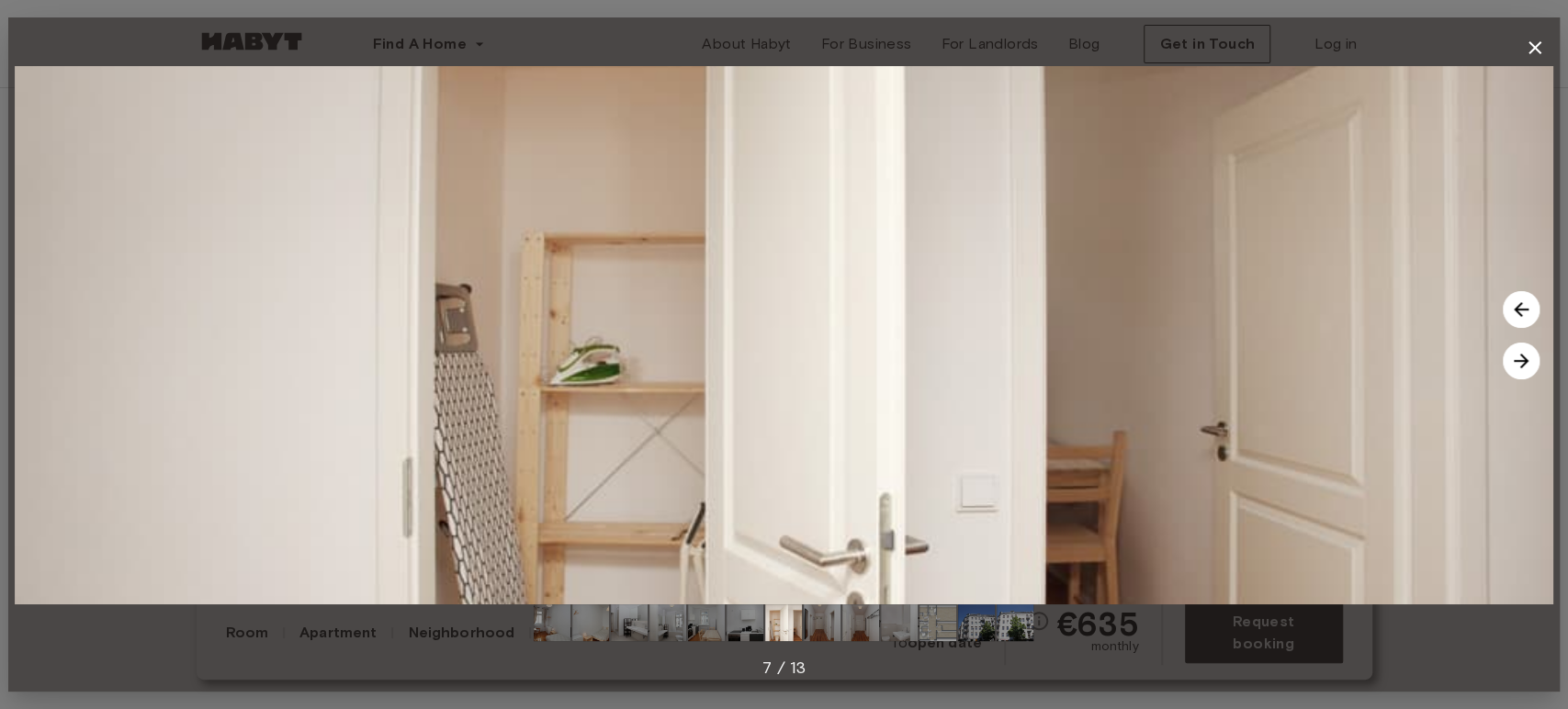 click at bounding box center (822, 623) 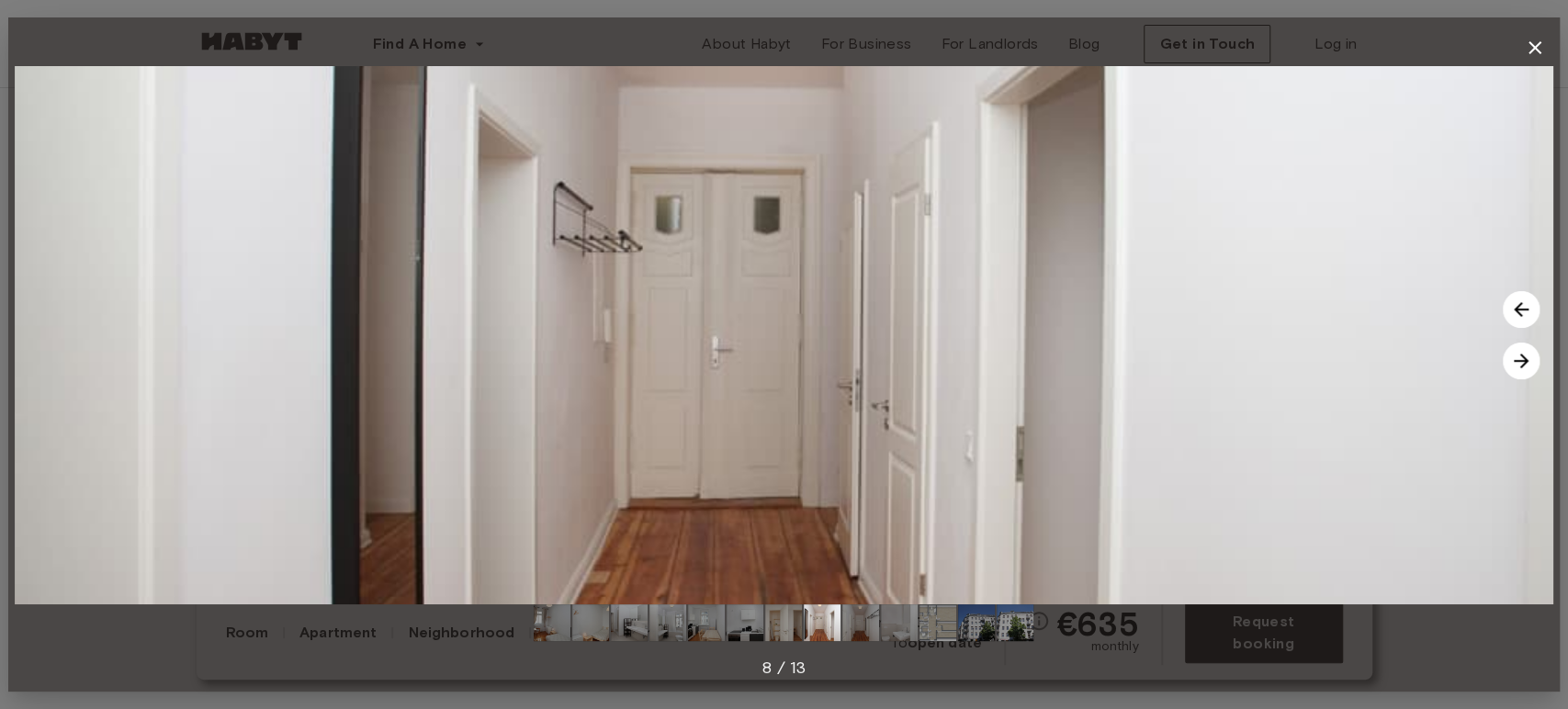 click at bounding box center (861, 623) 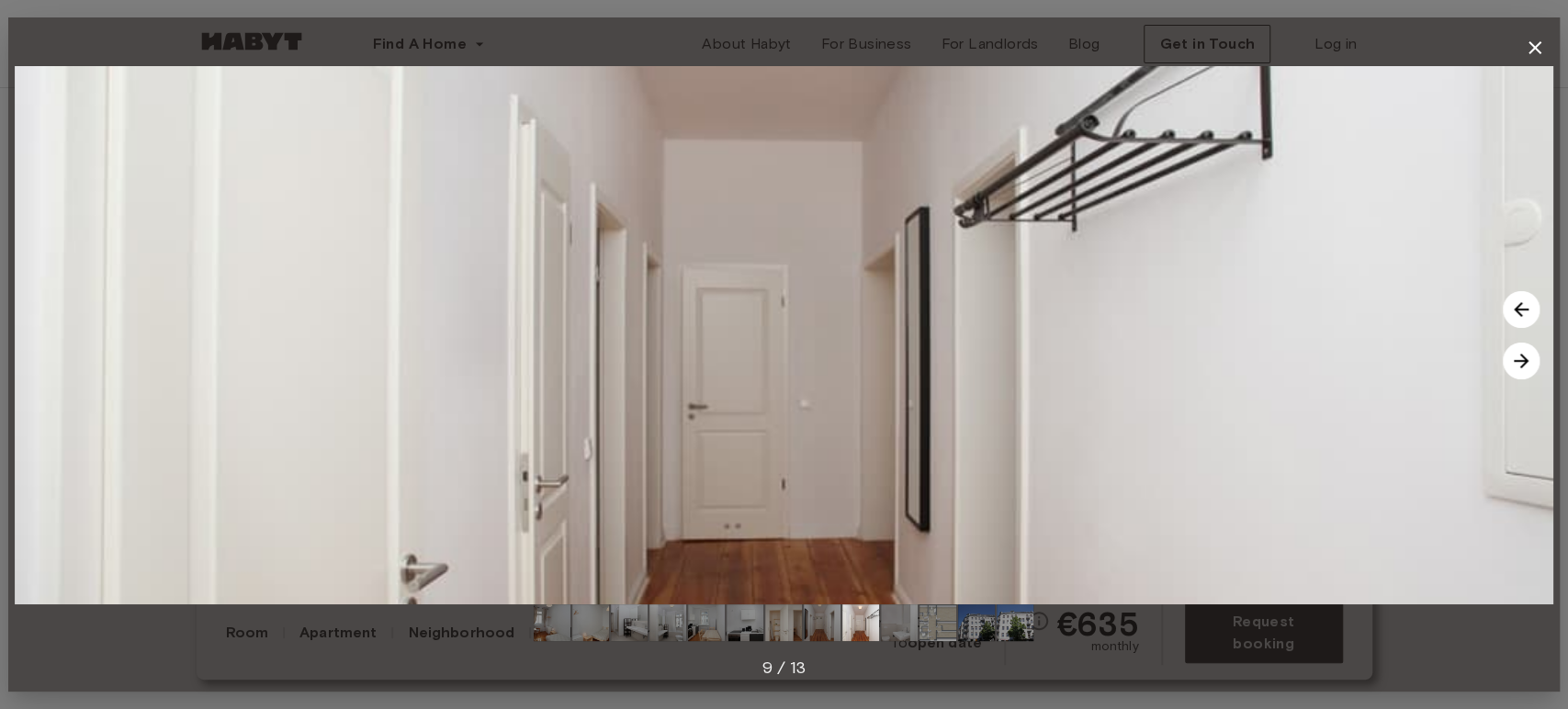 click at bounding box center [899, 623] 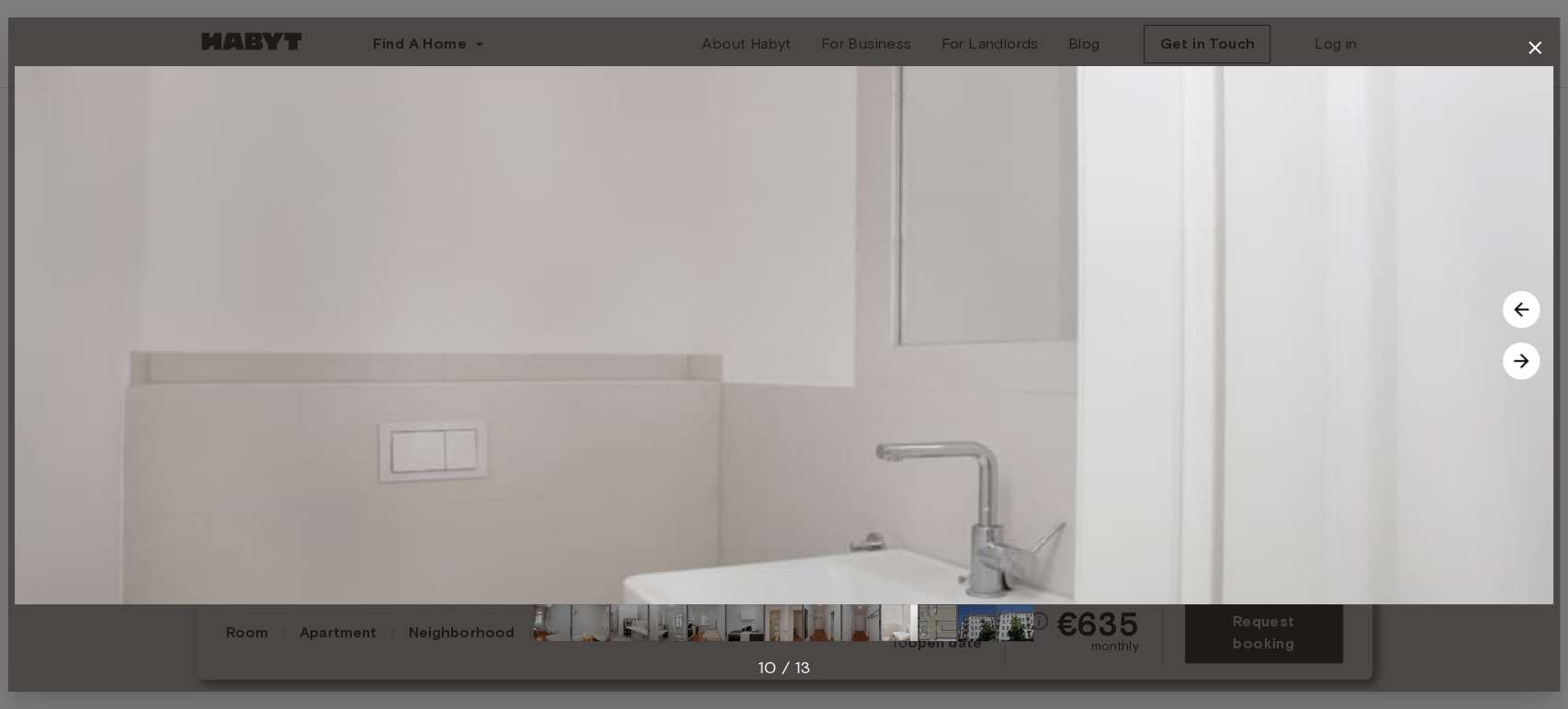 click at bounding box center [938, 623] 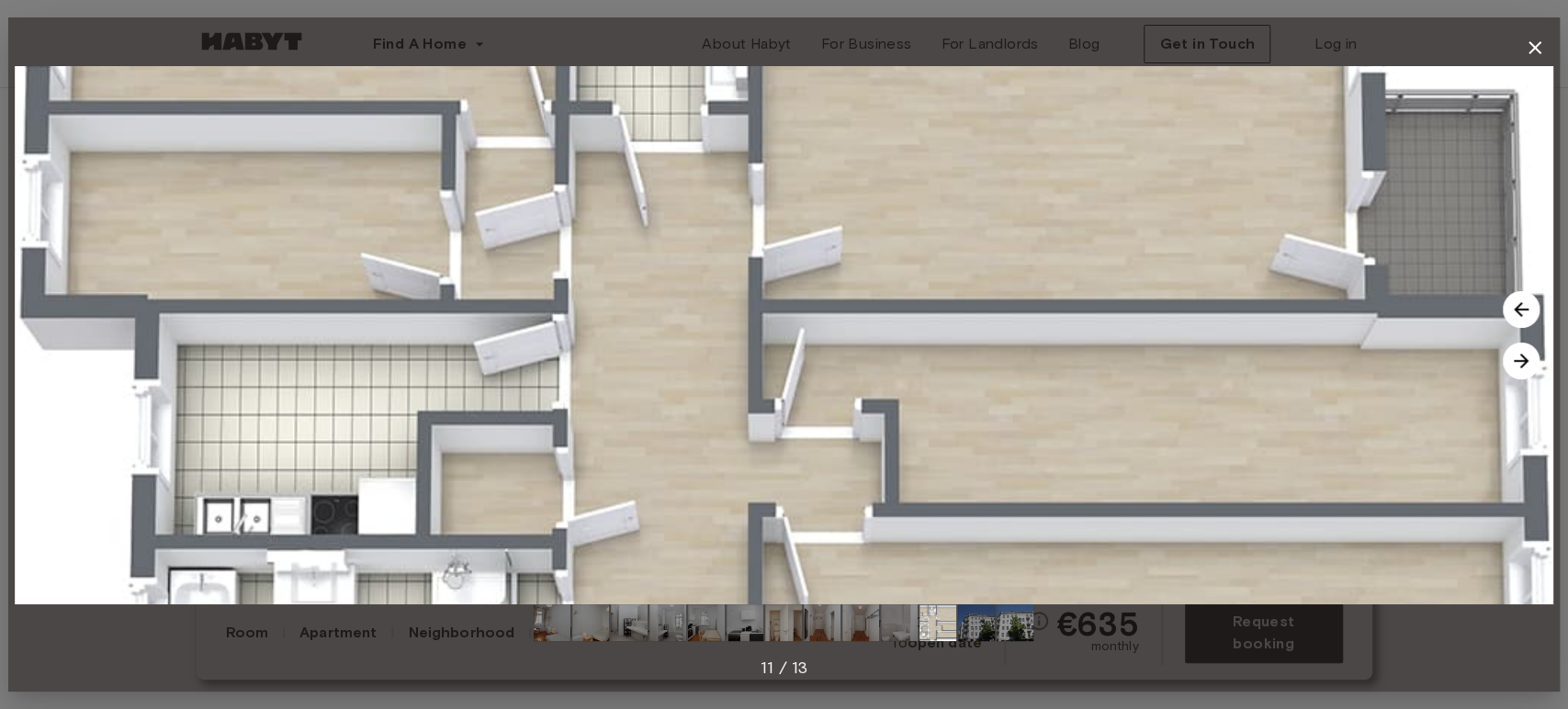 click at bounding box center [976, 623] 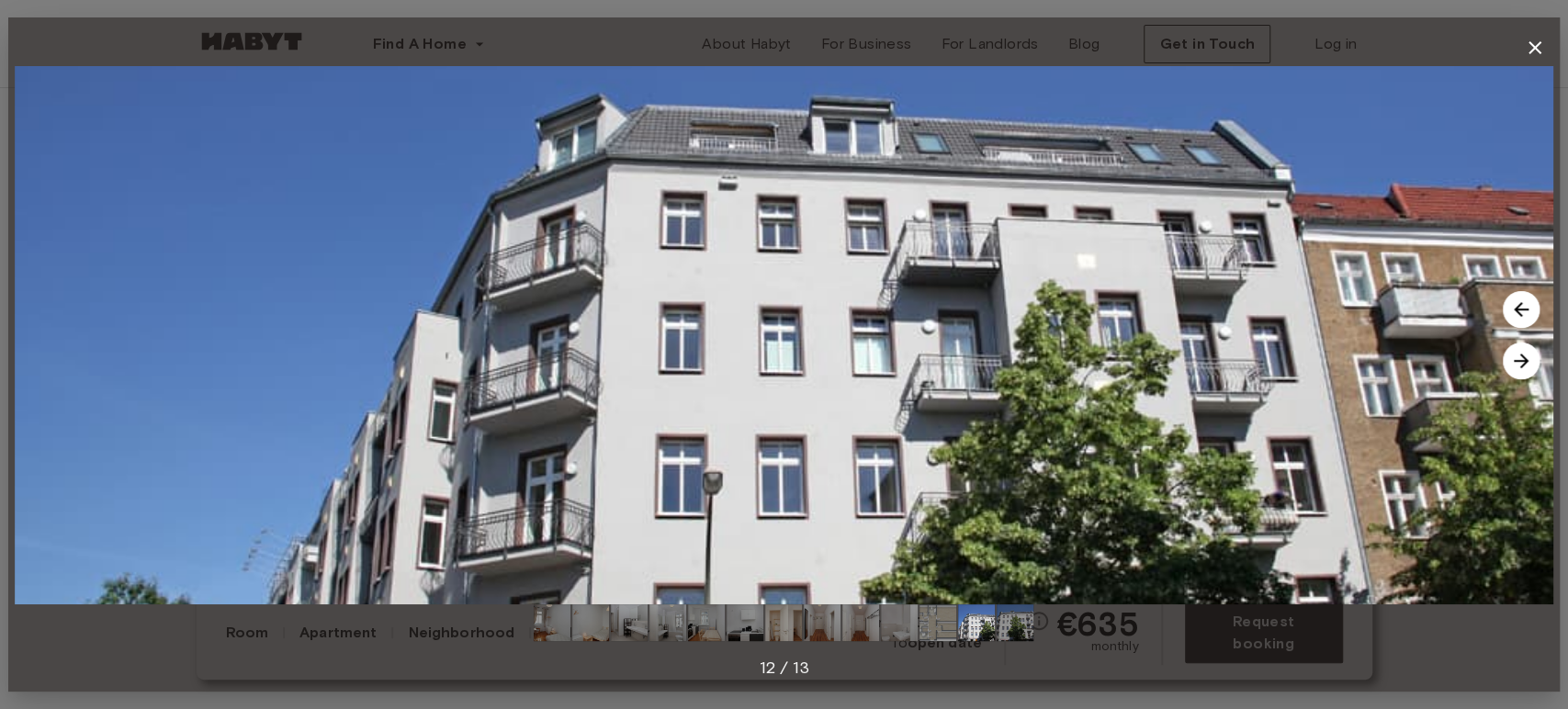 click at bounding box center [1015, 623] 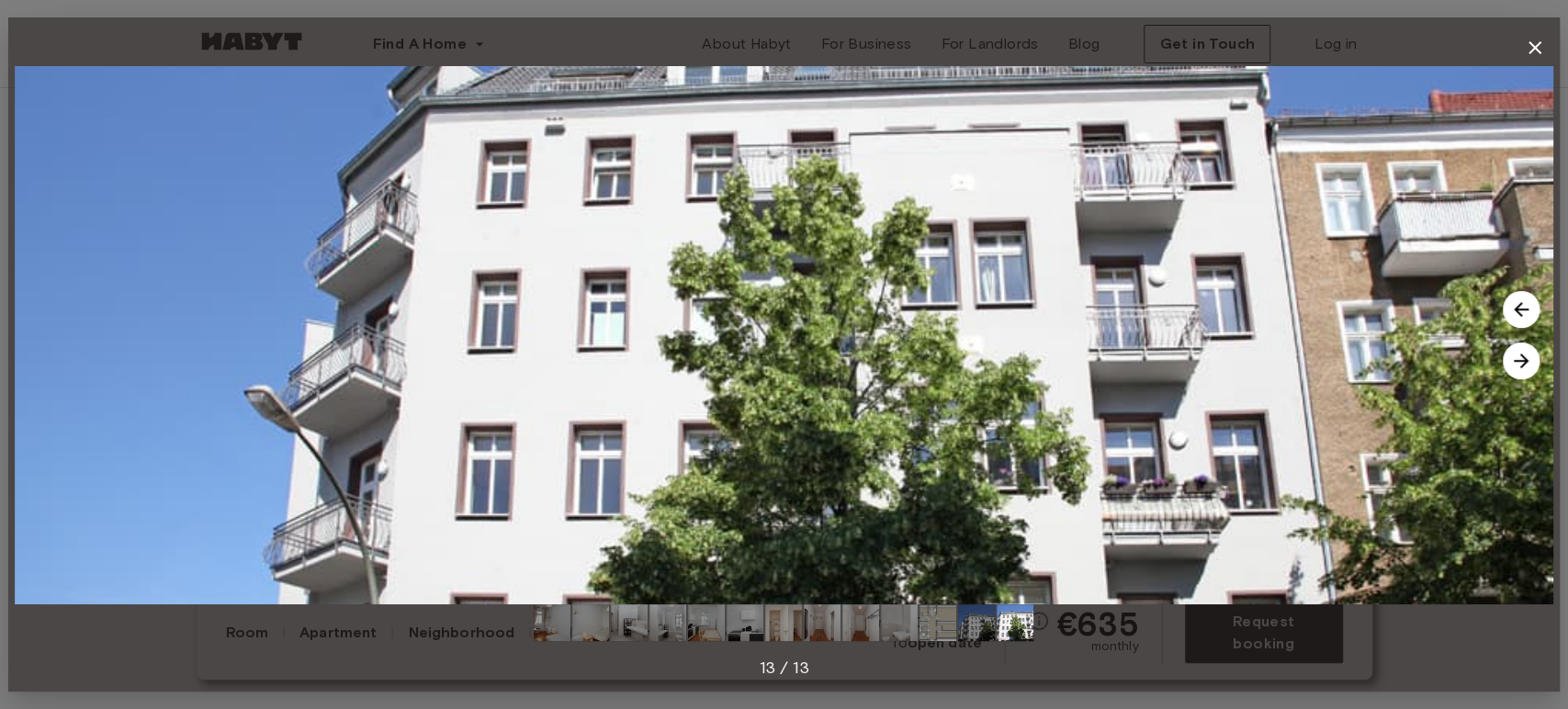 click at bounding box center [552, 623] 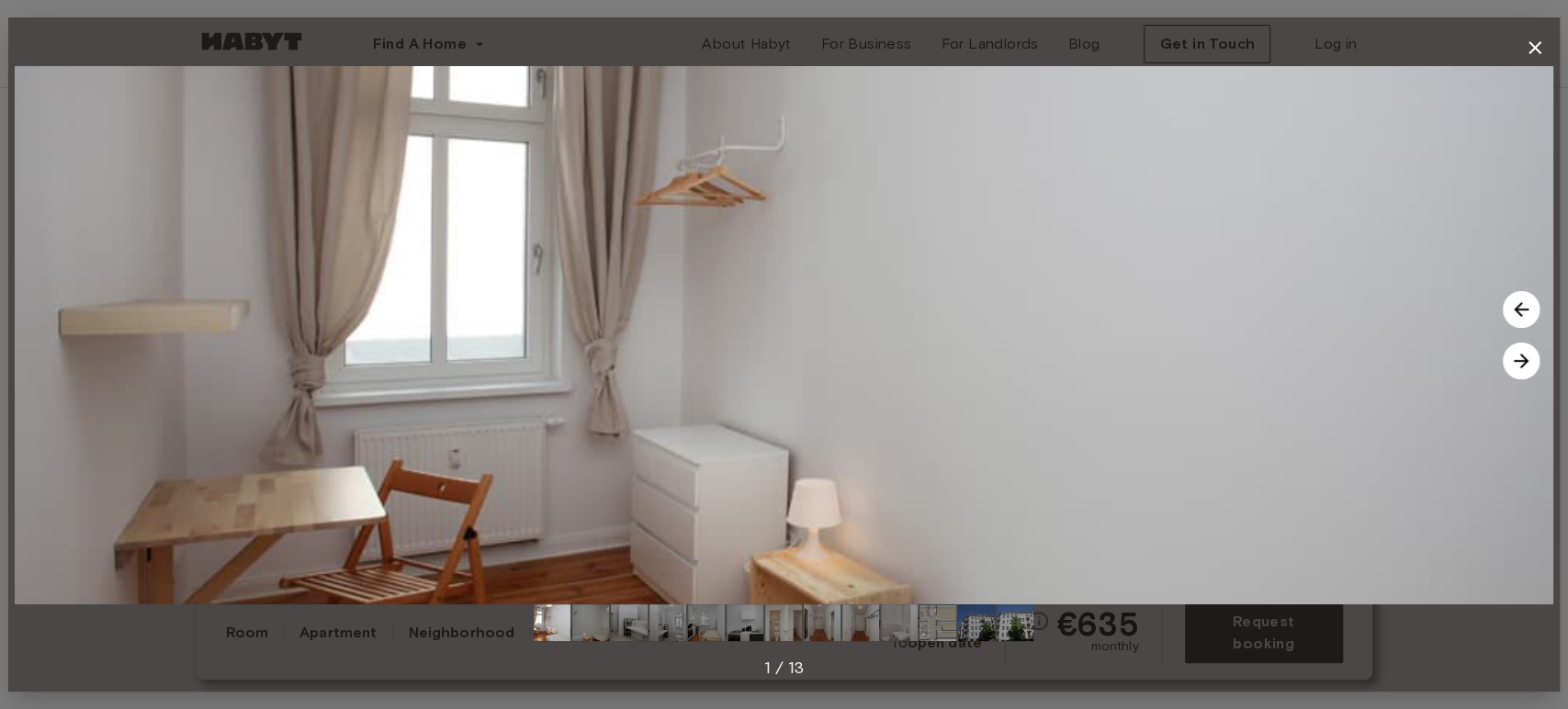 click at bounding box center [591, 623] 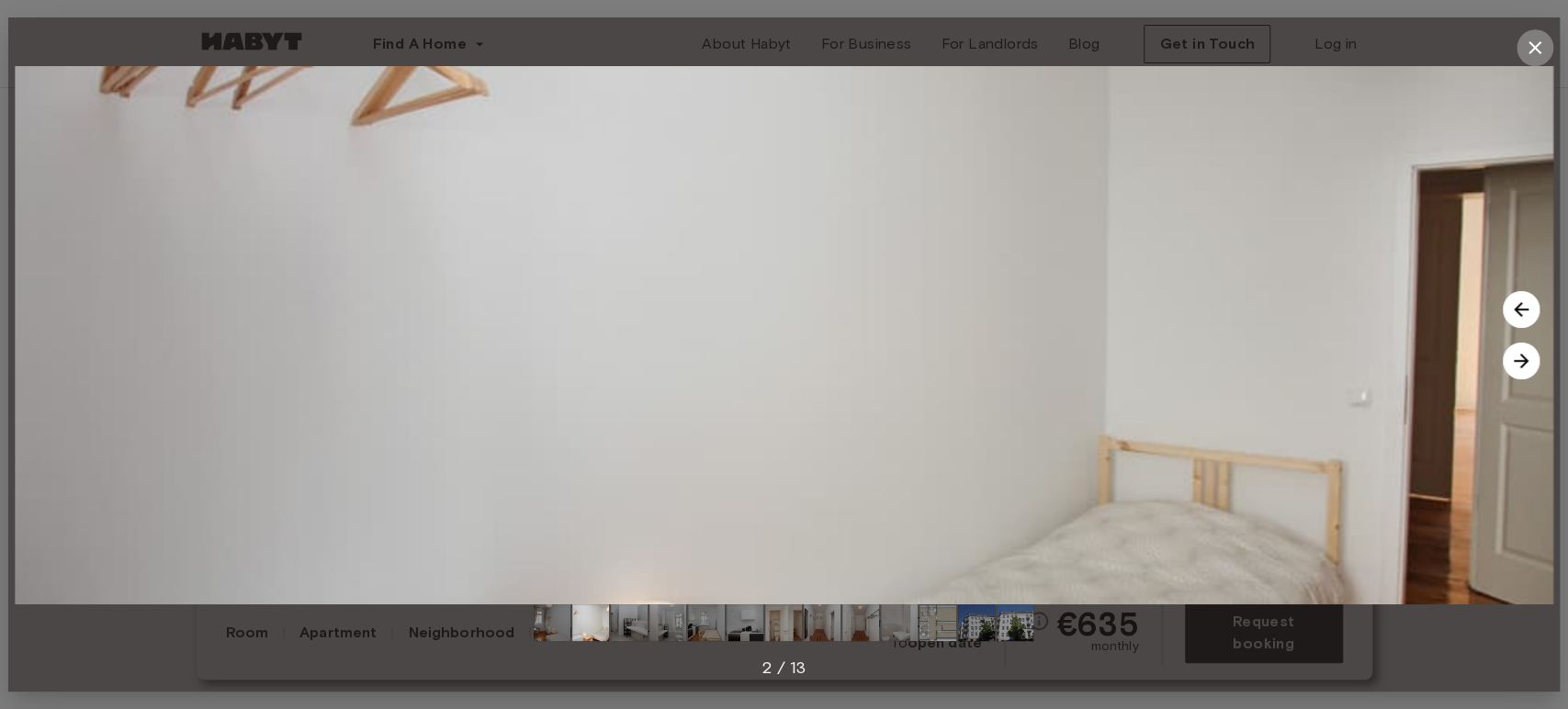 click 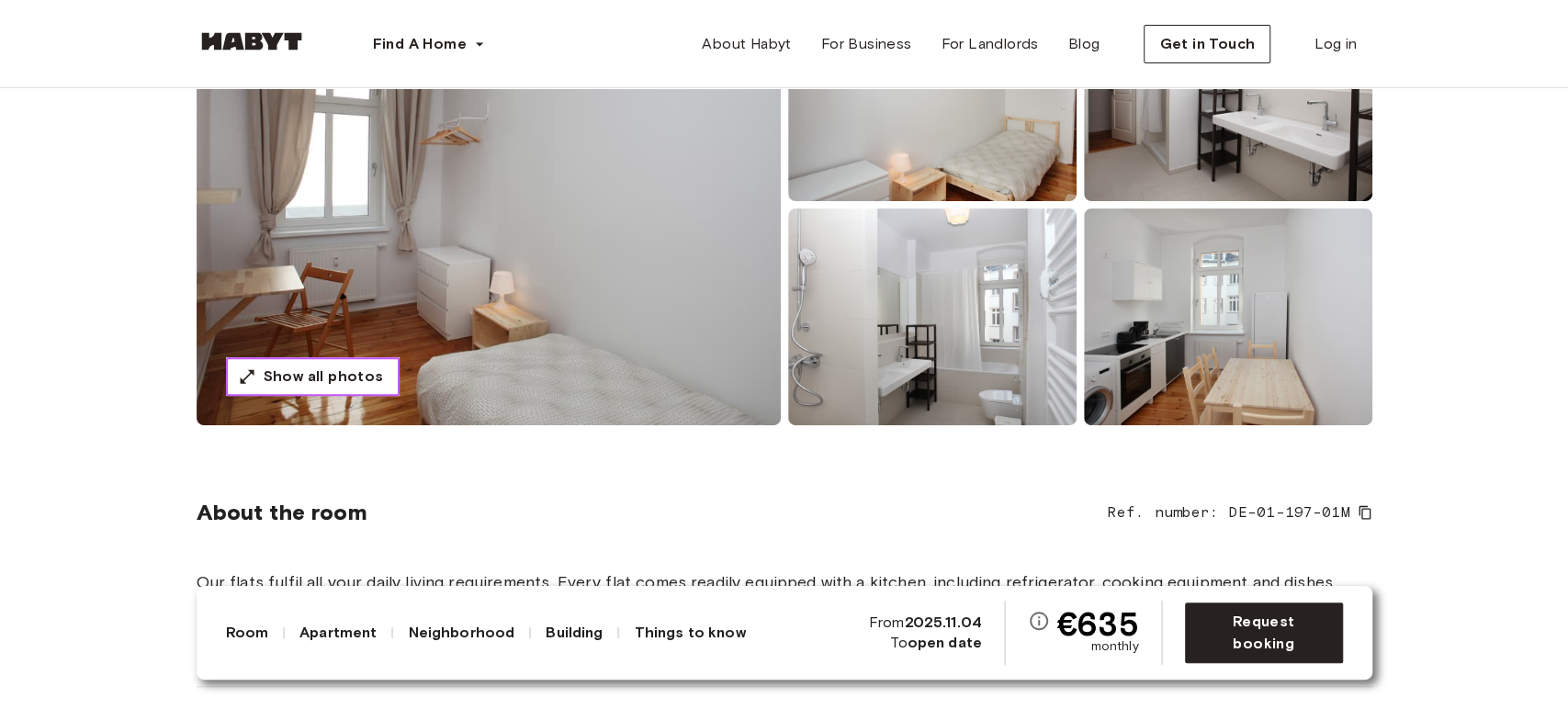 scroll, scrollTop: 276, scrollLeft: 0, axis: vertical 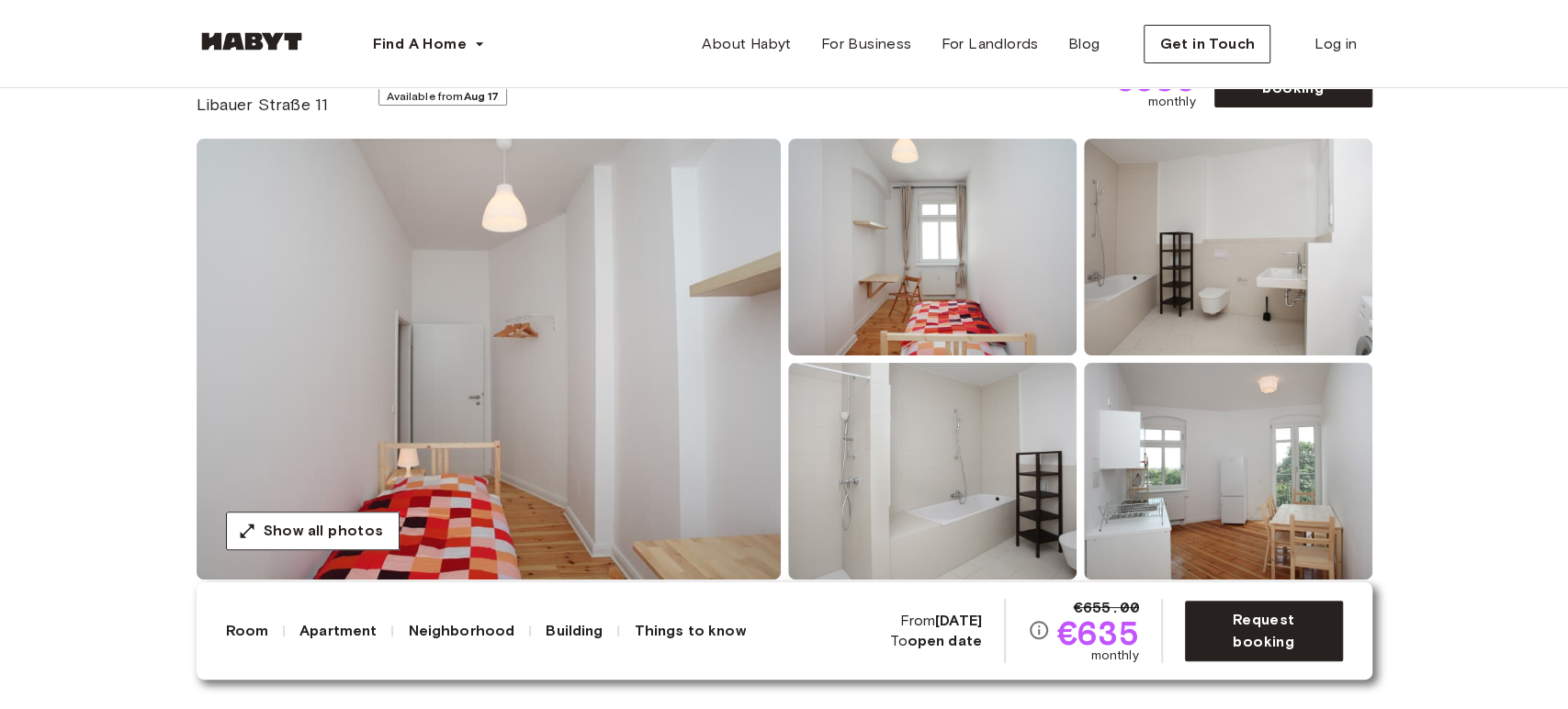 click at bounding box center [1228, 471] 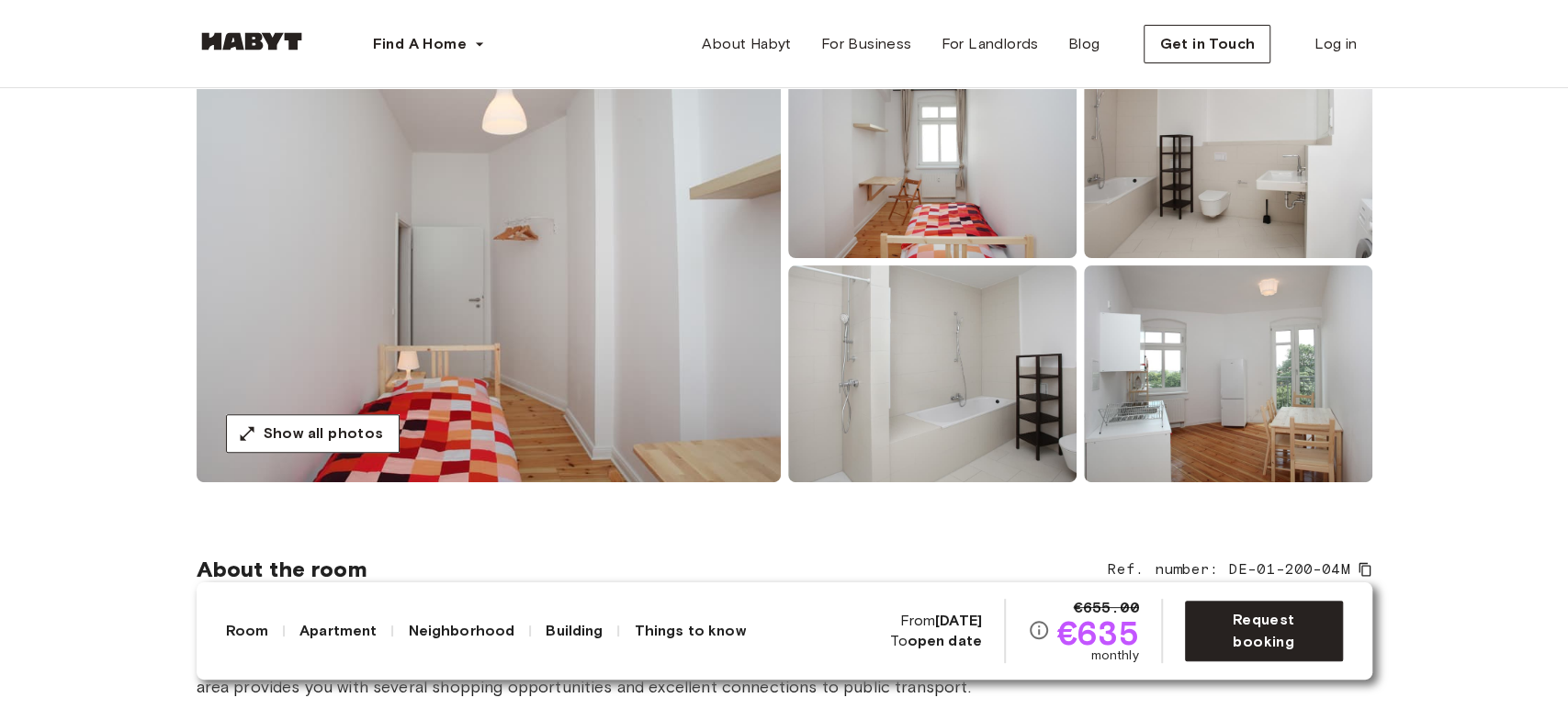 scroll, scrollTop: 204, scrollLeft: 0, axis: vertical 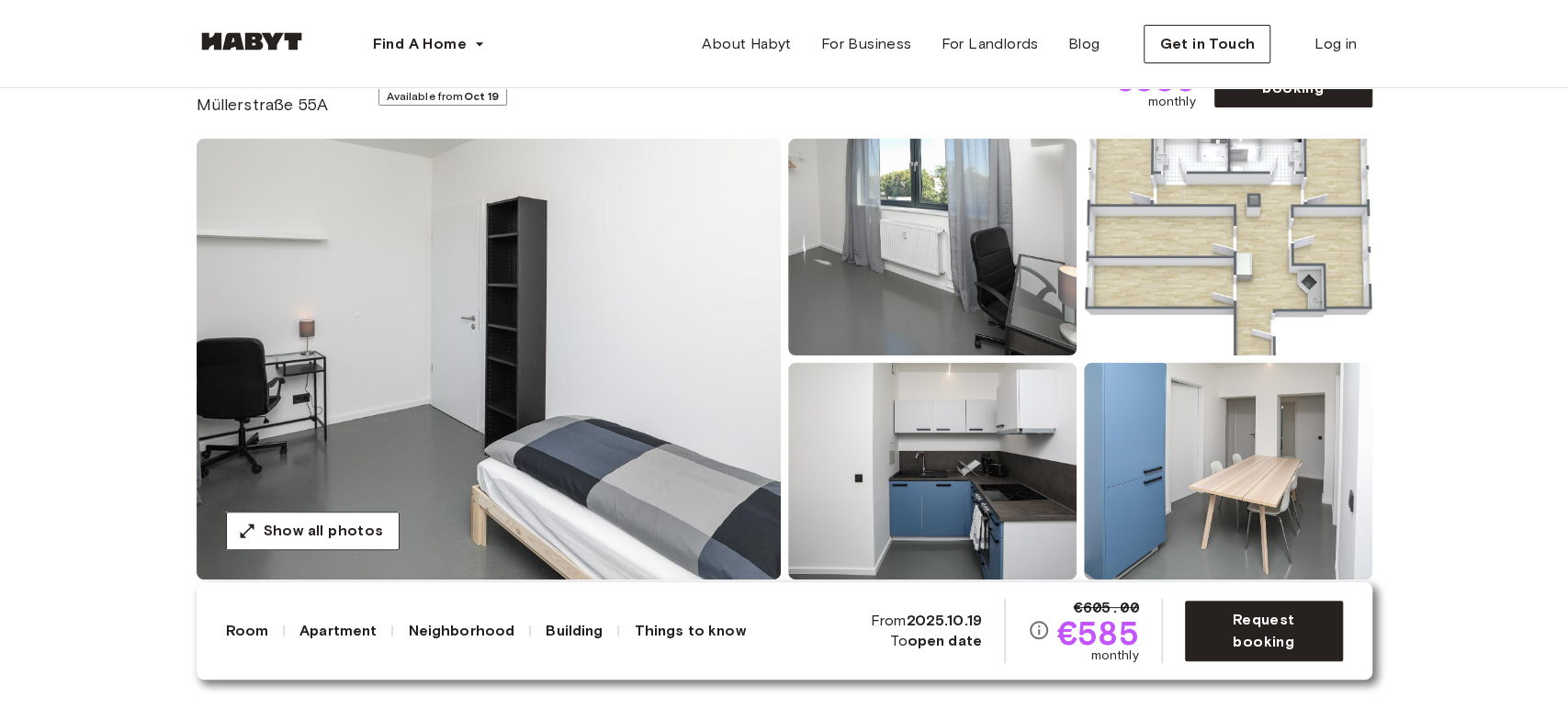 click at bounding box center [489, 359] 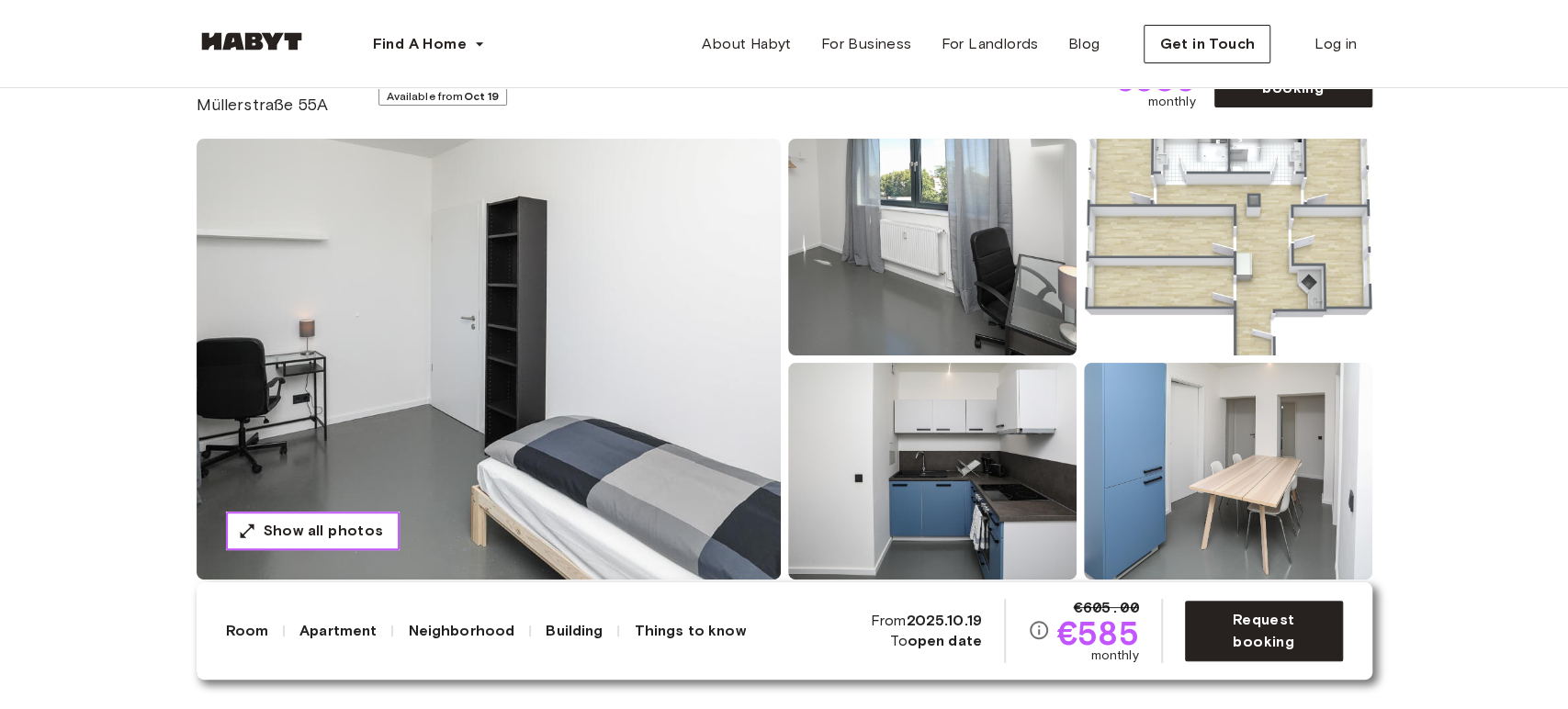 click on "Show all photos" at bounding box center (323, 531) 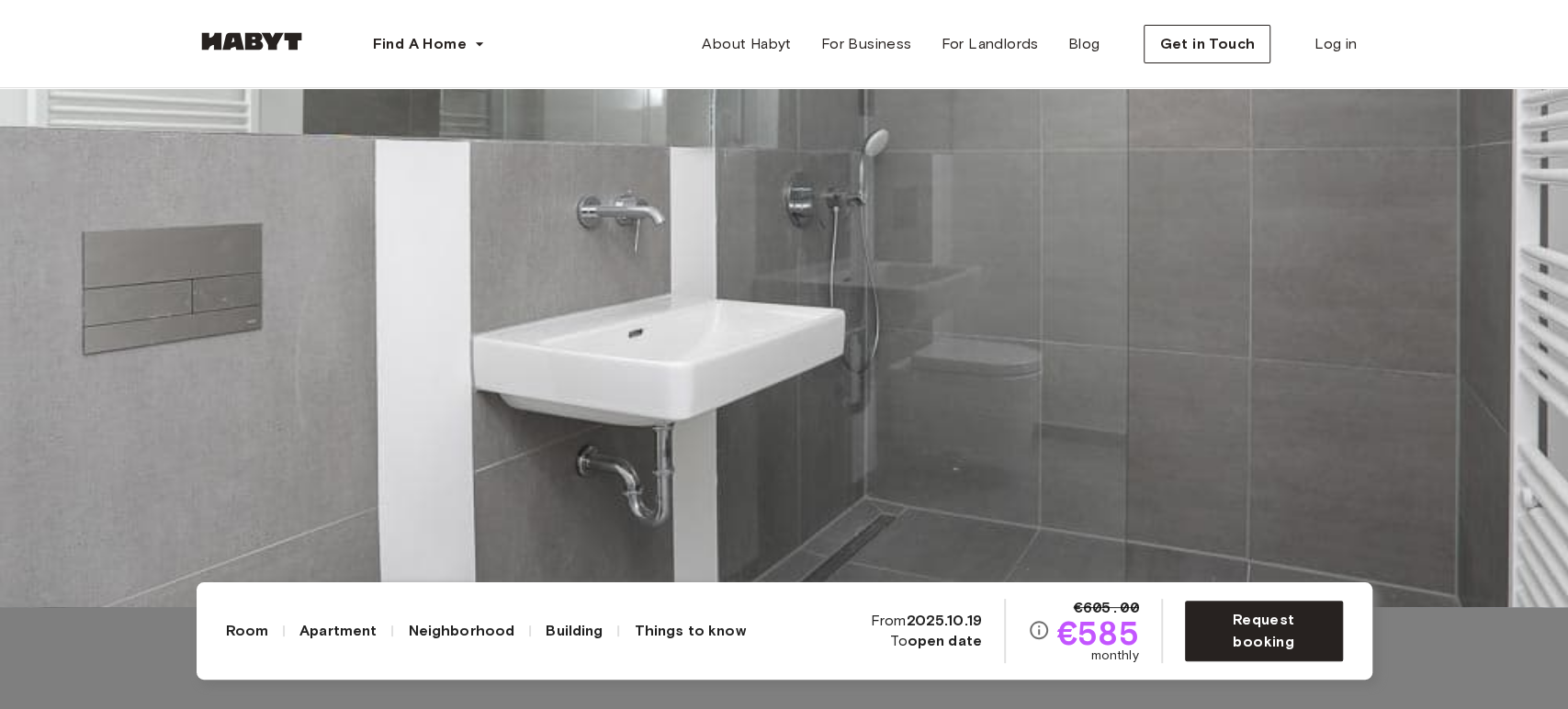 click at bounding box center (784, 253) 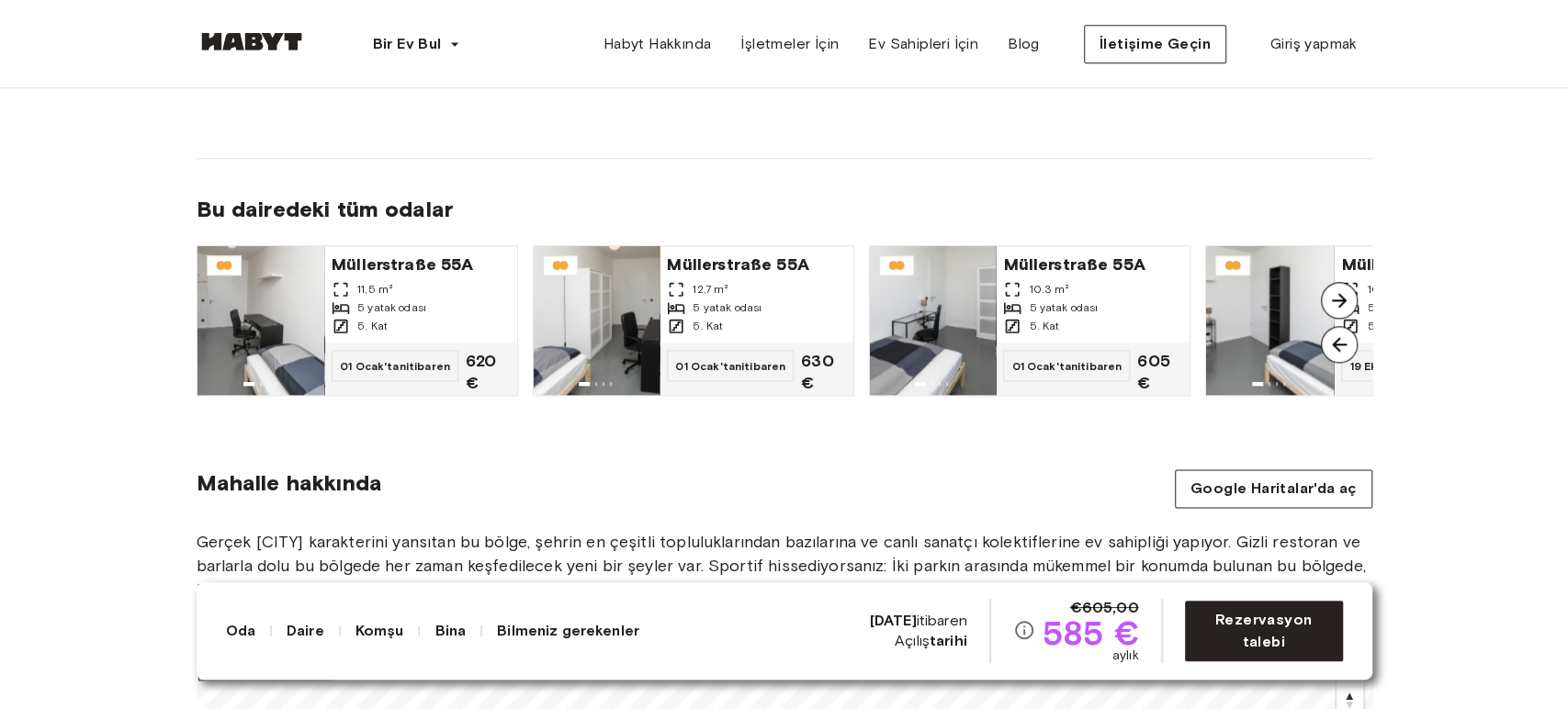 scroll, scrollTop: 1326, scrollLeft: 0, axis: vertical 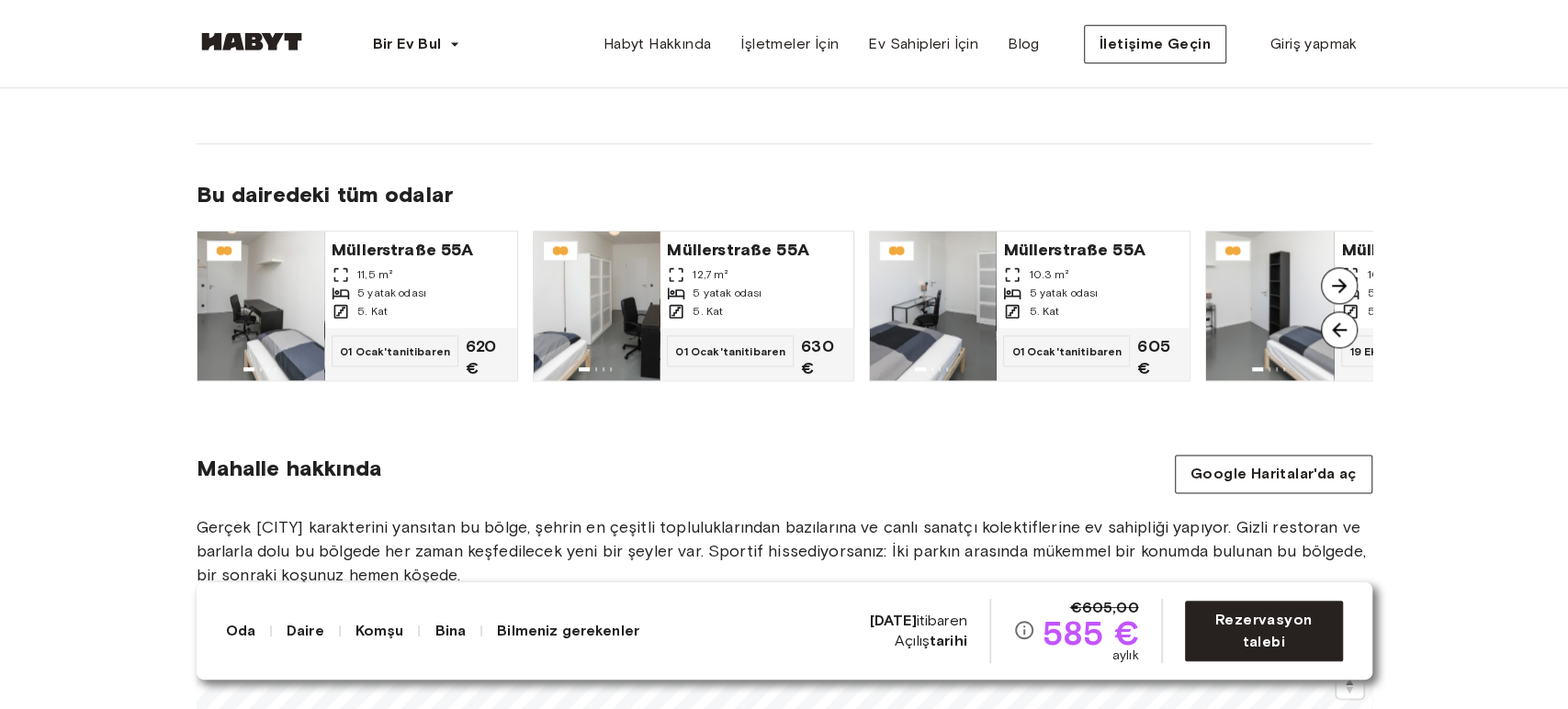 click at bounding box center (1339, 286) 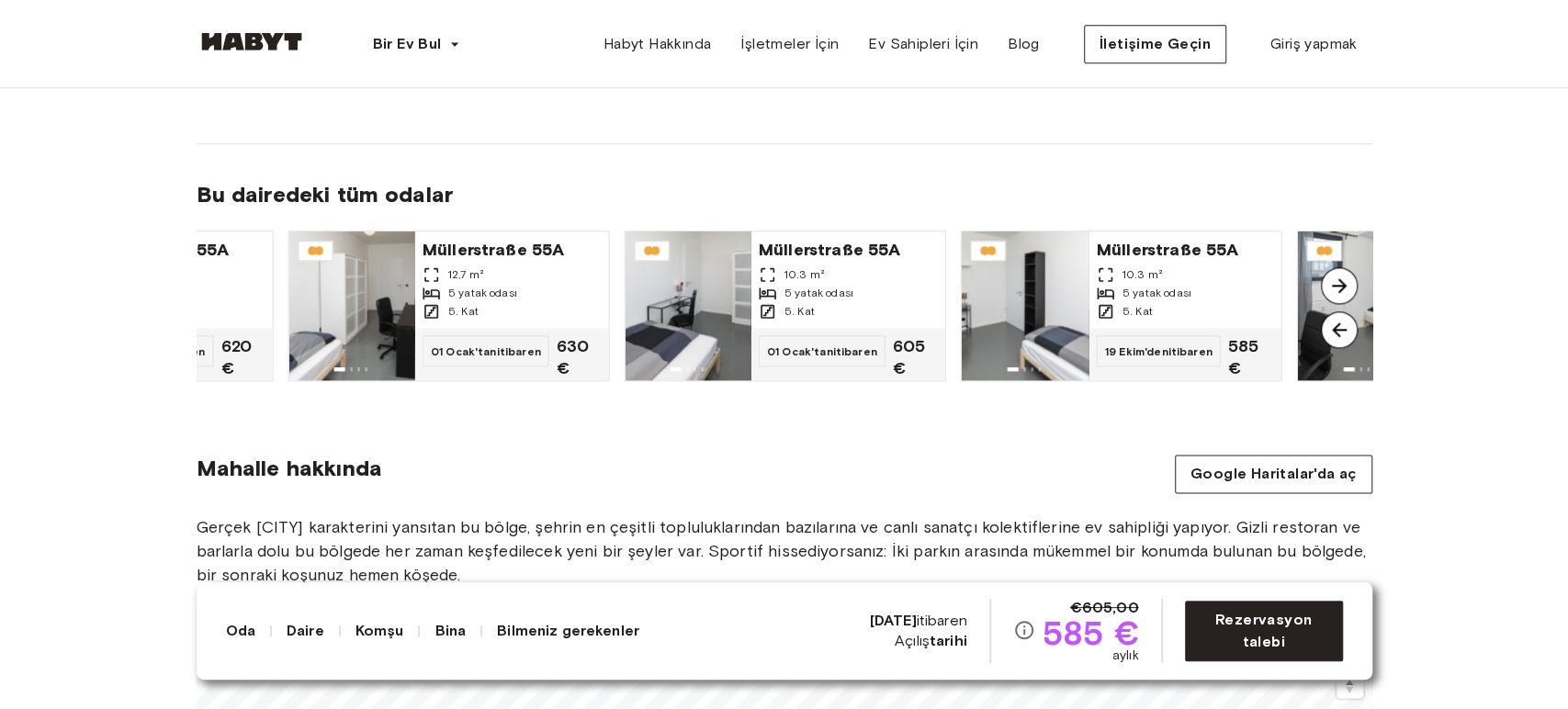 click at bounding box center [1339, 286] 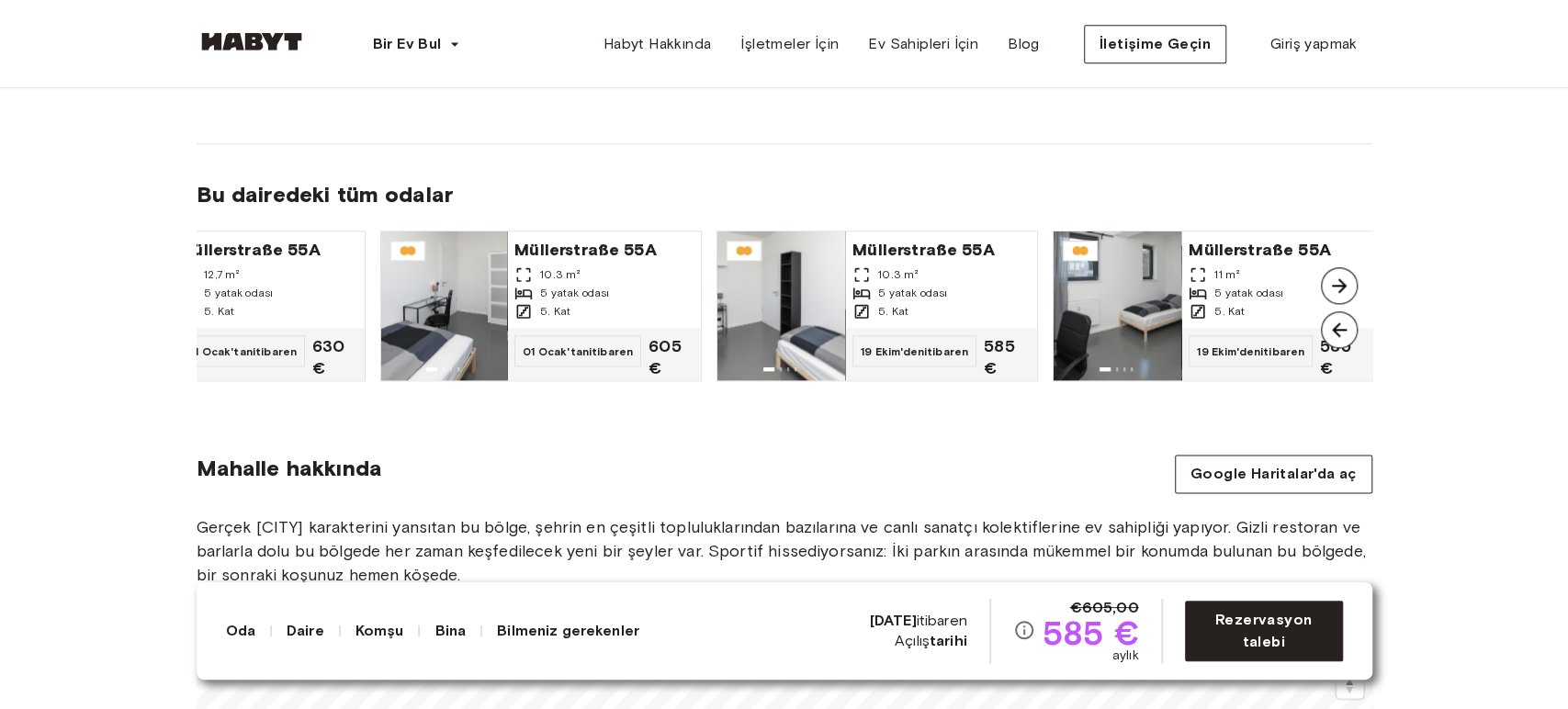 click at bounding box center (1339, 286) 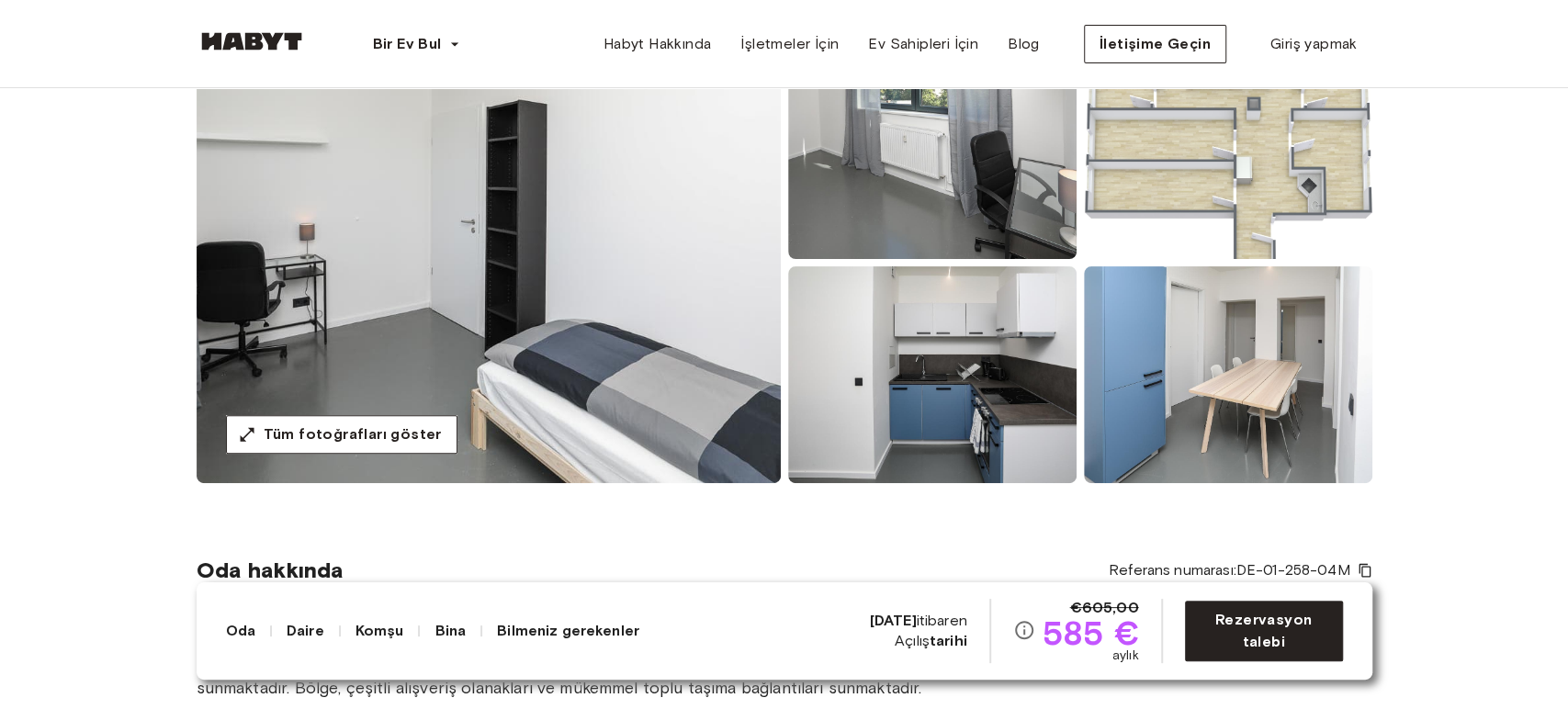 scroll, scrollTop: 204, scrollLeft: 0, axis: vertical 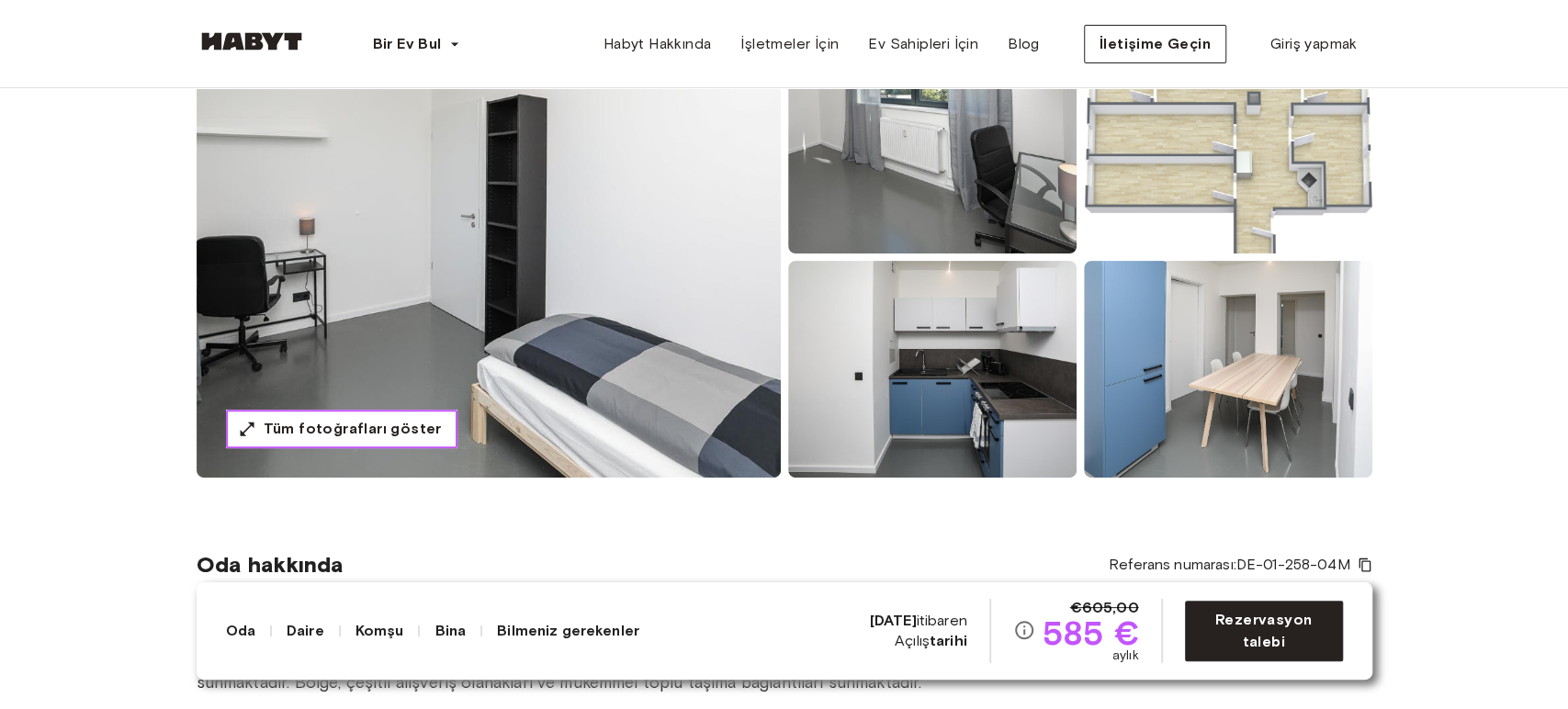 click on "Tüm fotoğrafları göster" at bounding box center (353, 429) 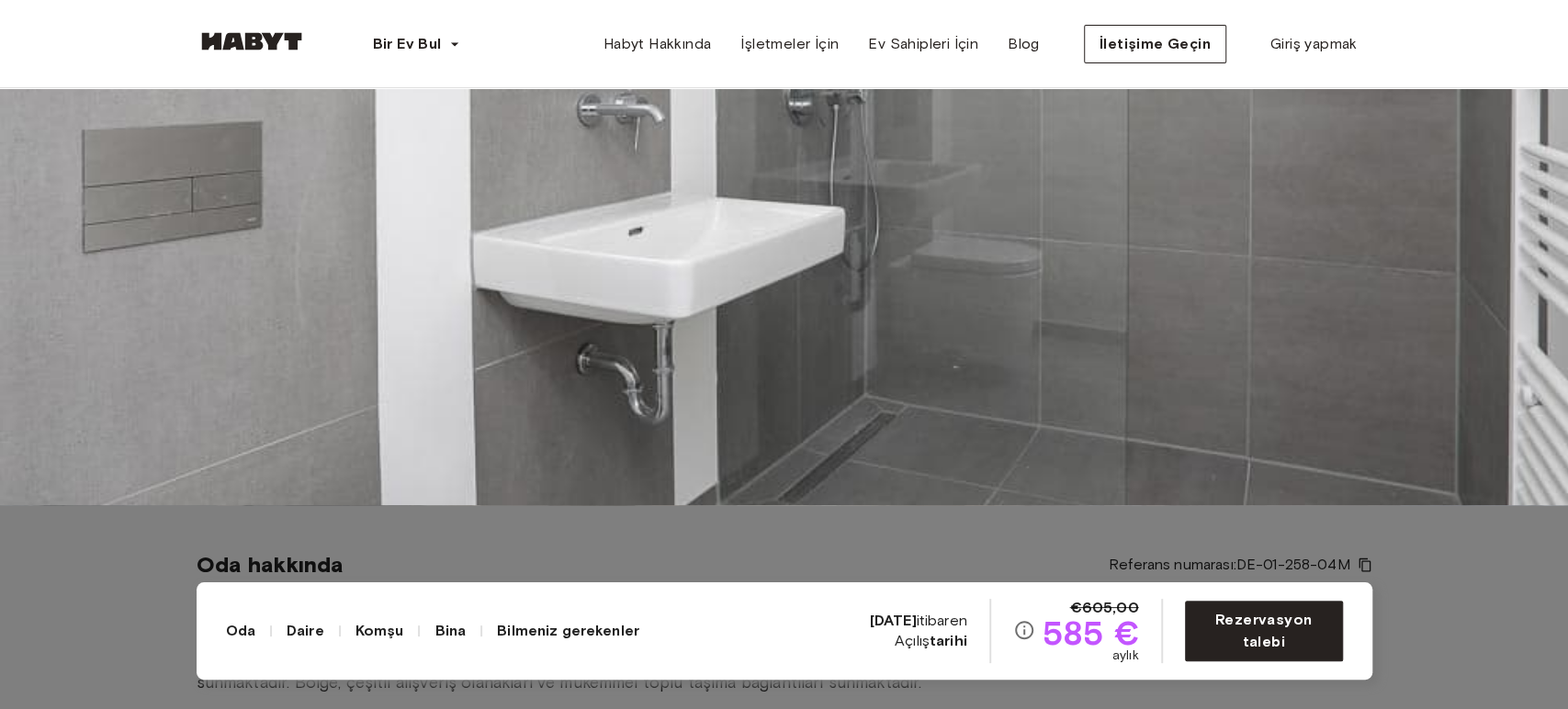 click at bounding box center (784, 151) 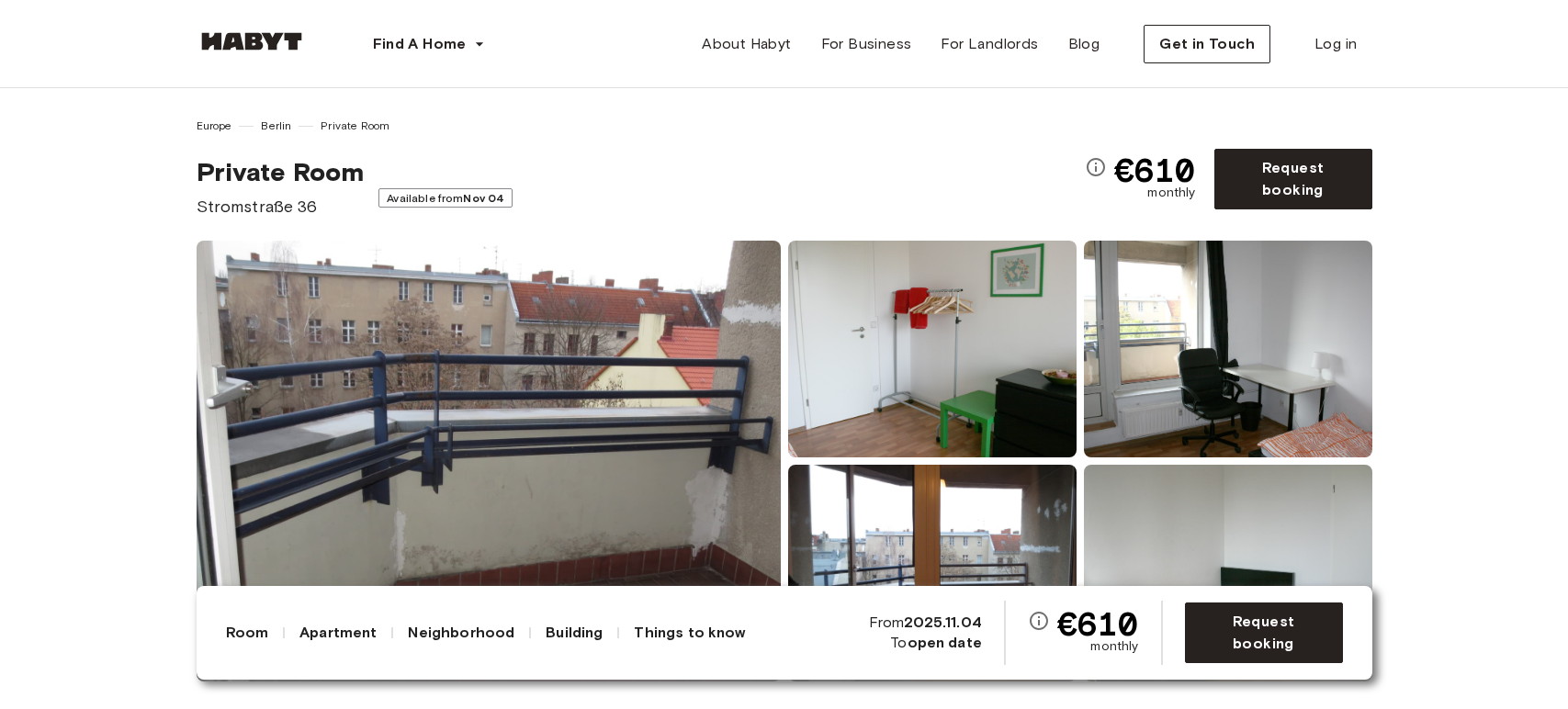 scroll, scrollTop: 0, scrollLeft: 0, axis: both 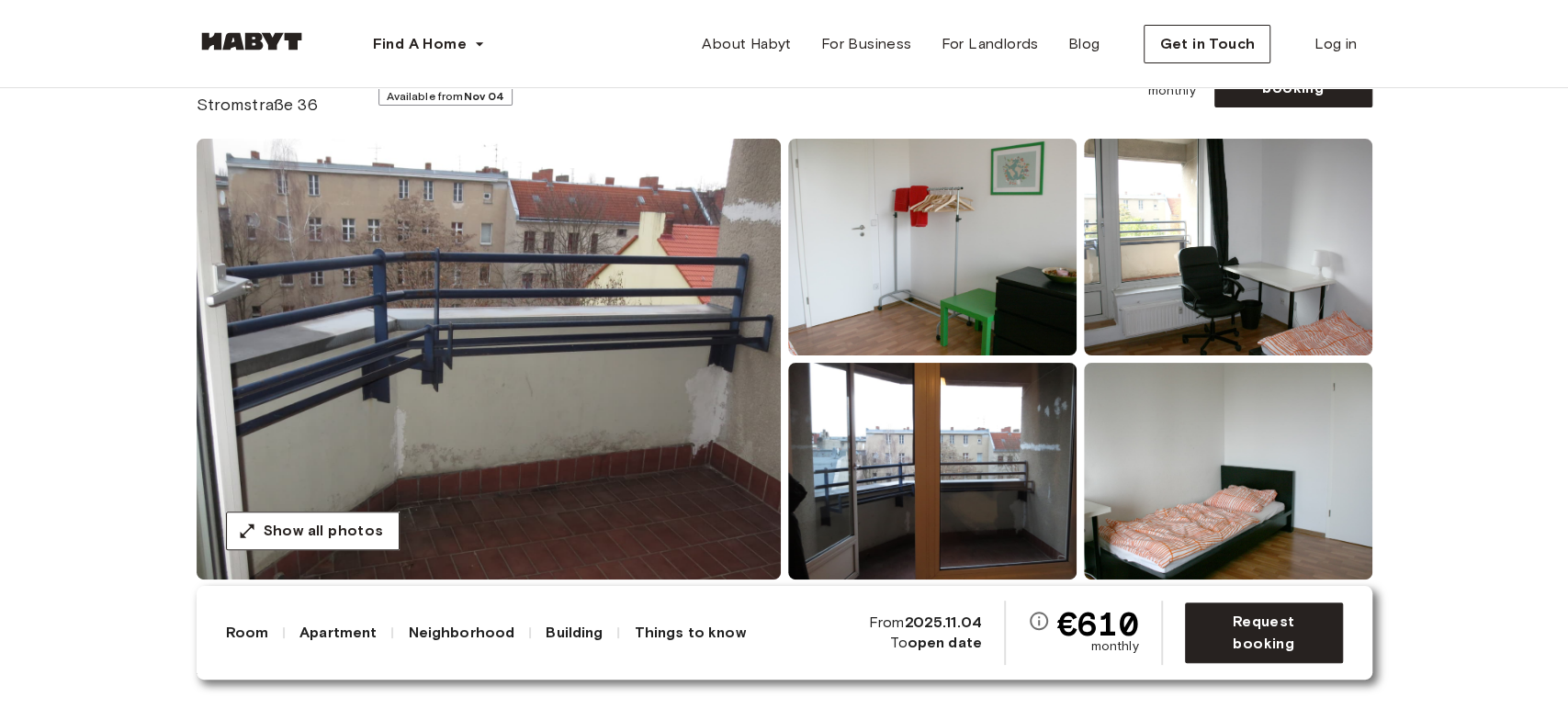 click at bounding box center [489, 359] 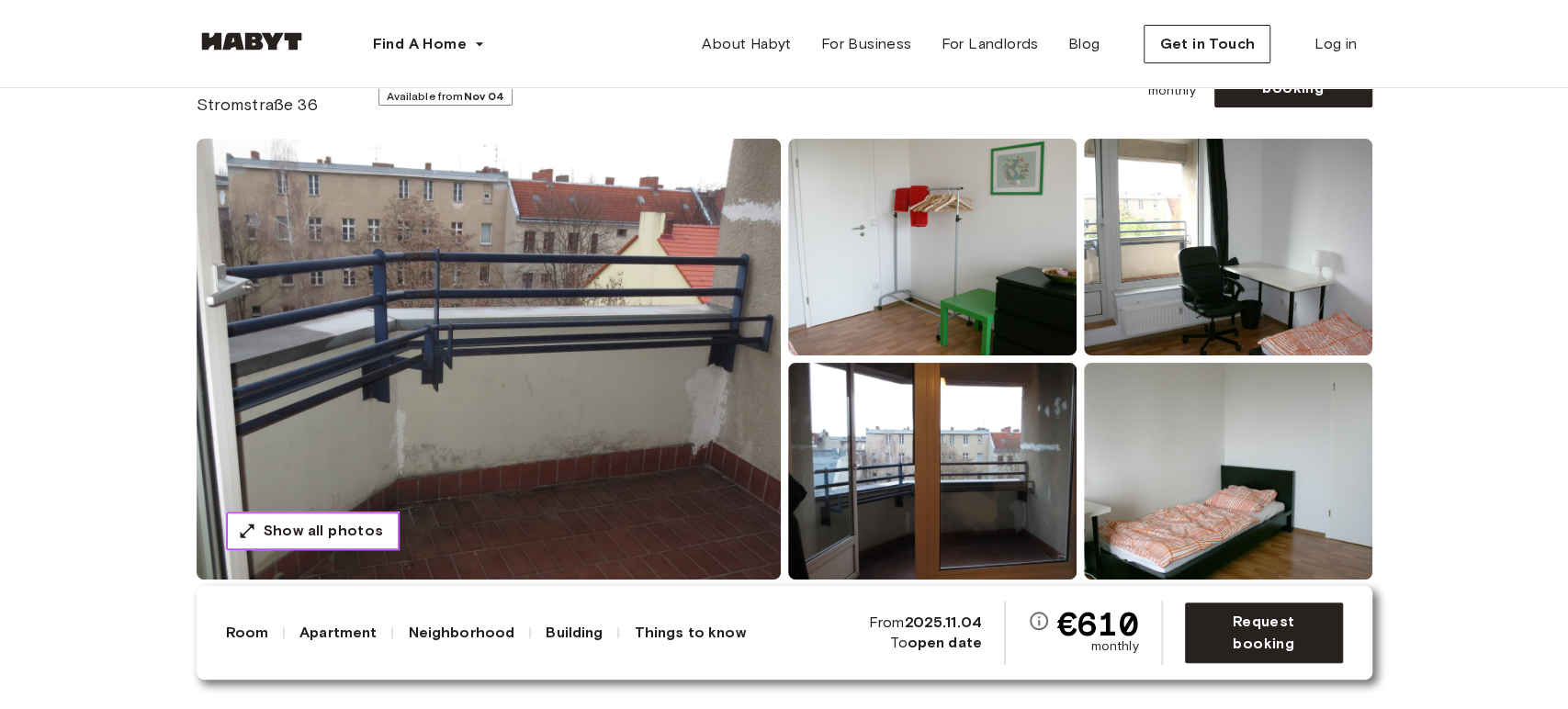click on "Show all photos" at bounding box center [323, 531] 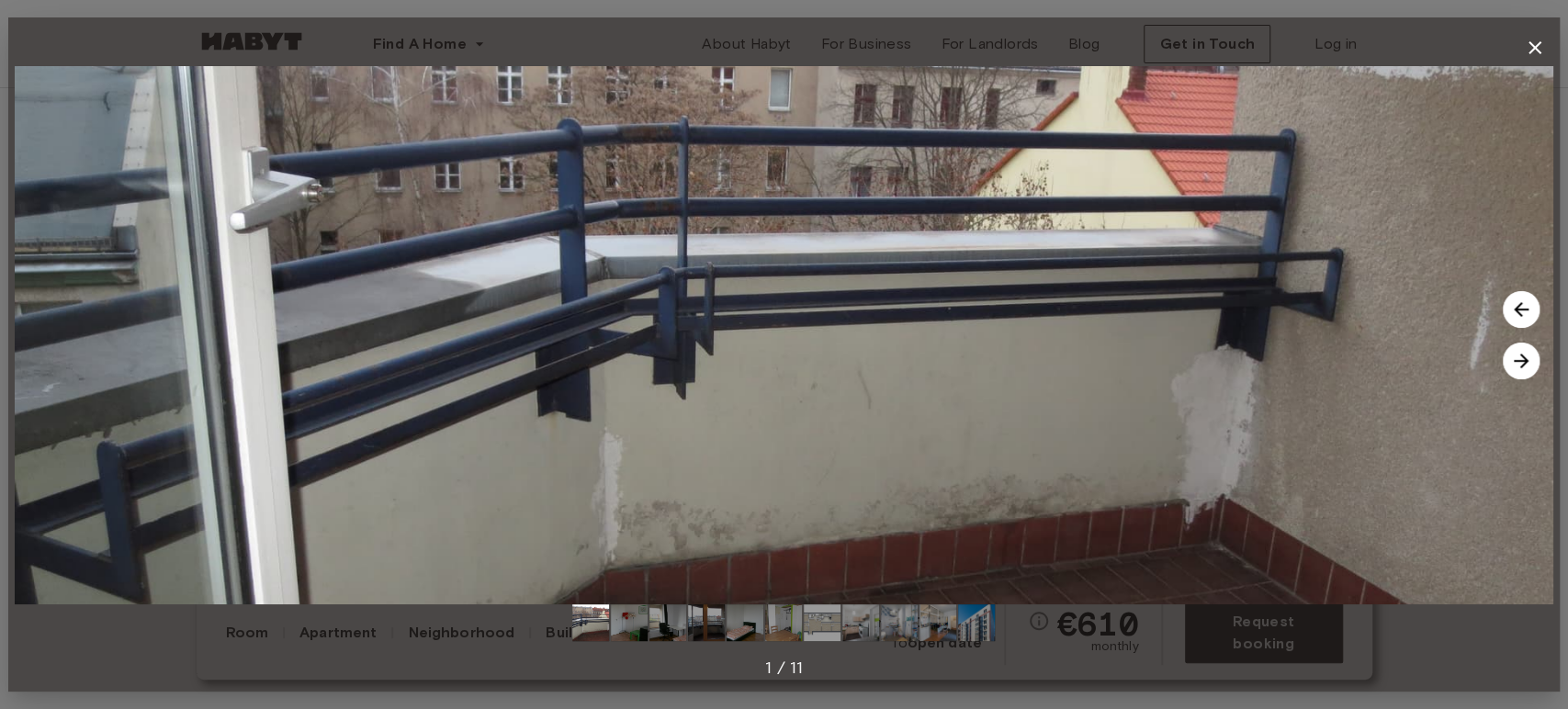 click at bounding box center (1521, 361) 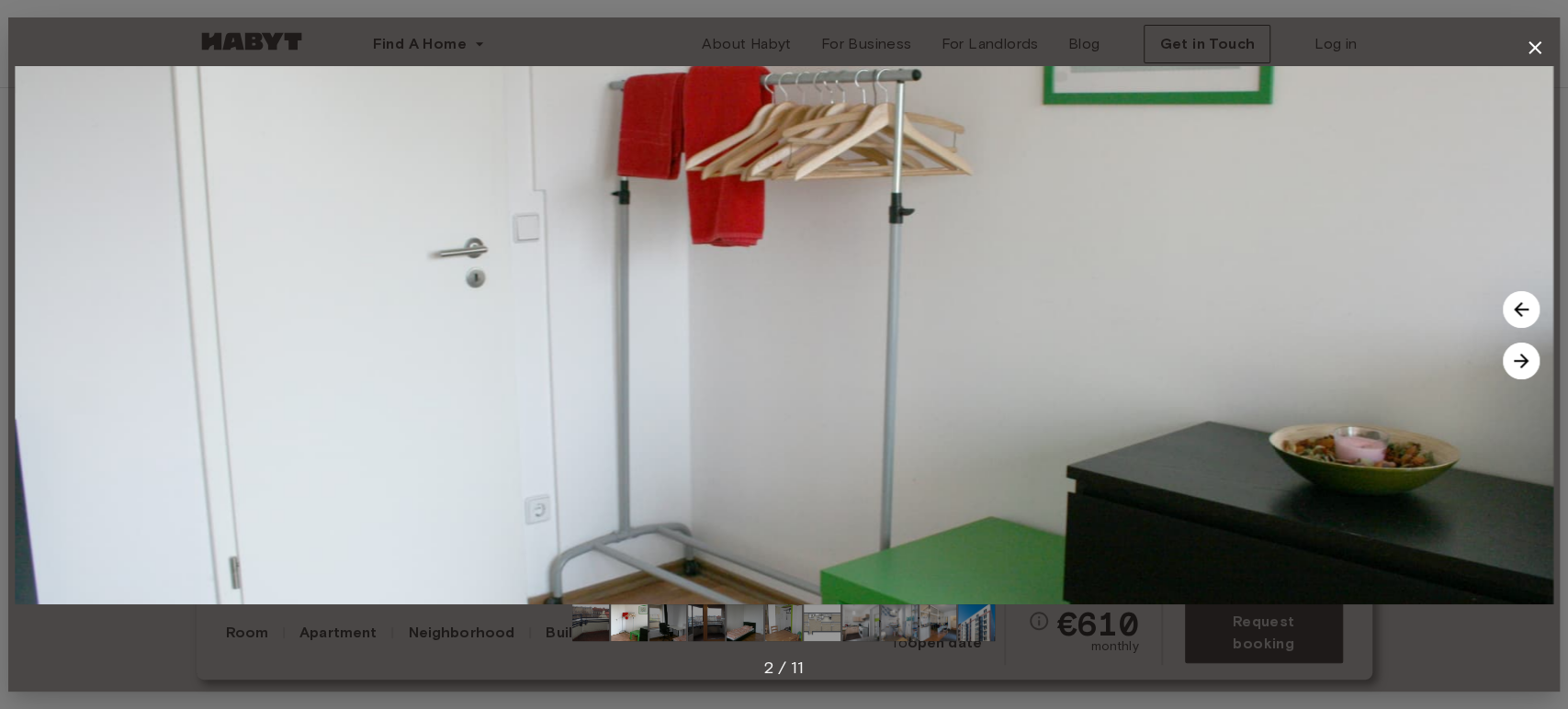 click at bounding box center [1521, 361] 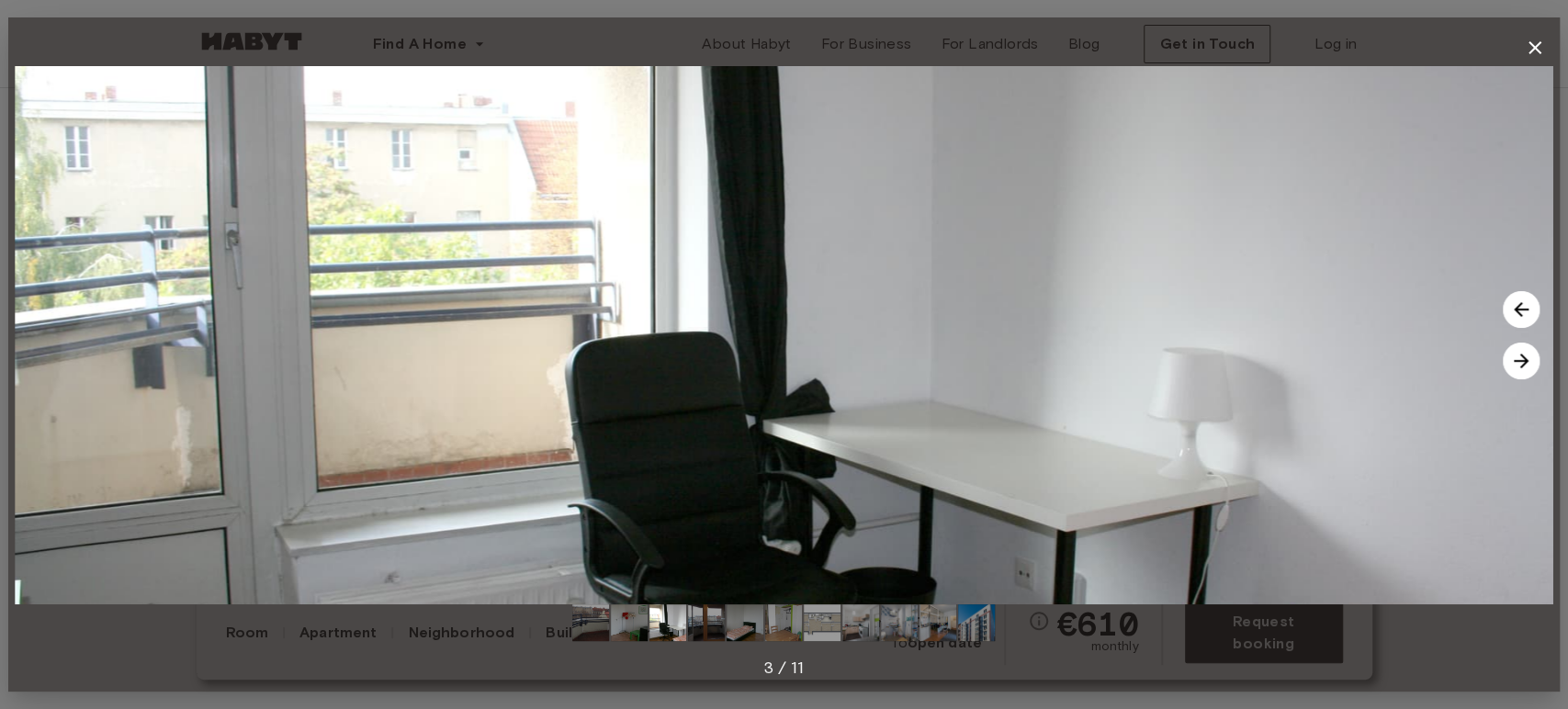 click at bounding box center (1521, 361) 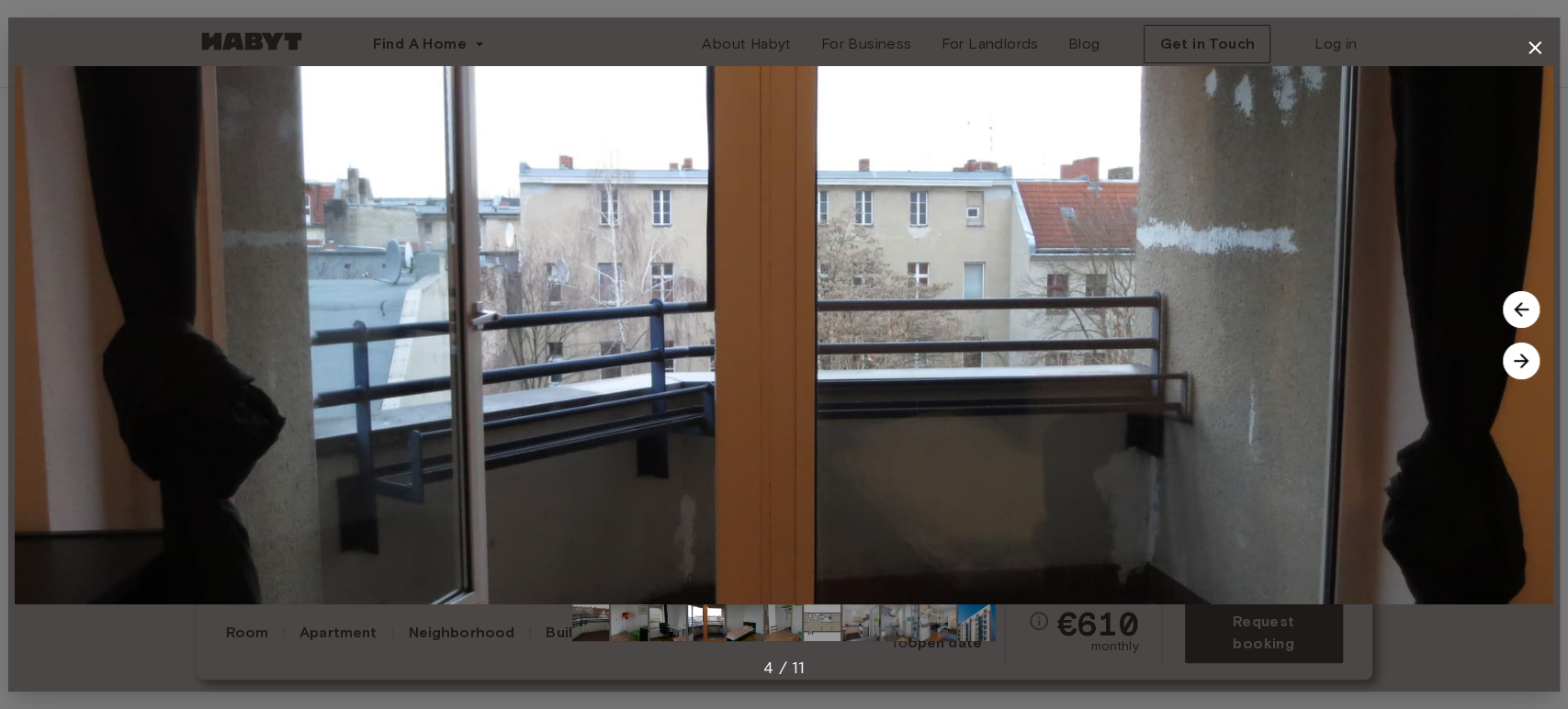 click at bounding box center (1521, 361) 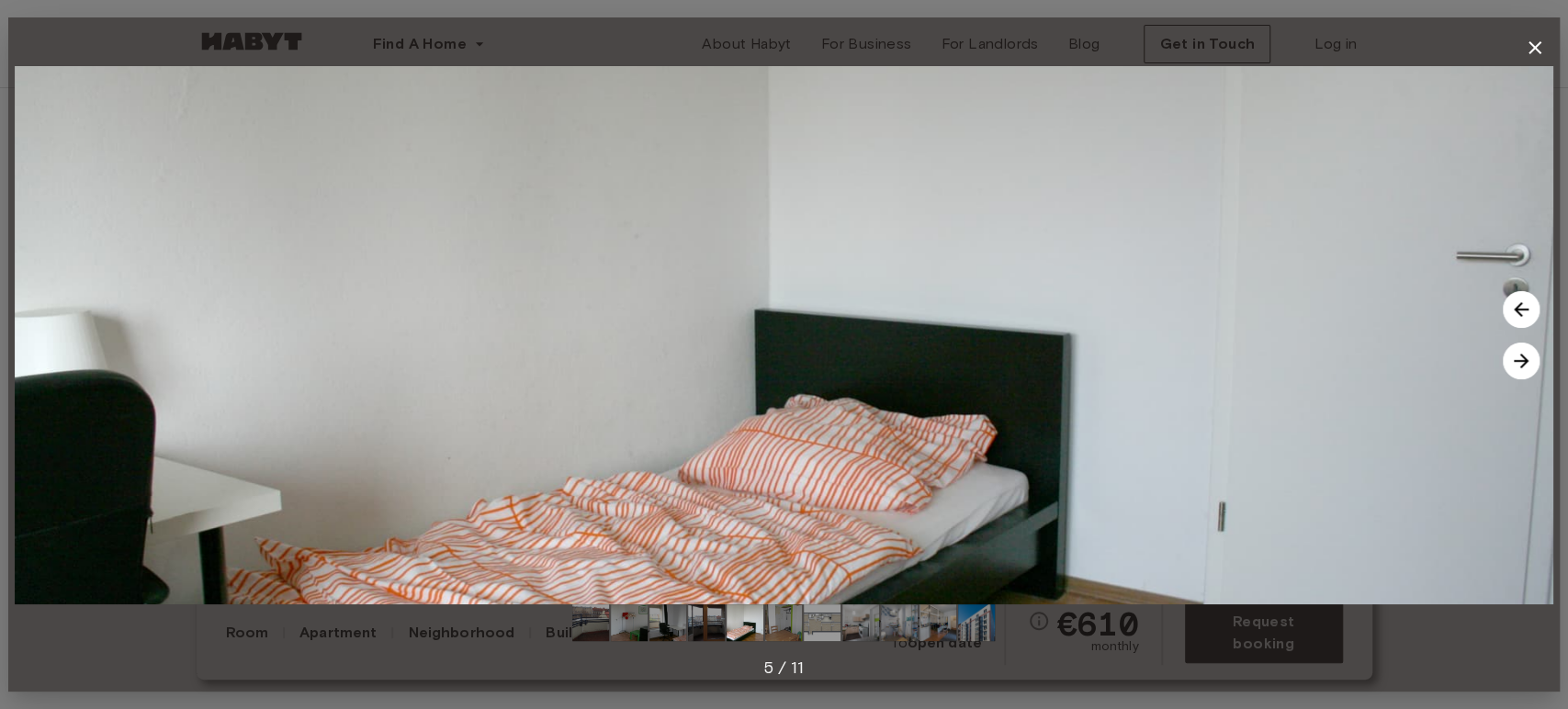 click at bounding box center [1521, 361] 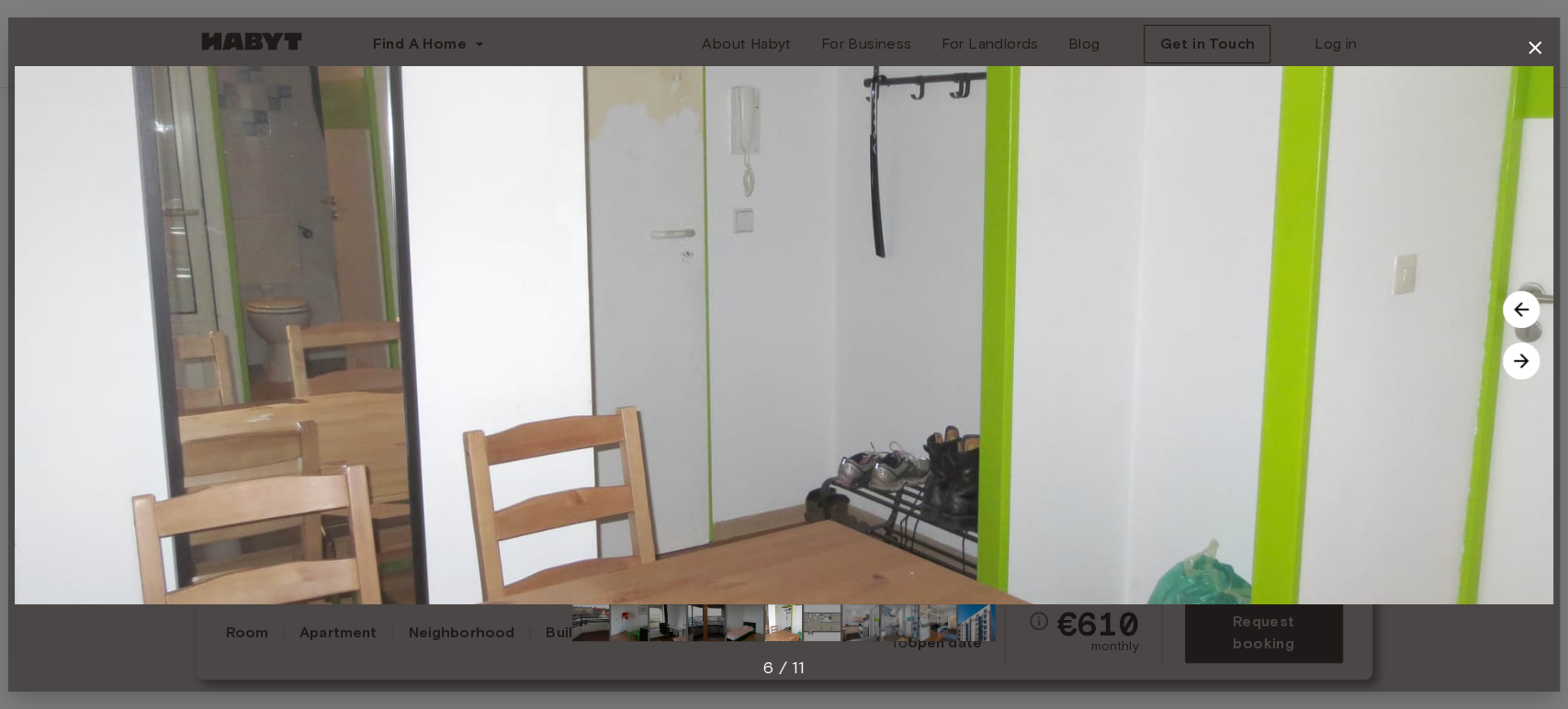 click at bounding box center [1521, 361] 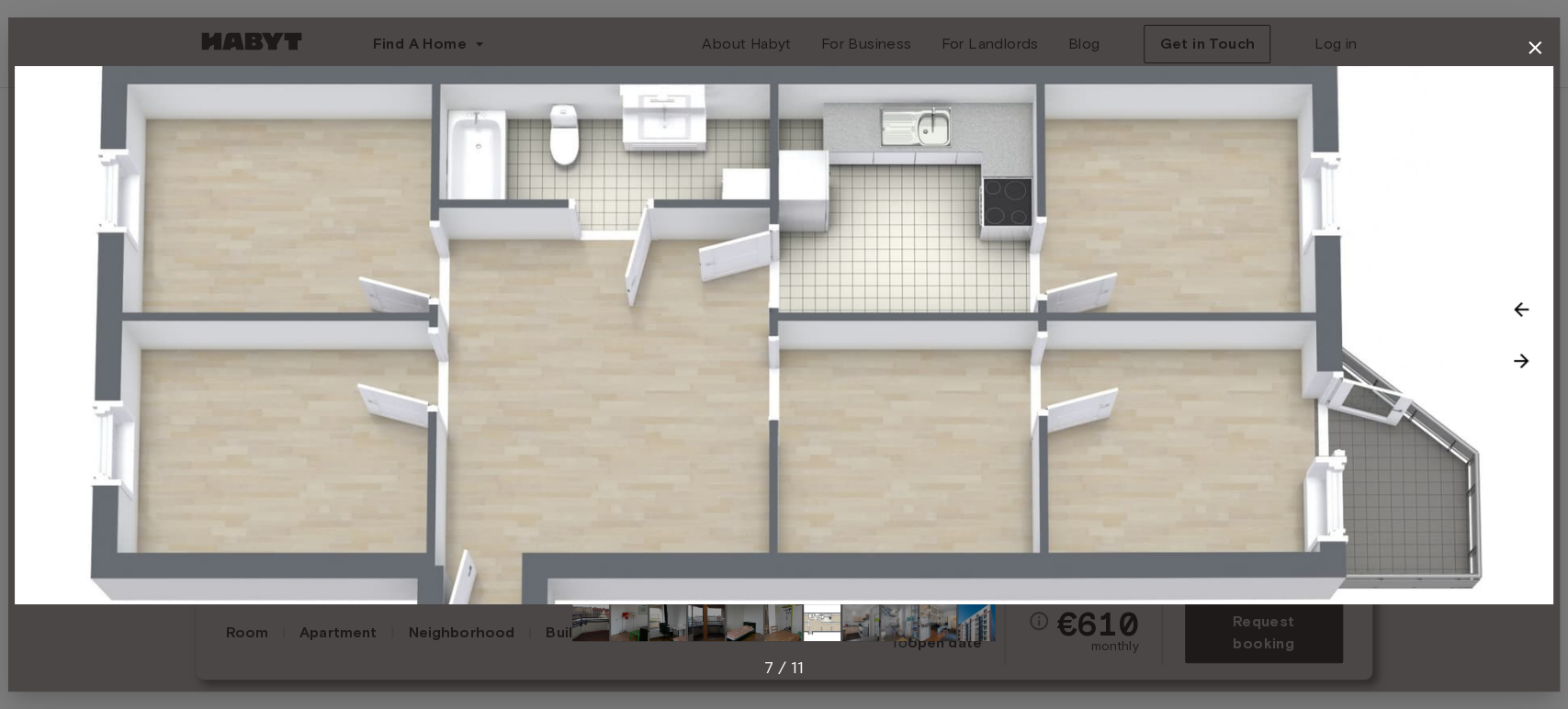 click at bounding box center (1521, 361) 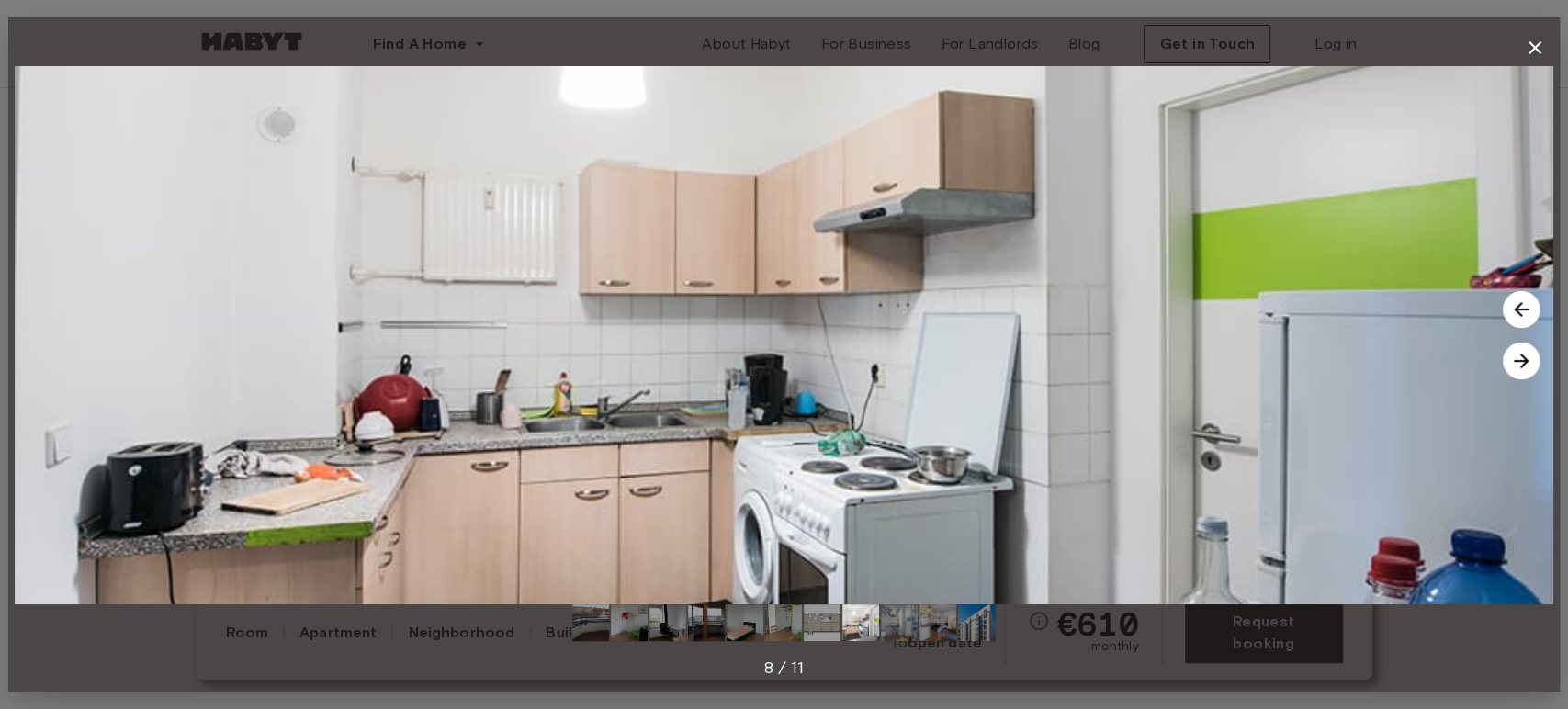 click at bounding box center [1521, 361] 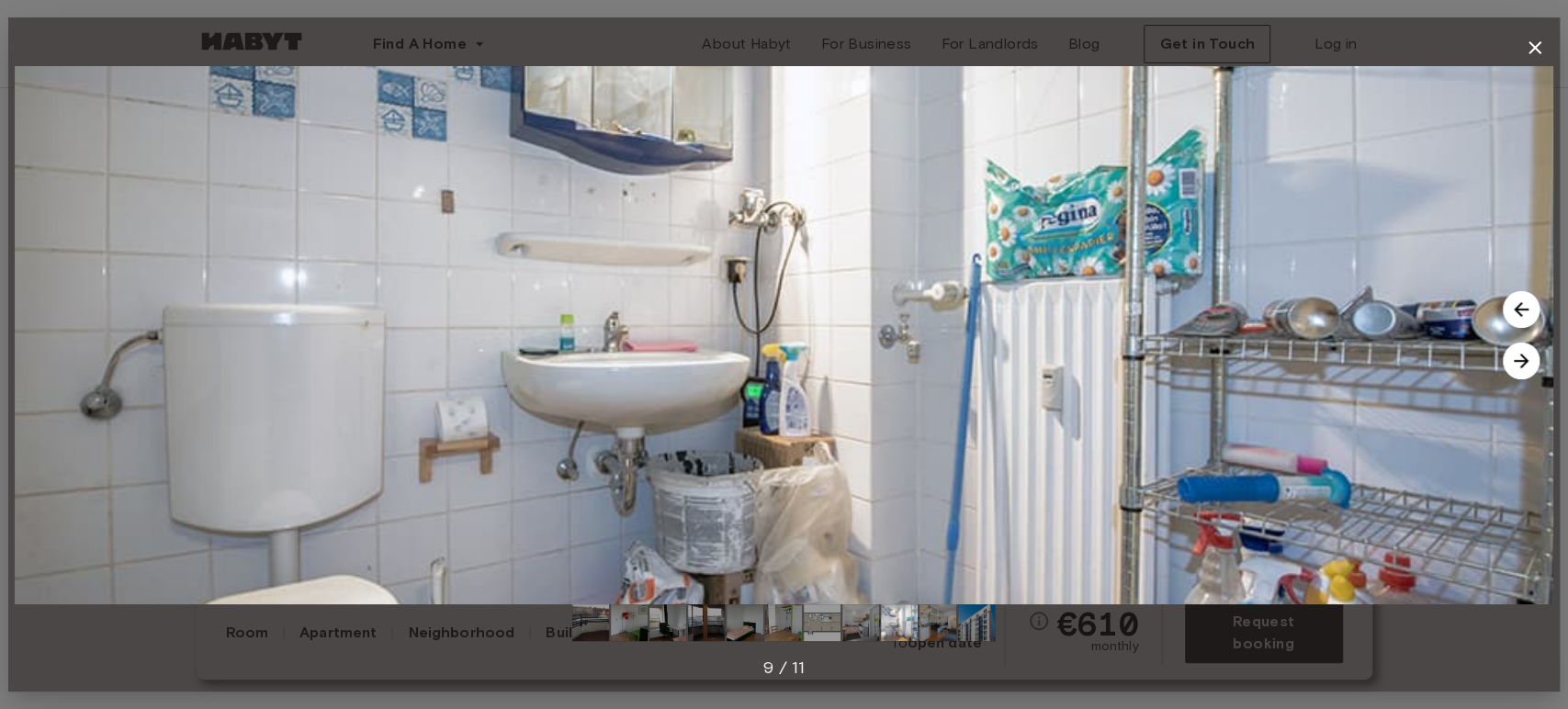 click at bounding box center [1521, 361] 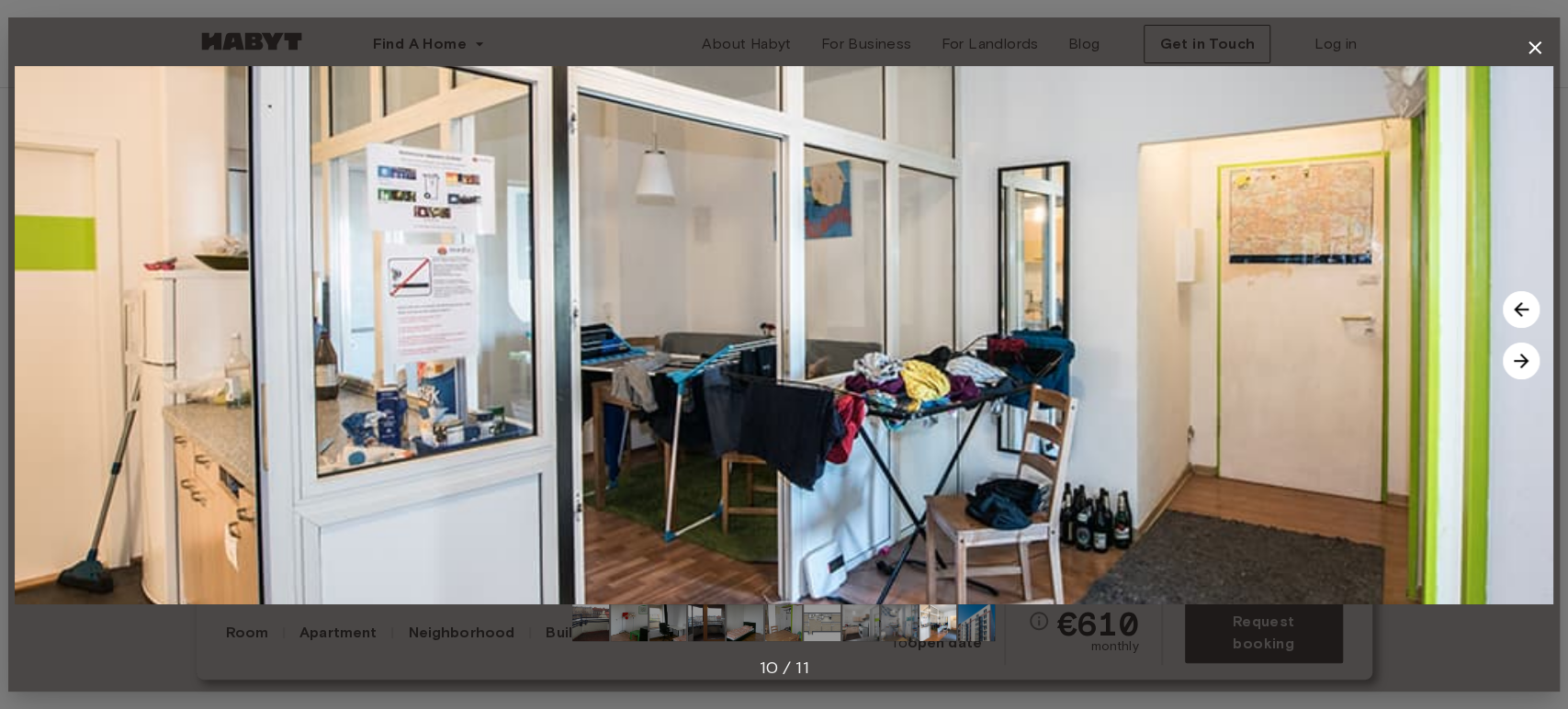 click at bounding box center (1521, 309) 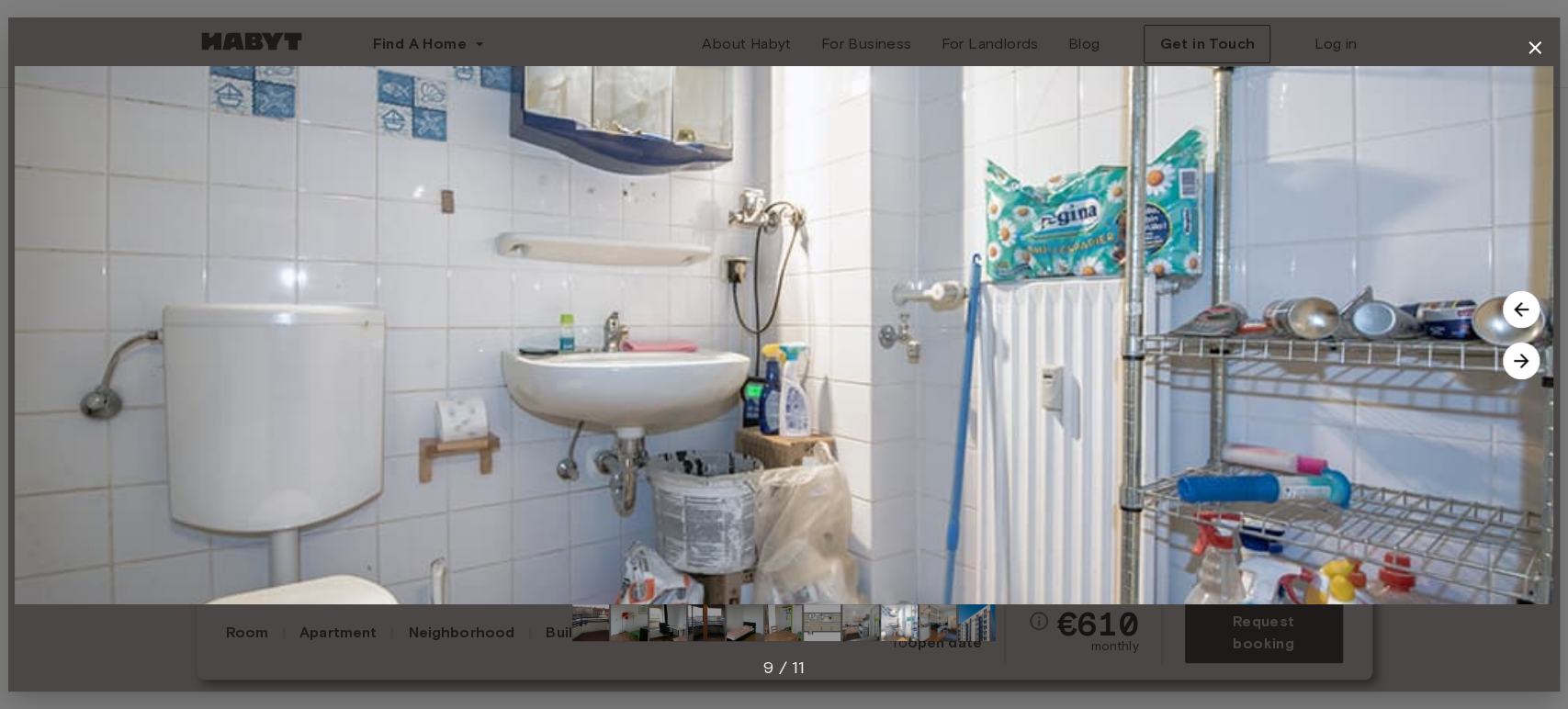 click at bounding box center [1521, 361] 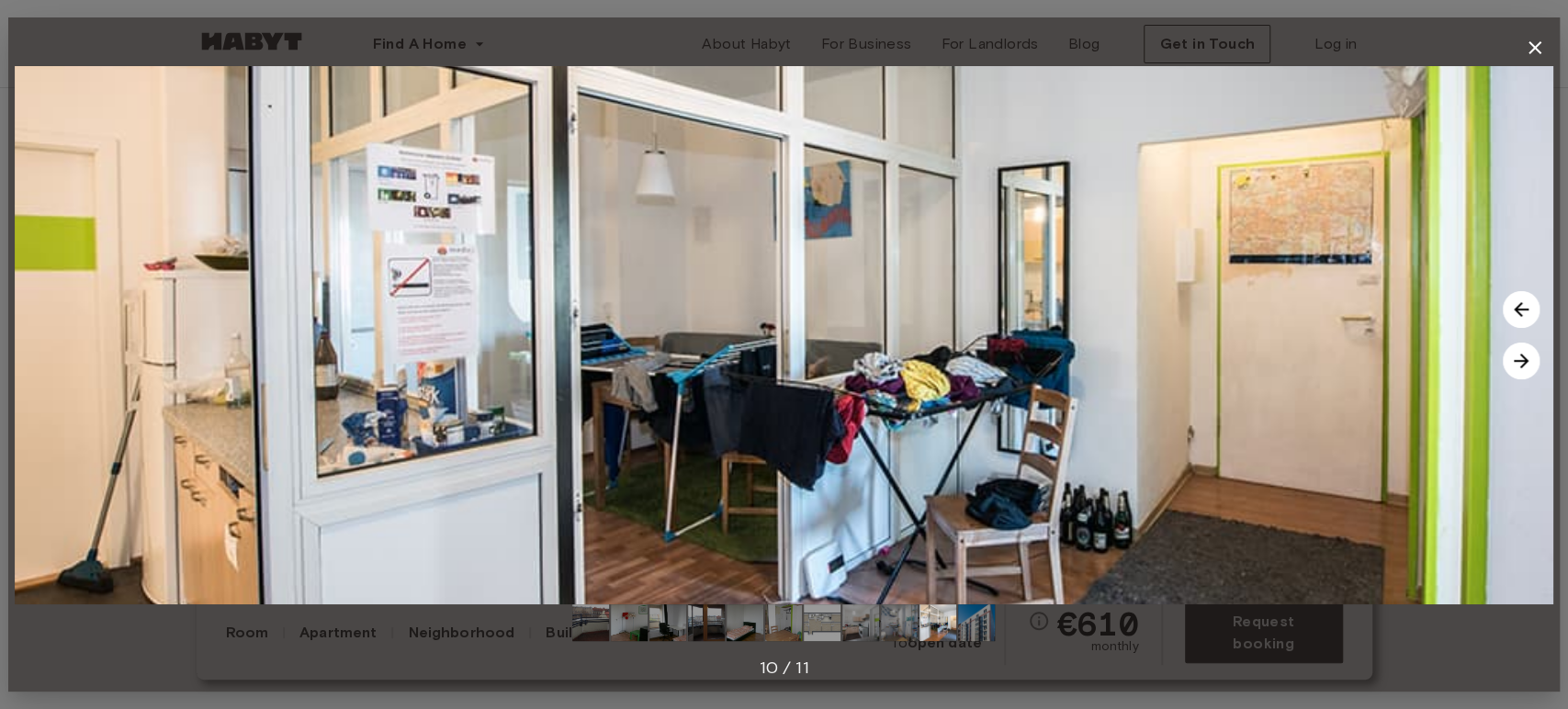 click at bounding box center [1521, 361] 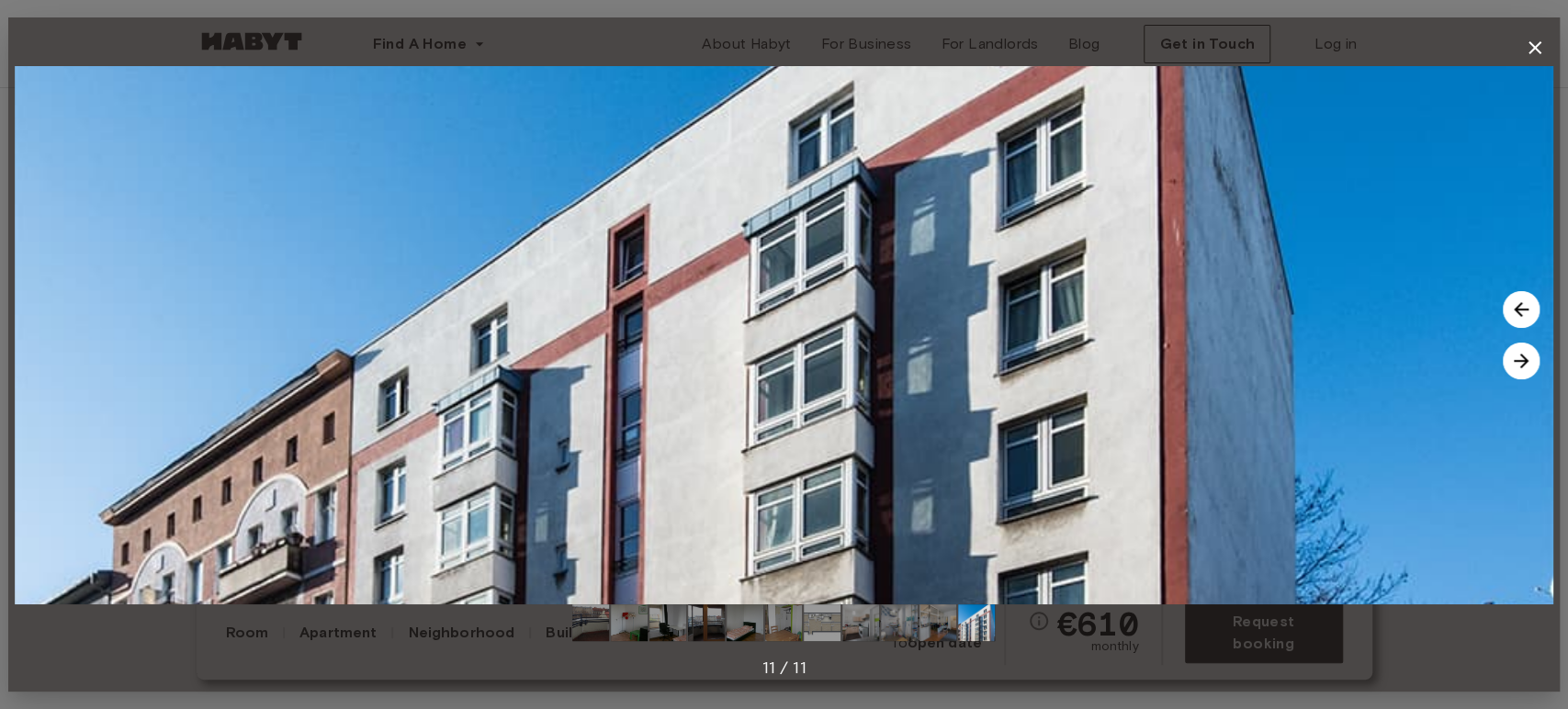 click at bounding box center (1521, 361) 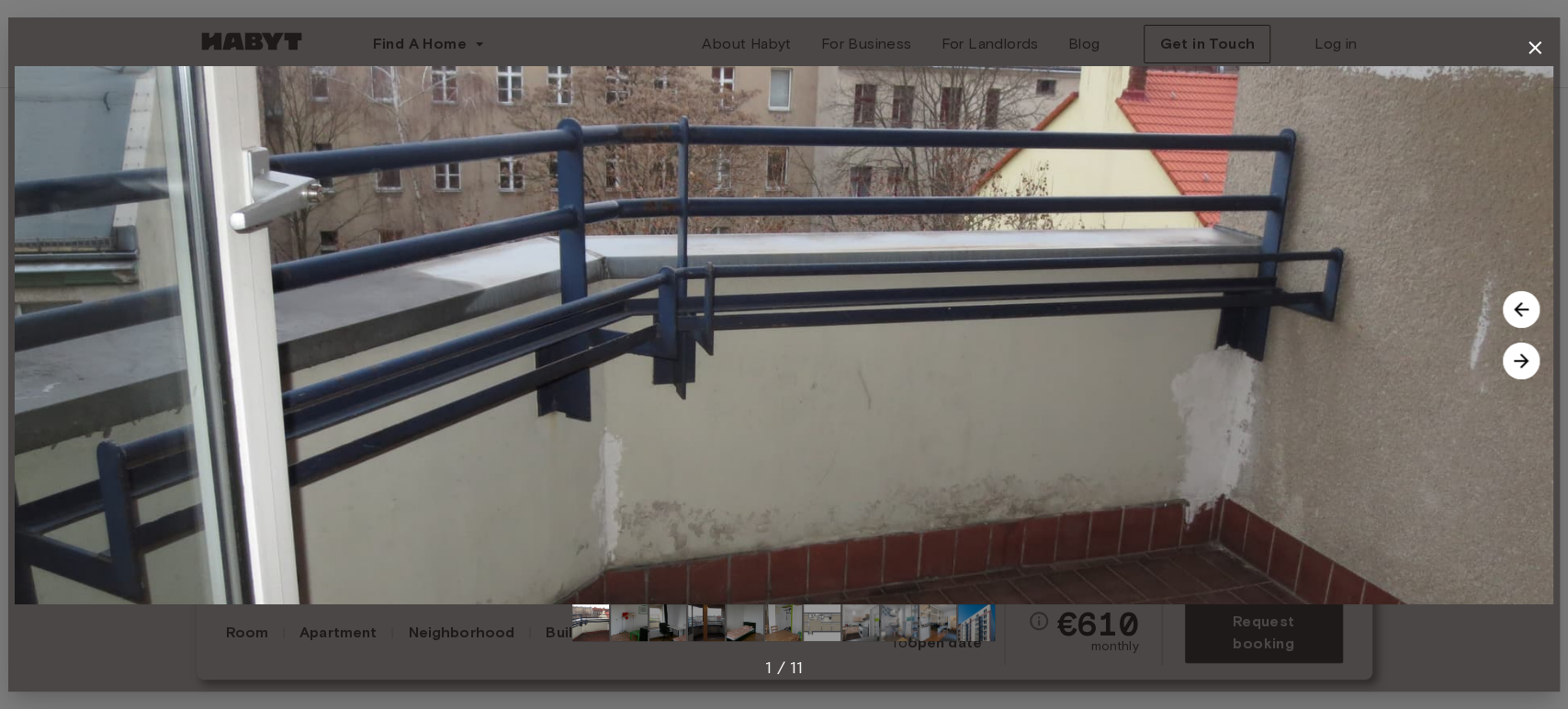 click at bounding box center (1521, 361) 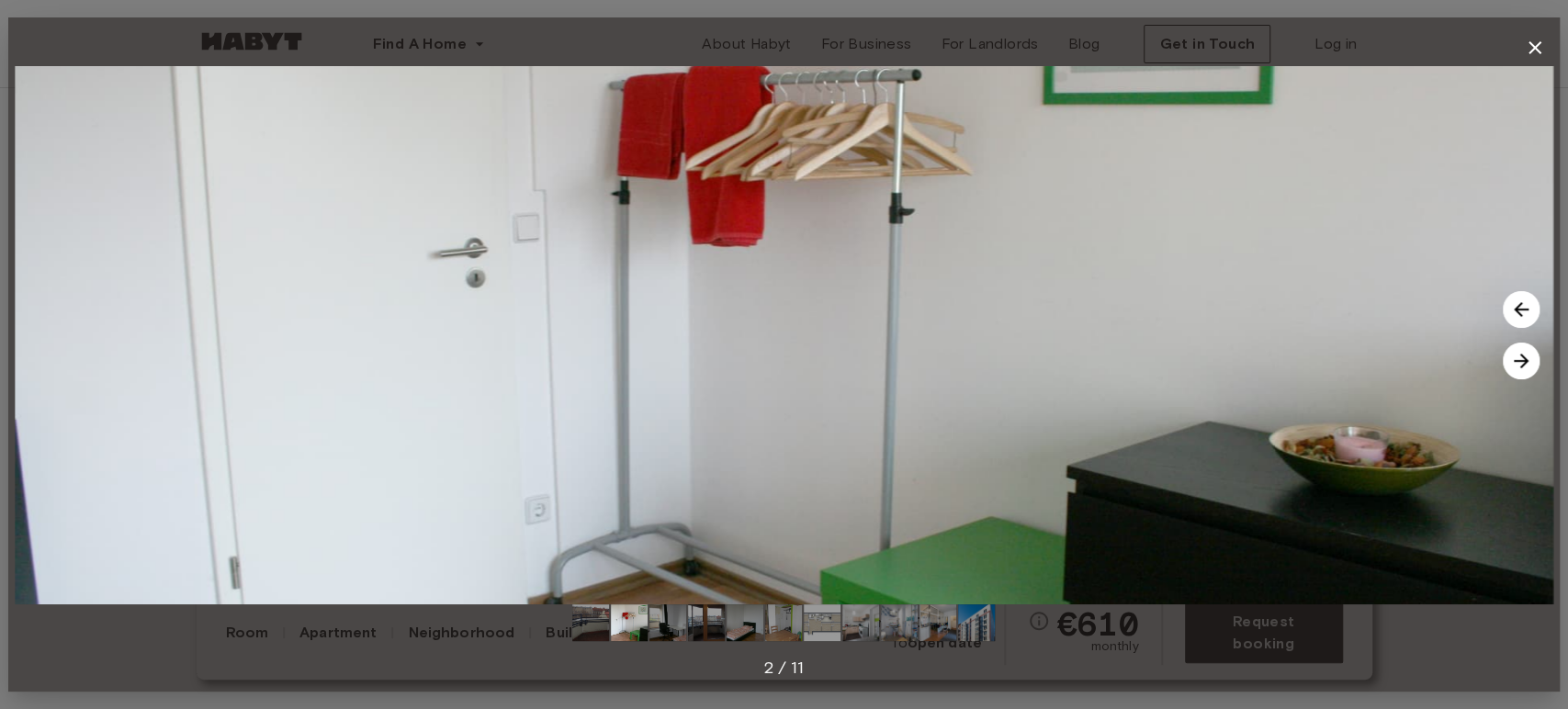 click at bounding box center [1521, 361] 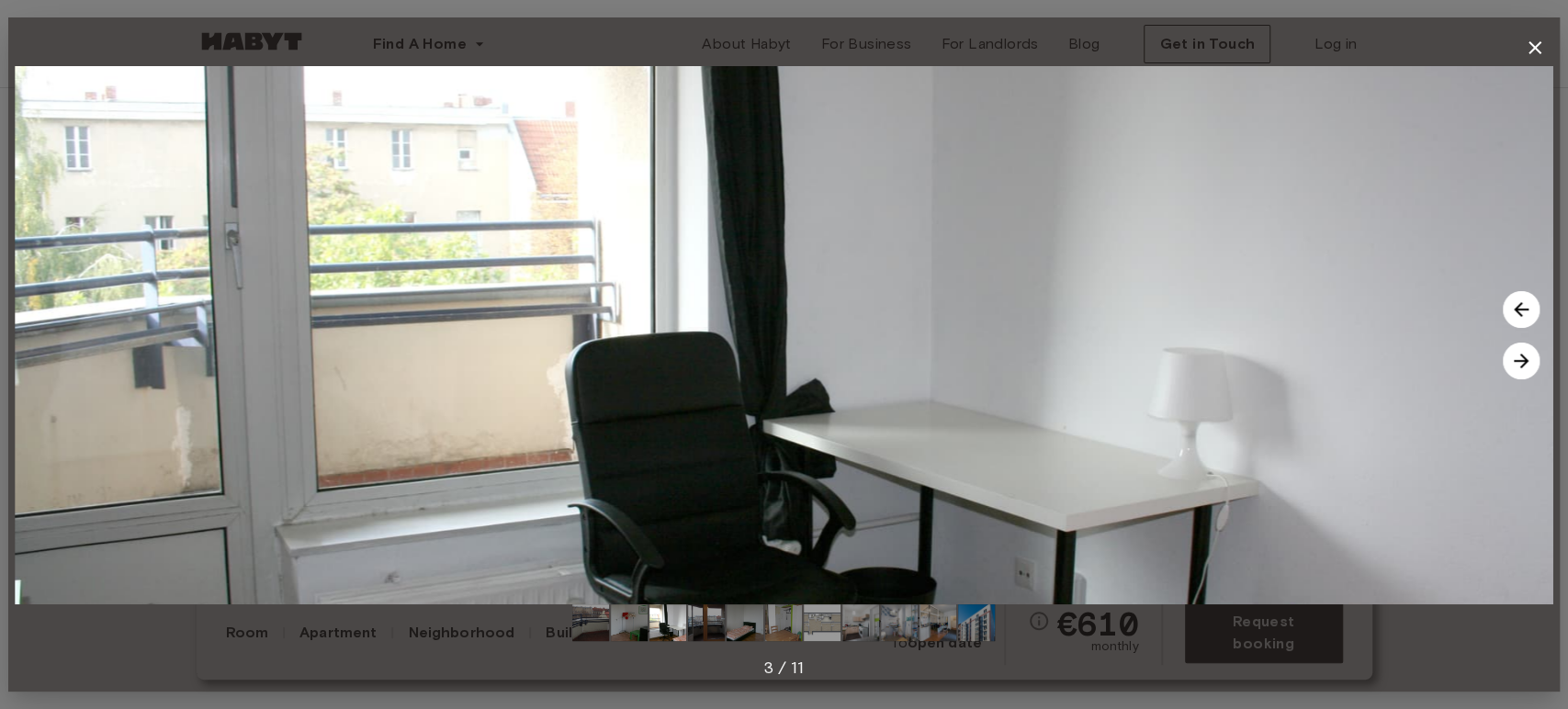 click 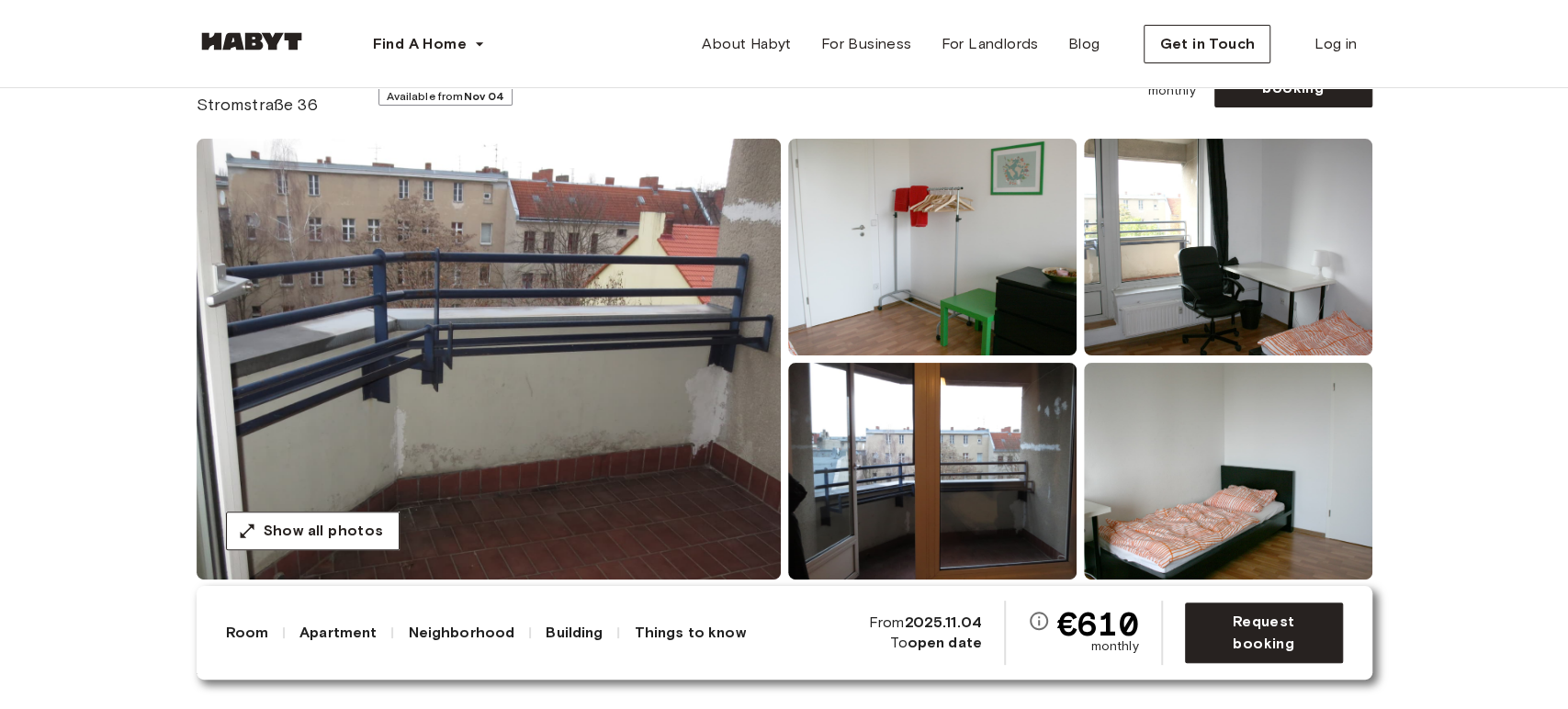click at bounding box center (1228, 471) 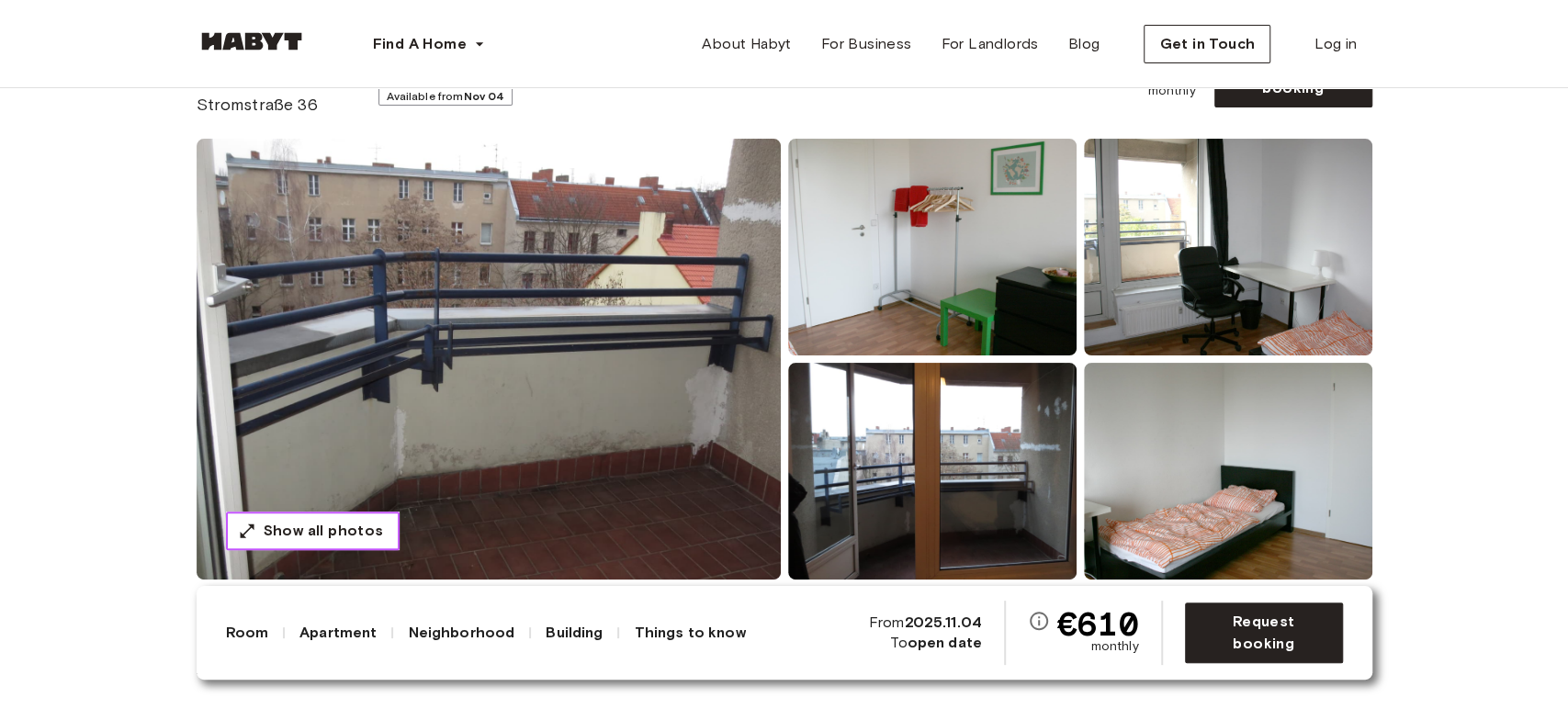 click on "Show all photos" at bounding box center [312, 531] 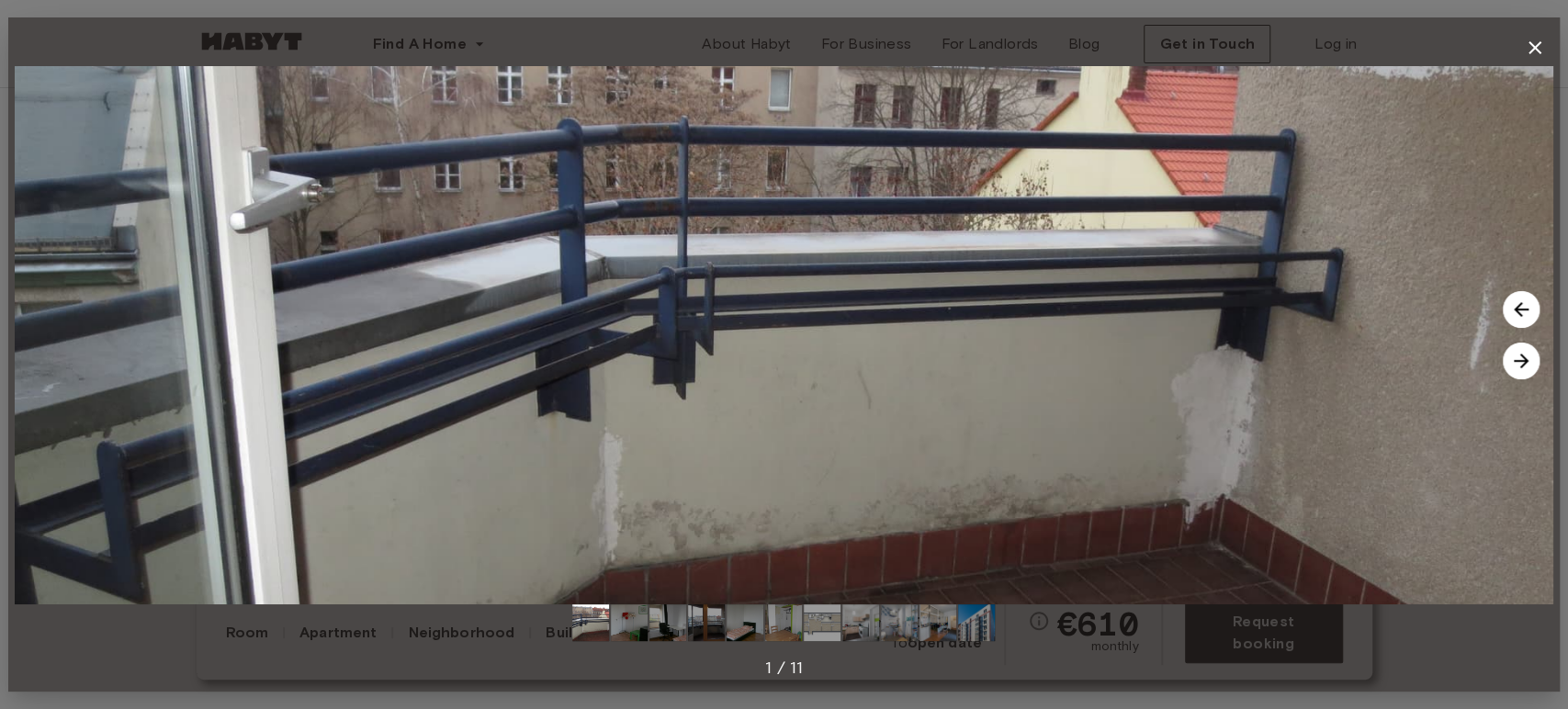 click at bounding box center (938, 623) 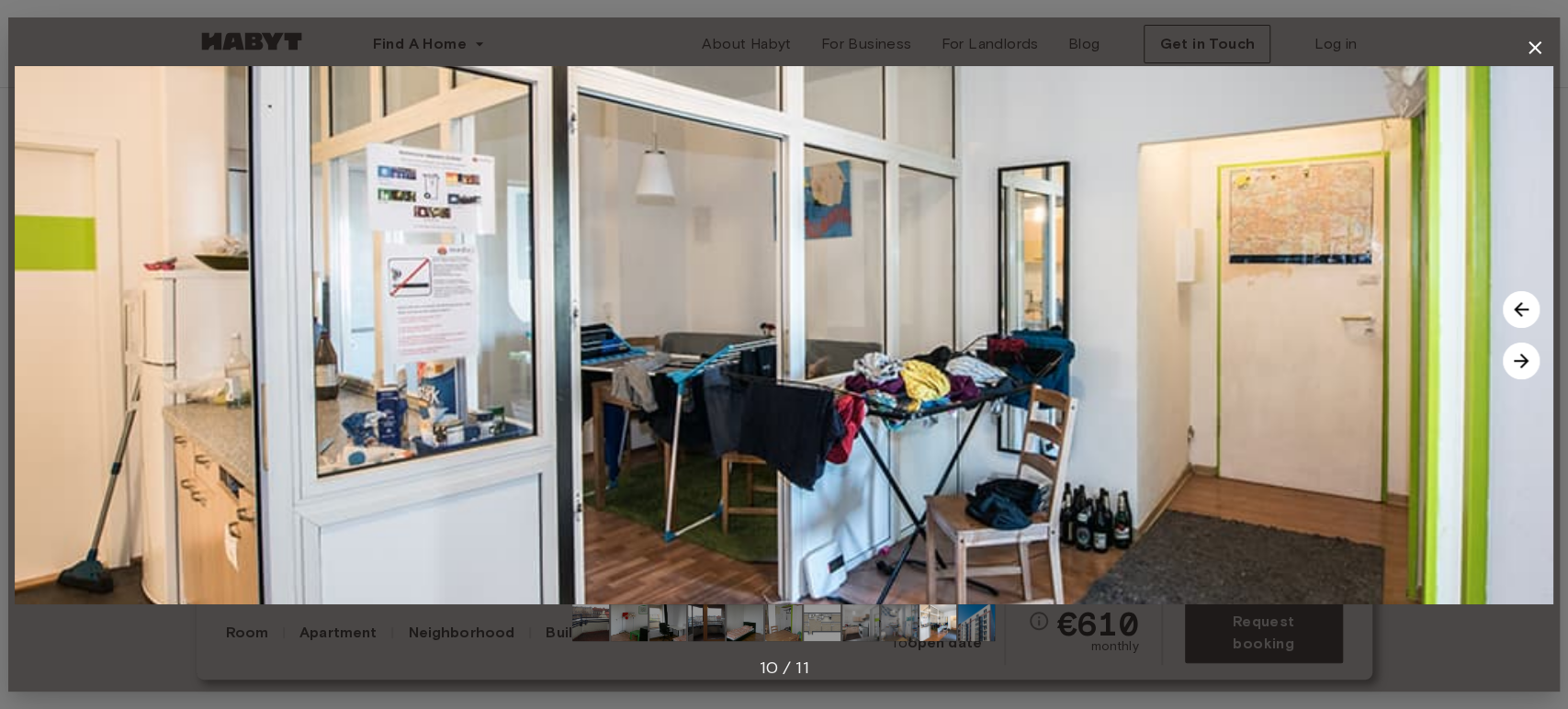 click at bounding box center (784, 623) 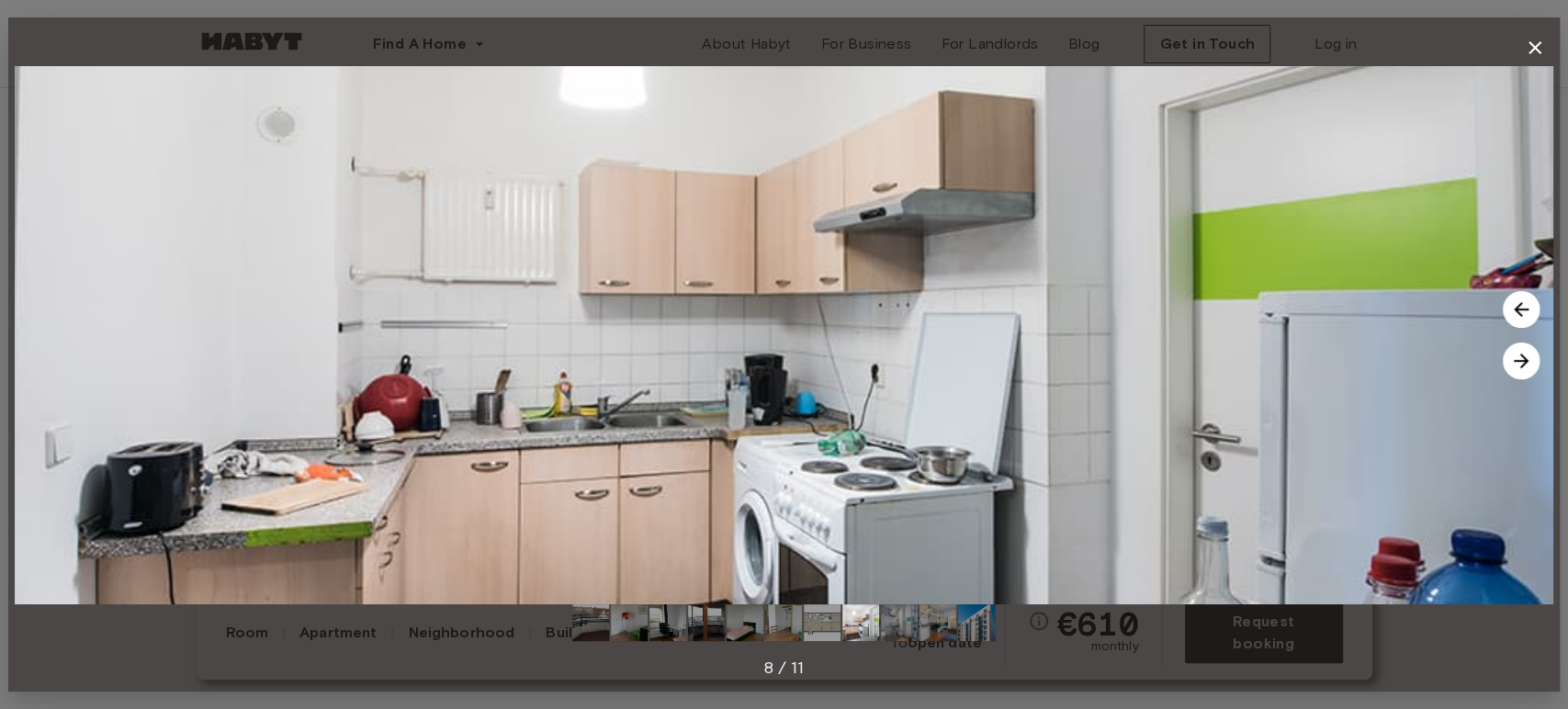 click at bounding box center [822, 623] 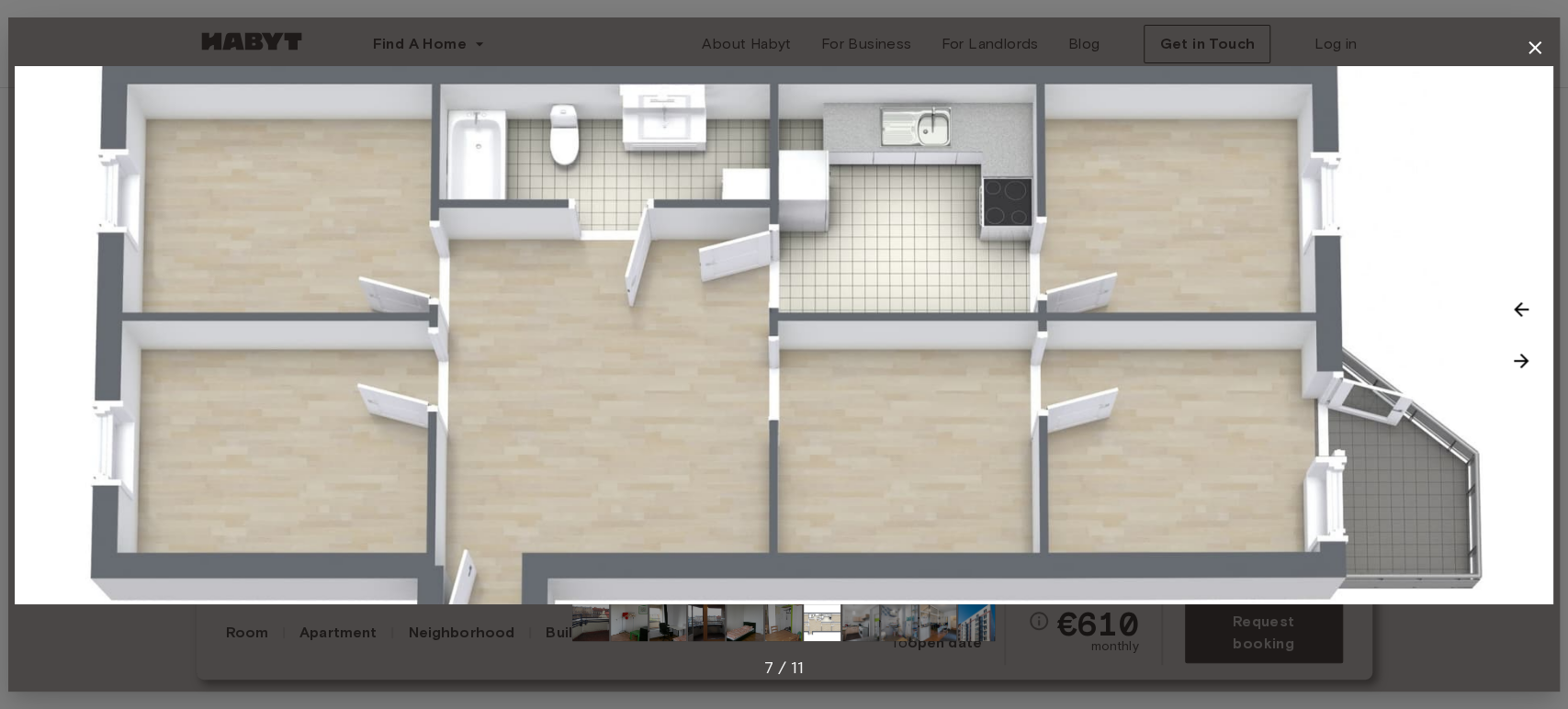 click at bounding box center (784, 623) 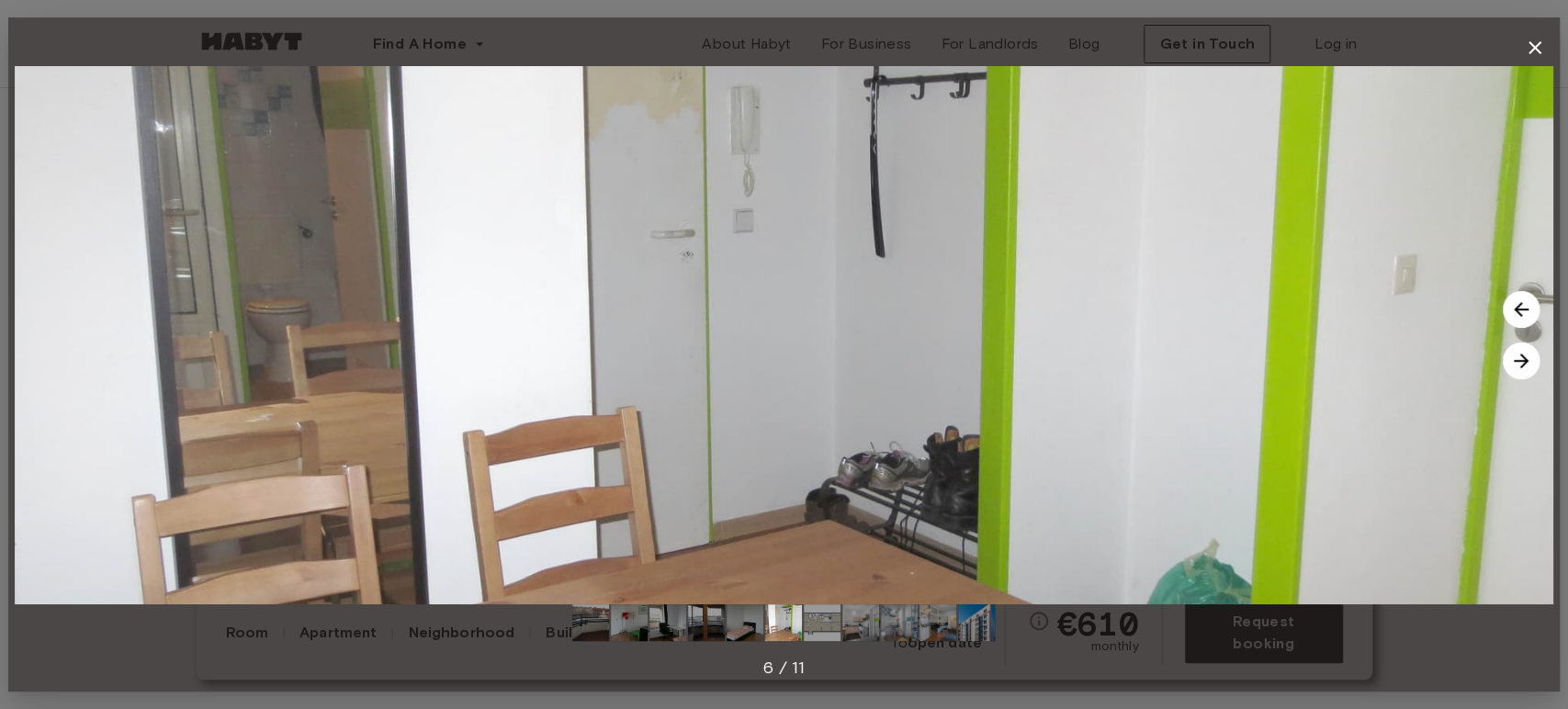 click at bounding box center [745, 623] 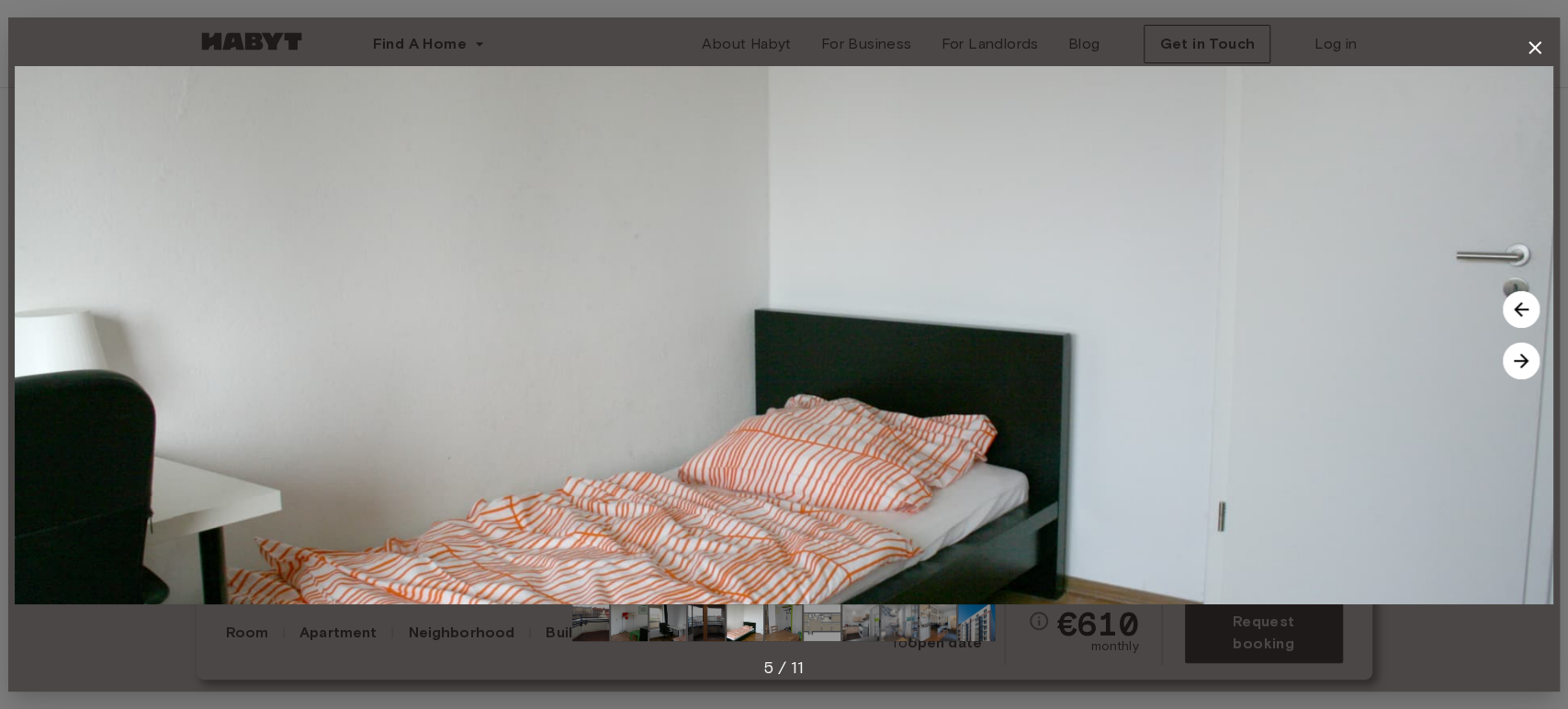 click at bounding box center [706, 623] 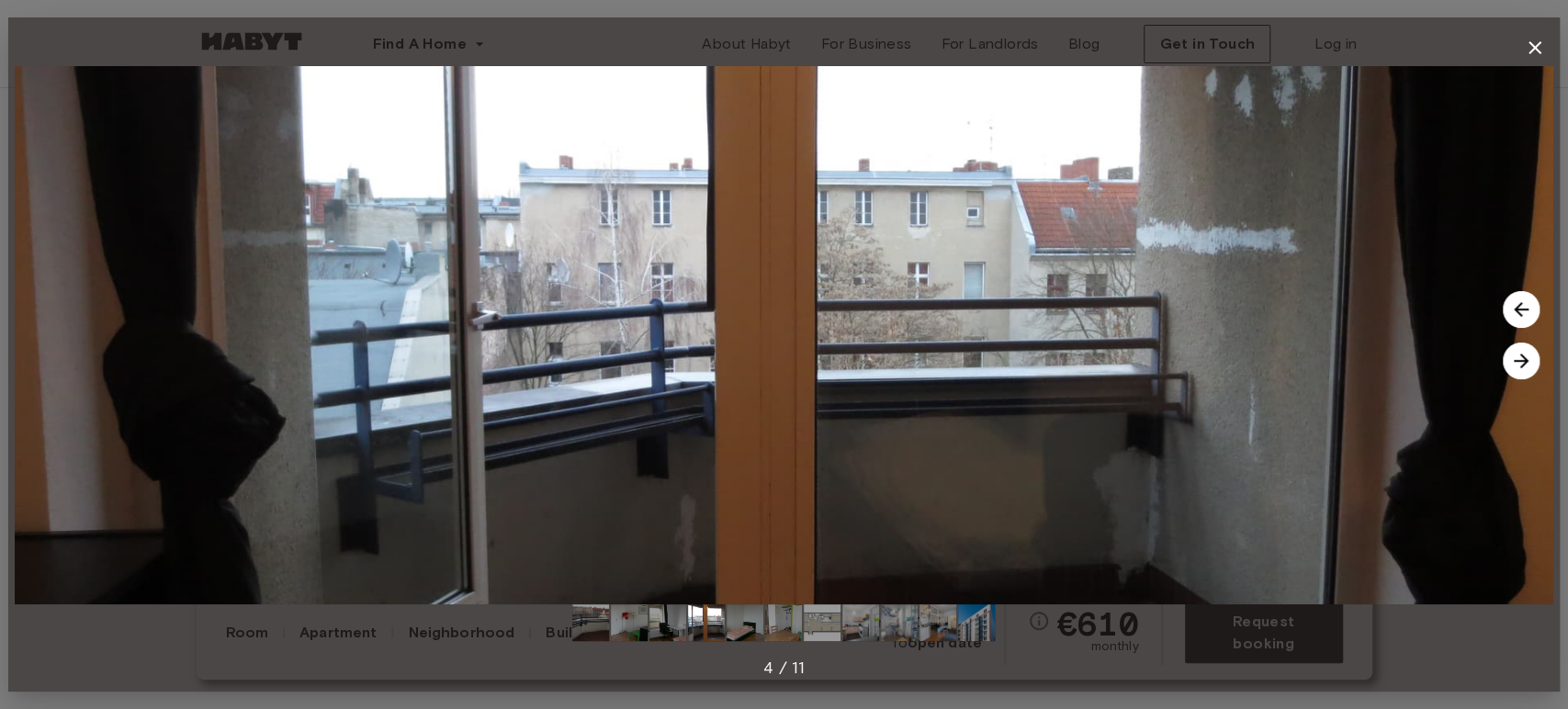 click at bounding box center (899, 623) 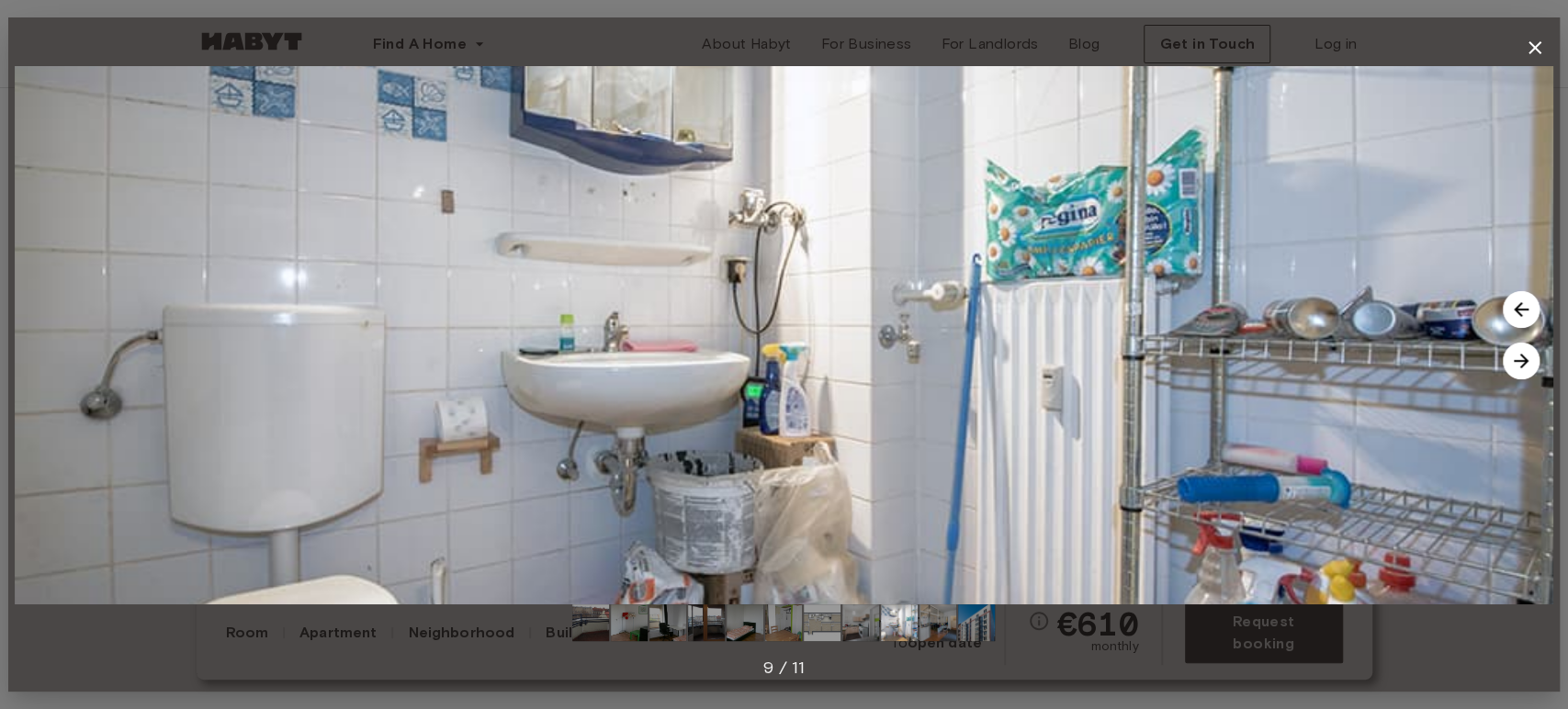 click at bounding box center (938, 623) 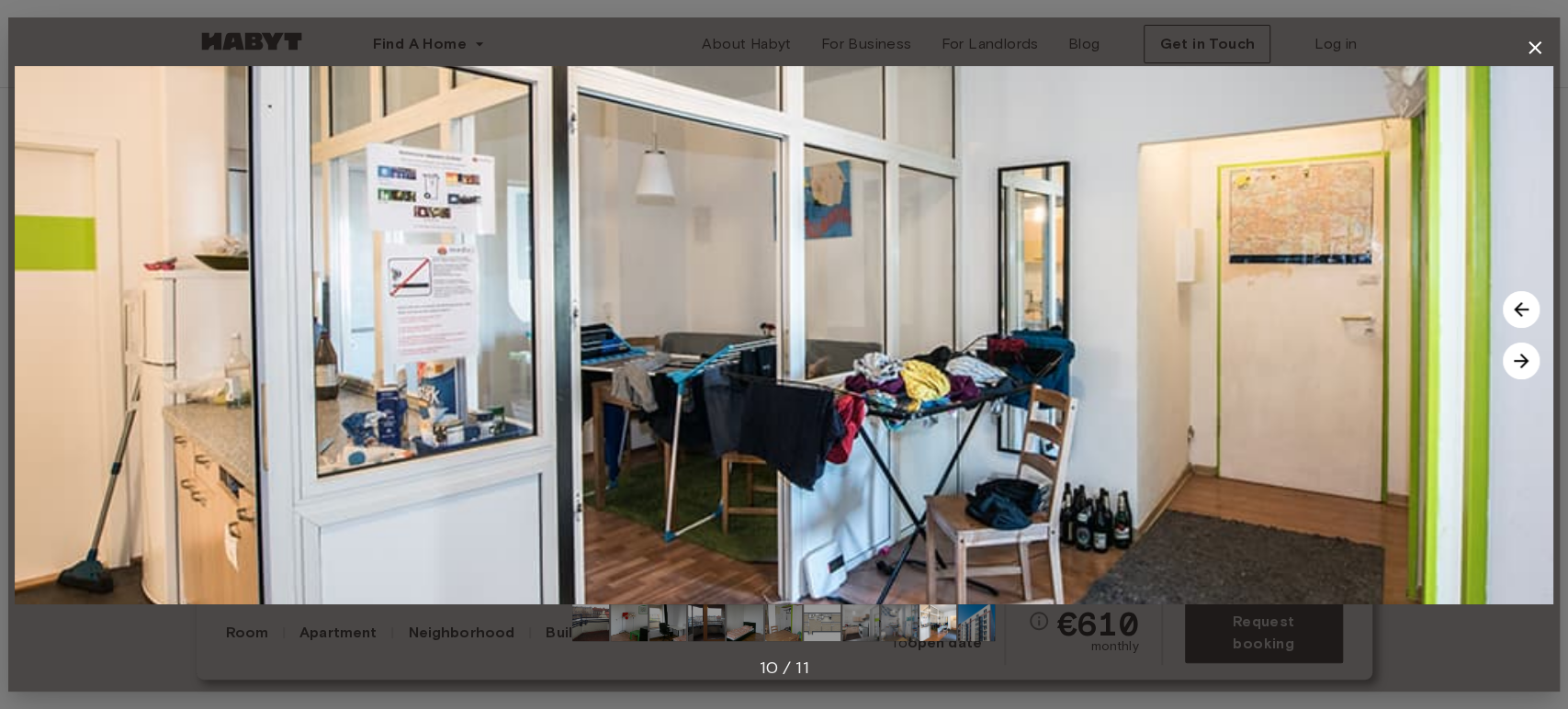 click at bounding box center [861, 623] 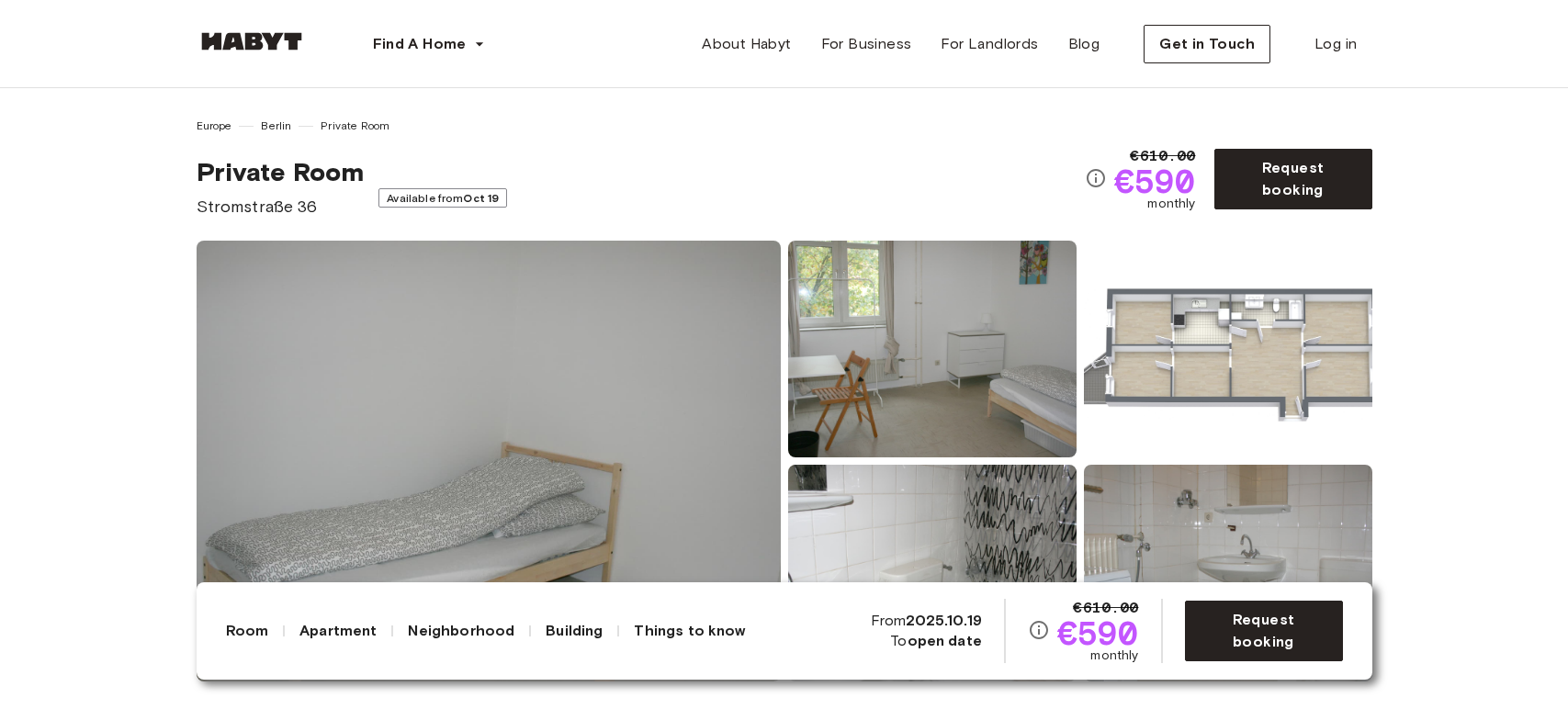 scroll, scrollTop: 0, scrollLeft: 0, axis: both 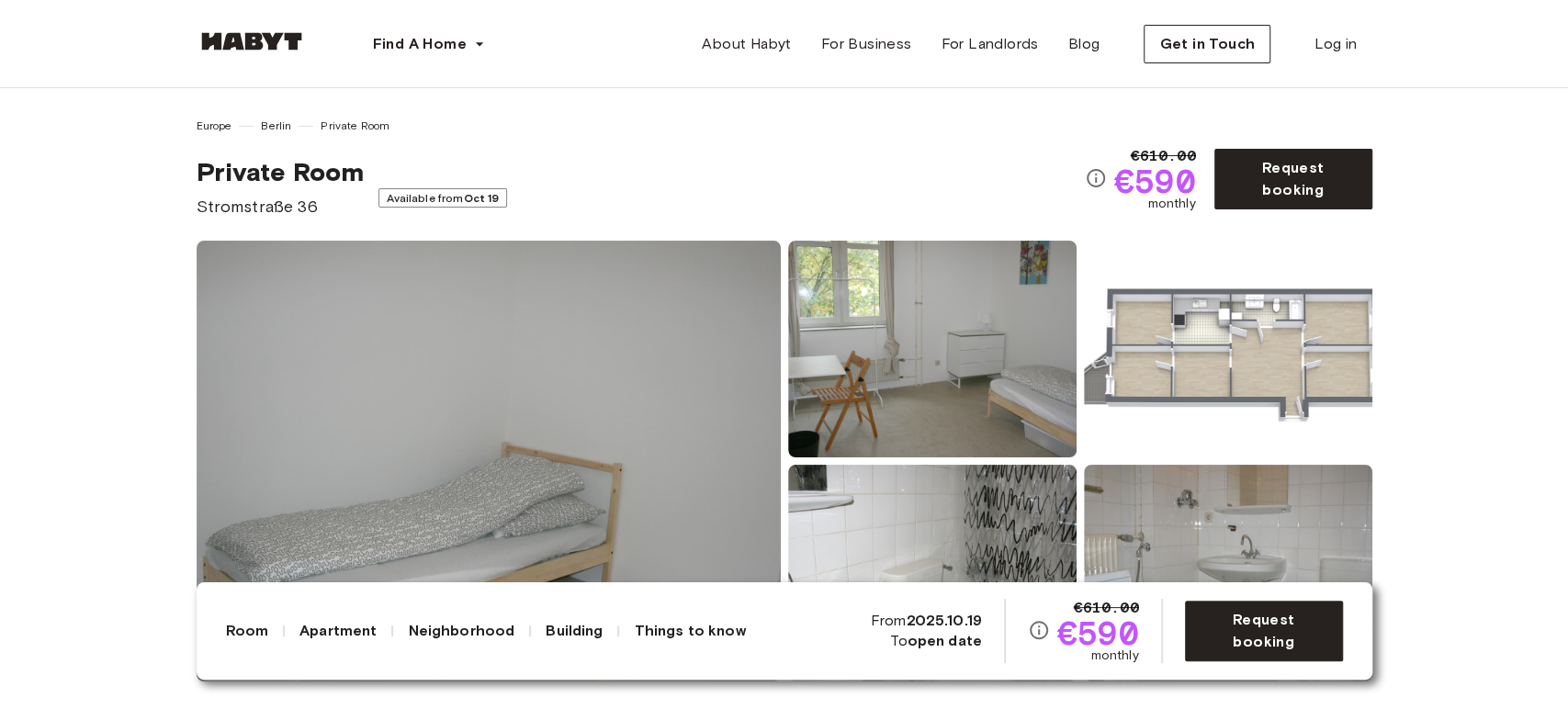 click at bounding box center [489, 461] 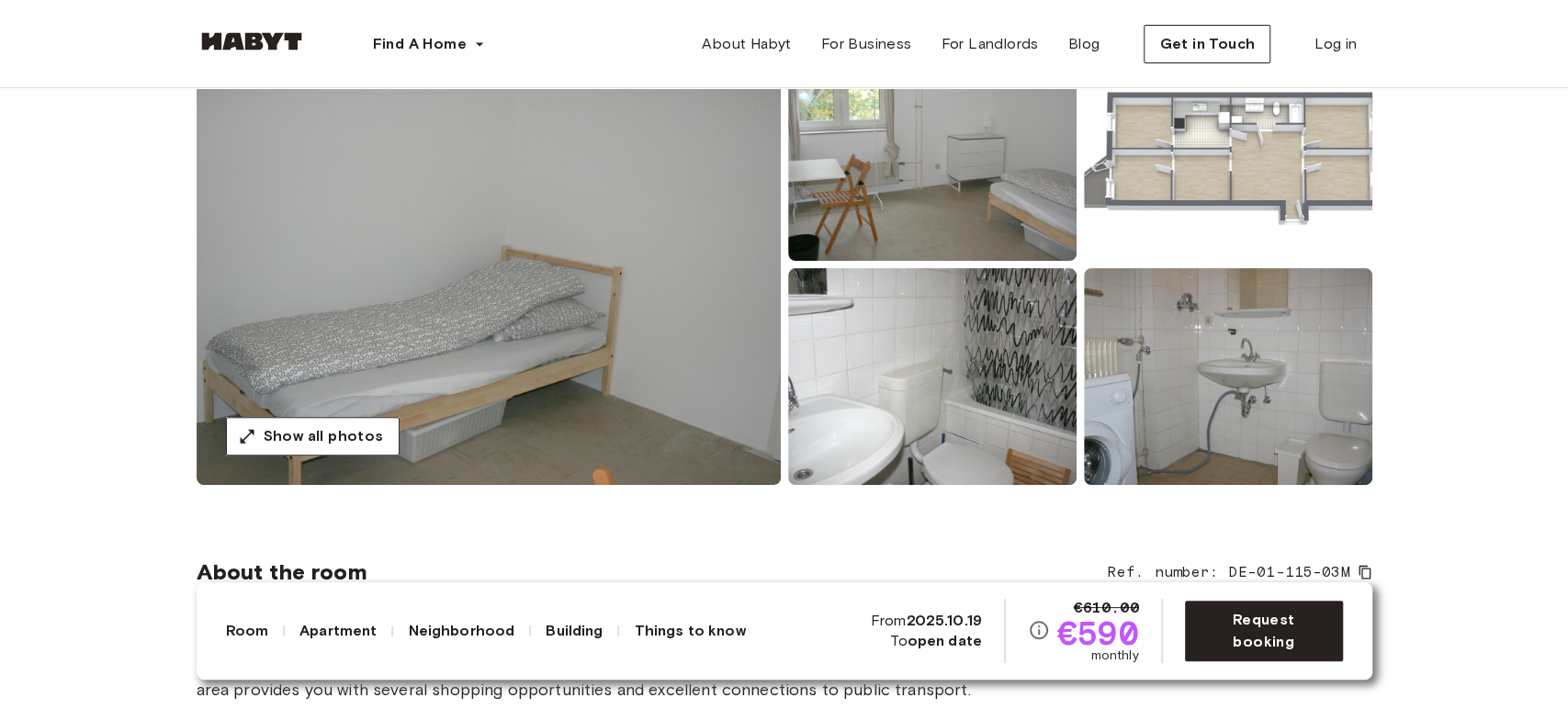 scroll, scrollTop: 204, scrollLeft: 0, axis: vertical 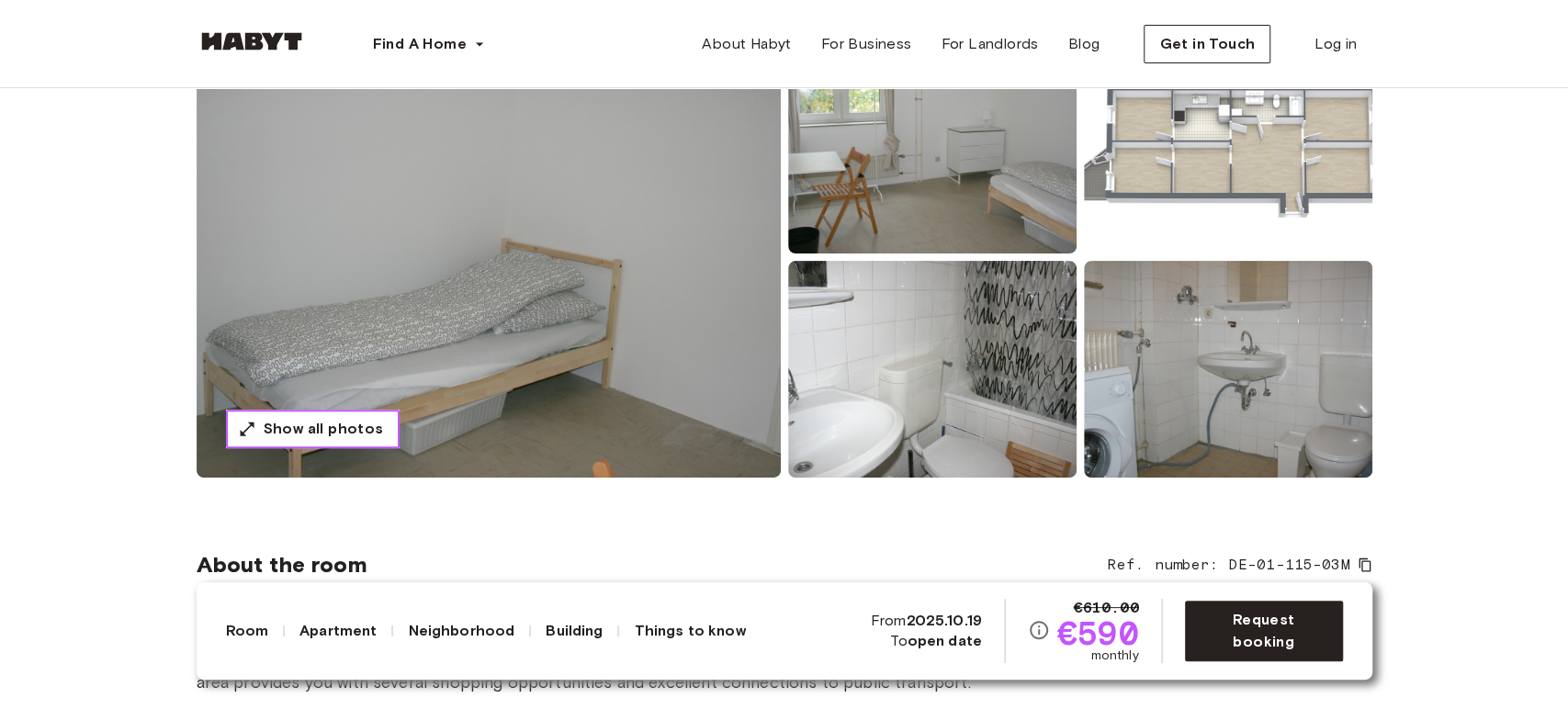 click on "Show all photos" at bounding box center (323, 429) 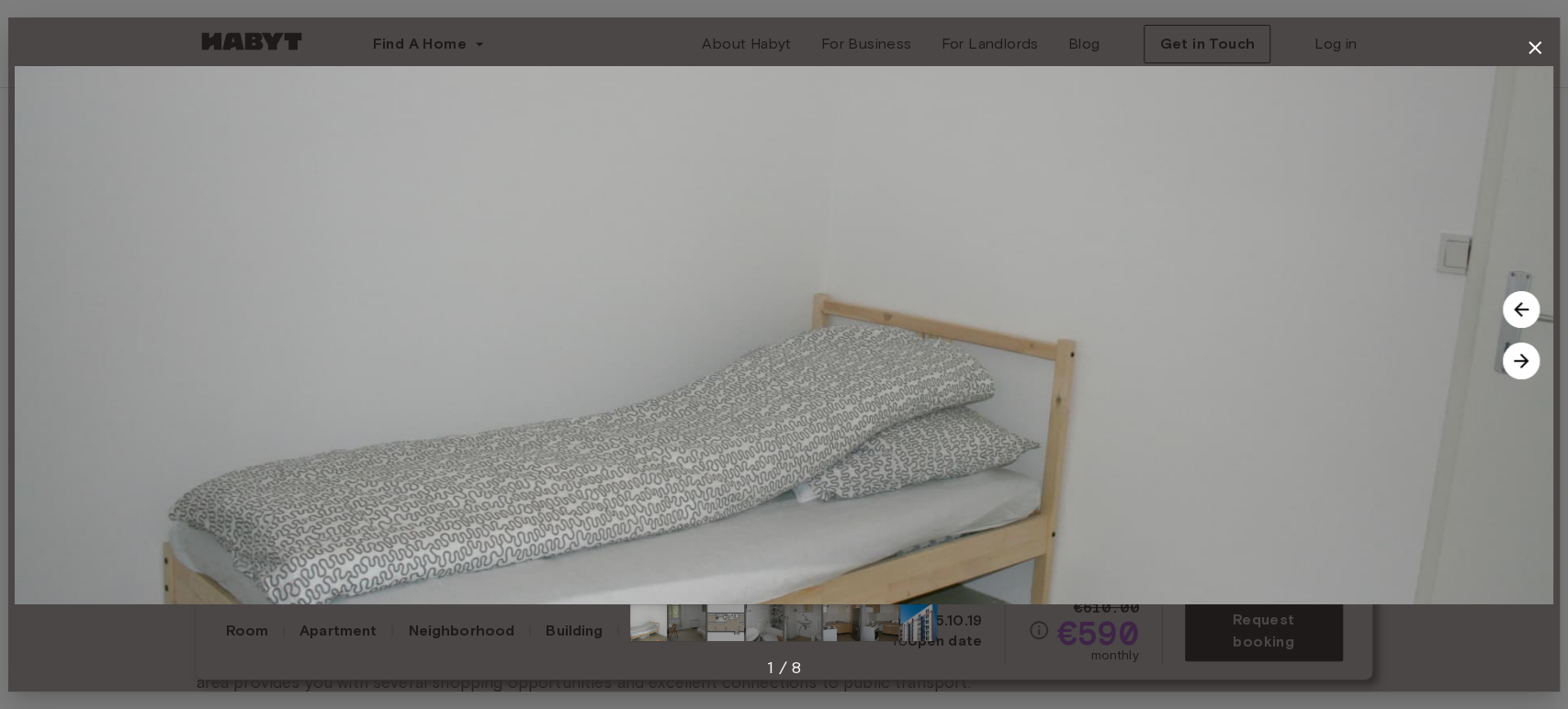 click at bounding box center (1521, 361) 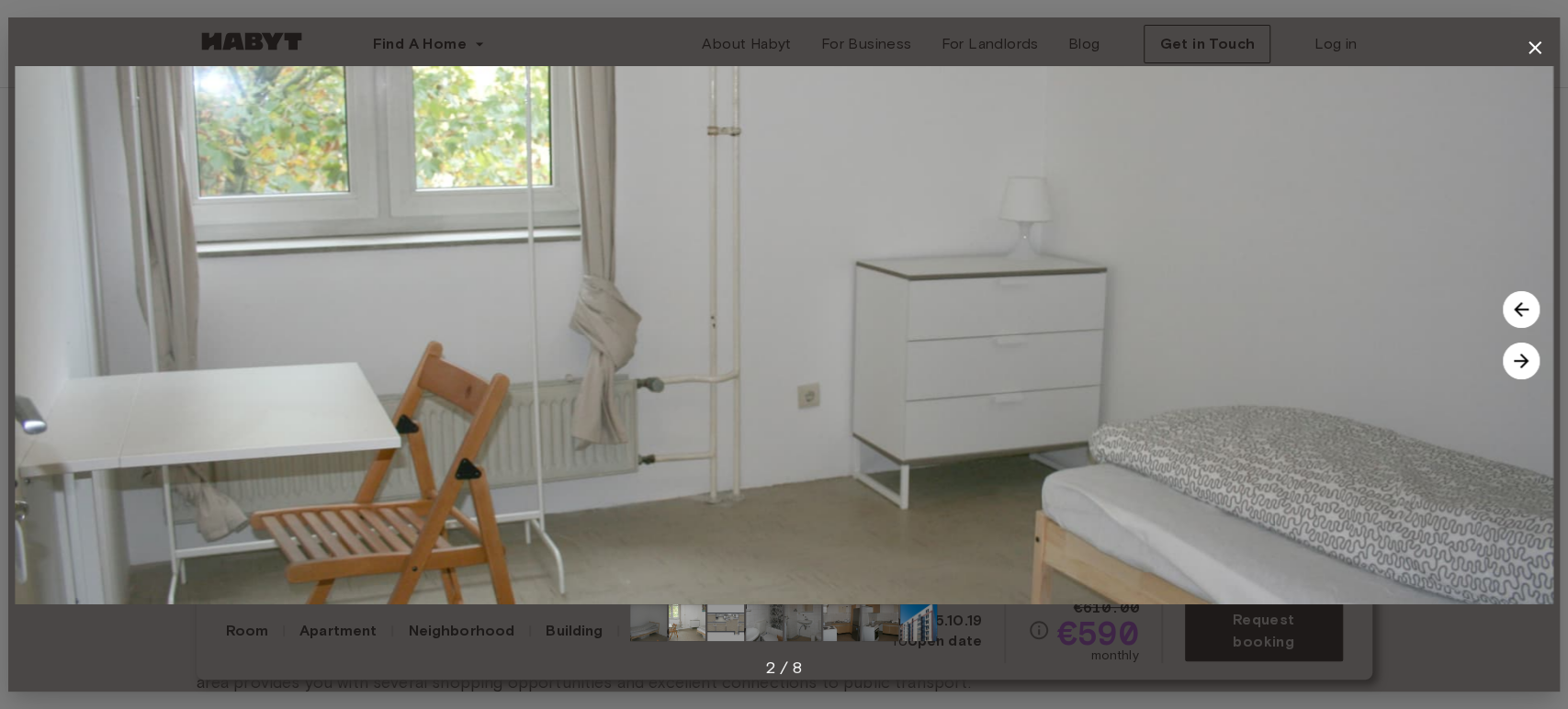 click at bounding box center [1521, 361] 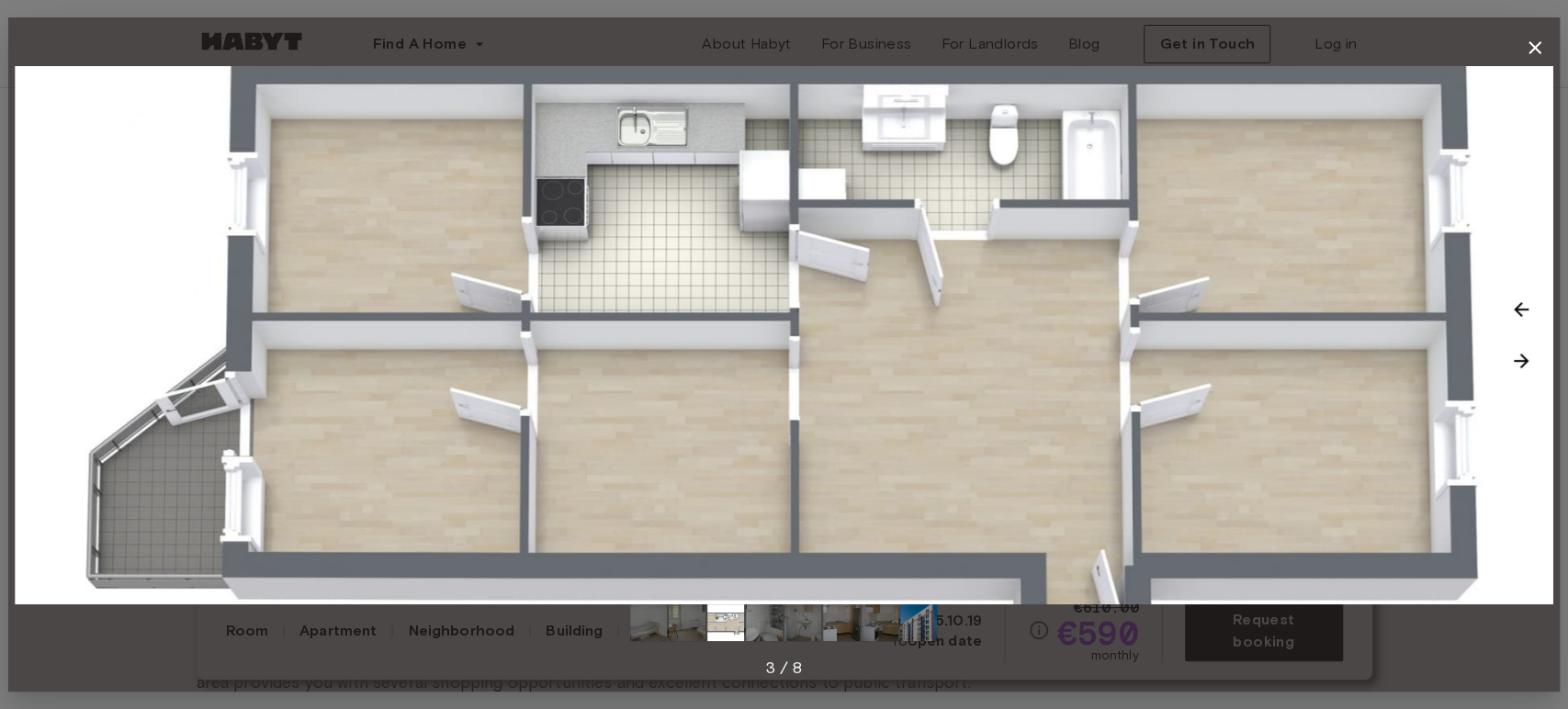 click at bounding box center (1521, 361) 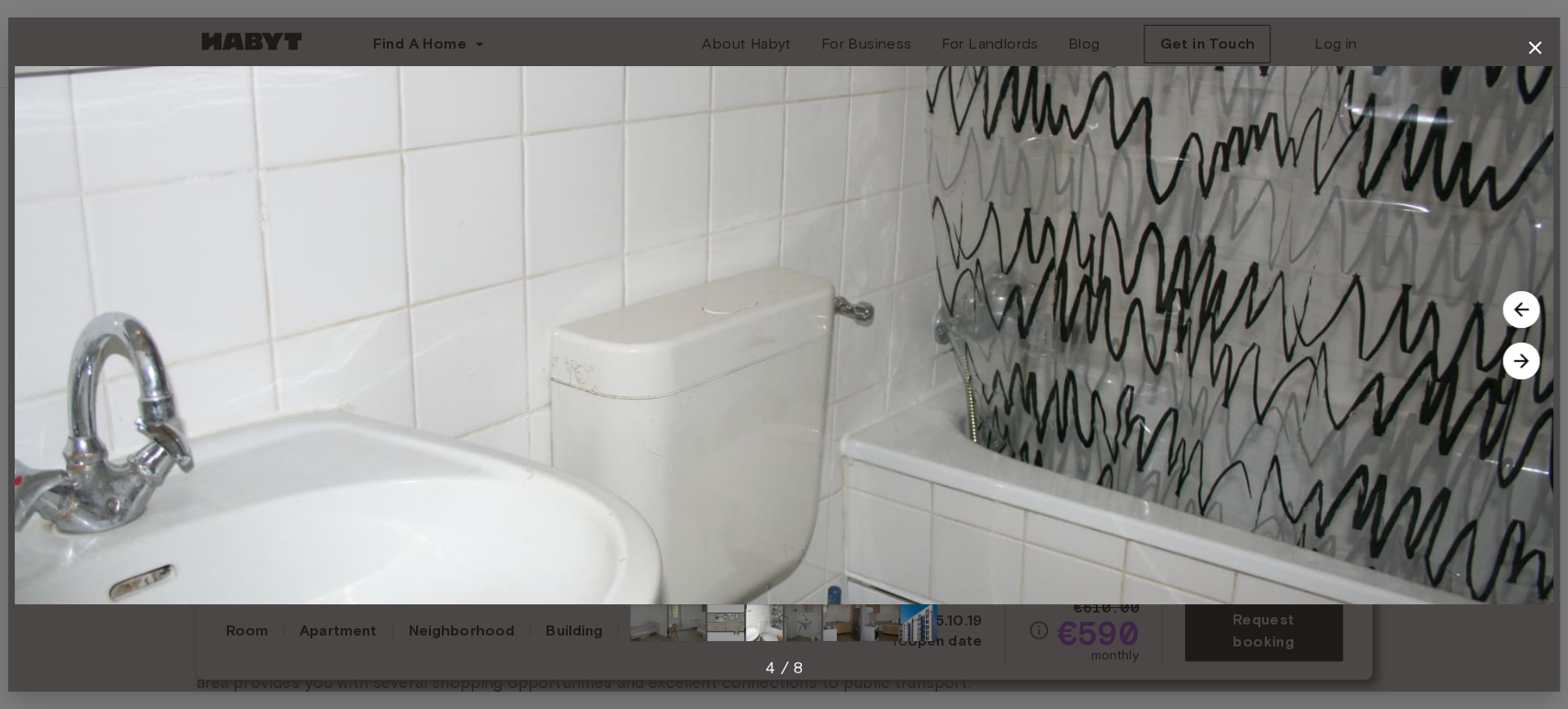 click at bounding box center [1521, 361] 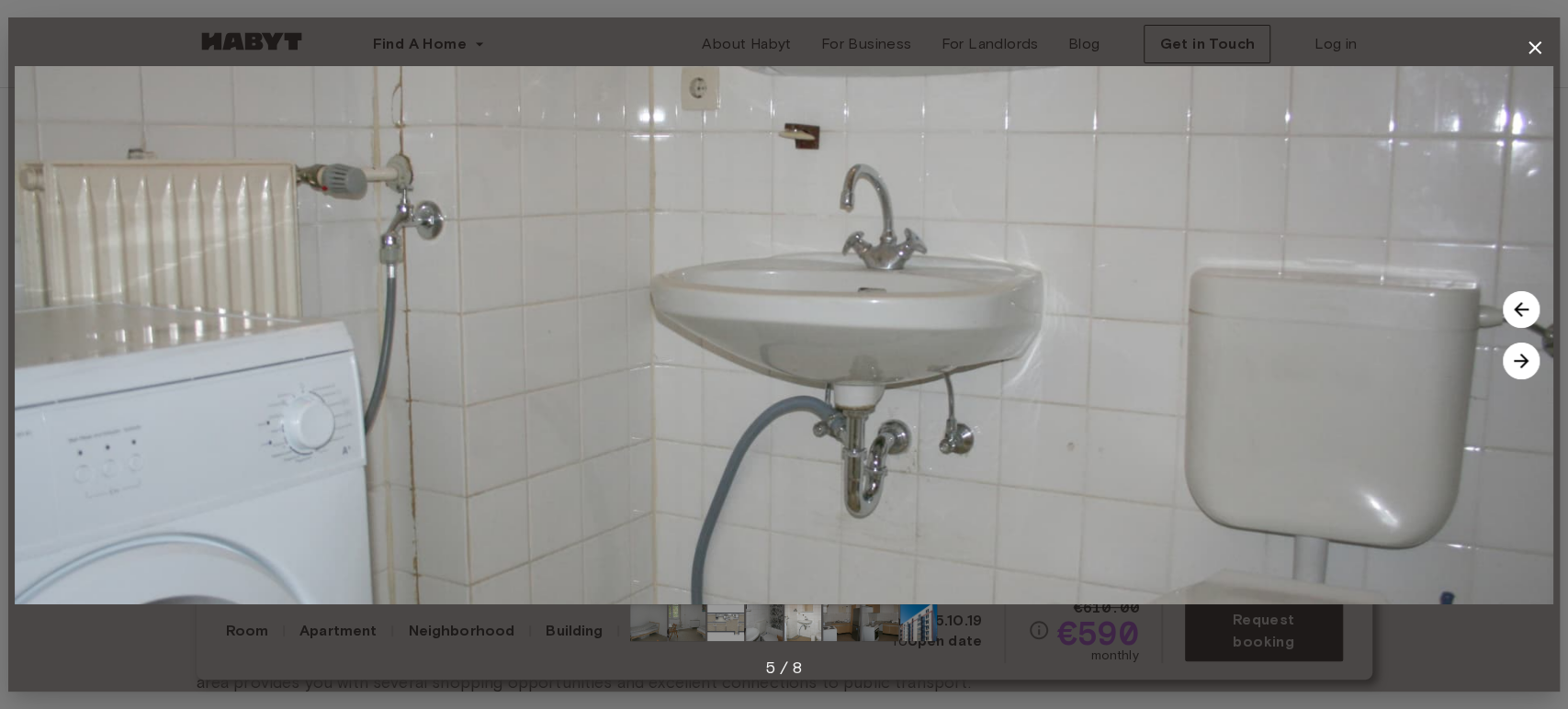 click at bounding box center [1521, 361] 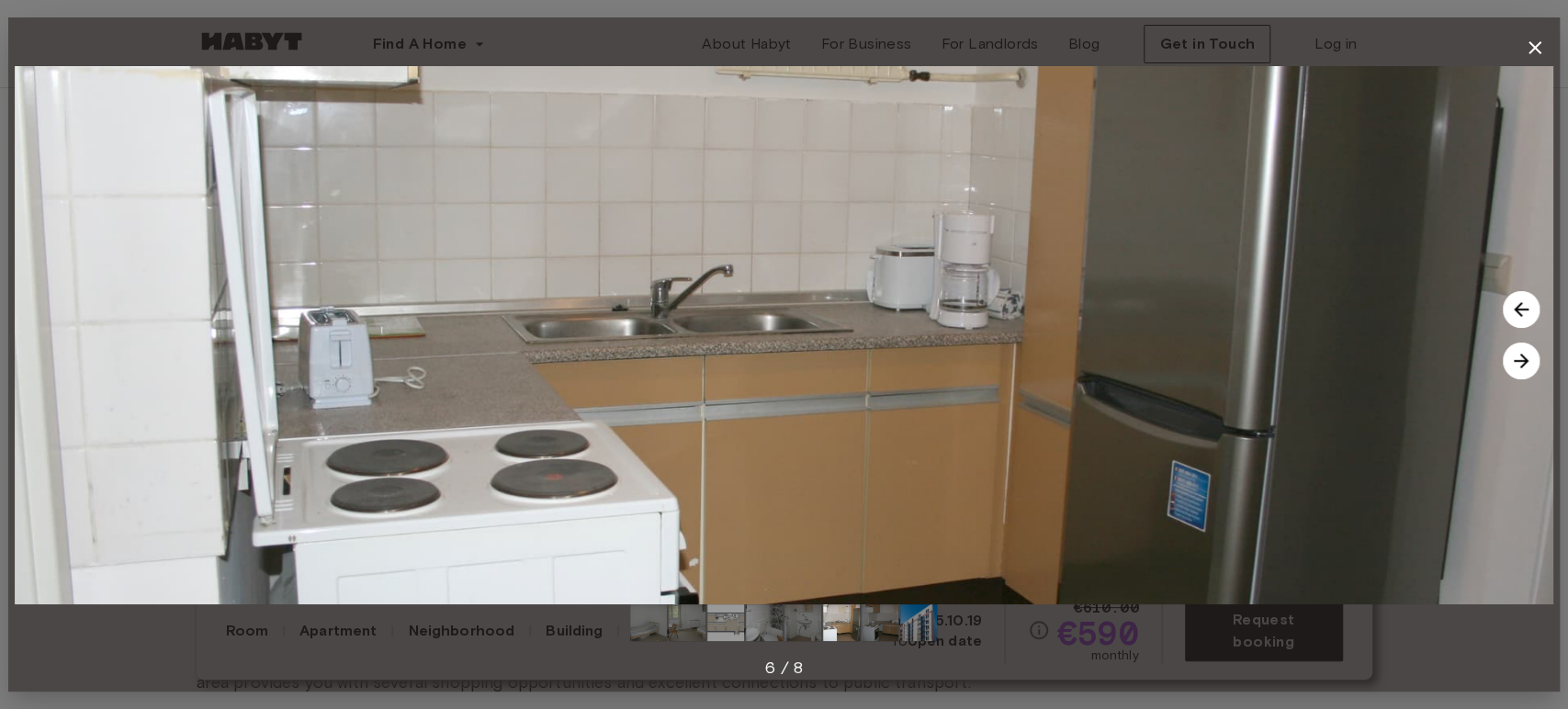 click at bounding box center (1521, 361) 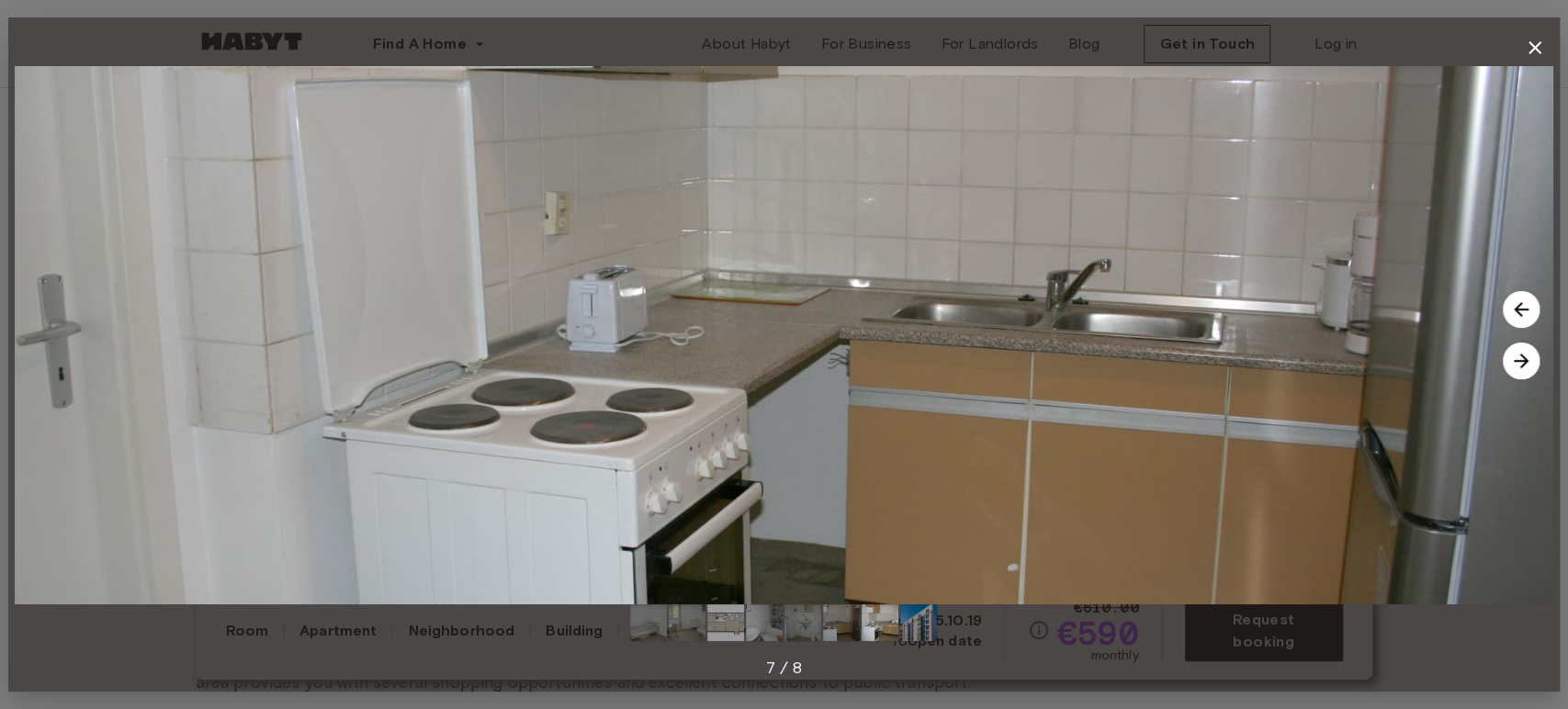 click at bounding box center [1521, 361] 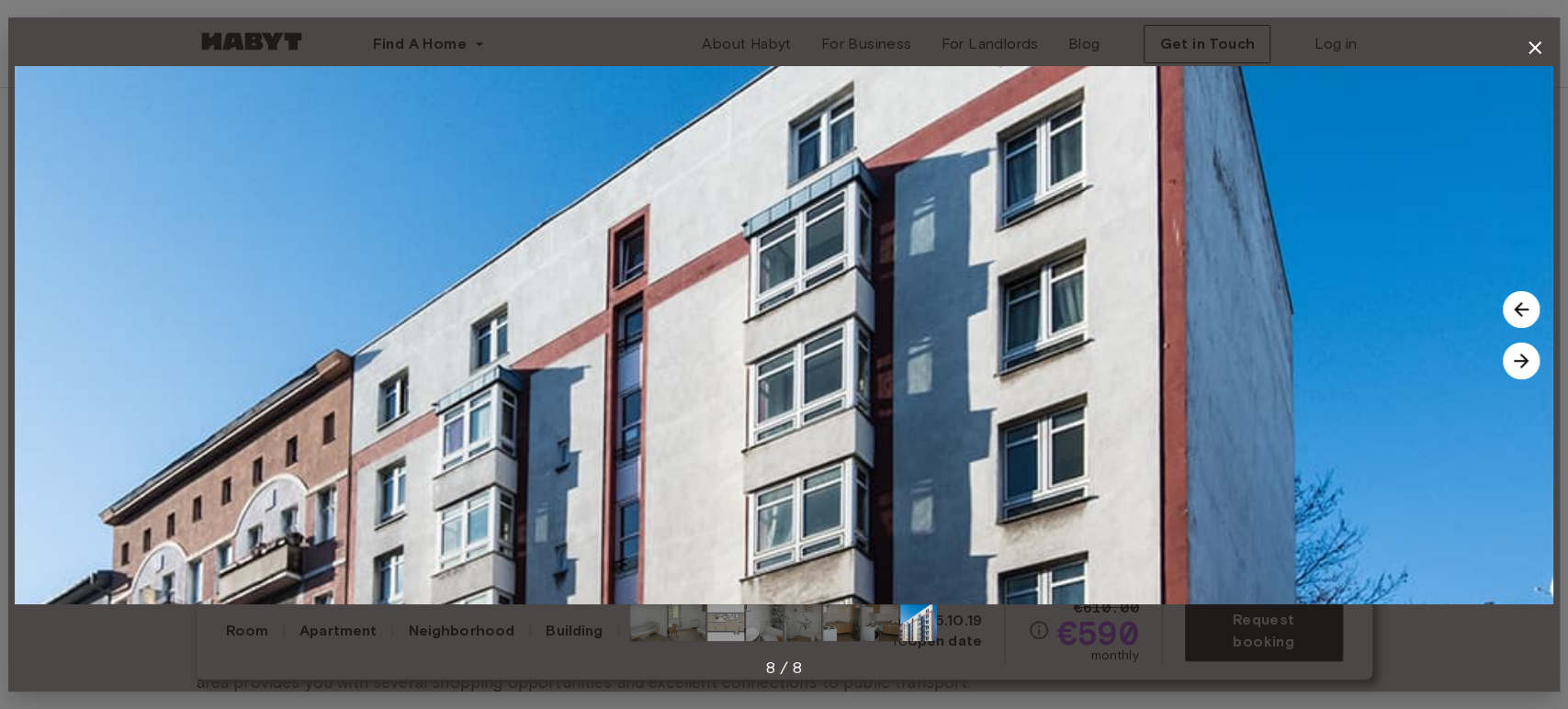 click at bounding box center [1521, 361] 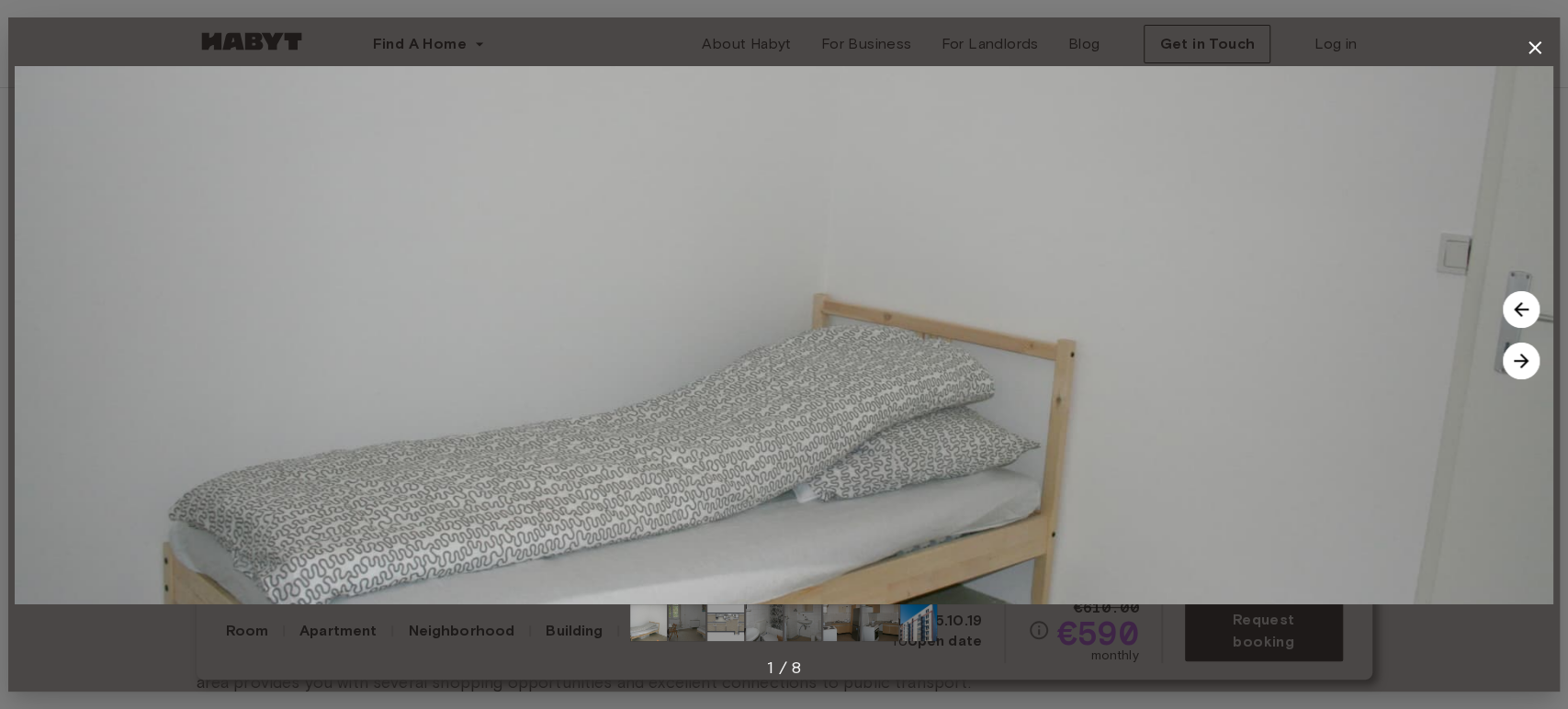 click 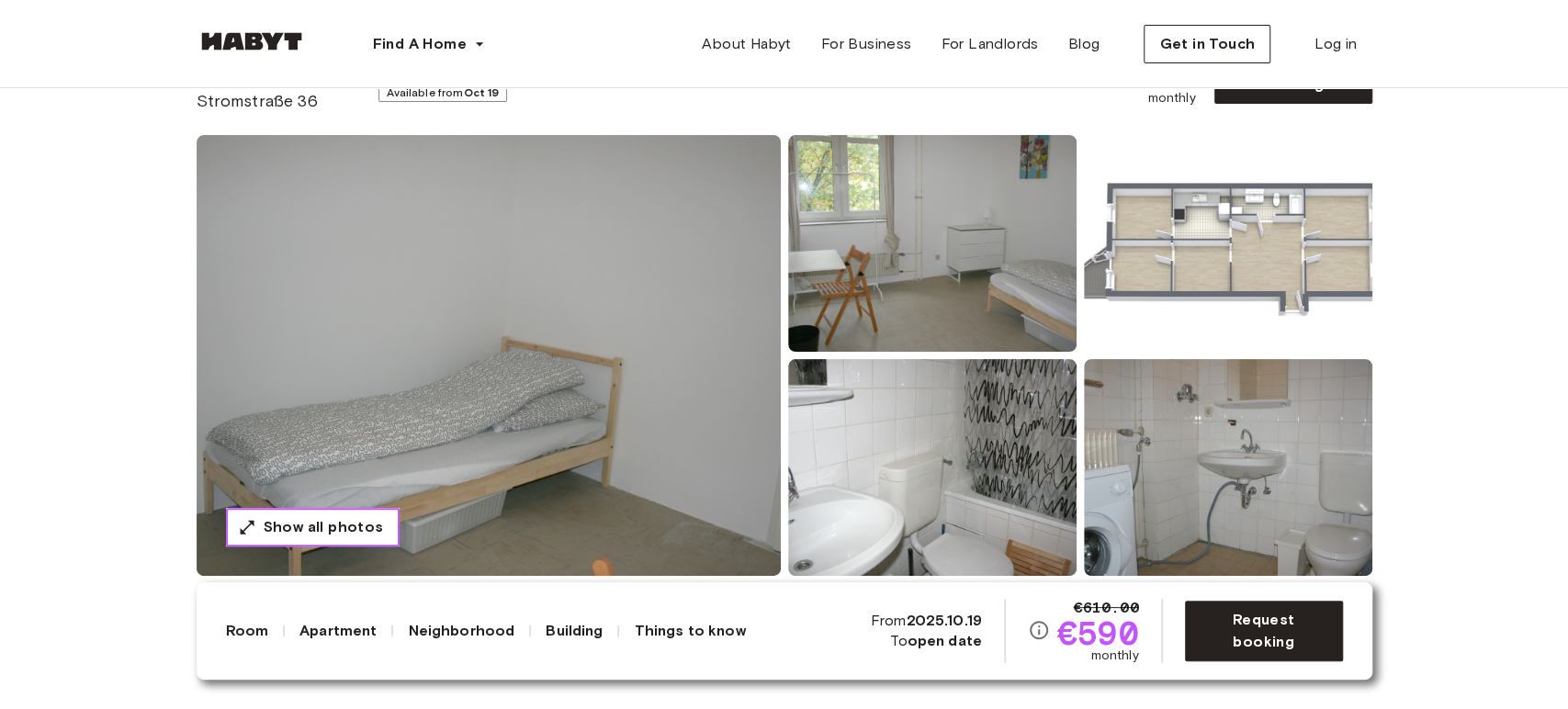 scroll, scrollTop: 102, scrollLeft: 0, axis: vertical 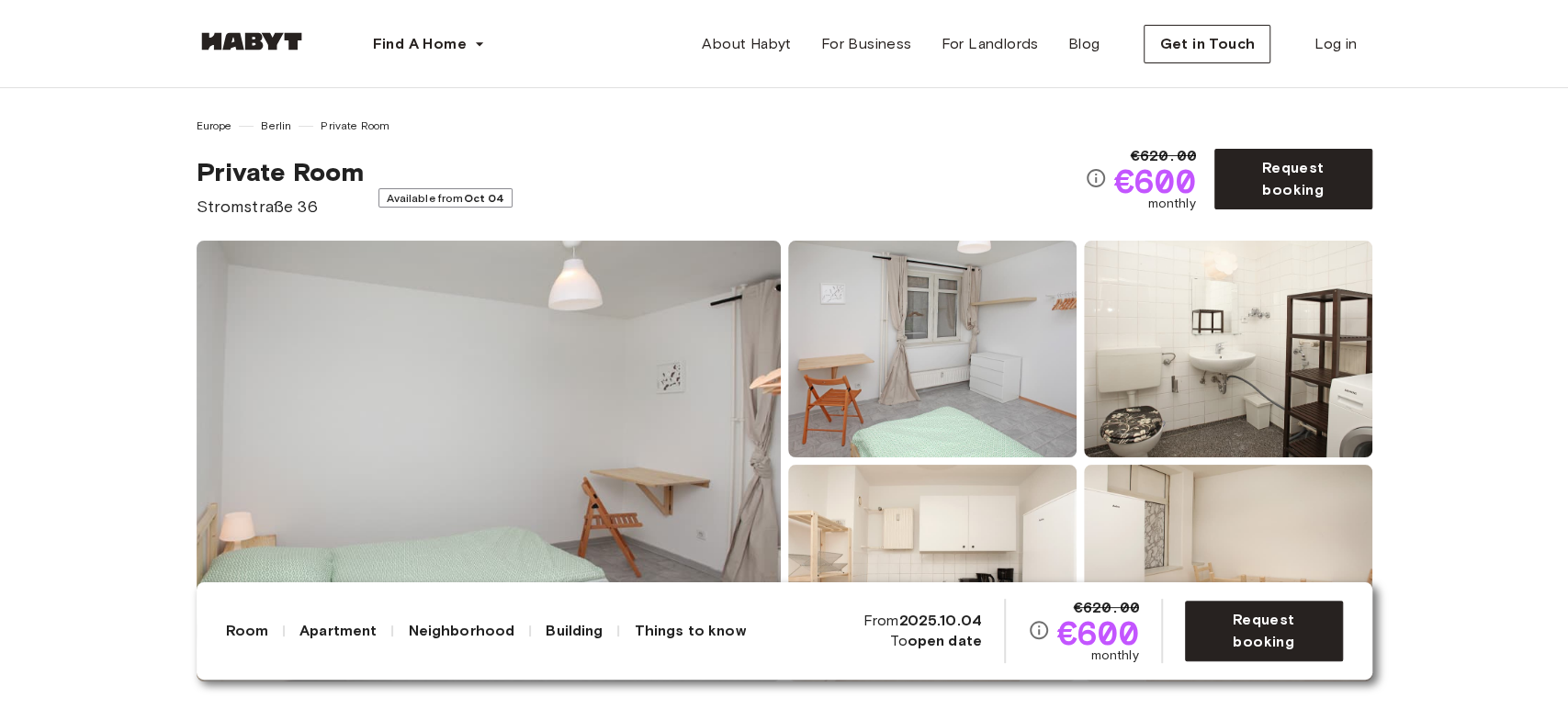 click at bounding box center (489, 461) 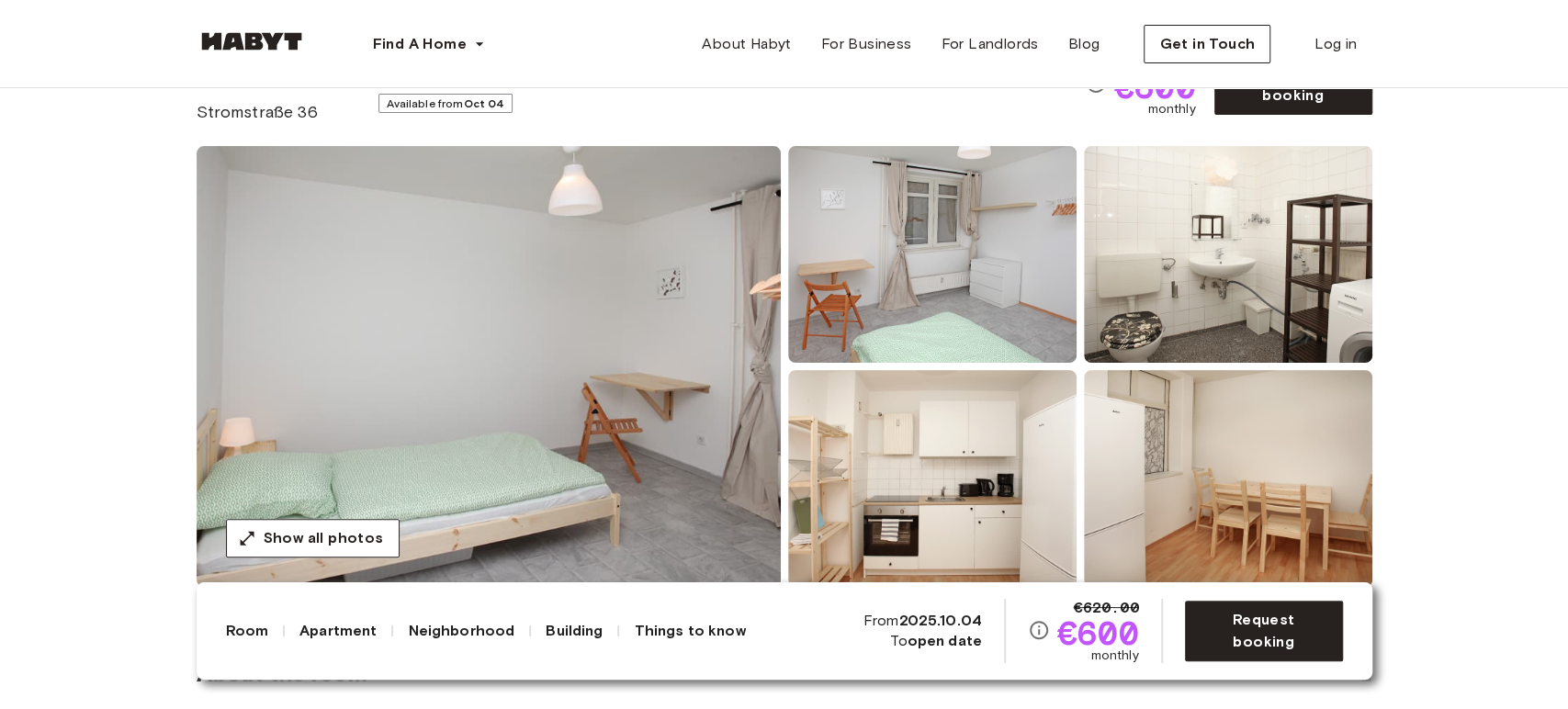 scroll, scrollTop: 102, scrollLeft: 0, axis: vertical 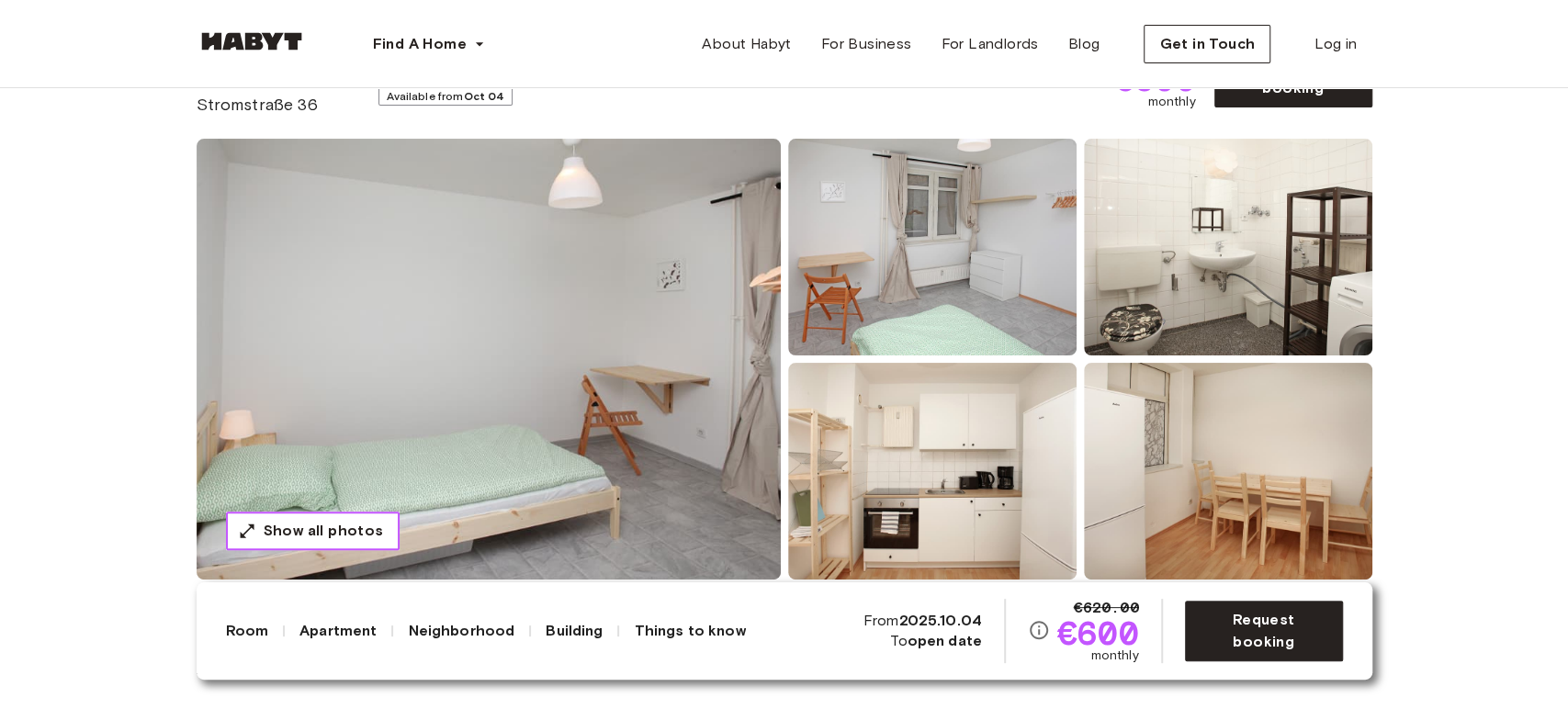 click on "Show all photos" at bounding box center (323, 531) 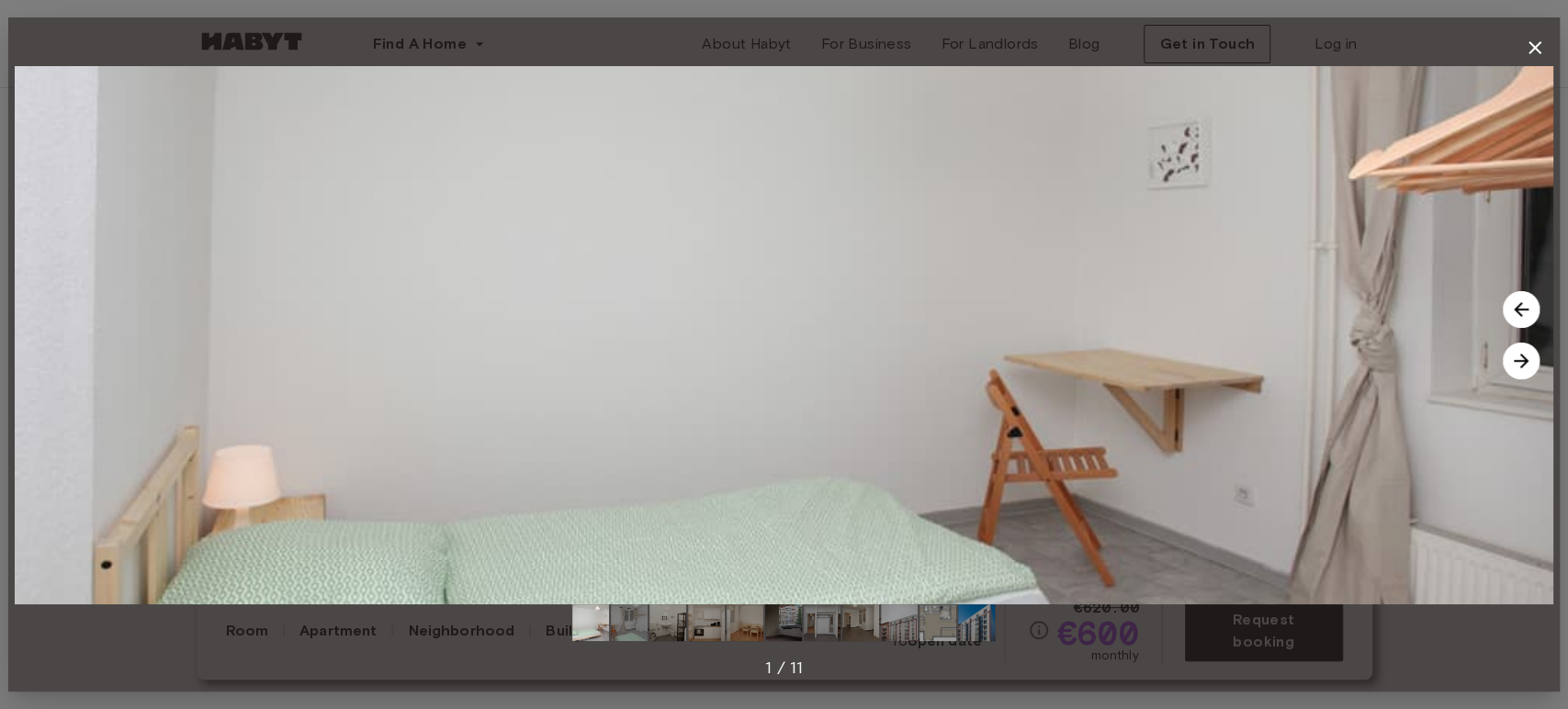 click at bounding box center [1521, 361] 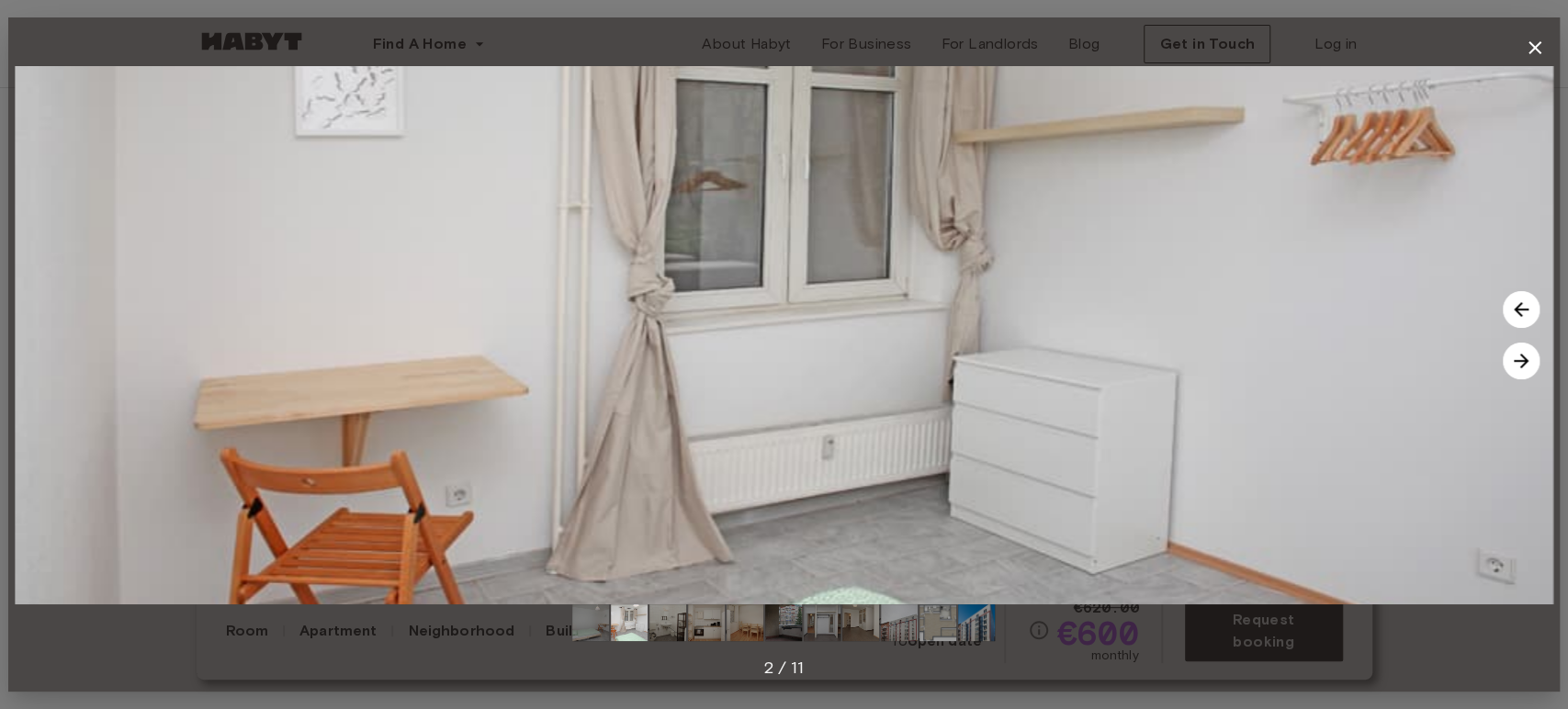 click at bounding box center (1521, 361) 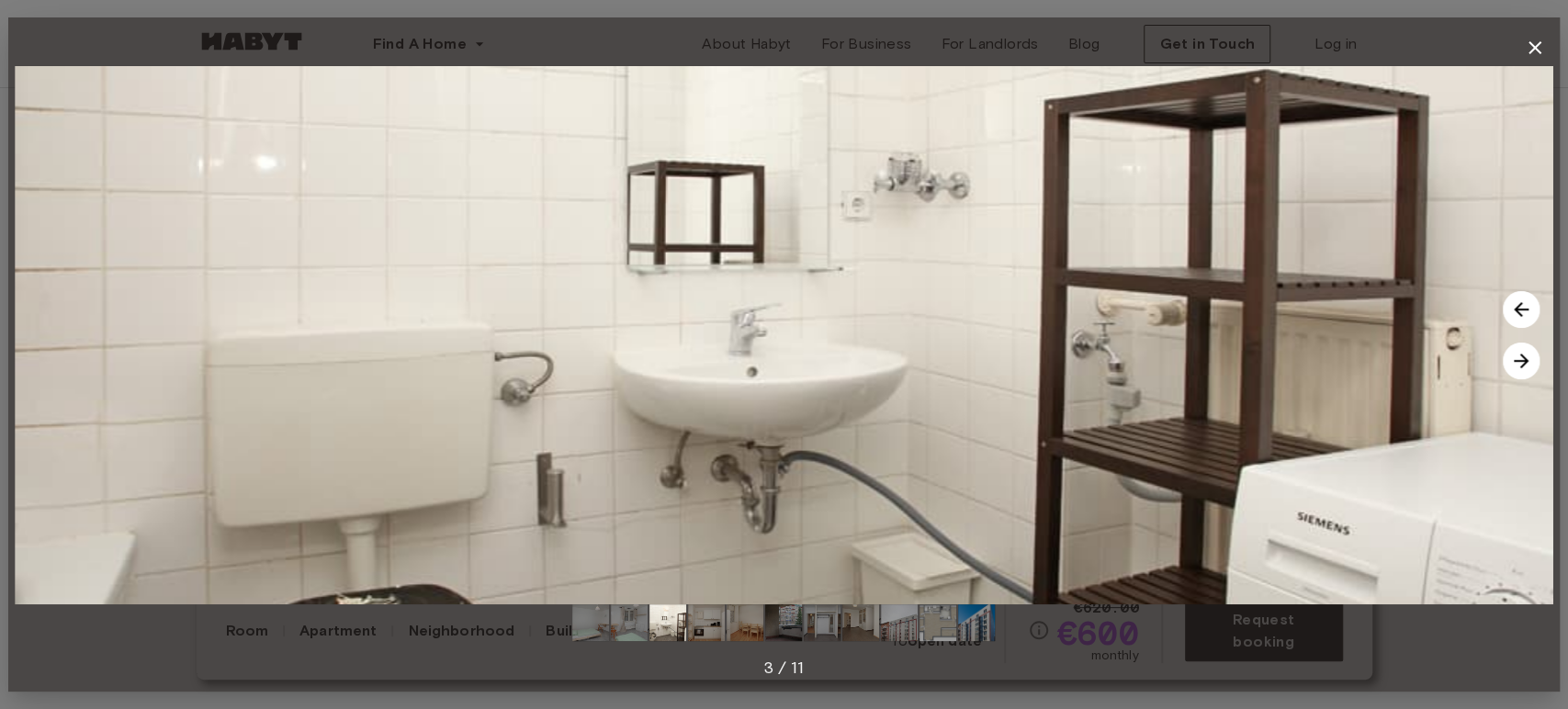 click at bounding box center [1521, 361] 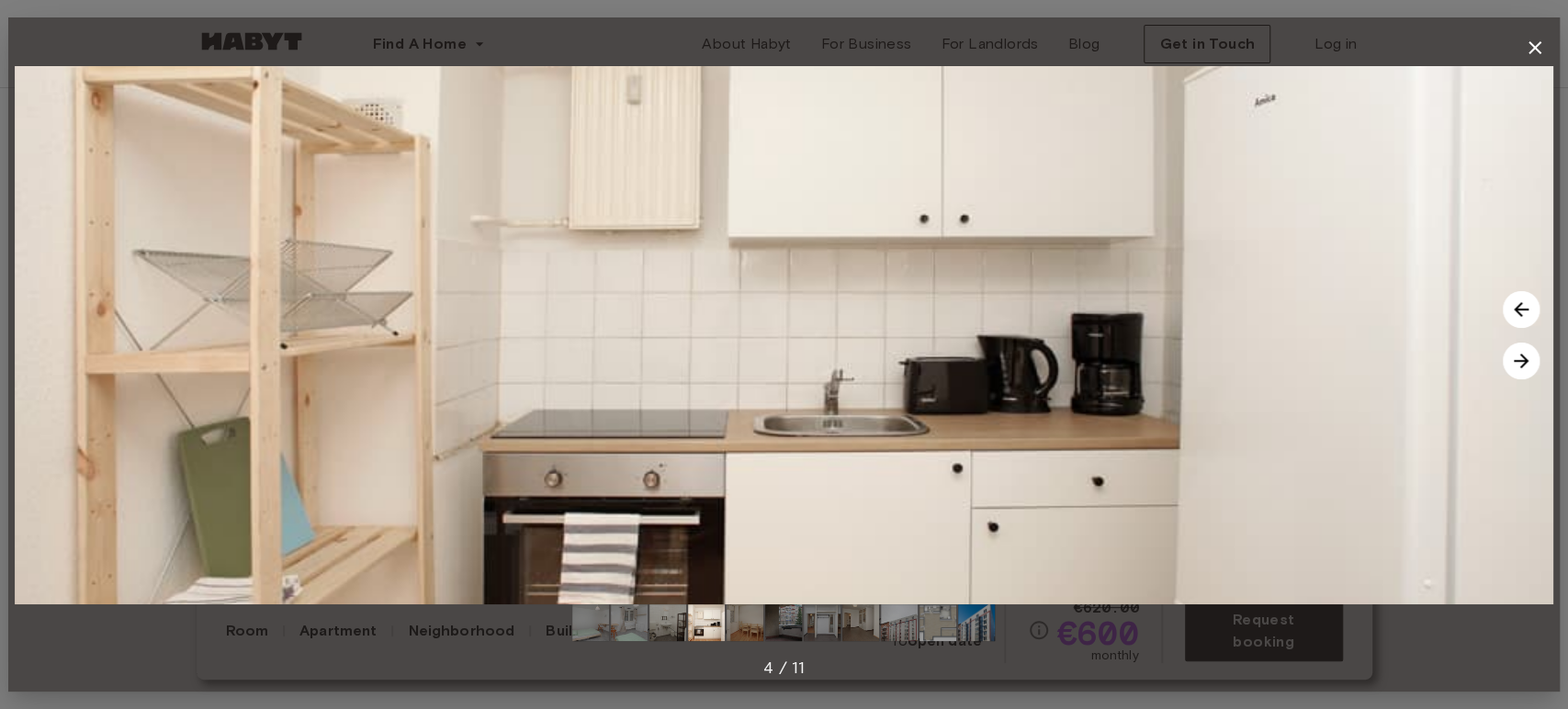 click at bounding box center (1521, 361) 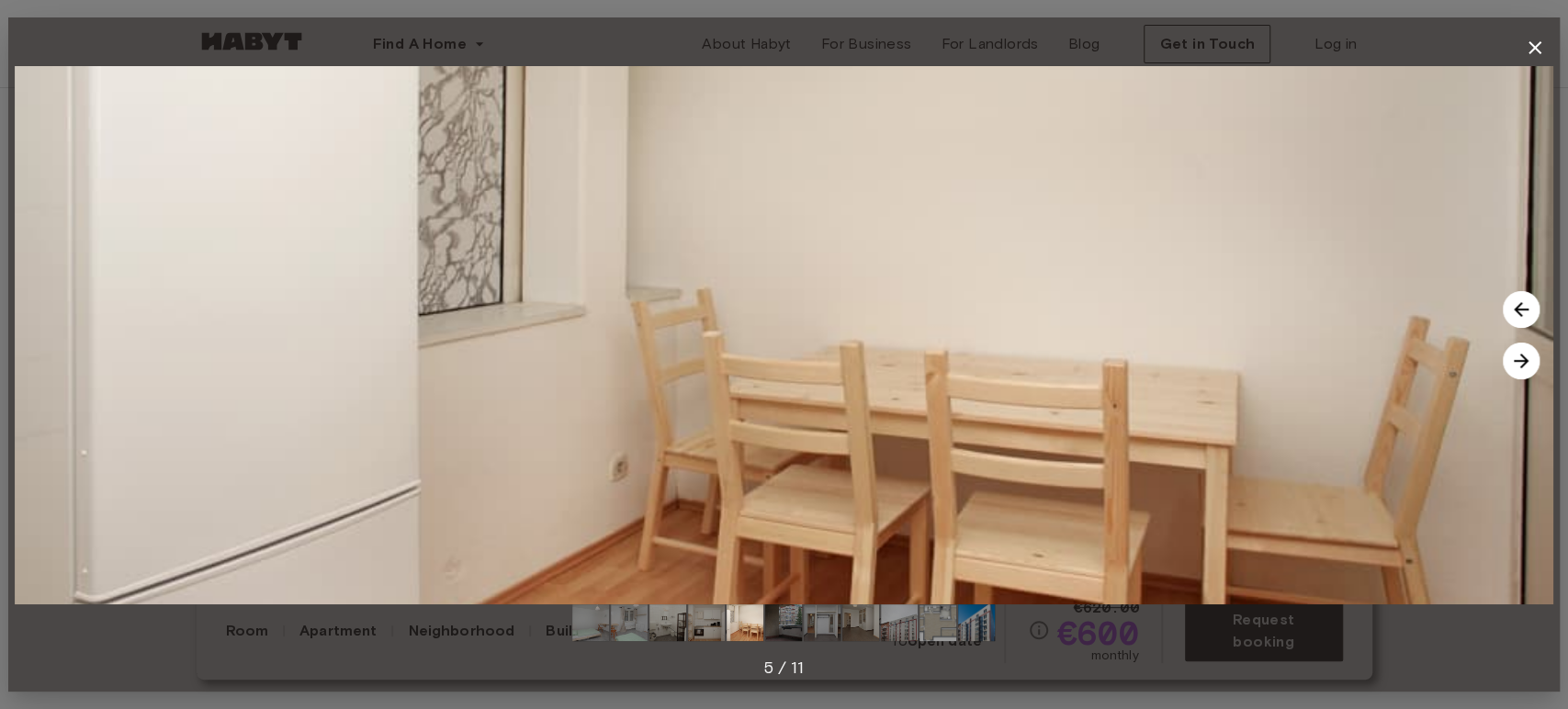 click at bounding box center [1521, 361] 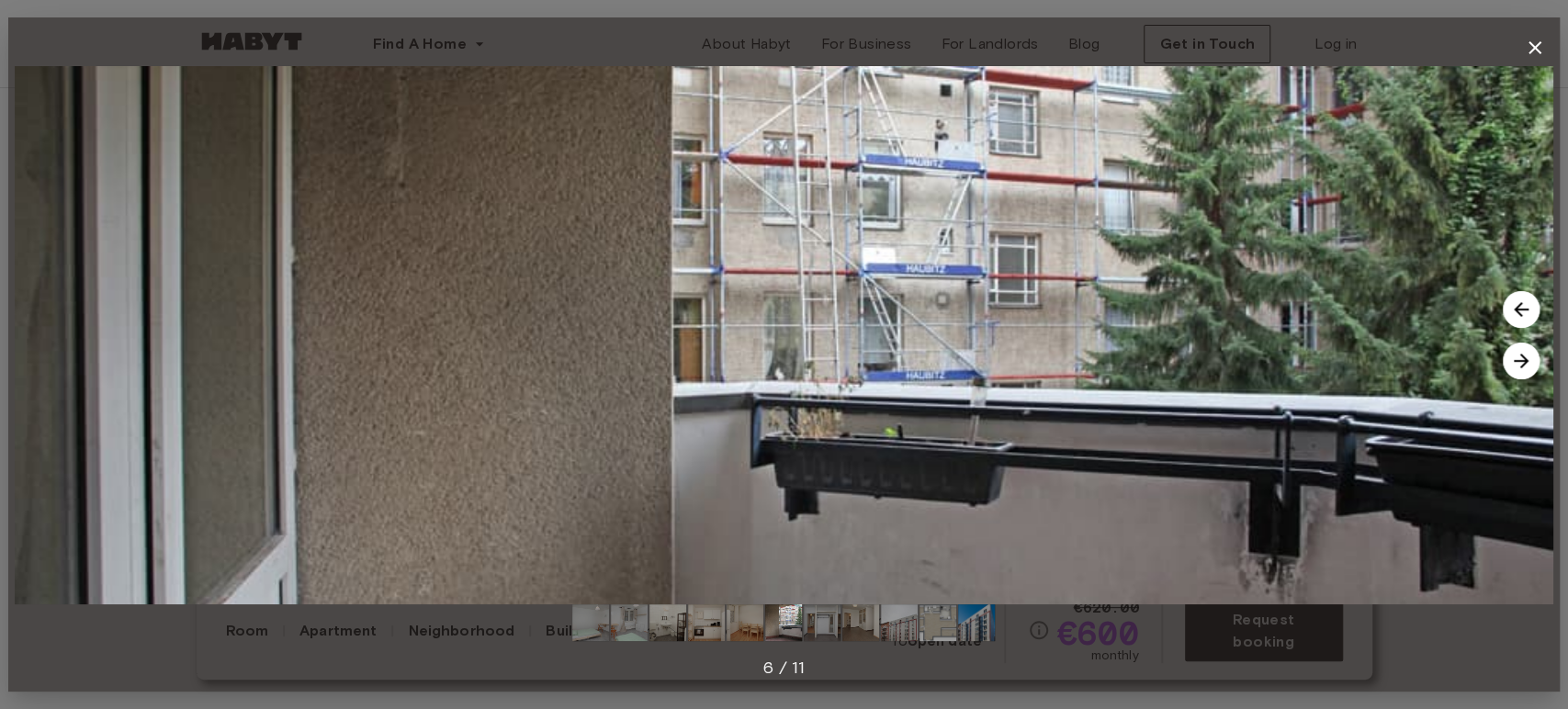 click at bounding box center [1521, 361] 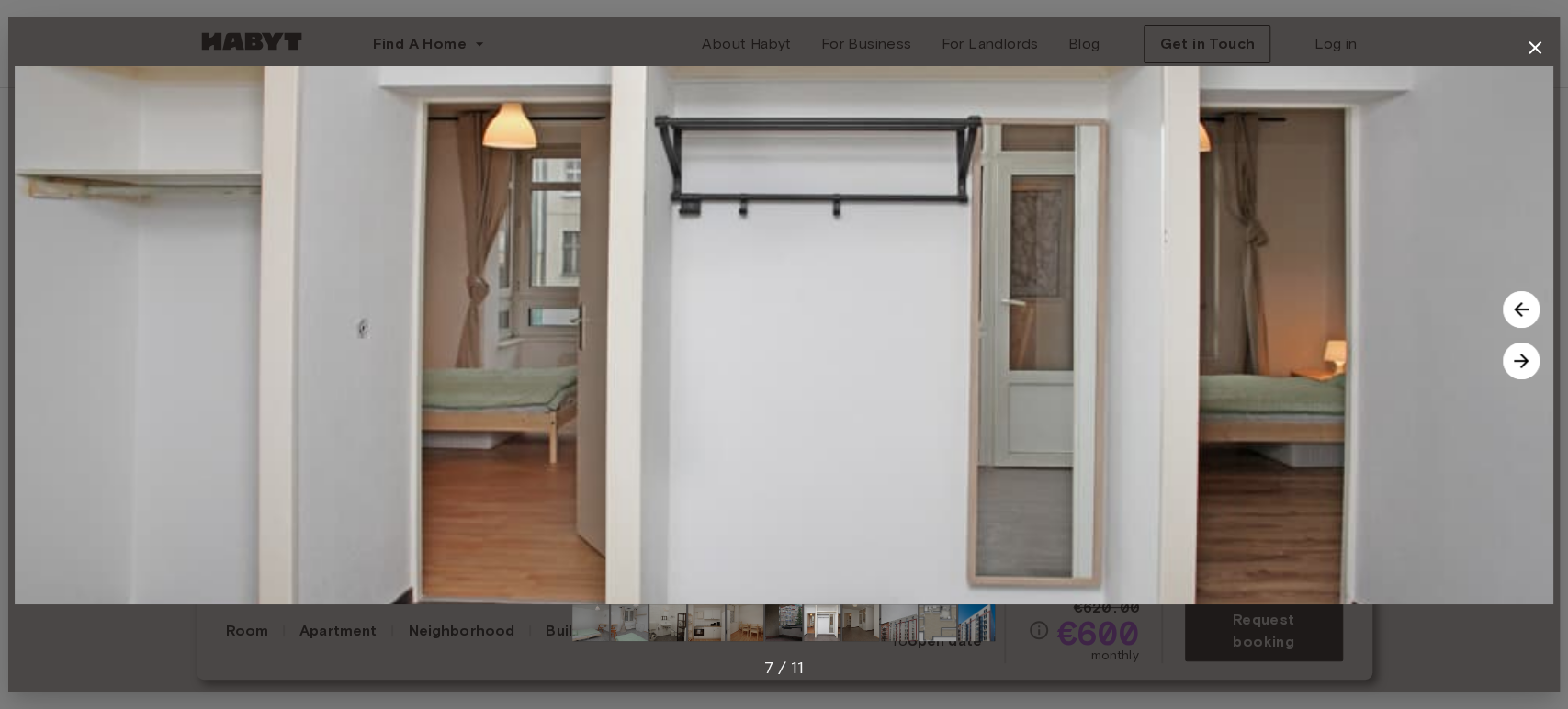 click at bounding box center (784, 335) 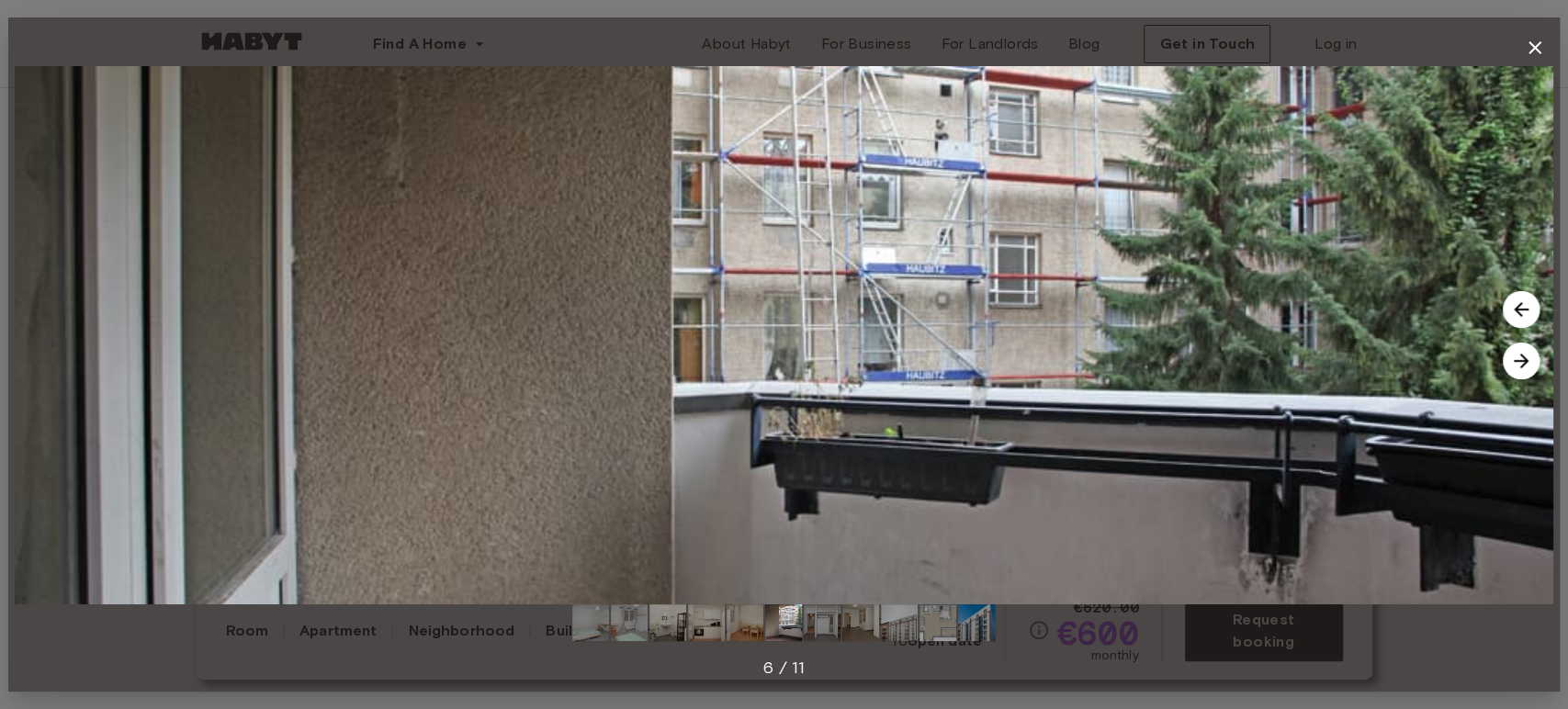 click at bounding box center (1521, 361) 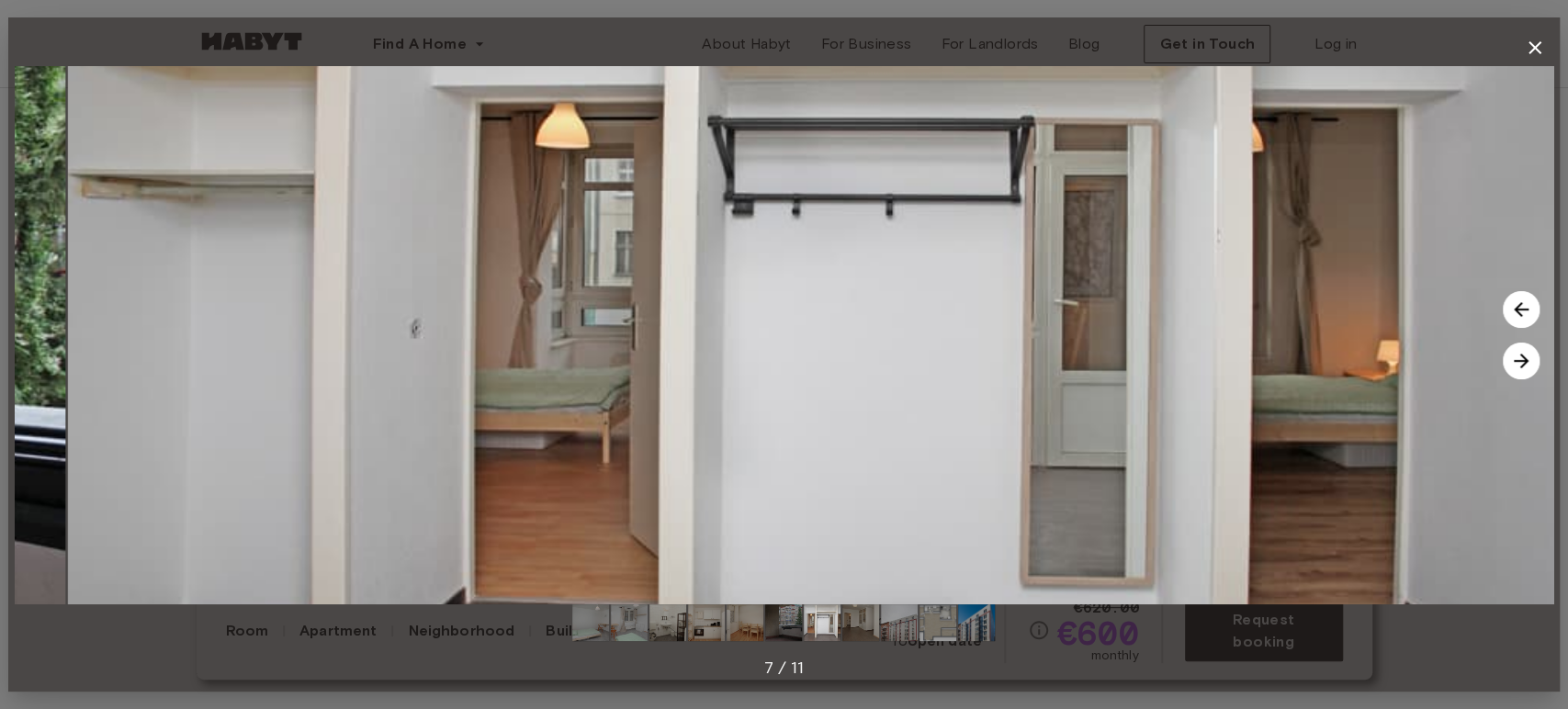 click at bounding box center [1521, 361] 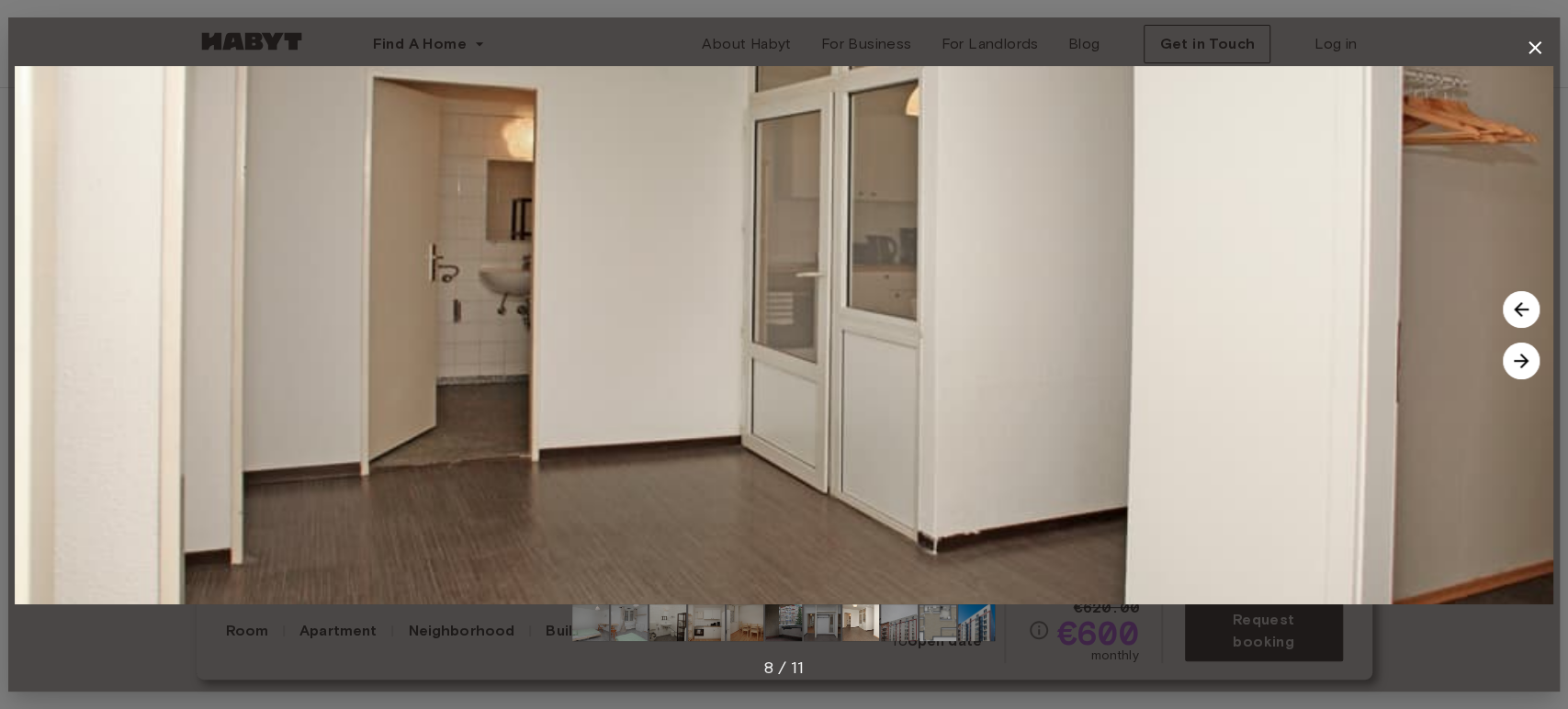 click at bounding box center (1521, 361) 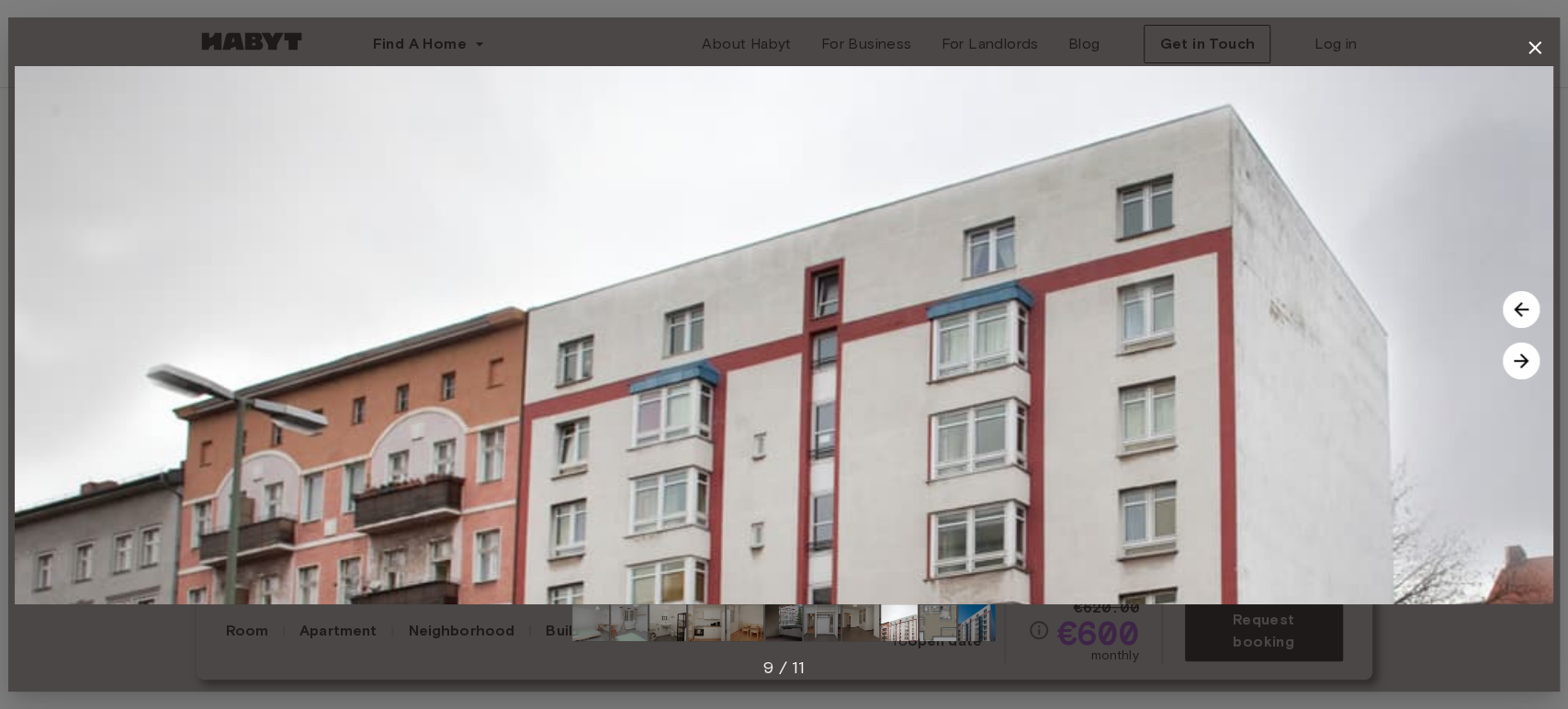 click at bounding box center [1521, 361] 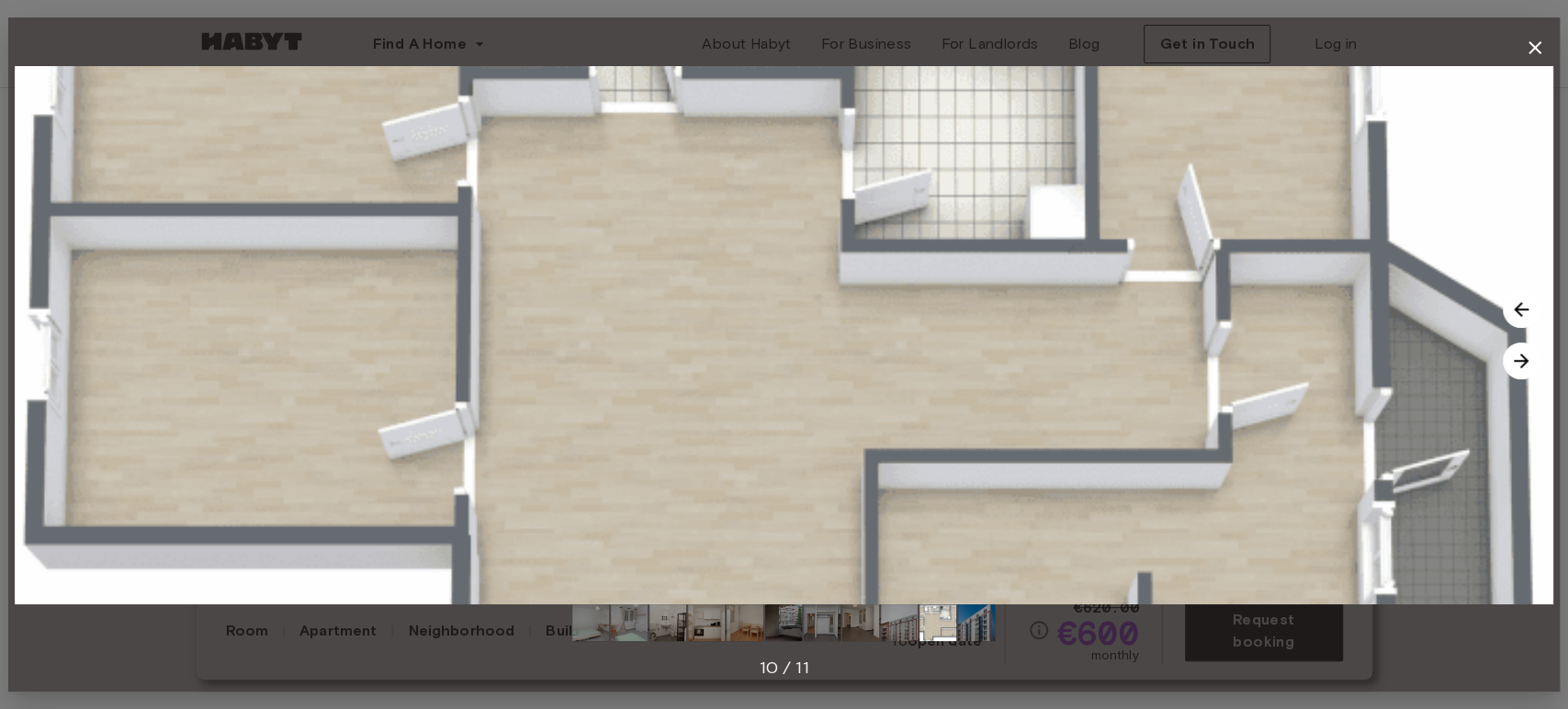 click at bounding box center (1521, 361) 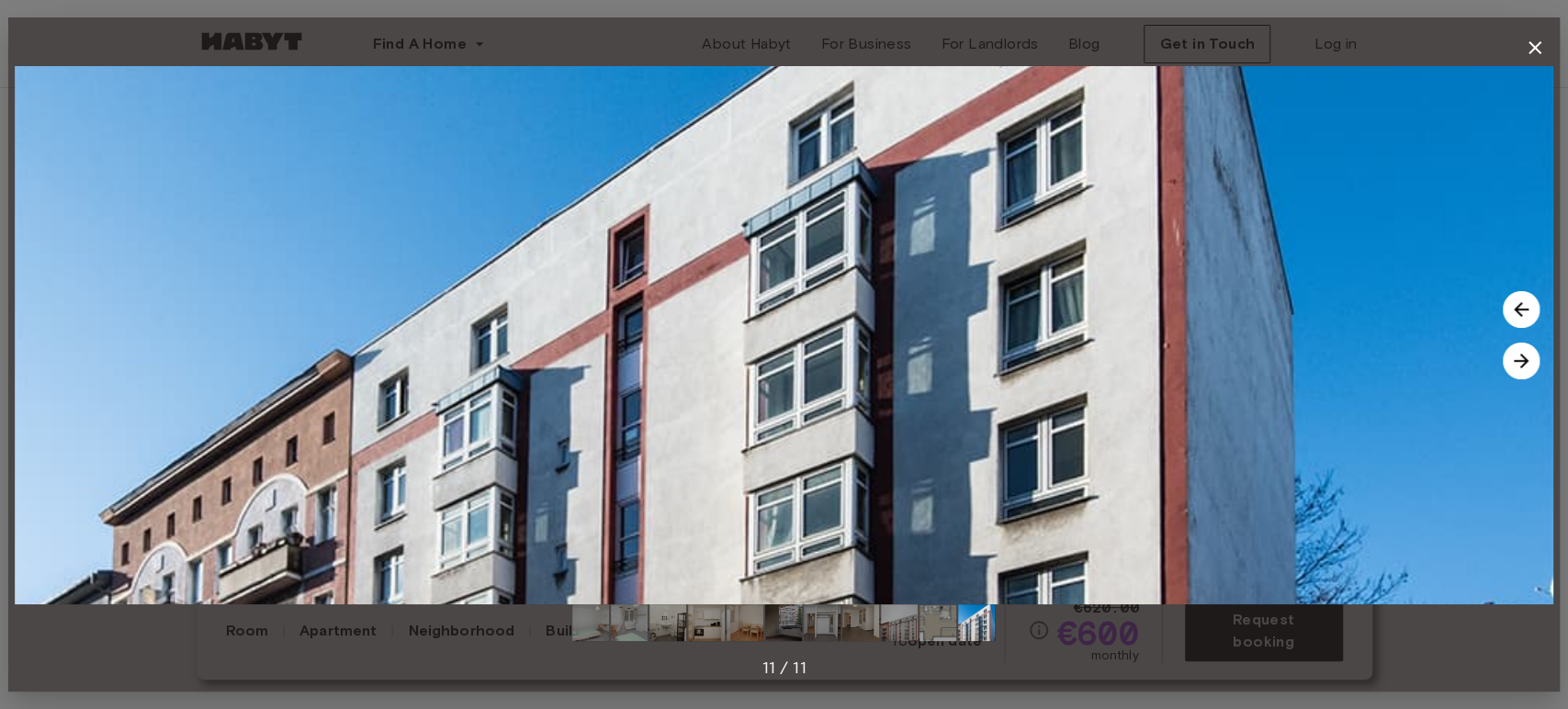 click 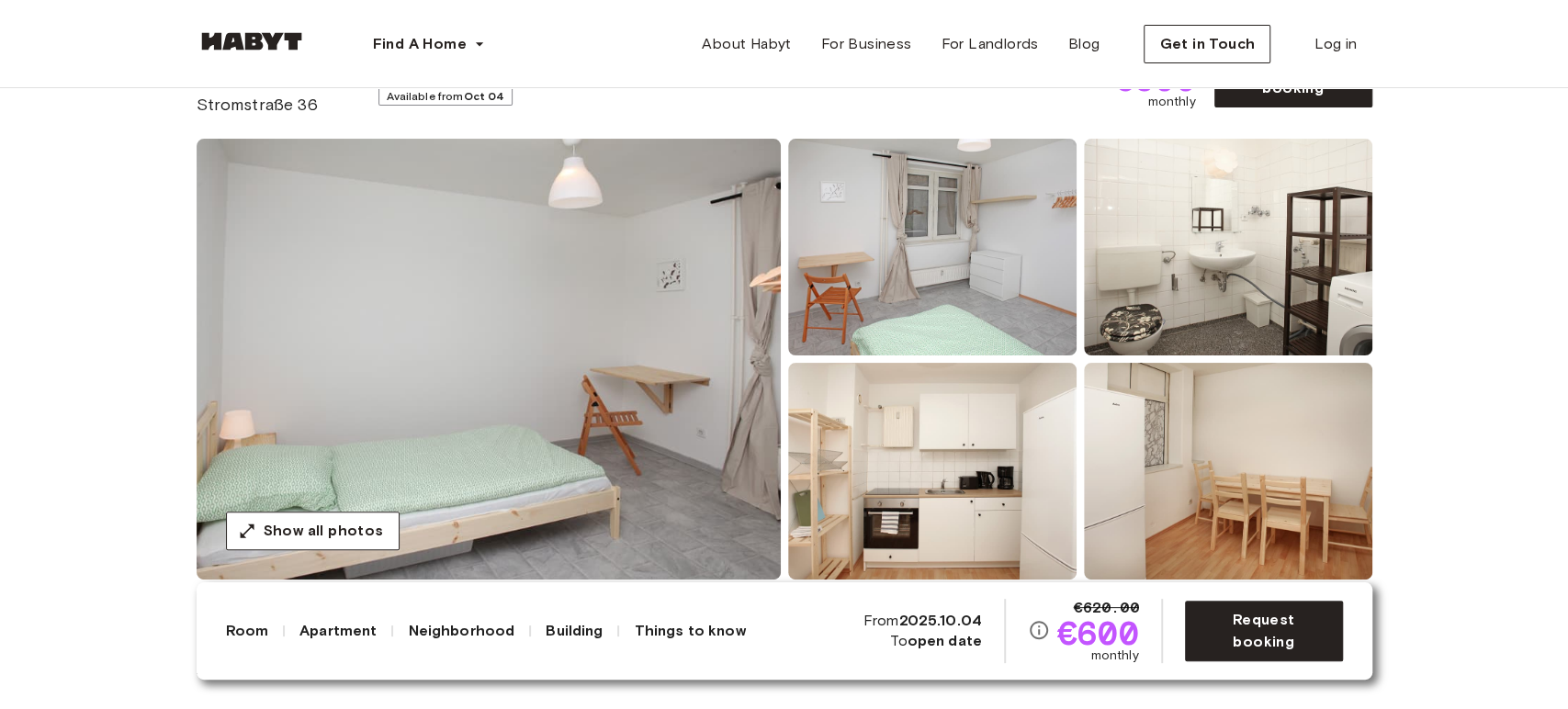 click at bounding box center (489, 359) 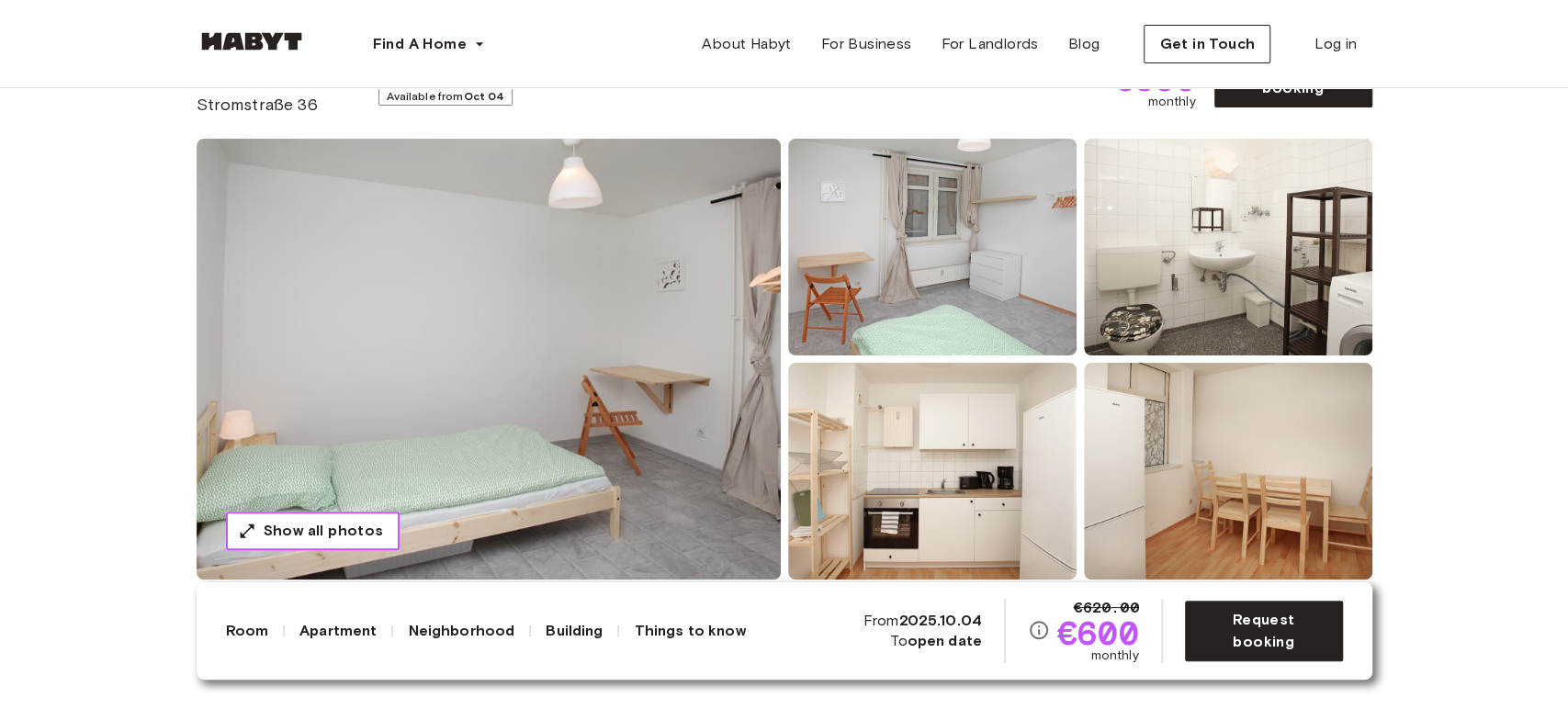 click 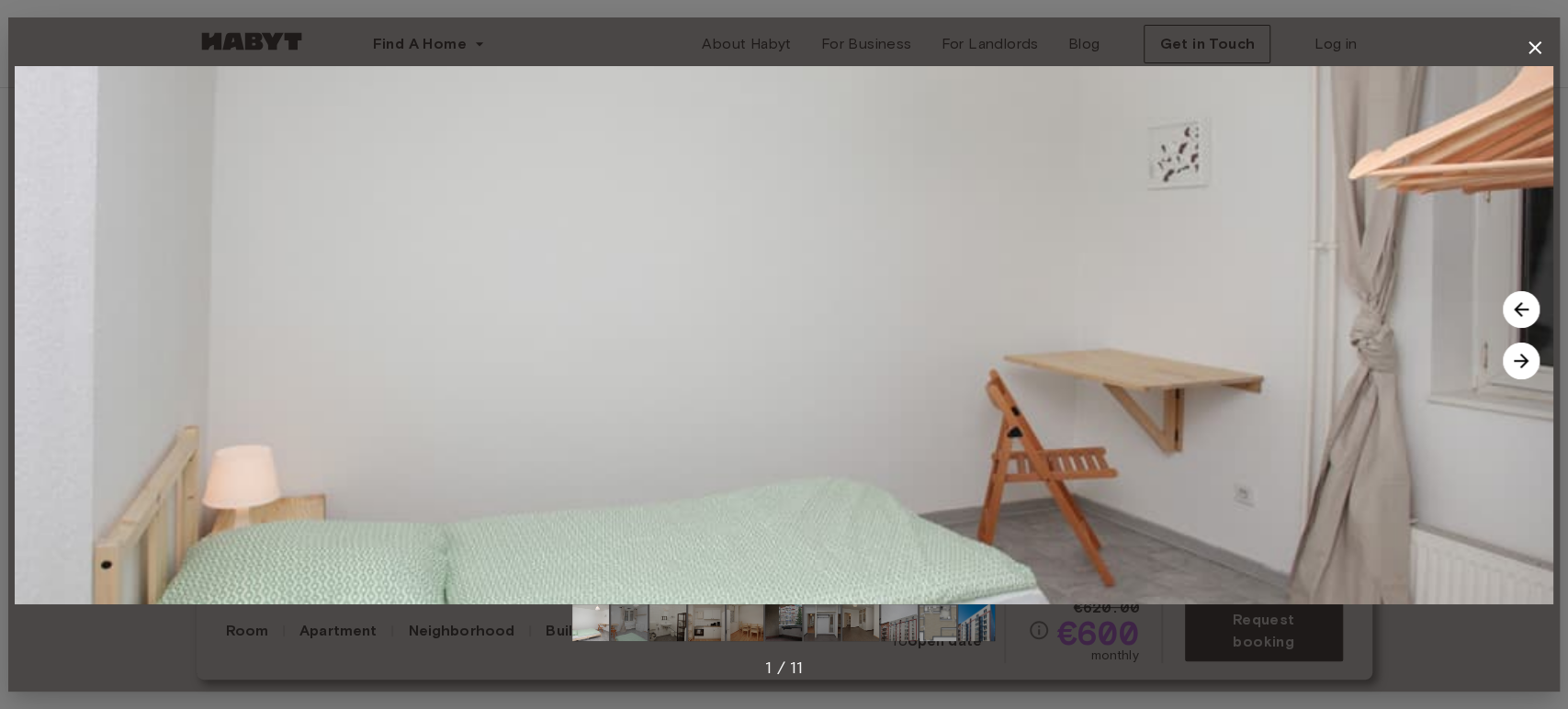 click at bounding box center (1521, 361) 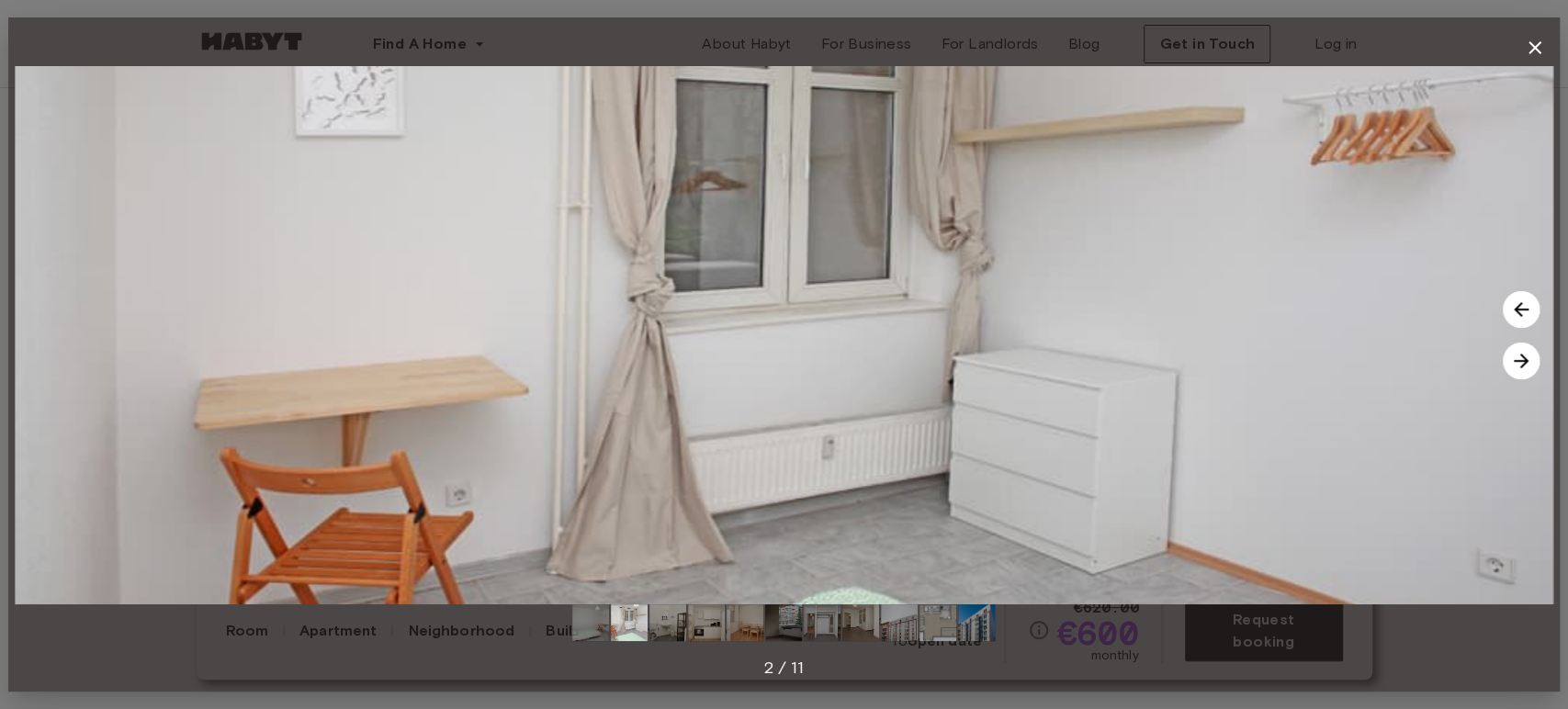 click at bounding box center [1521, 361] 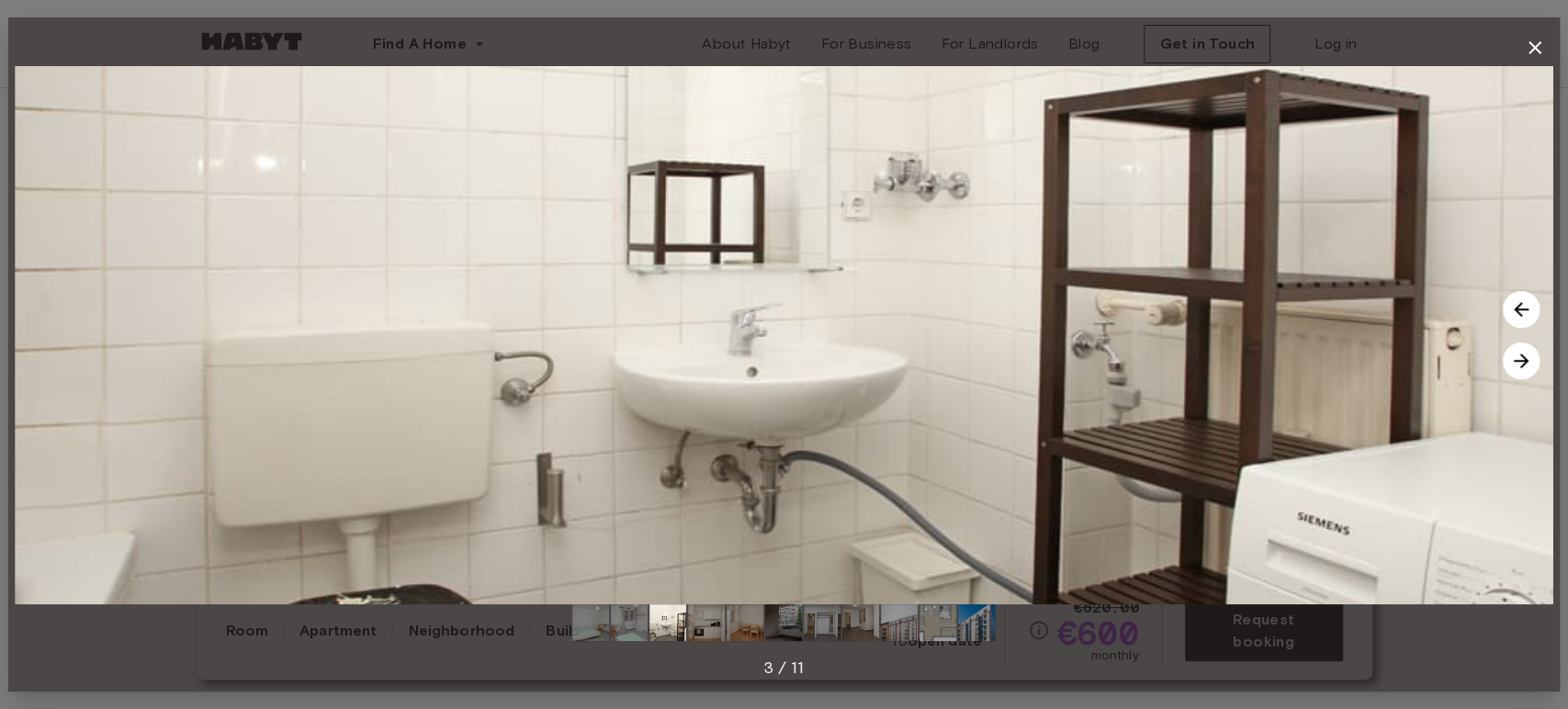 click 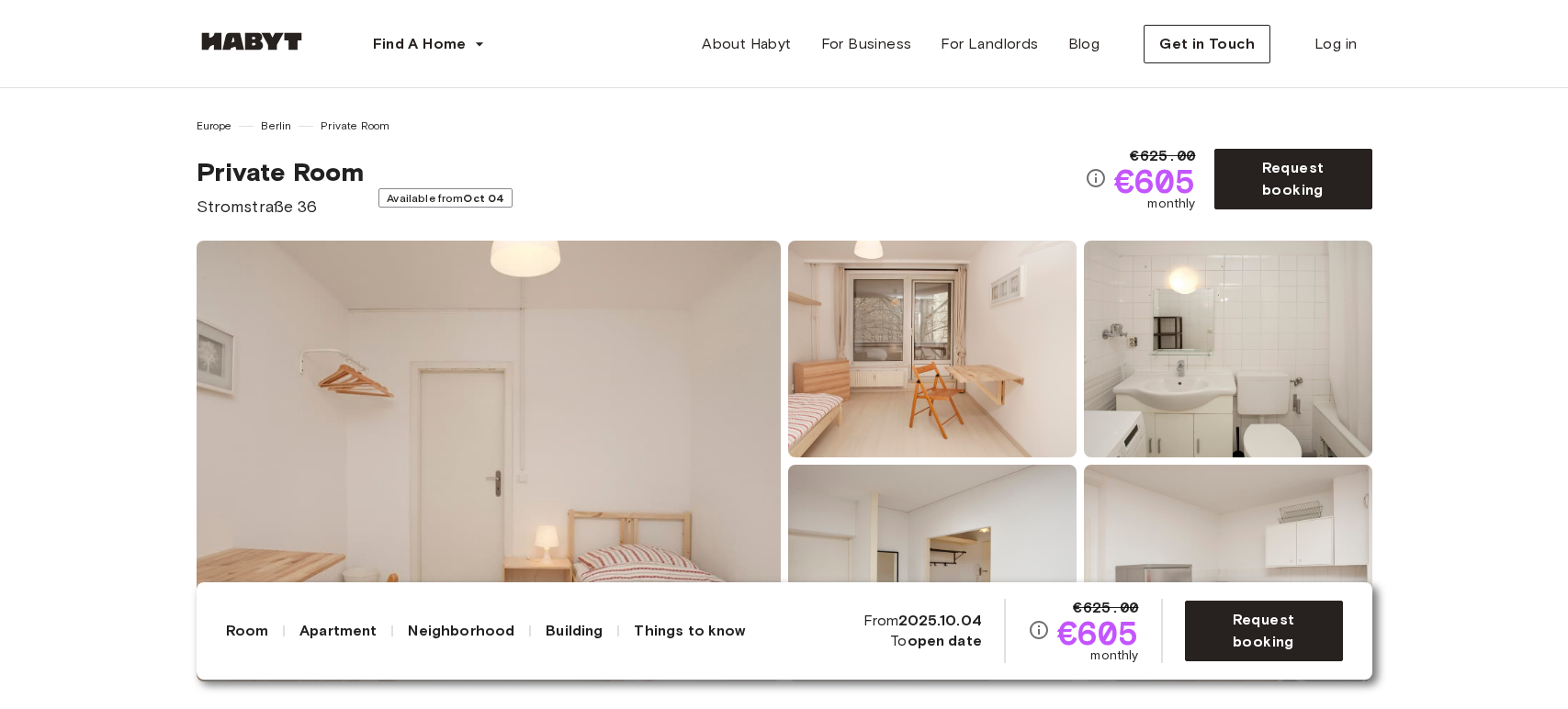 scroll, scrollTop: 0, scrollLeft: 0, axis: both 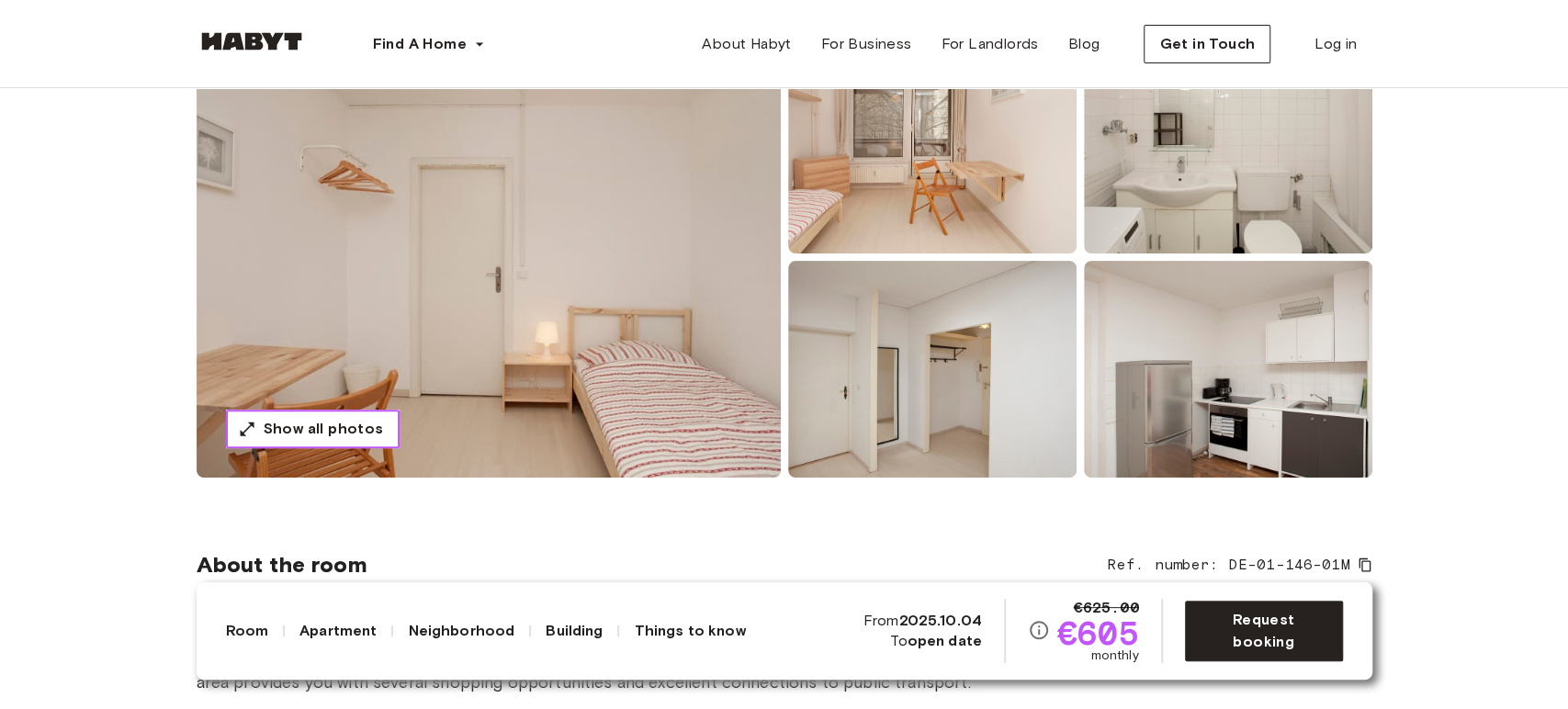 click on "Show all photos" at bounding box center [323, 429] 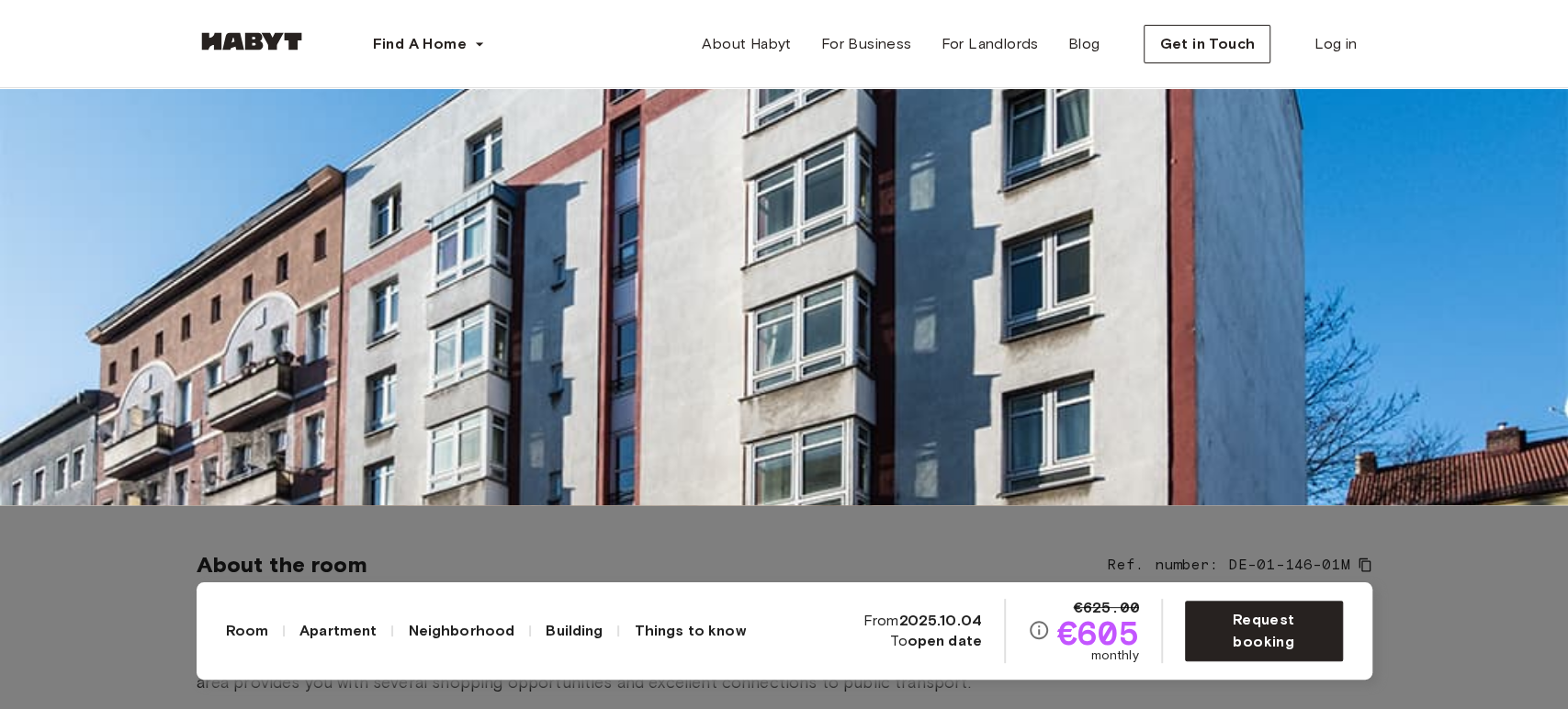 click at bounding box center [784, 151] 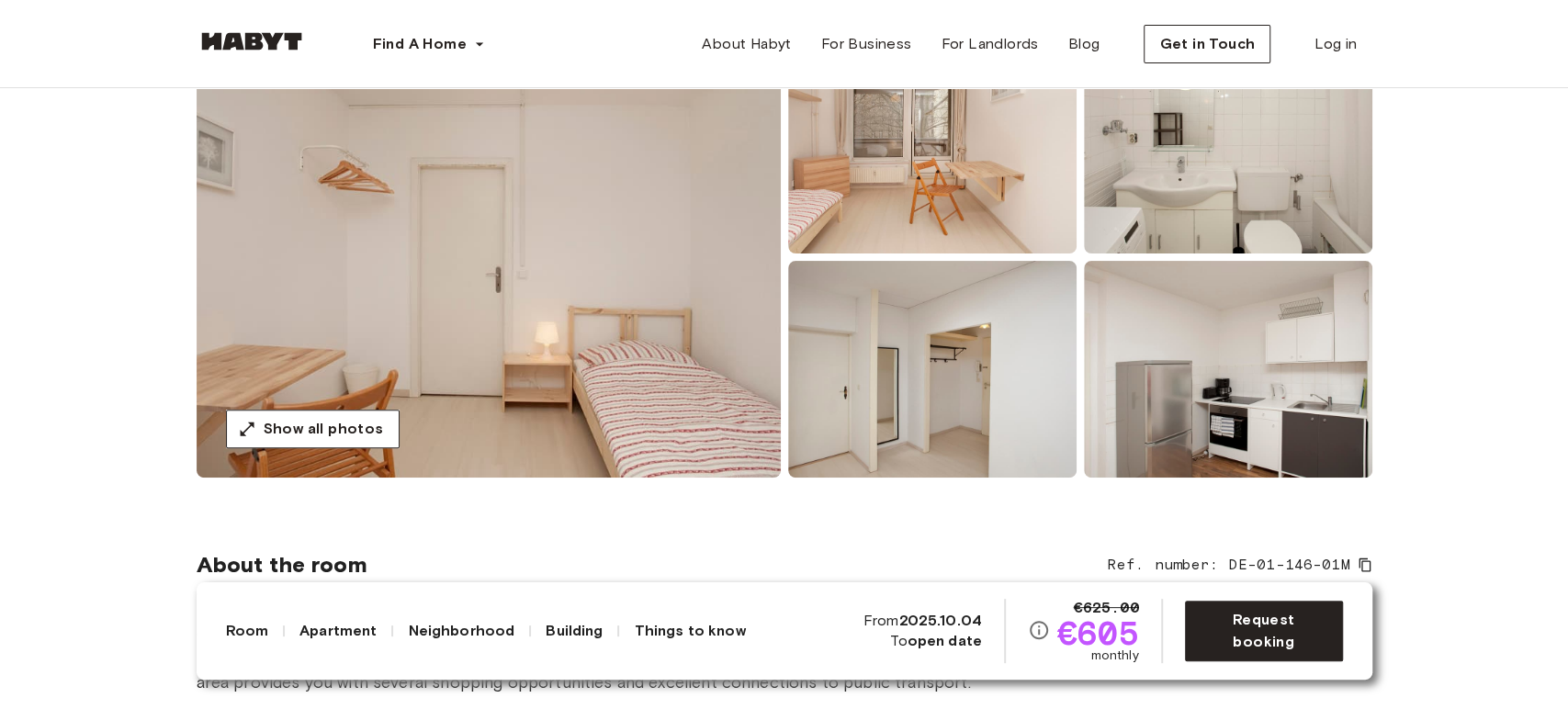 click at bounding box center [1228, 369] 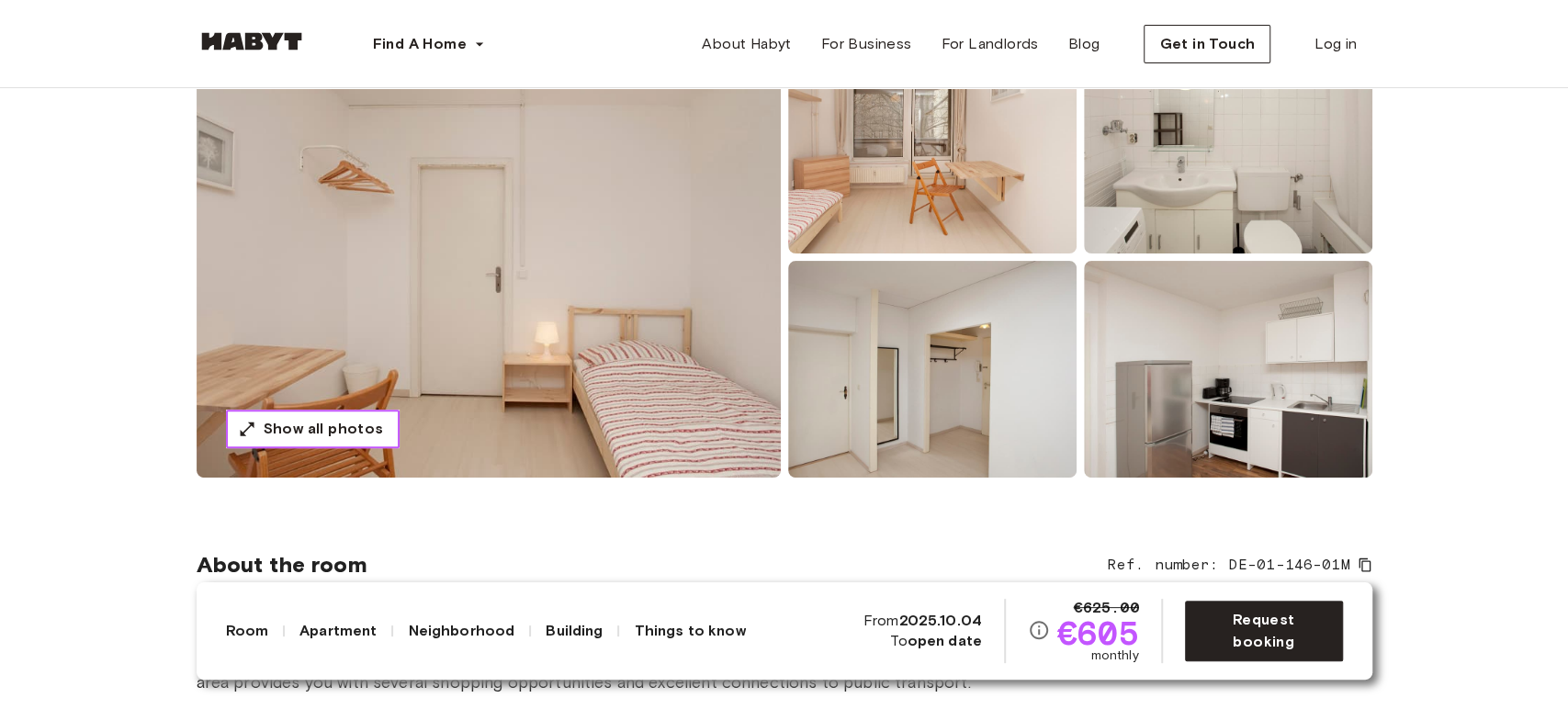 click on "Show all photos" at bounding box center [323, 429] 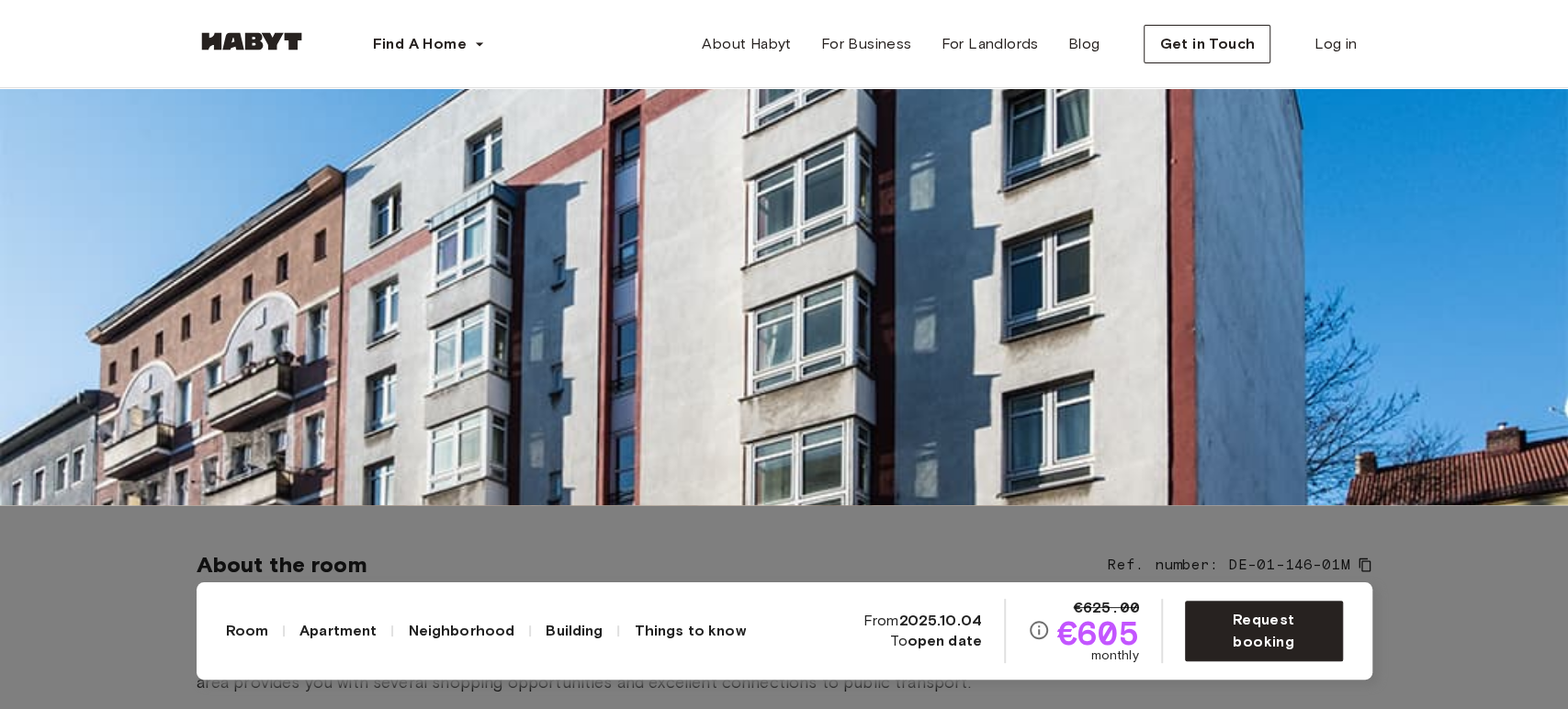 click at bounding box center [784, 151] 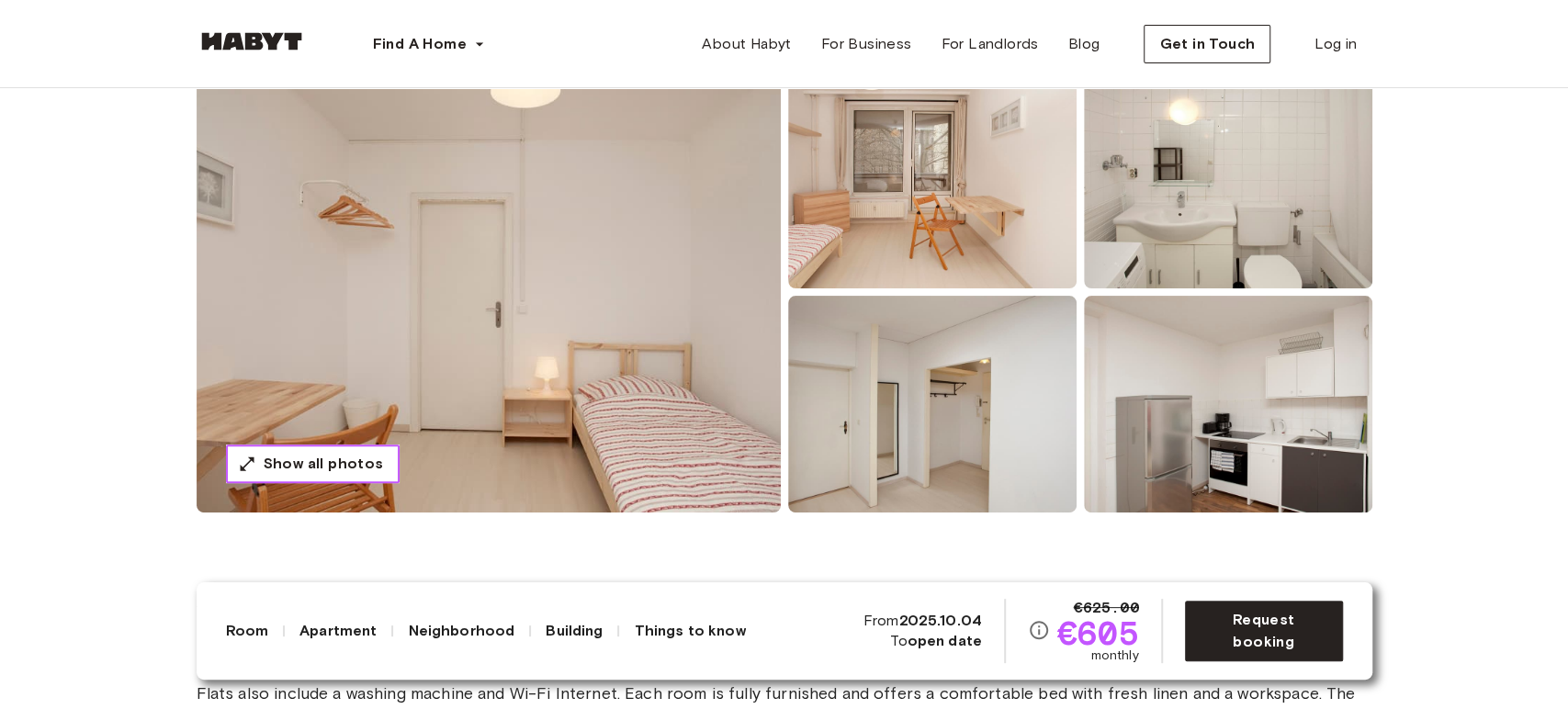 scroll, scrollTop: 102, scrollLeft: 0, axis: vertical 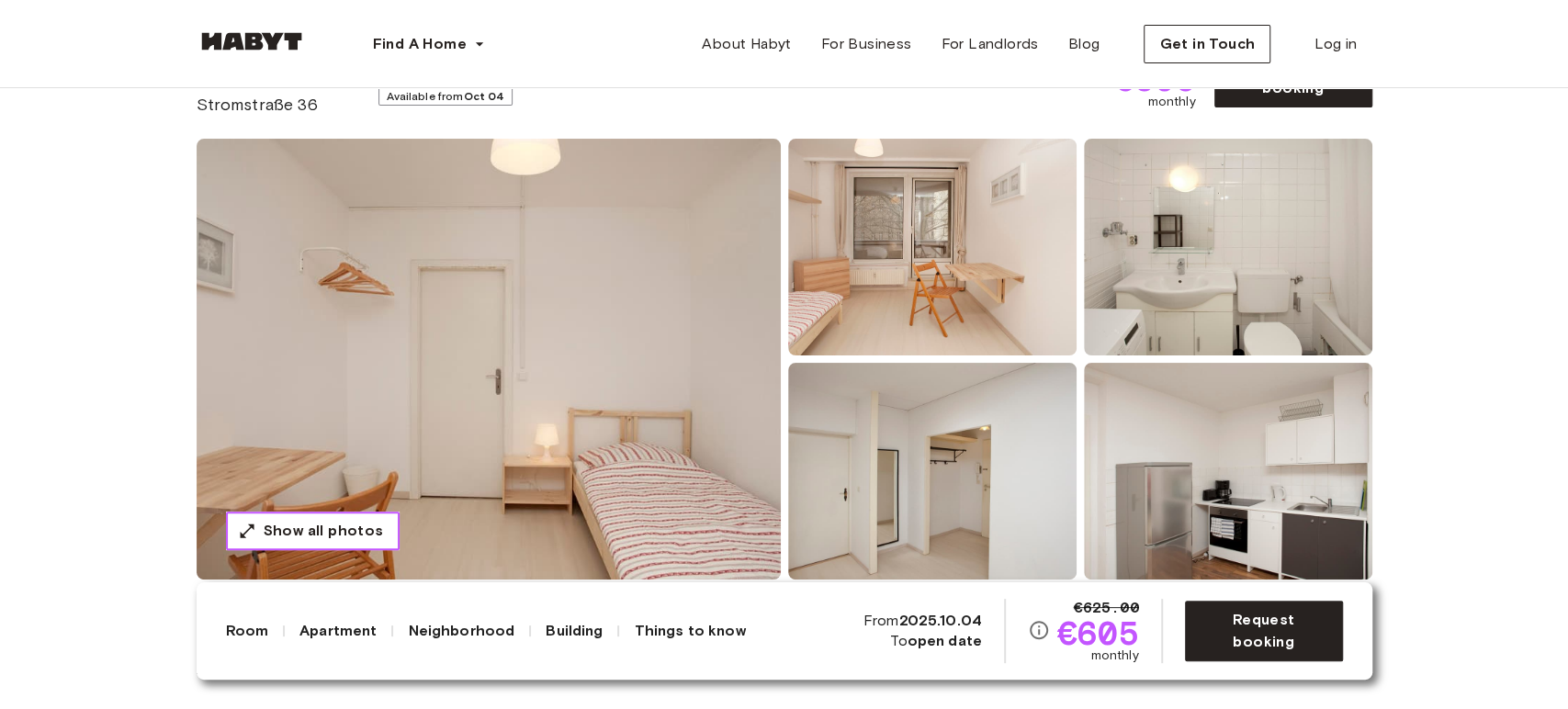 click on "Show all photos" at bounding box center (323, 531) 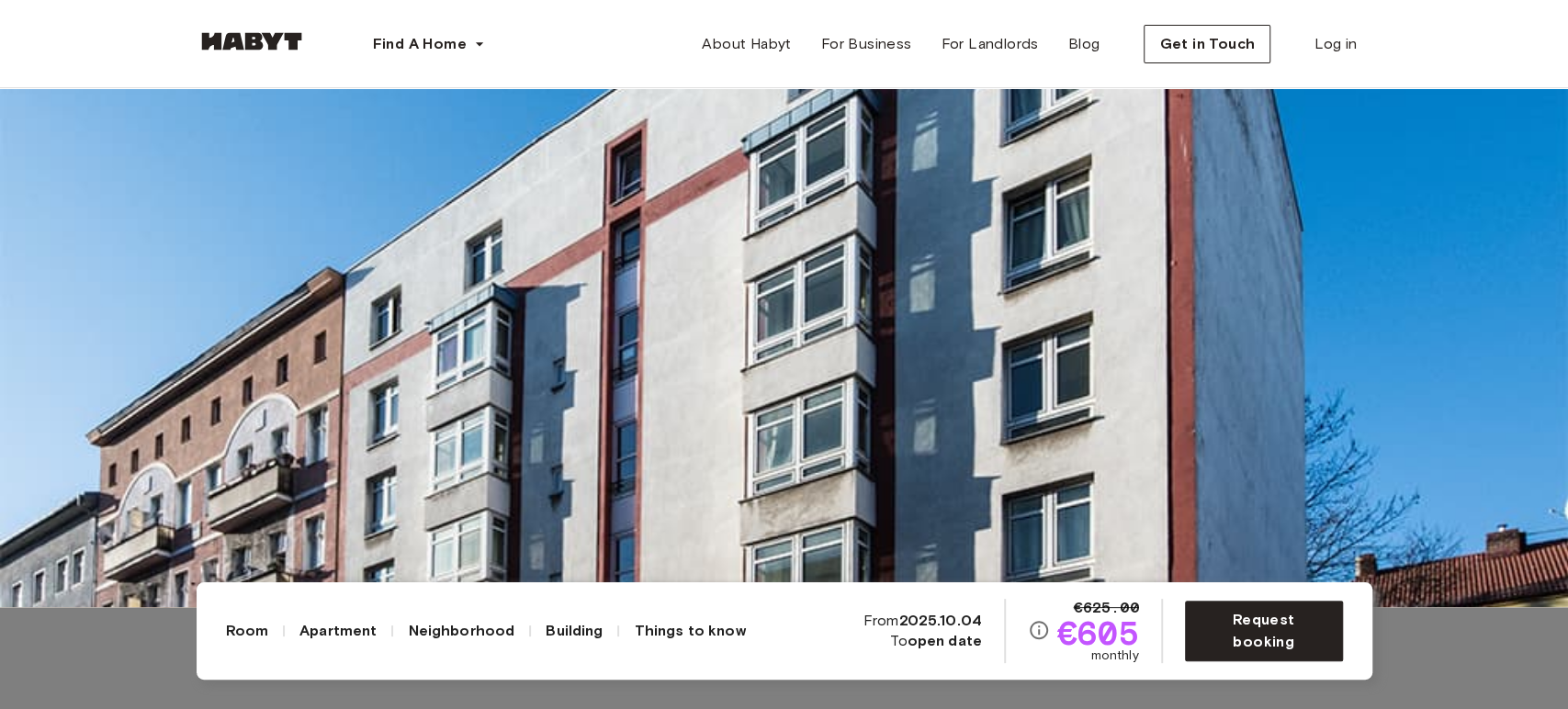 click at bounding box center [784, 253] 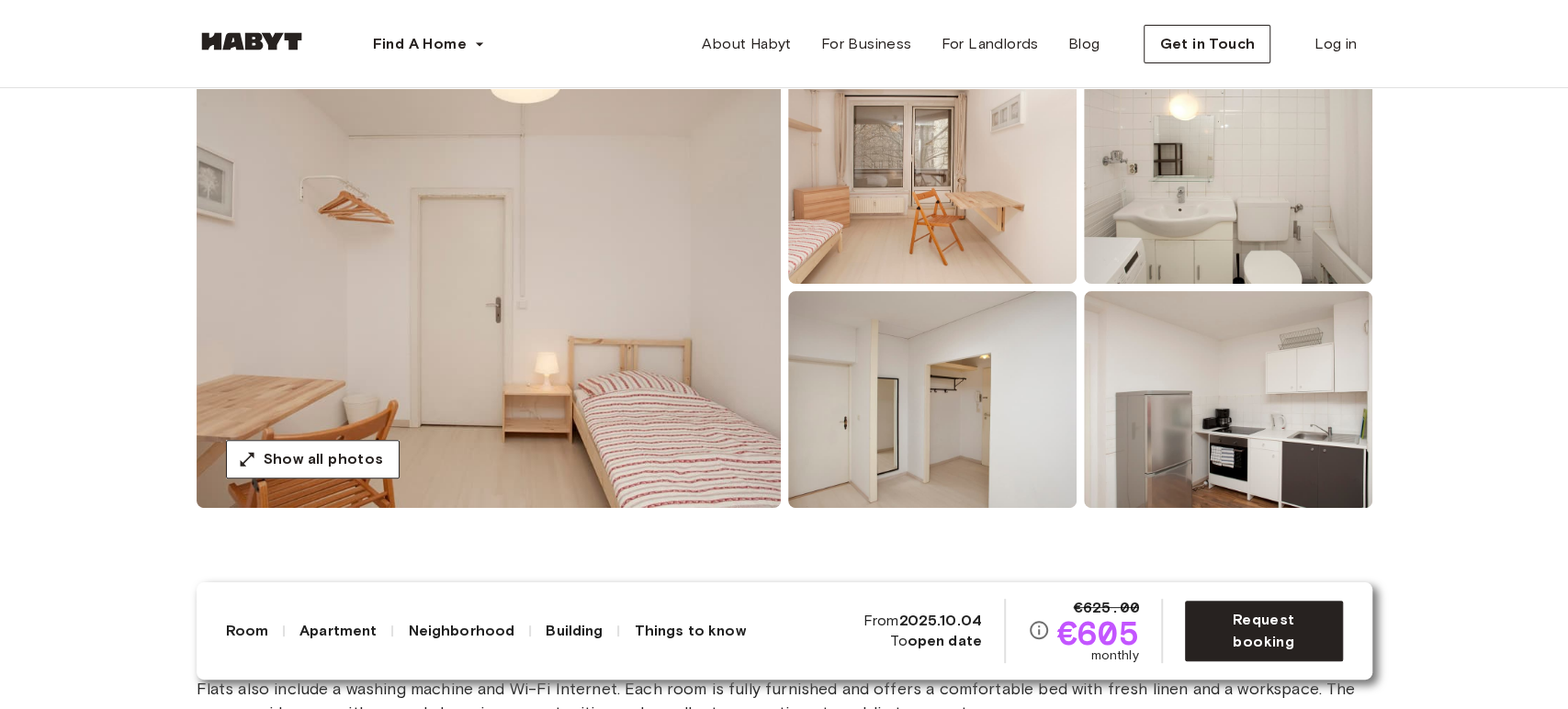 scroll, scrollTop: 7, scrollLeft: 0, axis: vertical 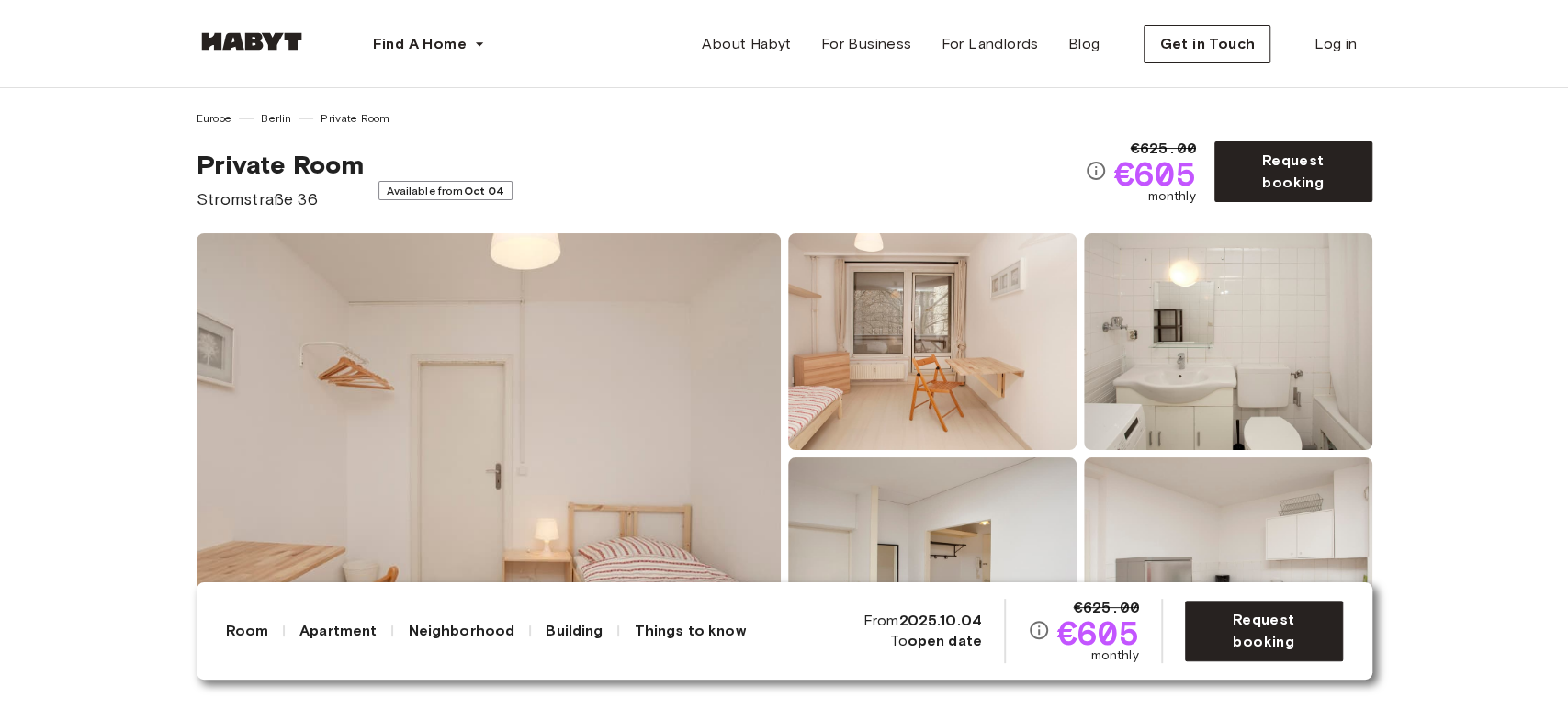 click at bounding box center [932, 342] 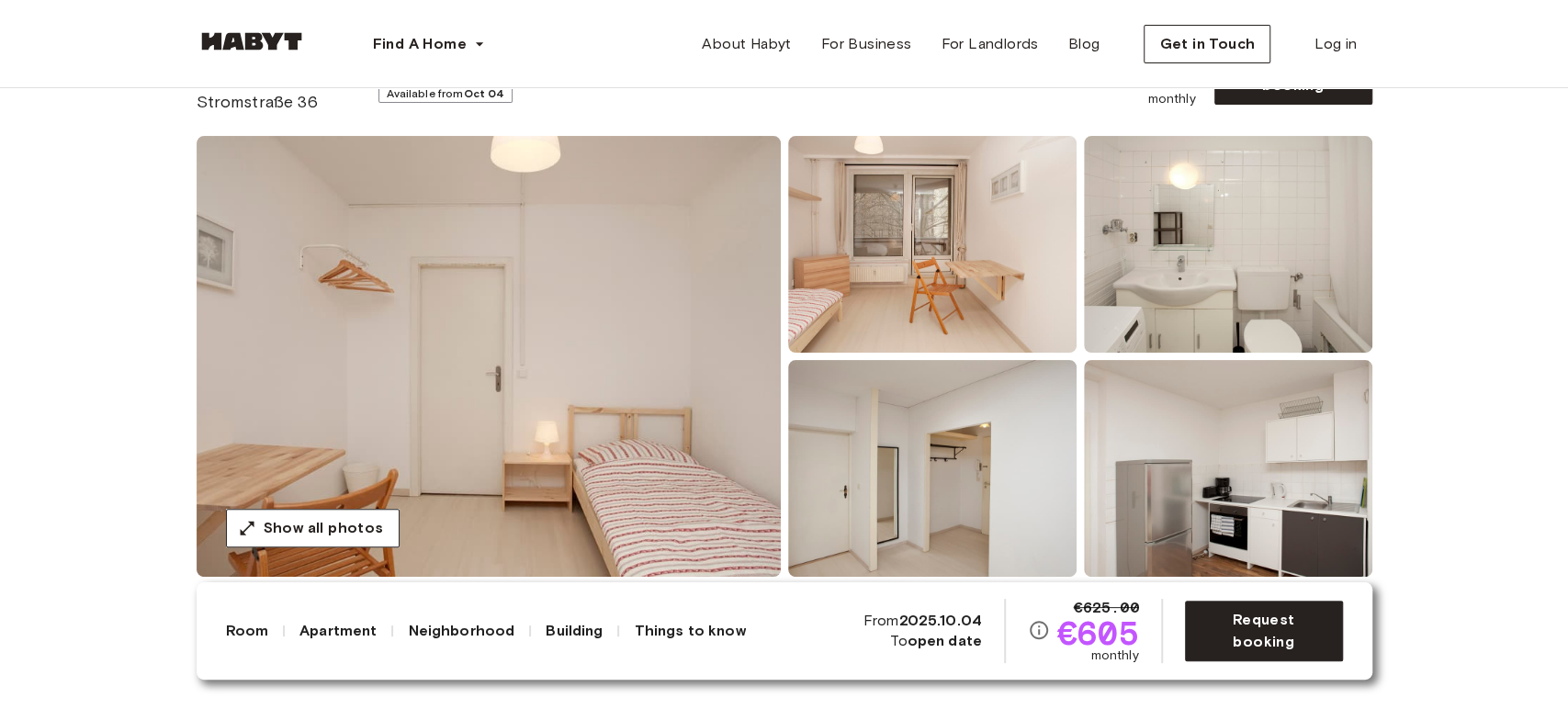 scroll, scrollTop: 110, scrollLeft: 0, axis: vertical 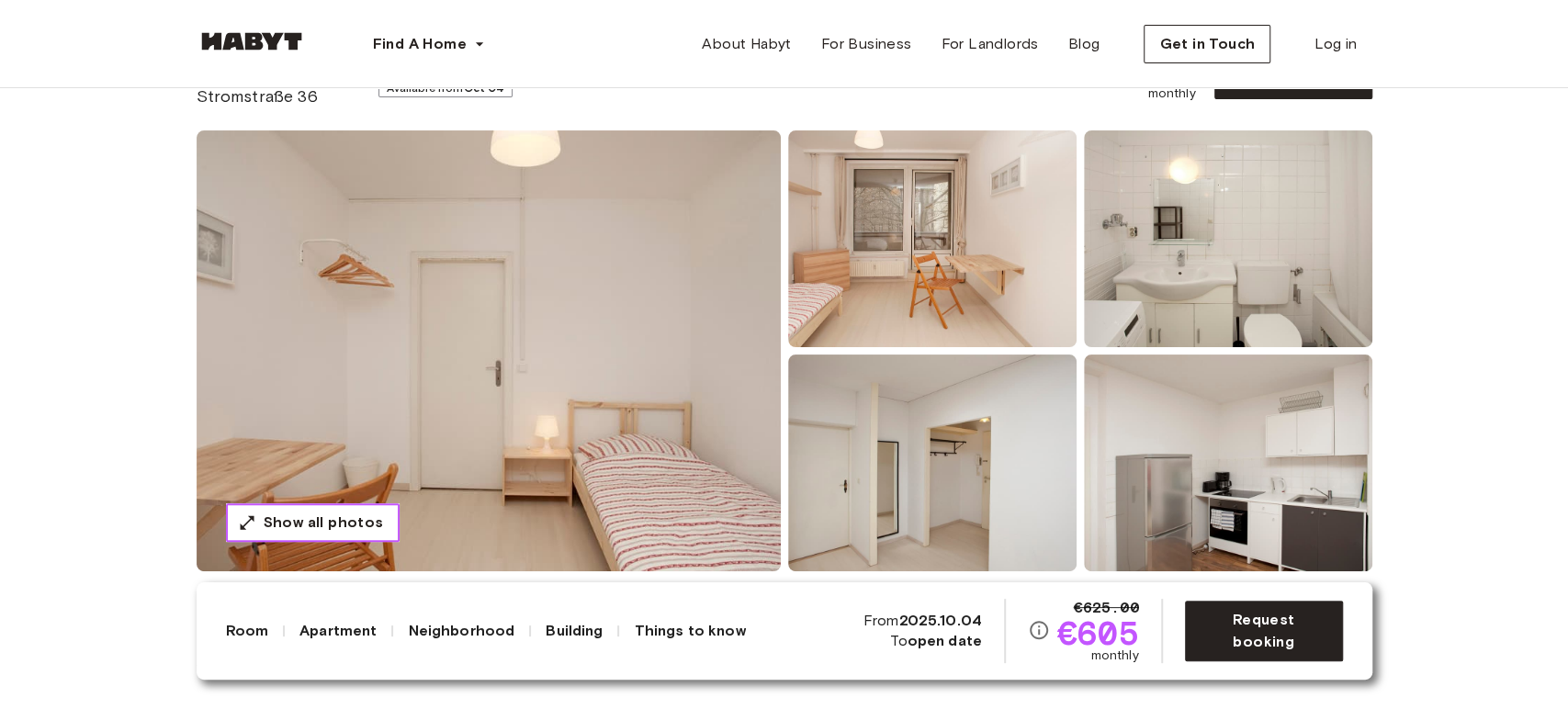click on "Show all photos" at bounding box center [323, 523] 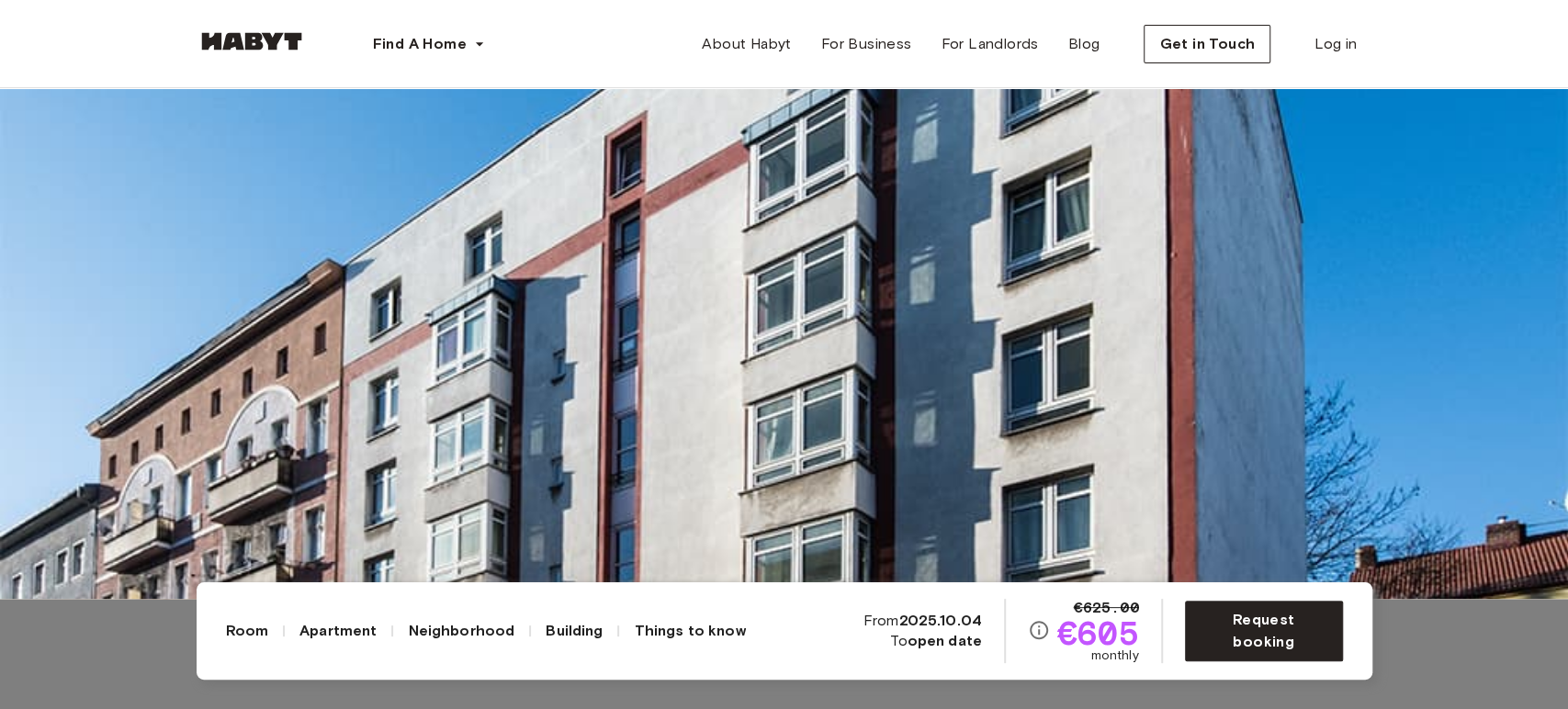 click at bounding box center (784, 244) 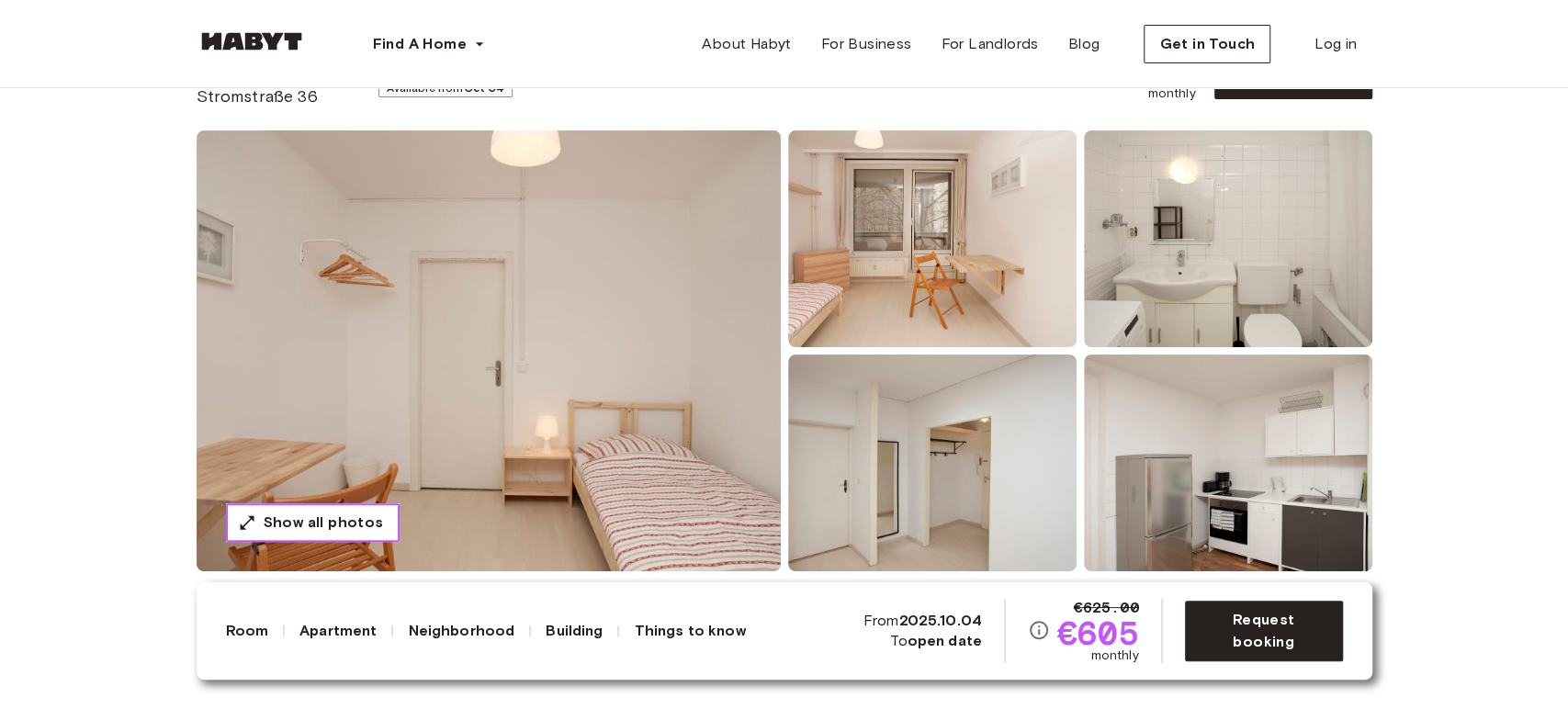 click on "Show all photos" at bounding box center (312, 523) 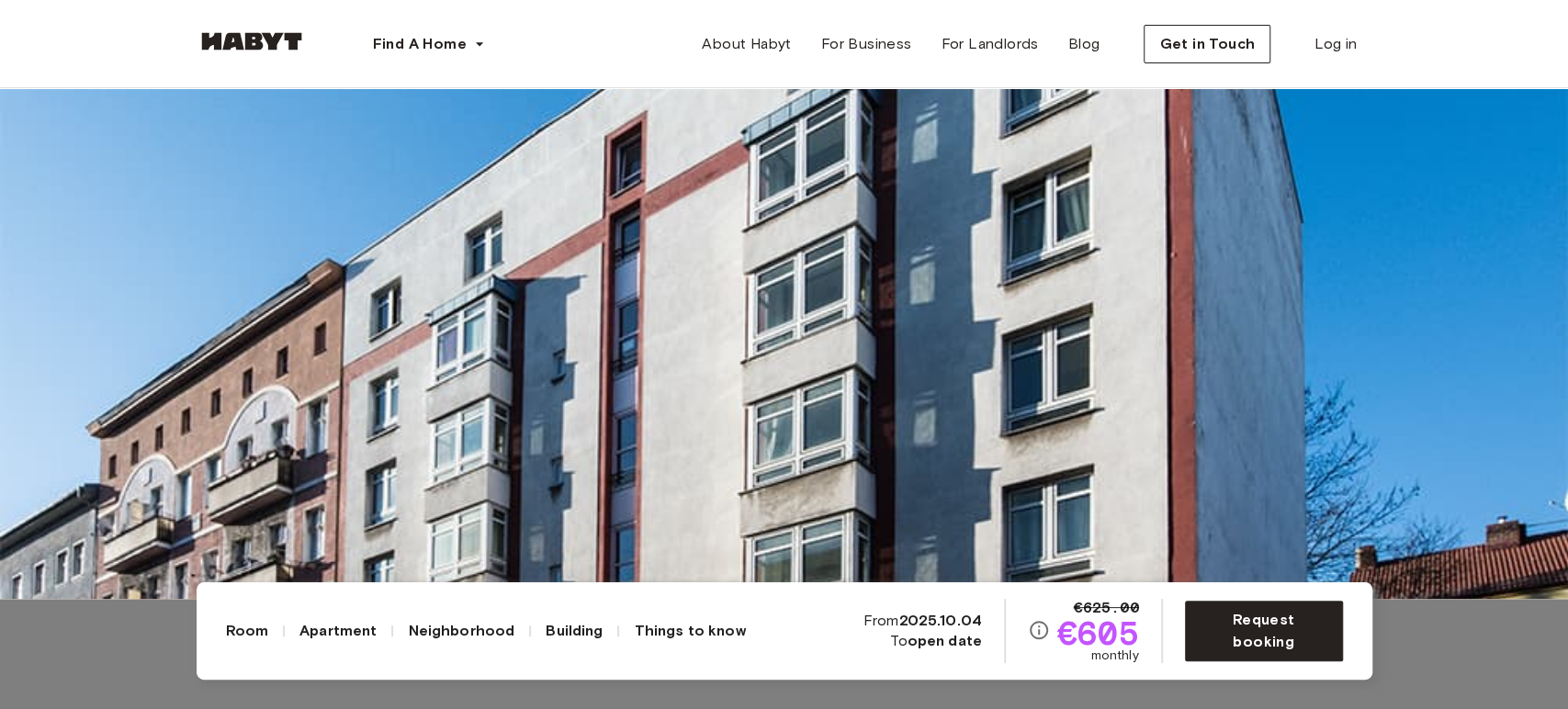 click at bounding box center [784, 244] 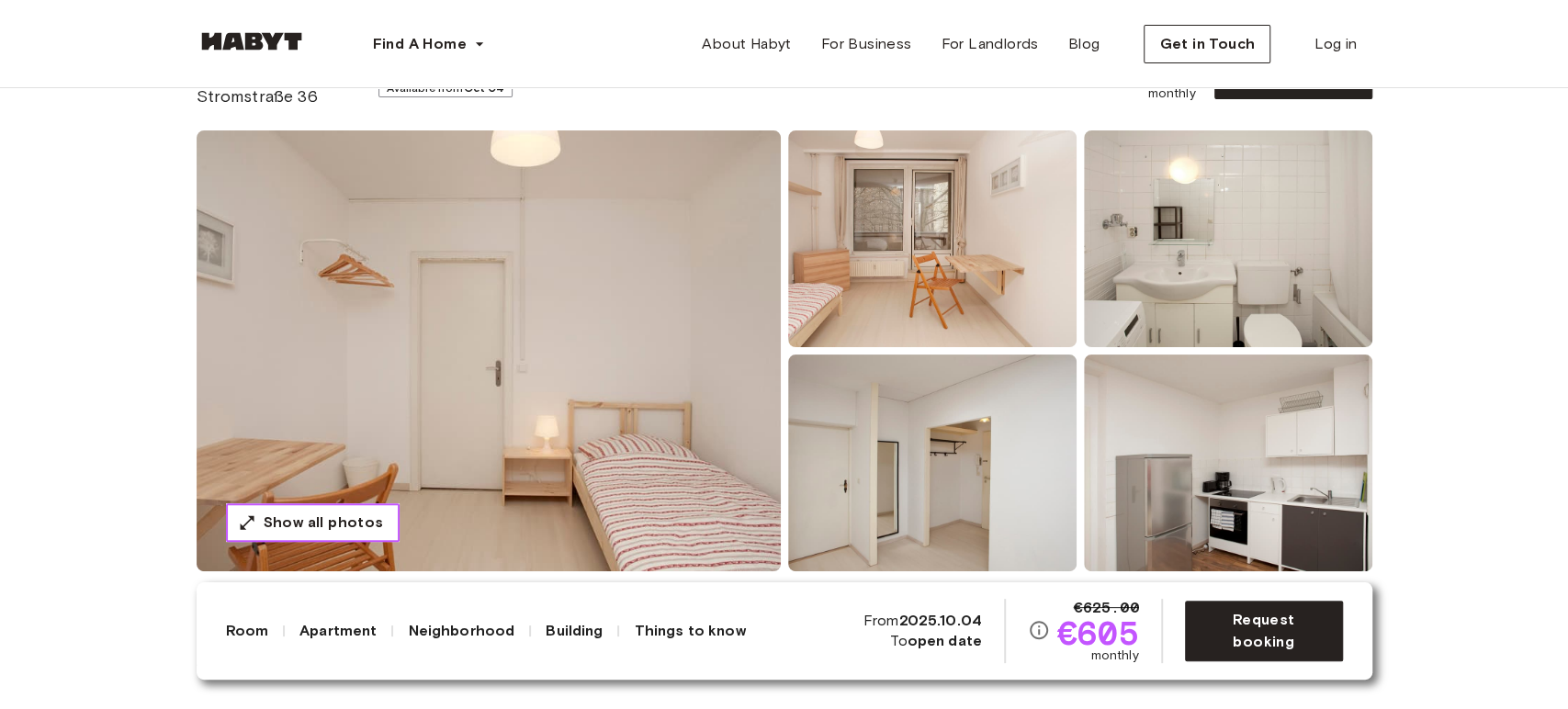 click on "Show all photos" at bounding box center (312, 523) 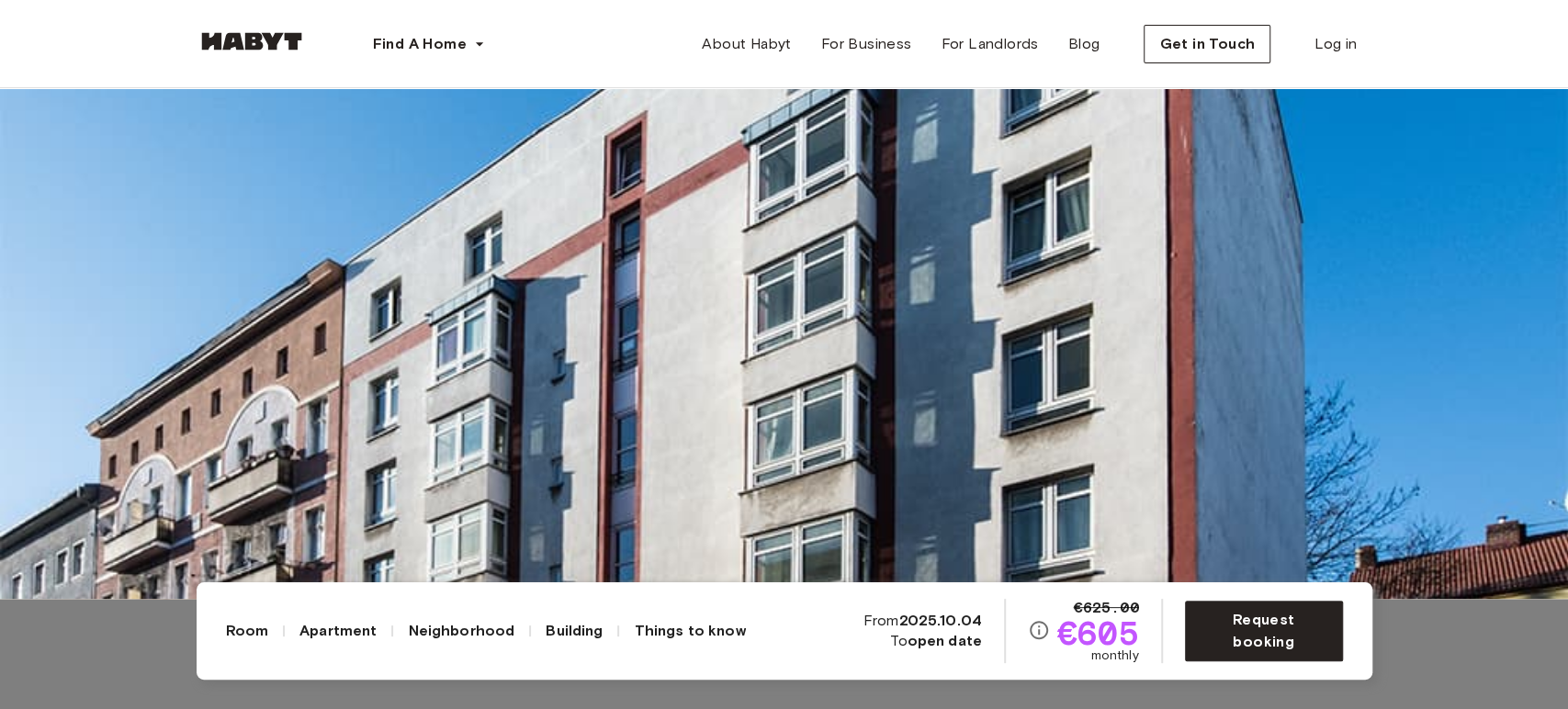 click at bounding box center [784, 244] 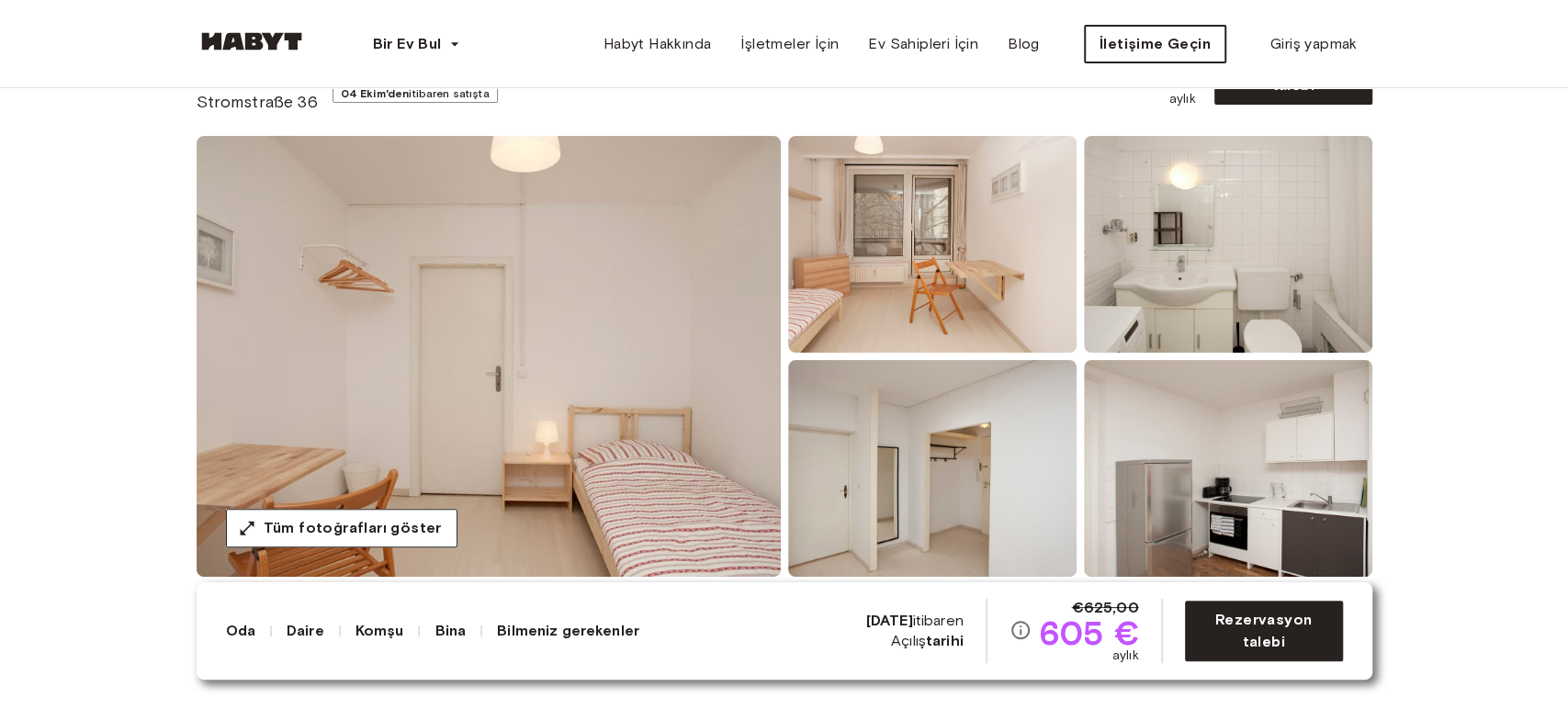 scroll, scrollTop: 110, scrollLeft: 0, axis: vertical 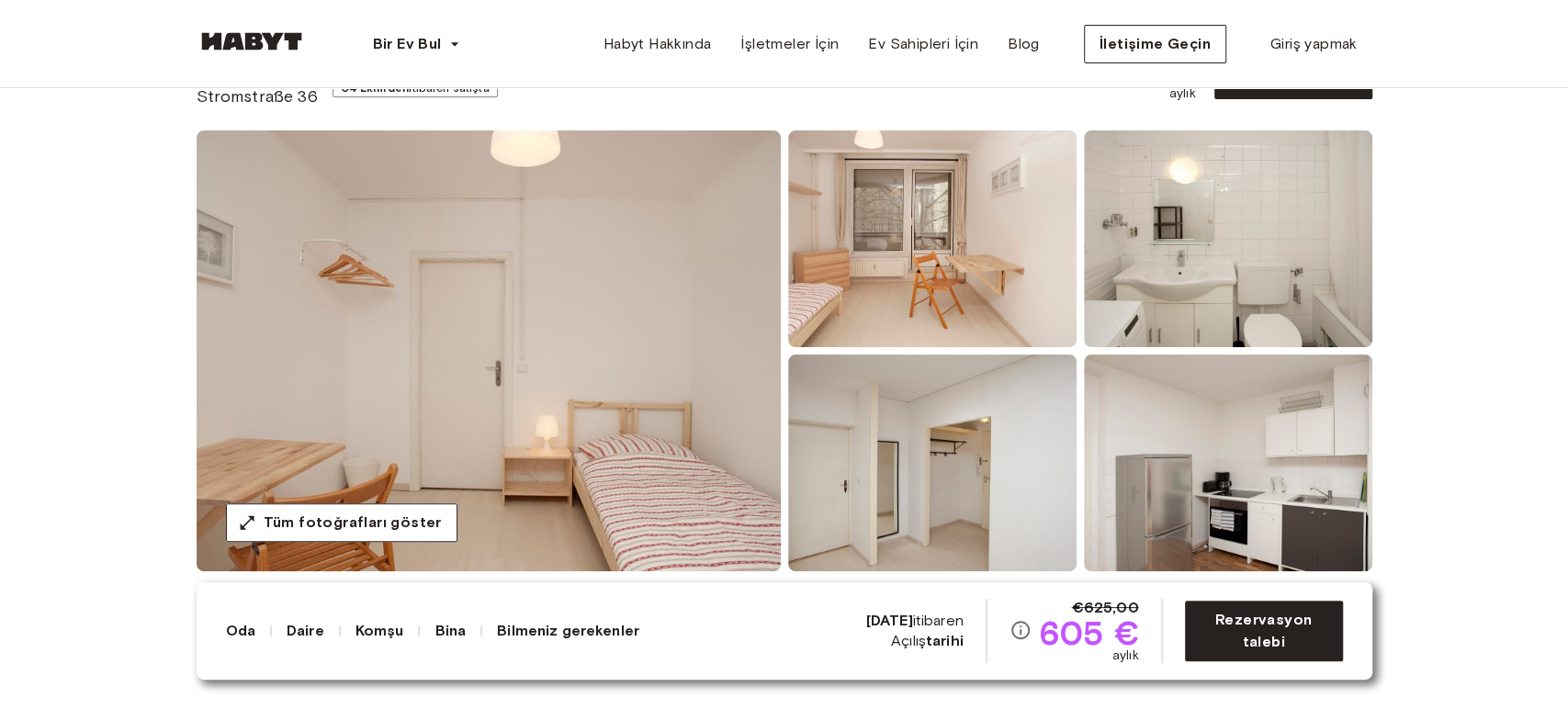 click on "Stromstraße 36" at bounding box center [257, 96] 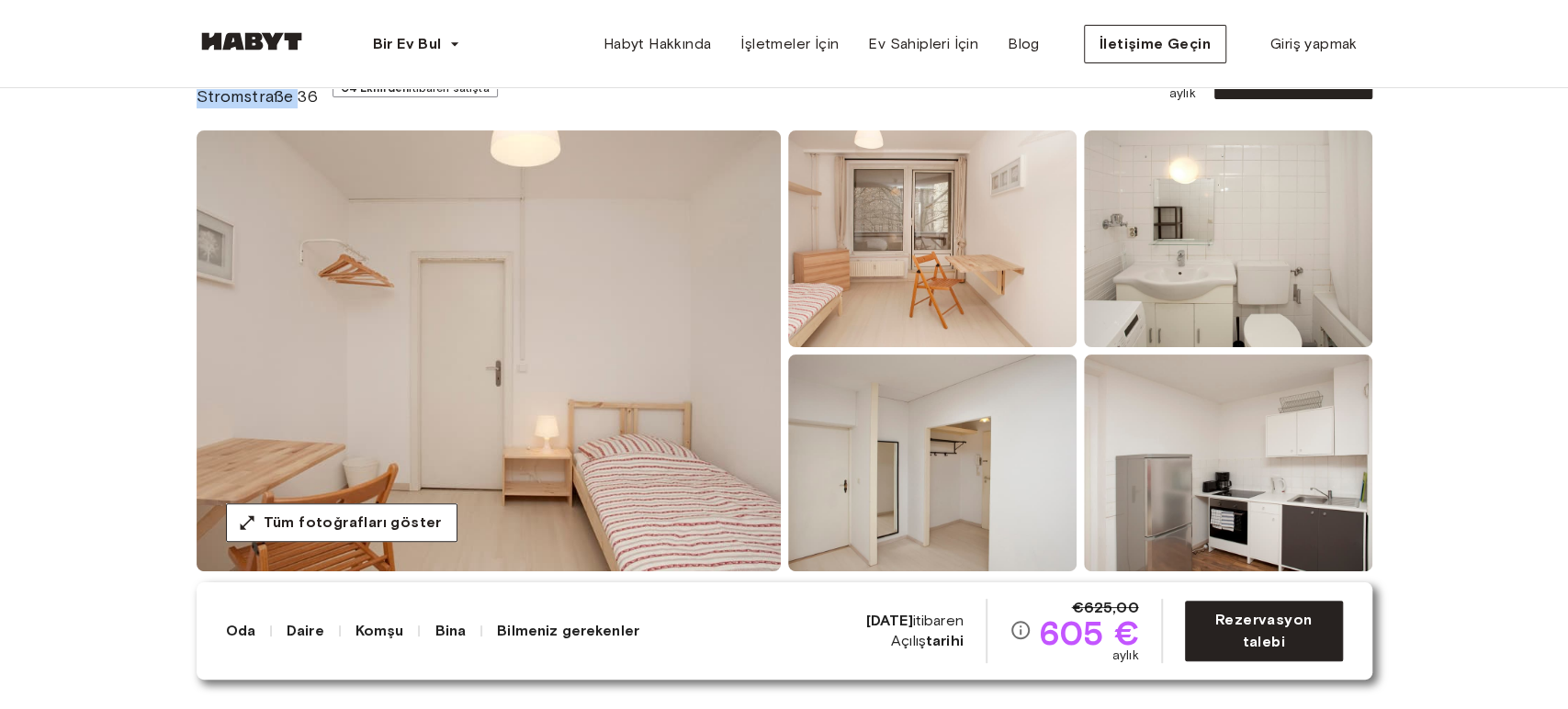 click on "Stromstraße 36" at bounding box center (257, 96) 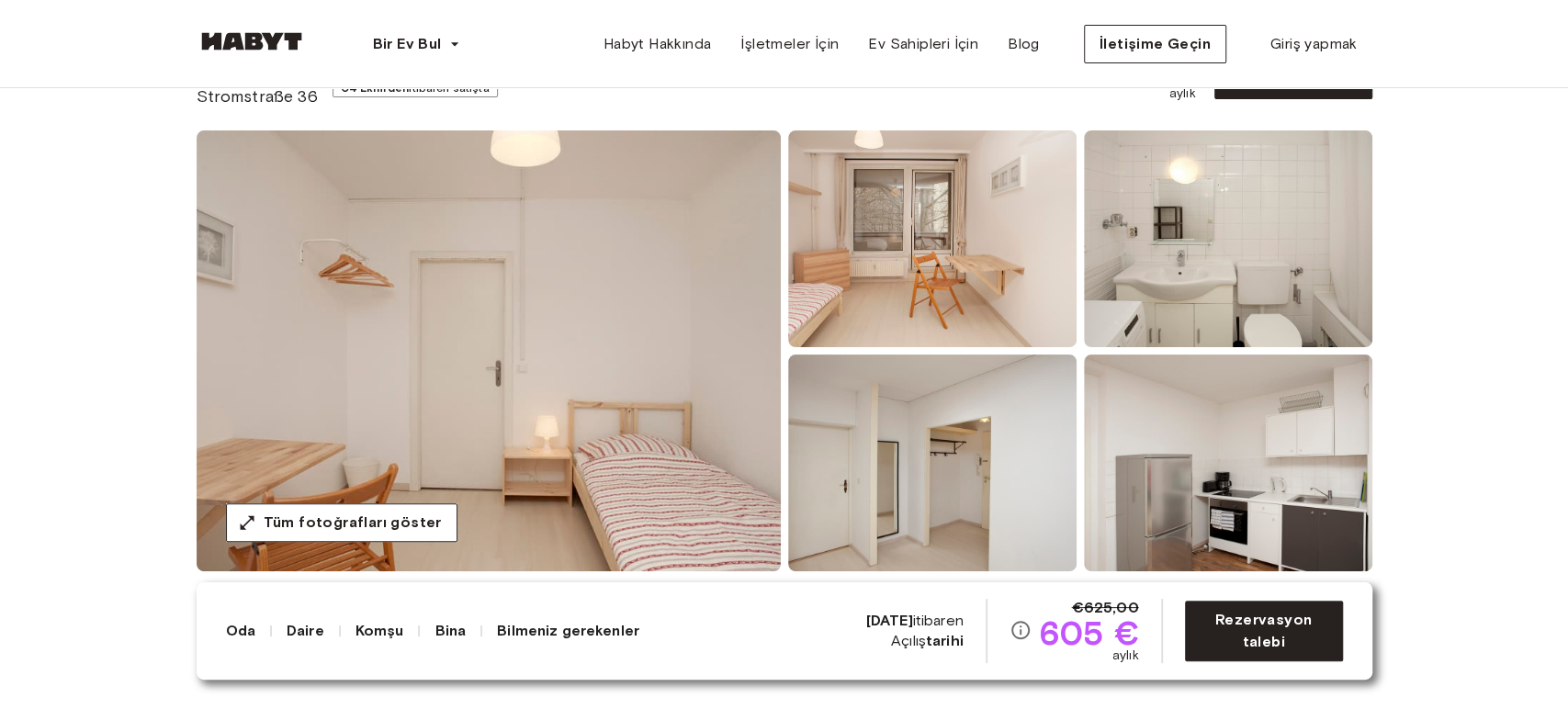 click on "Avrupa Berlin Özel Oda Özel Oda Stromstraße 36 04 Ekim'den  itibaren satışta €625,00 605 € aylık Rezervasyon talebi Tüm fotoğrafları göster" at bounding box center [784, 275] 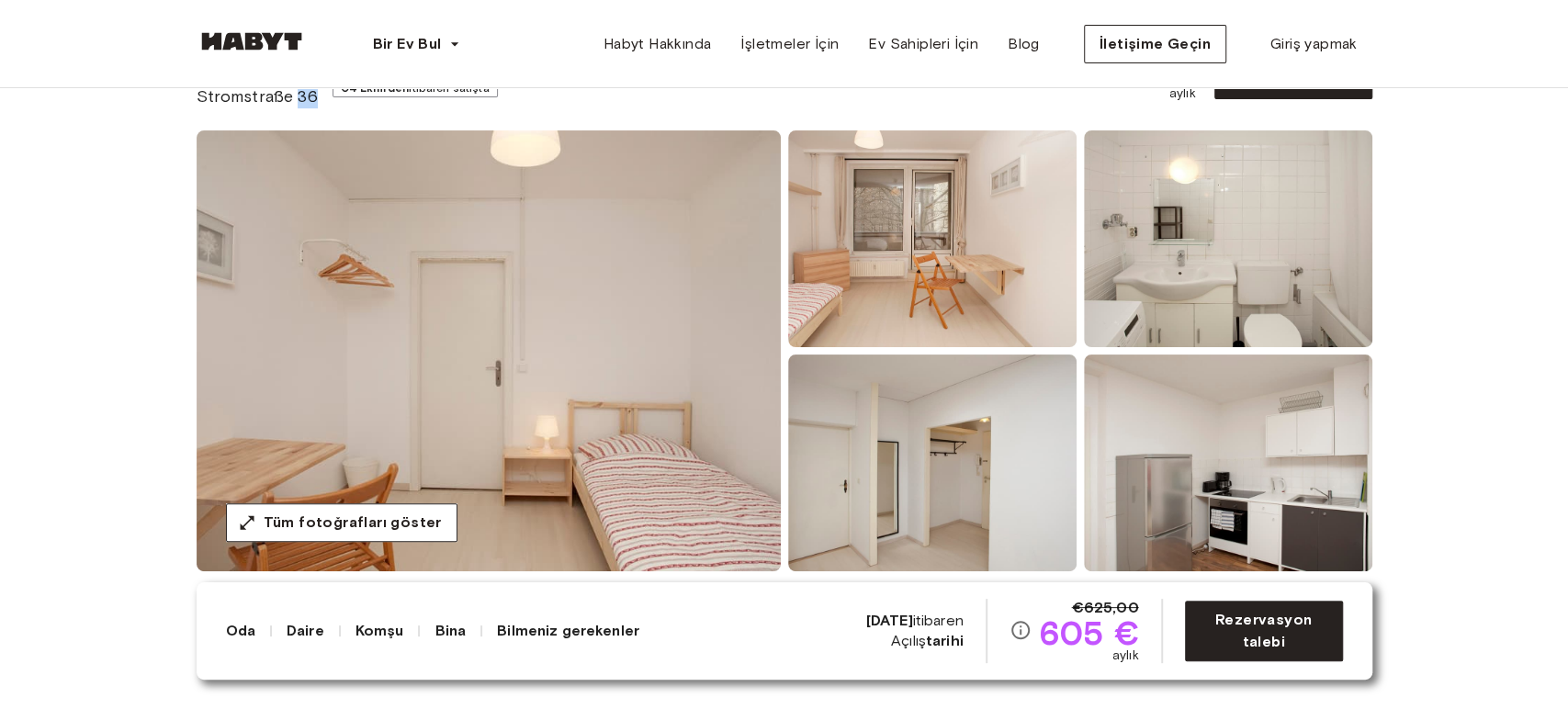 click on "Stromstraße 36" at bounding box center (257, 96) 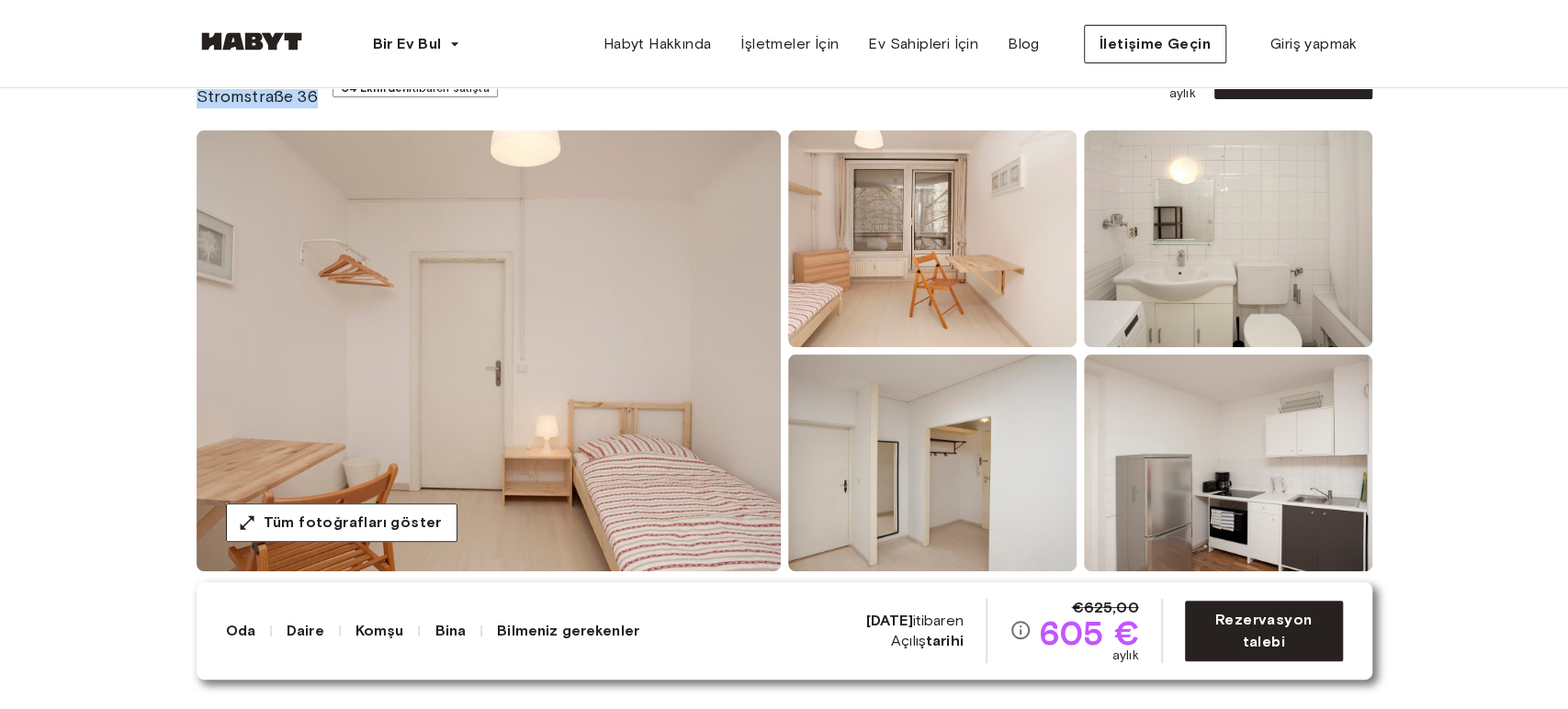 click on "Stromstraße 36" at bounding box center (257, 96) 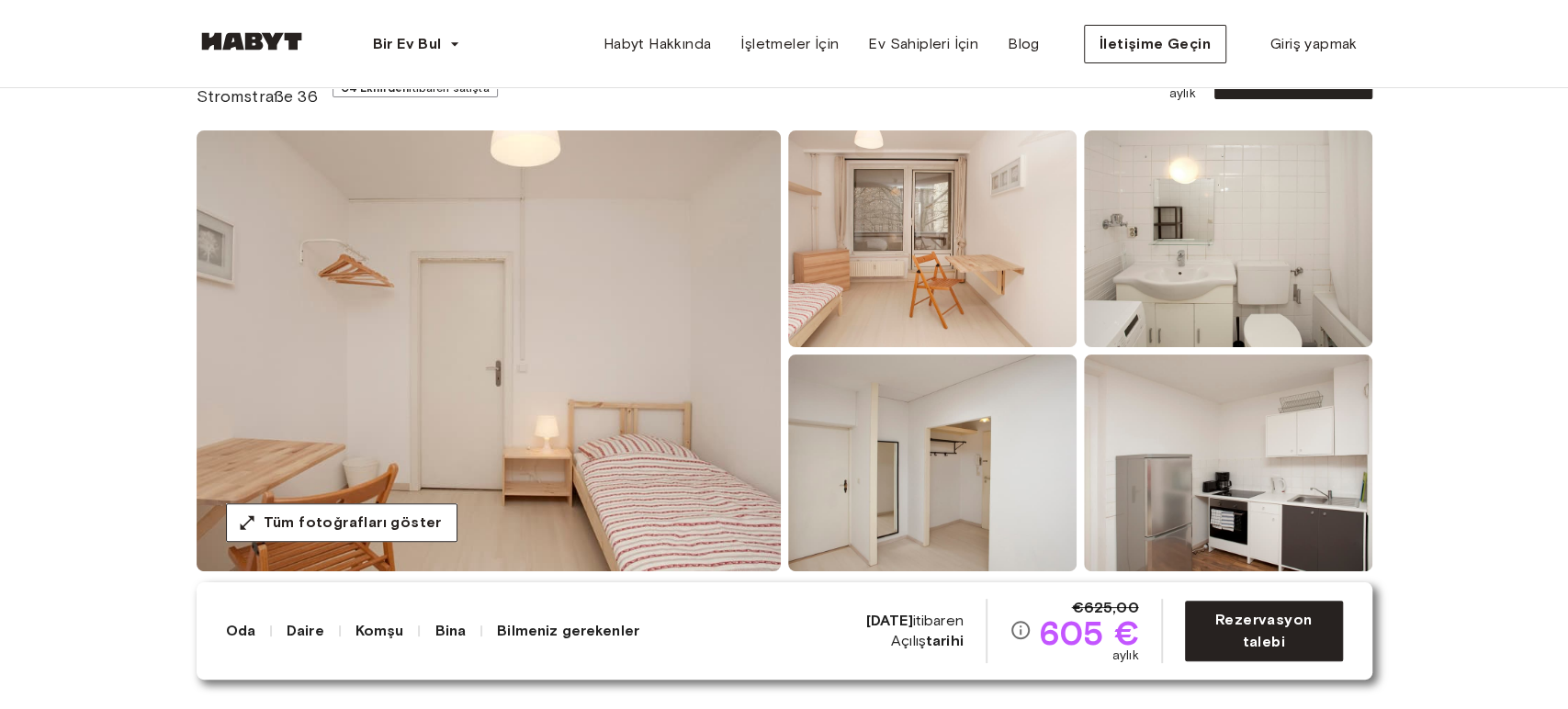 click on "Avrupa Berlin Özel Oda Özel Oda Stromstraße 36 04 Ekim'den  itibaren satışta €625,00 605 € aylık Rezervasyon talebi Tüm fotoğrafları göster Oda hakkında Referans numarası:    DE-01-146-01M Dairelerimiz günlük yaşam ihtiyaçlarınızın tamamını karşılar. Her dairede buzdolabı, pişirme ekipmanları ve tabak çanak içeren bir mutfak mevcuttur. Dairelerde ayrıca çamaşır makinesi ve Wi-Fi internet erişimi de mevcuttur. Her oda tam donanımlı olup, temiz çarşaflı rahat bir yatak ve çalışma alanı sunmaktadır. Bölge, çeşitli alışveriş olanakları ve mükemmel toplu taşıma bağlantıları sunmaktadır. 13 m² Gardırop Masa ve sandalye Özel balkon Daire hakkında 81 m² 2. Kat 4 yatak odası Tam donanımlı mutfak Wifi Mutfak eşyaları Bu dairedeki tüm odalar Stromstraße 36 13 m² 4 yatak odası 2. Kat 01 Ocak'tan  itibaren 625 € aylık Stromstraße 36 13 m² 4 yatak odası 2. Kat 04 Ekim'den  itibaren 605 € aylık Stromstraße 36 10 m2 4 yatak odası 2. Kat ," at bounding box center [784, 2782] 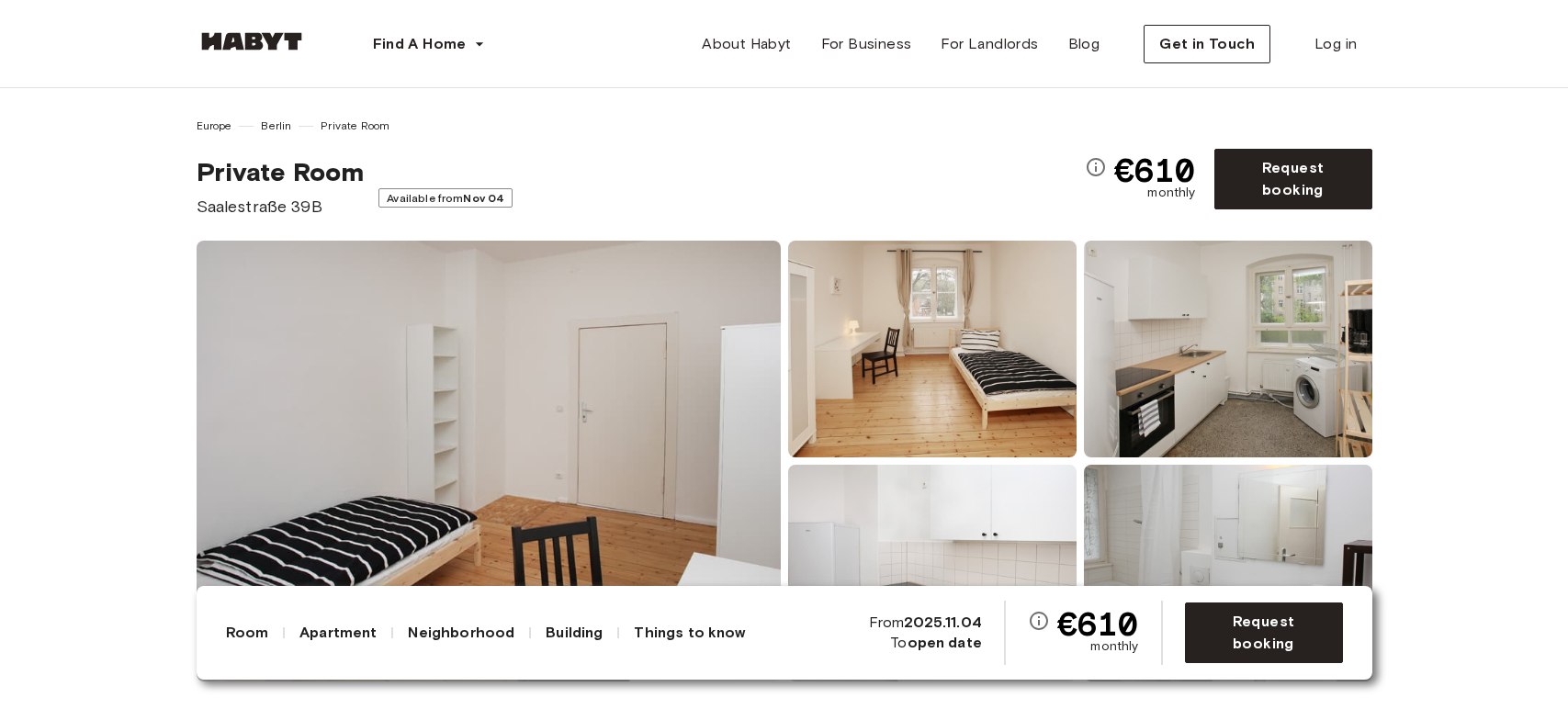 scroll, scrollTop: 0, scrollLeft: 0, axis: both 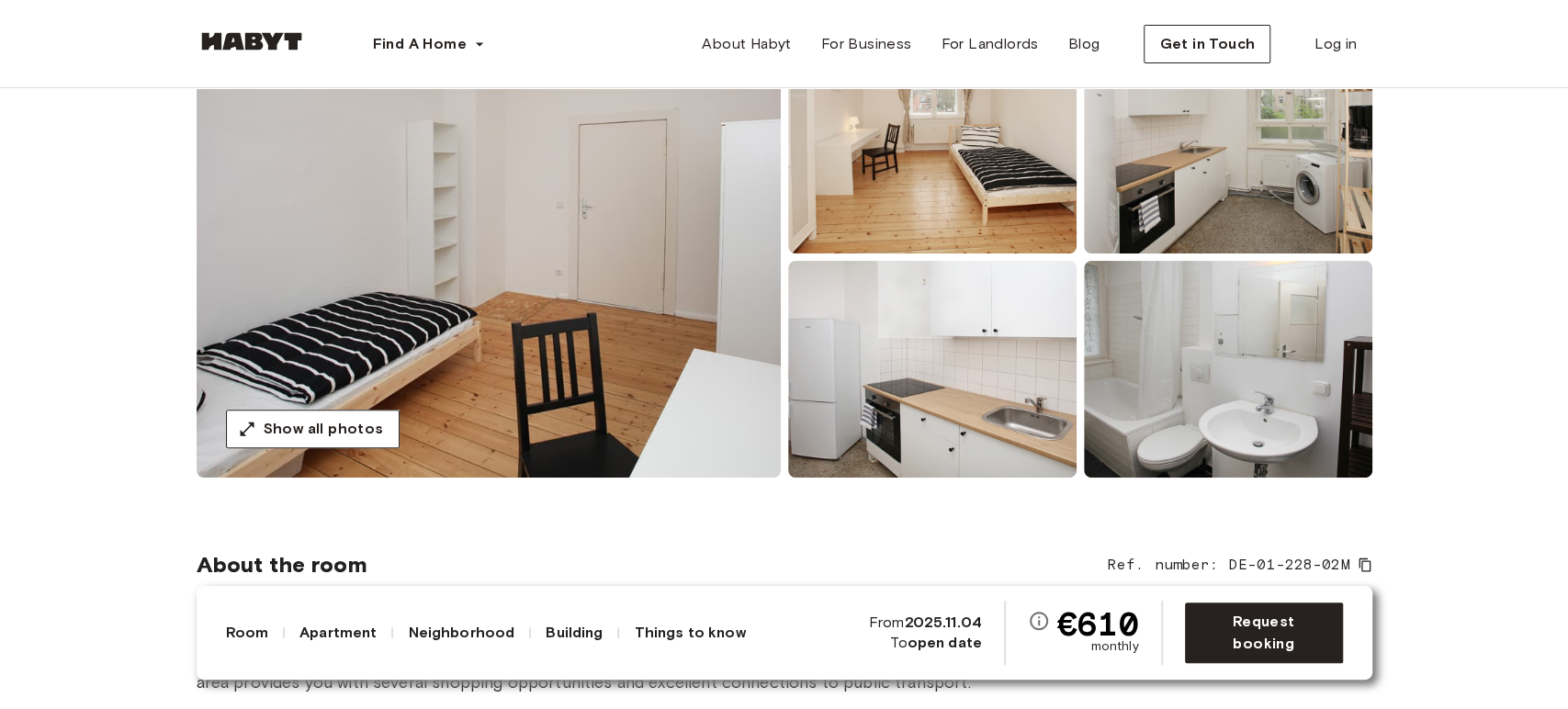 click at bounding box center [489, 257] 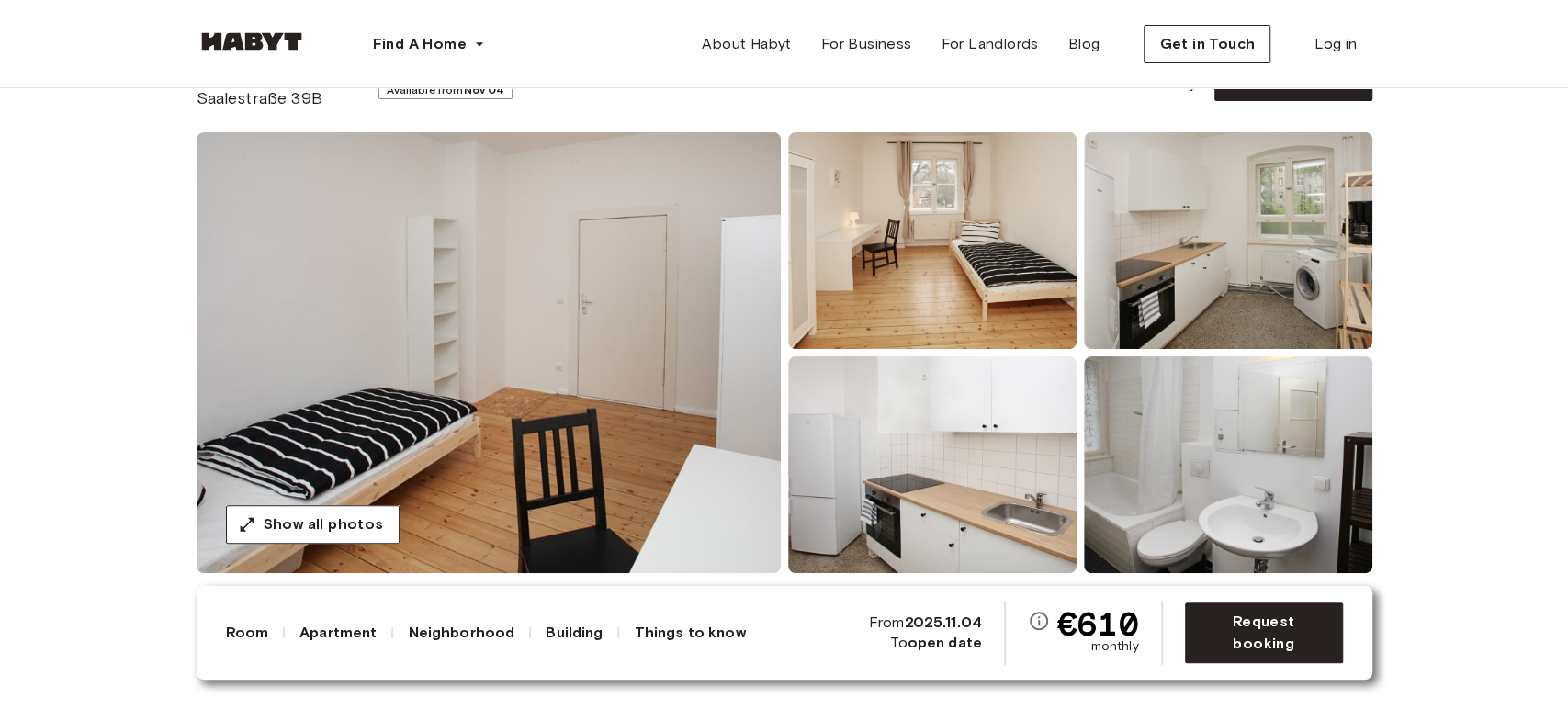scroll, scrollTop: 102, scrollLeft: 0, axis: vertical 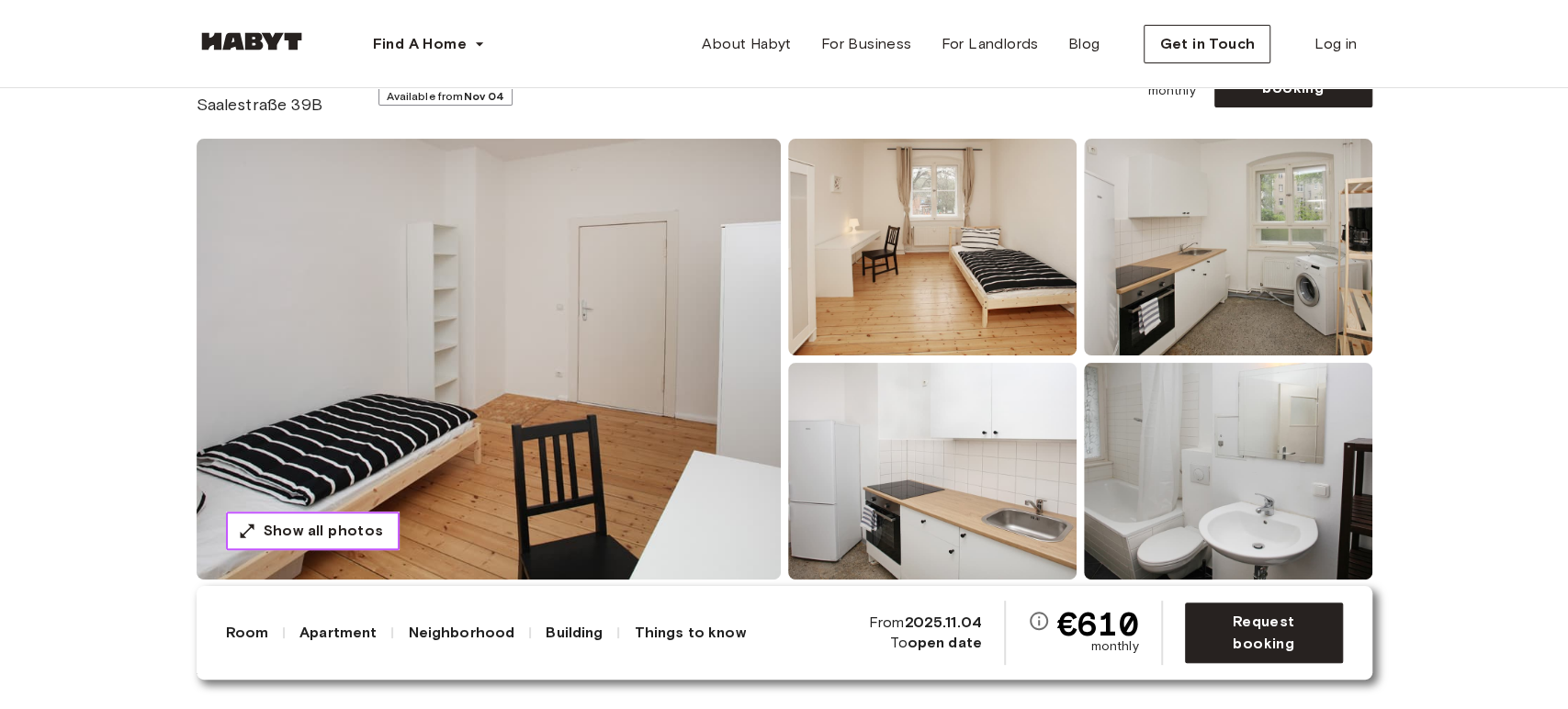 click on "Show all photos" at bounding box center [312, 531] 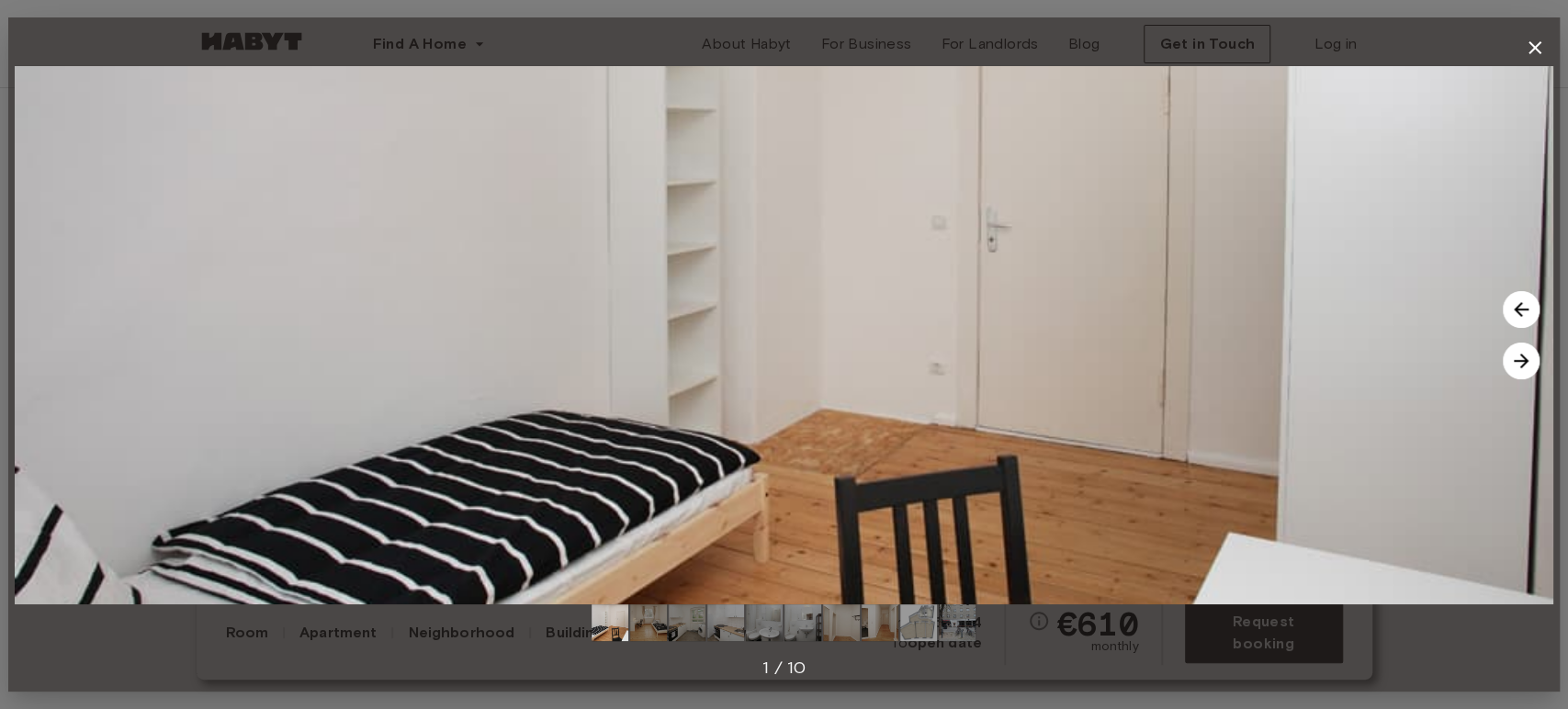 click at bounding box center (880, 623) 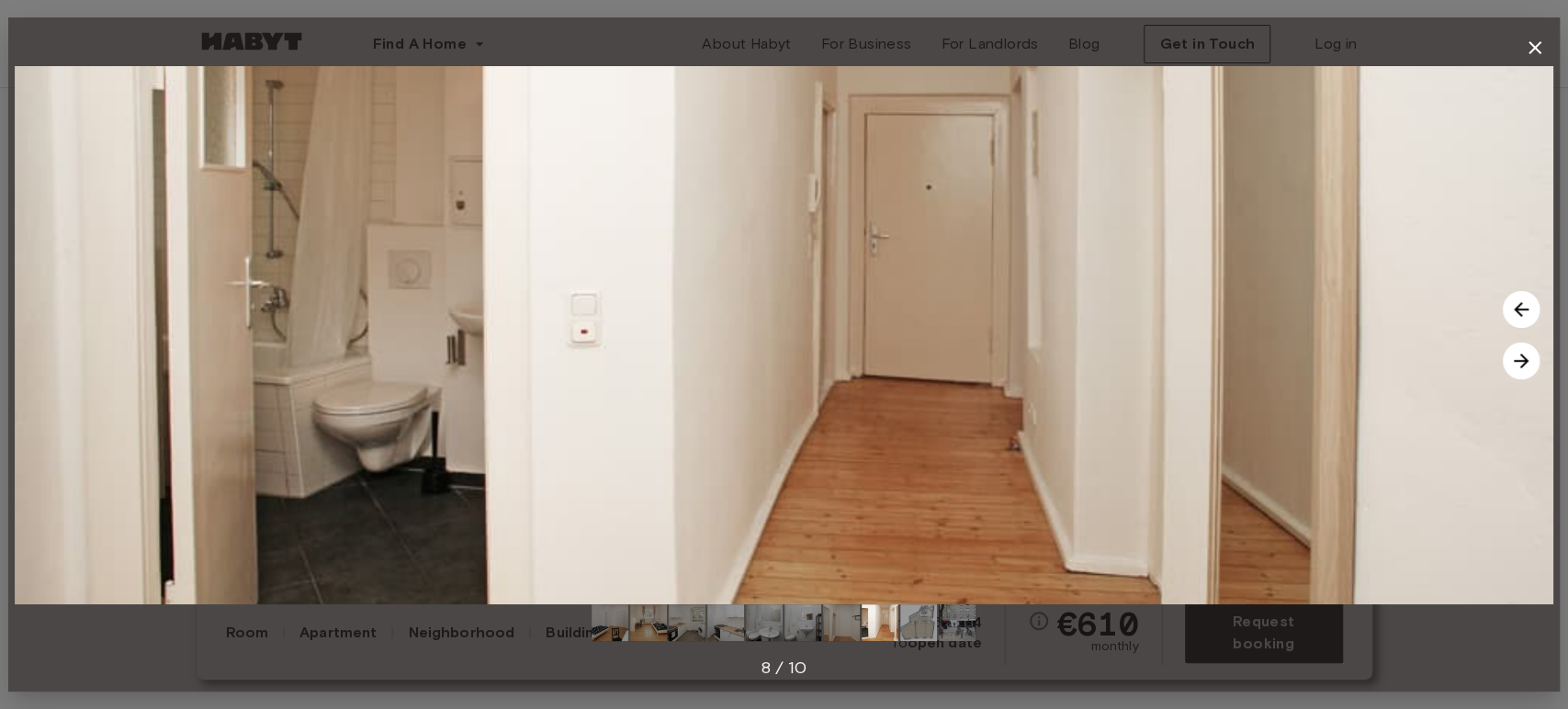 click at bounding box center (841, 623) 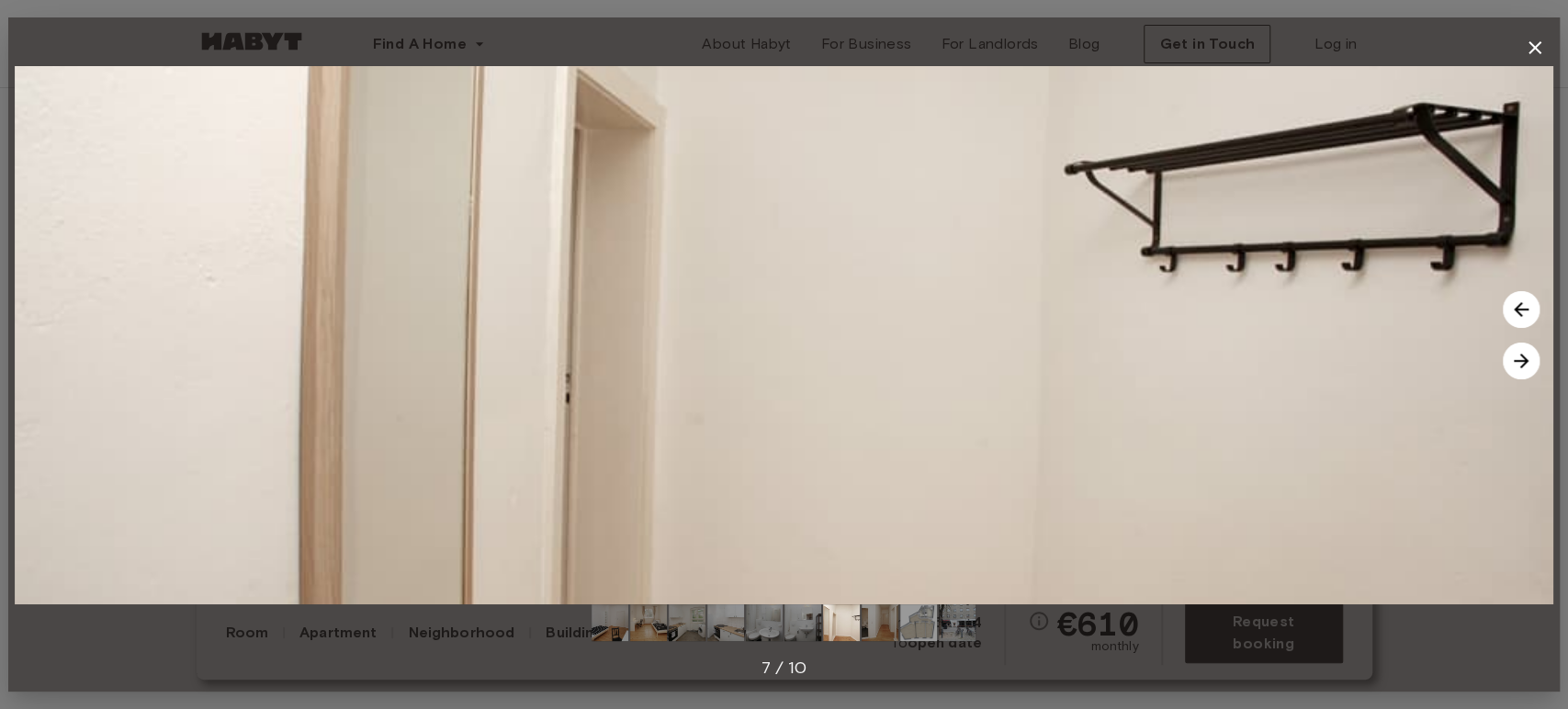 click at bounding box center [764, 623] 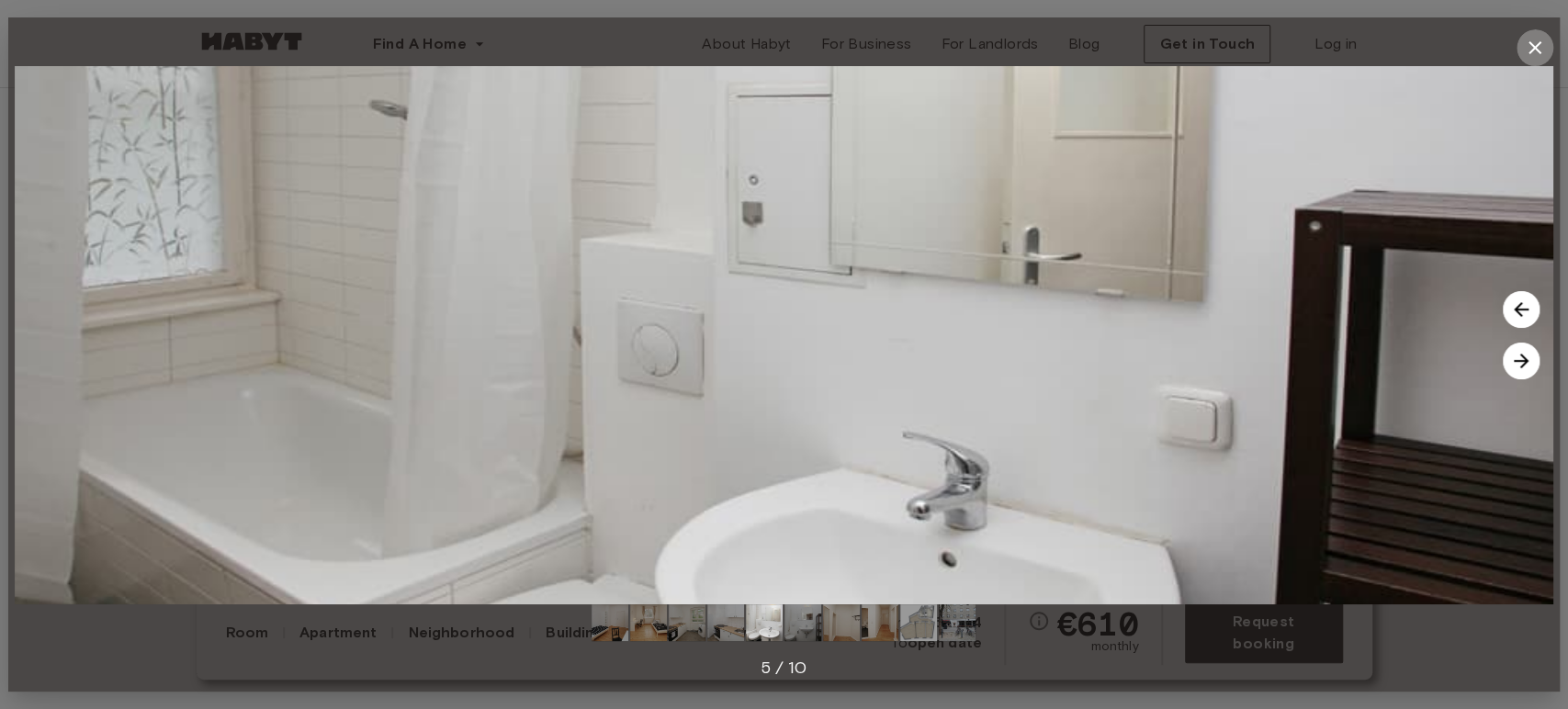 click at bounding box center (1535, 48) 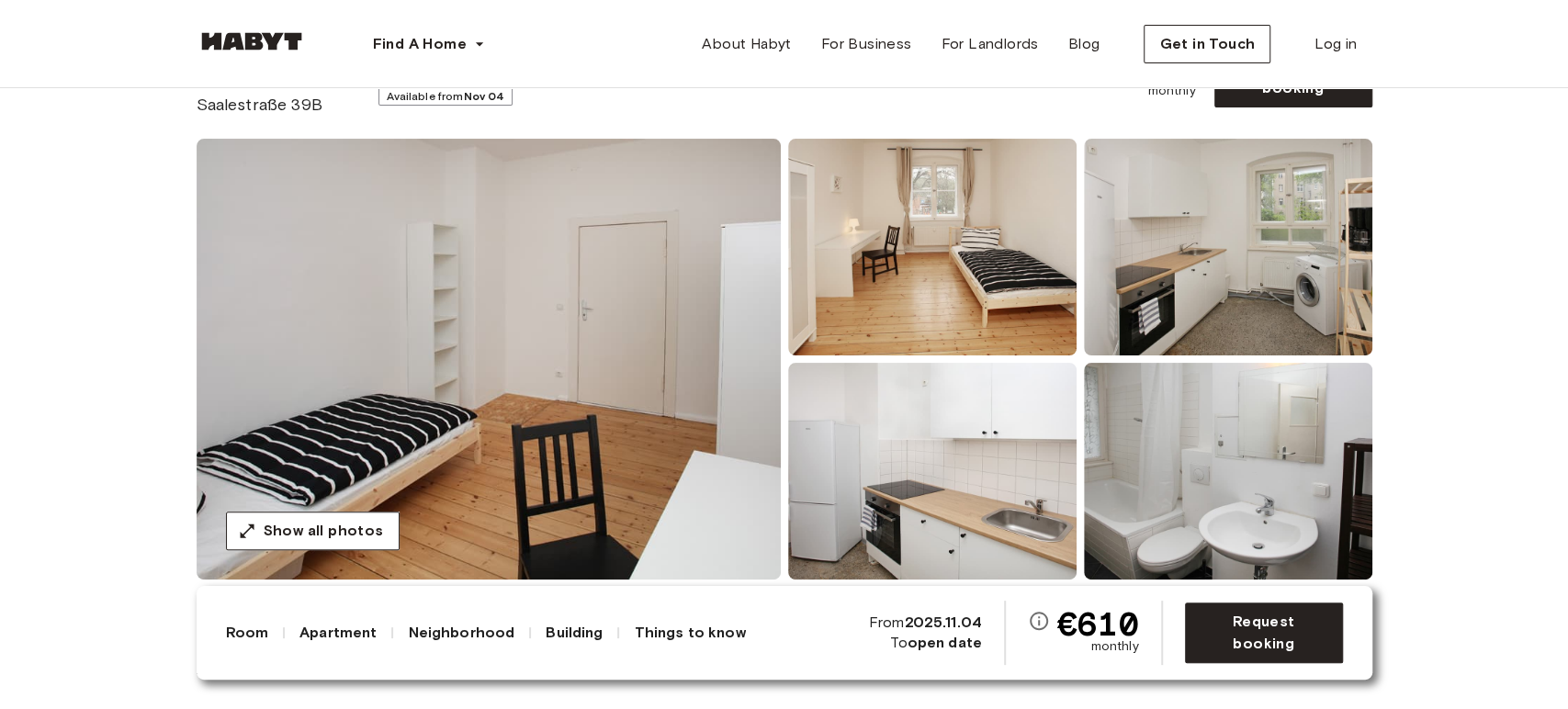 drag, startPoint x: 1095, startPoint y: 235, endPoint x: 1057, endPoint y: 259, distance: 44.94441 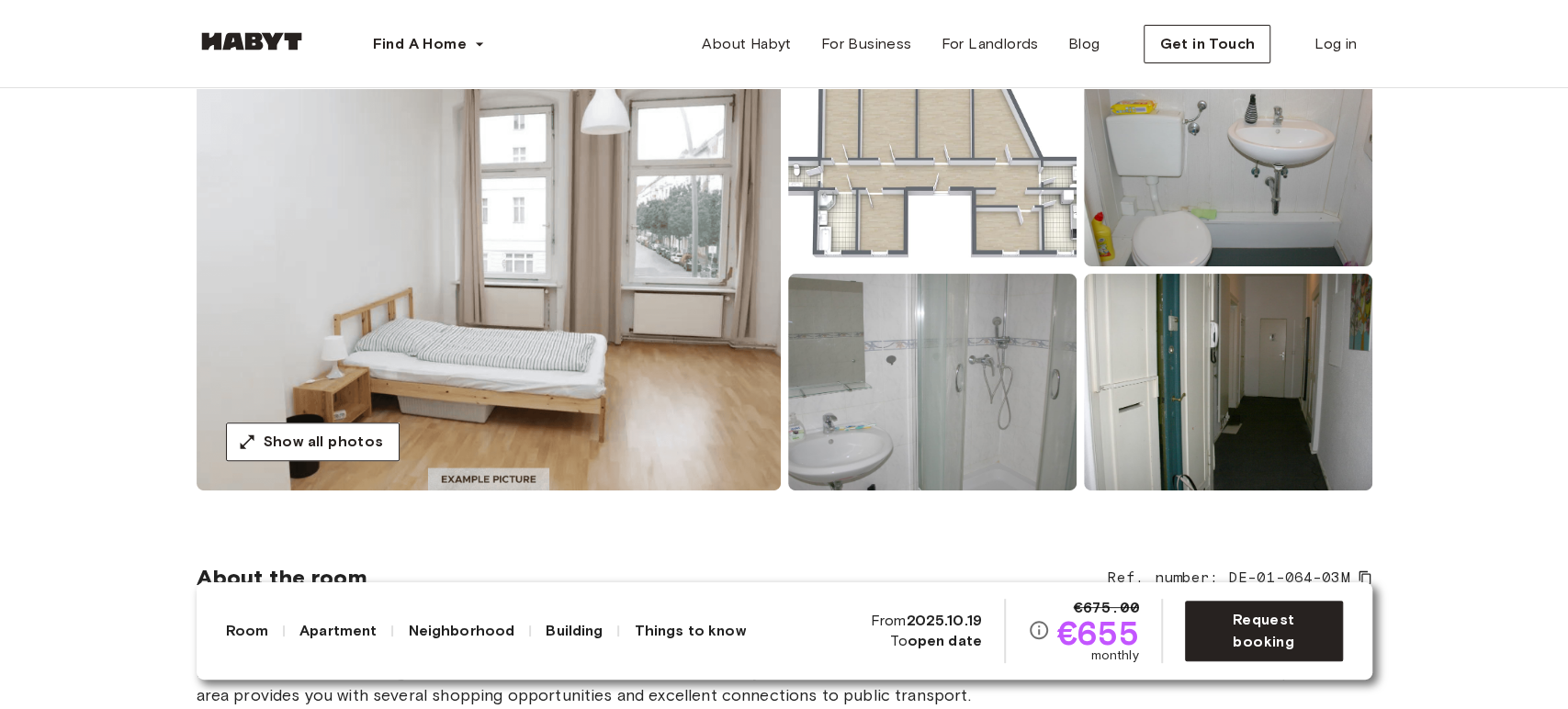 scroll, scrollTop: 102, scrollLeft: 0, axis: vertical 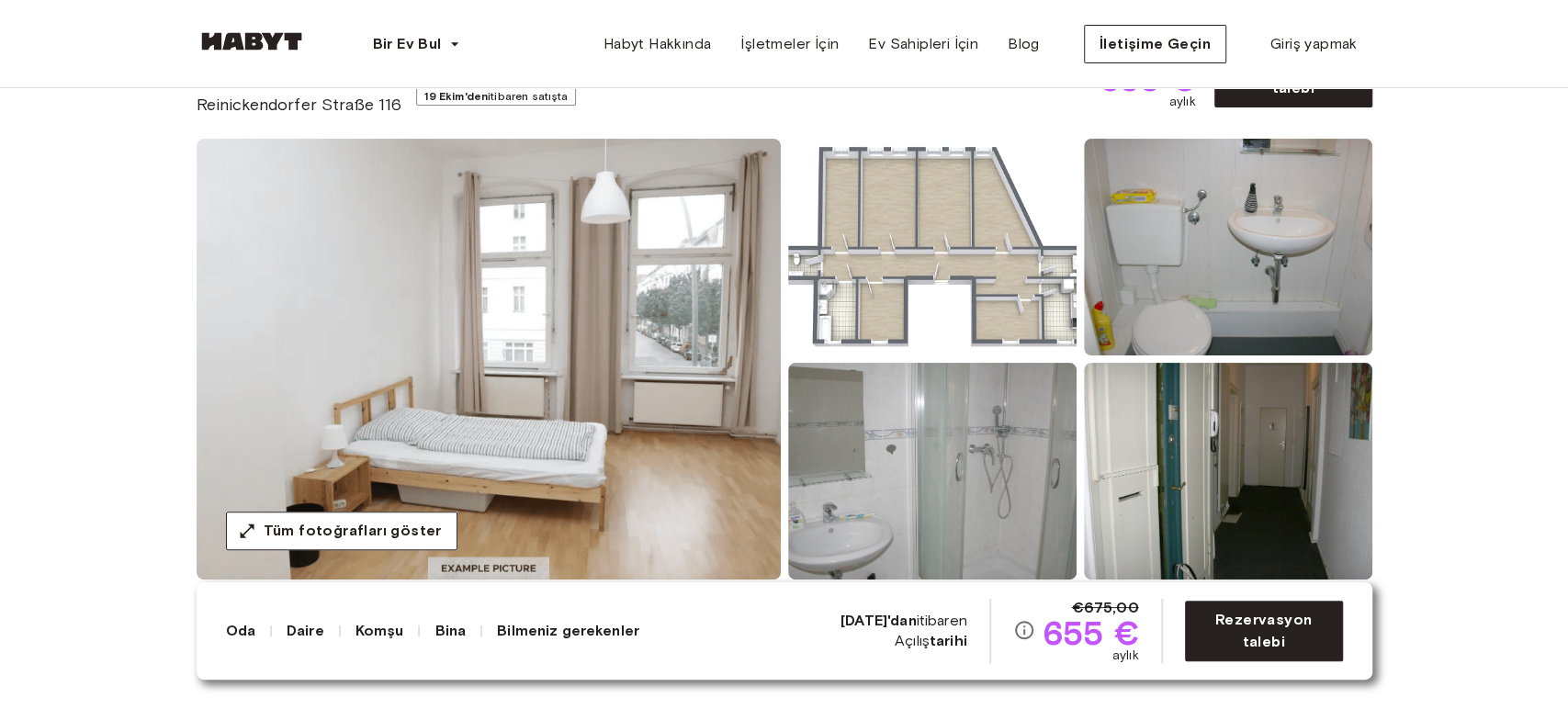 click at bounding box center [489, 359] 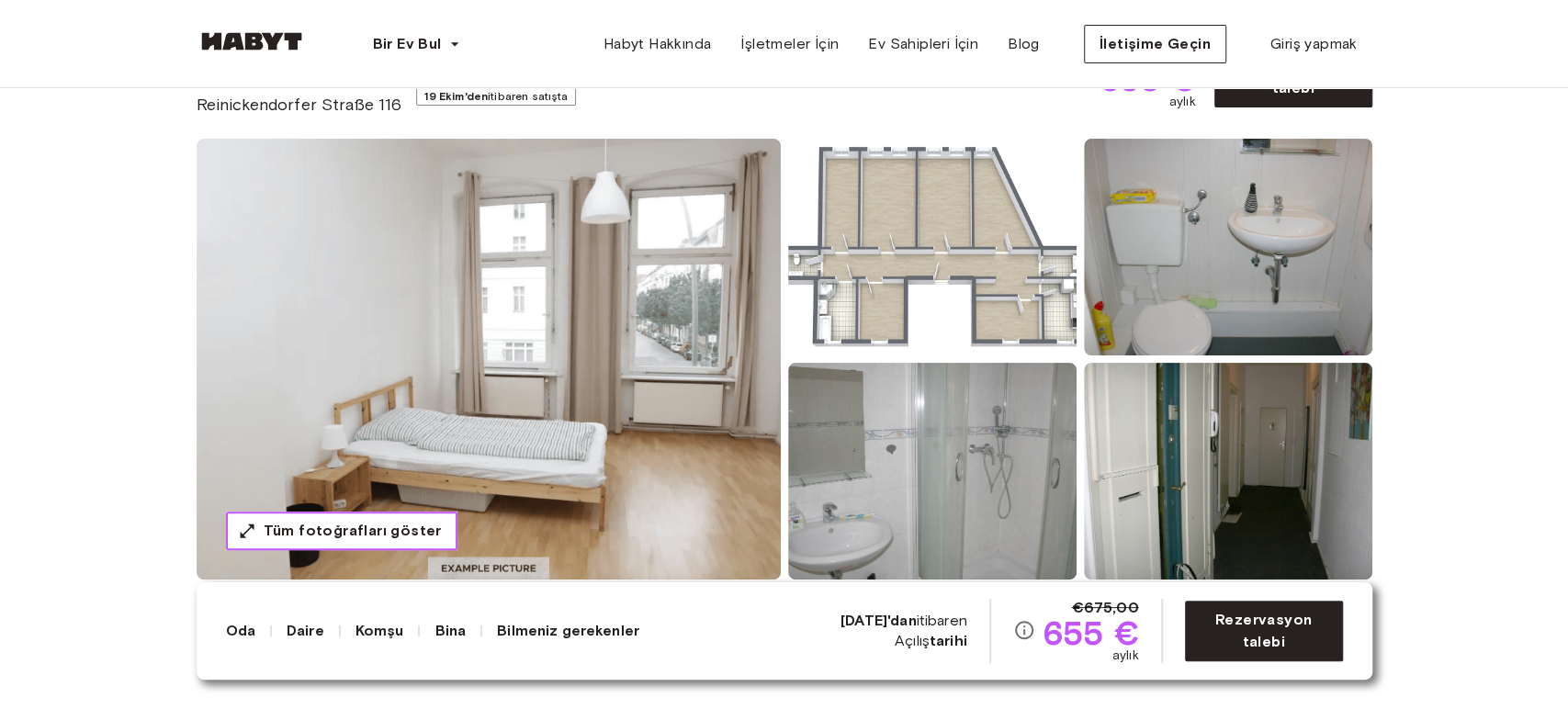 click on "Tüm fotoğrafları göster" at bounding box center [353, 530] 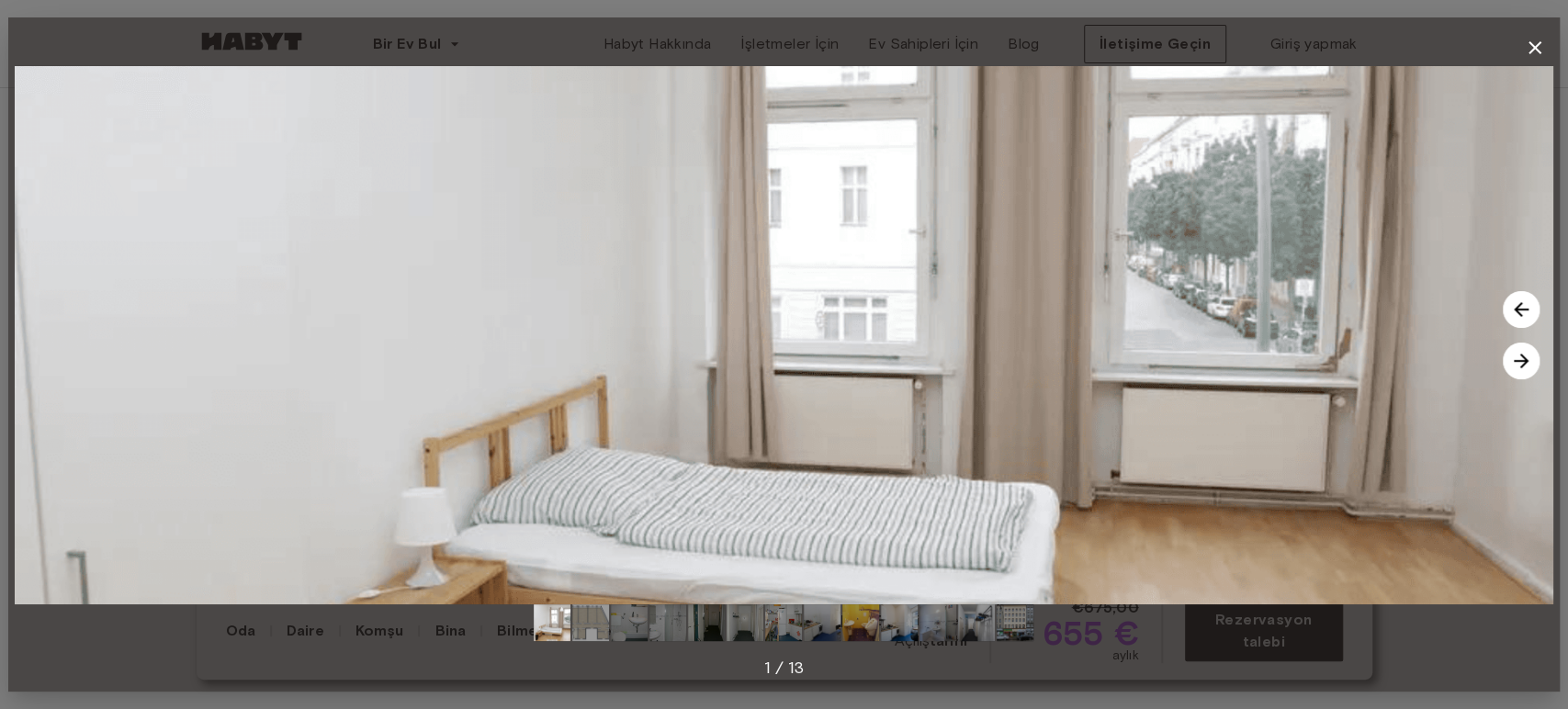 click at bounding box center (1521, 361) 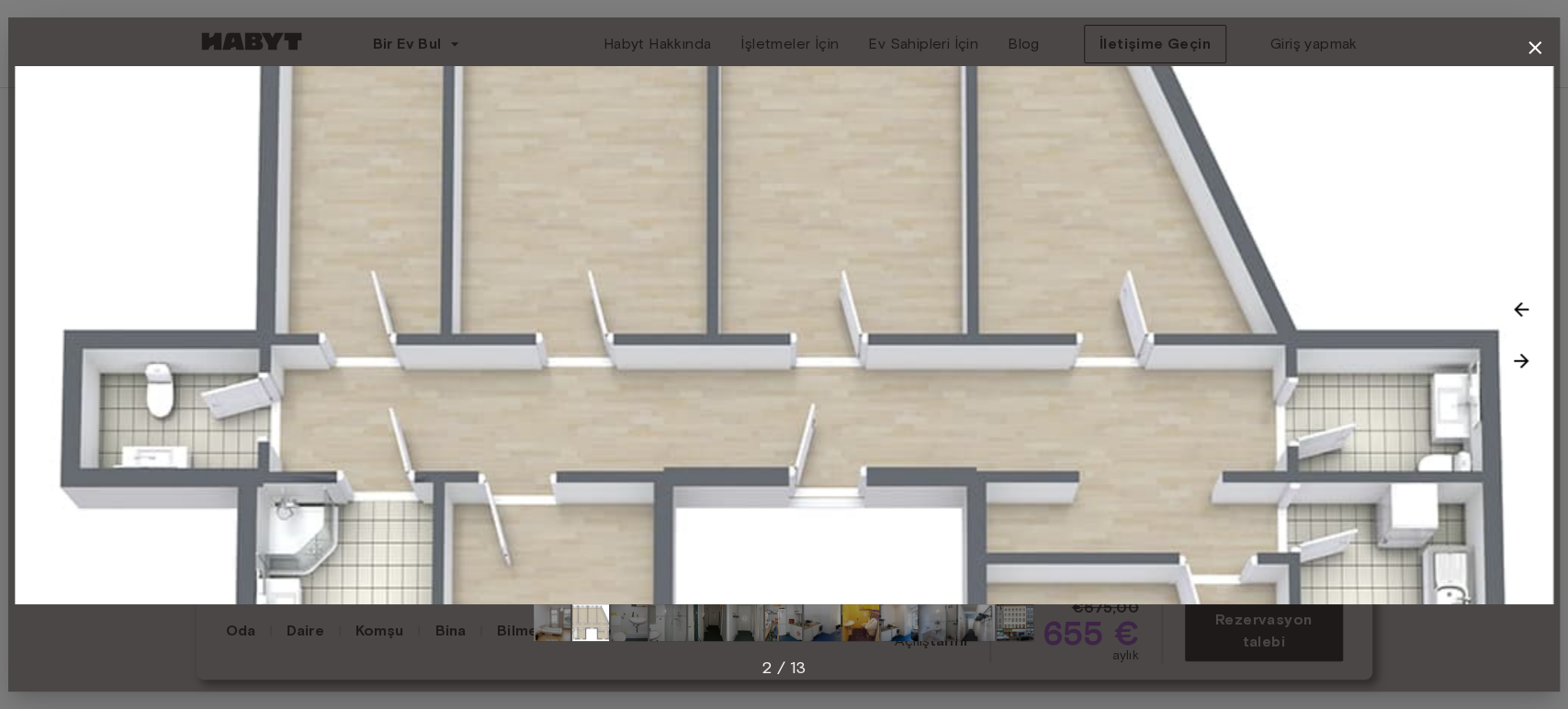 click at bounding box center [1521, 361] 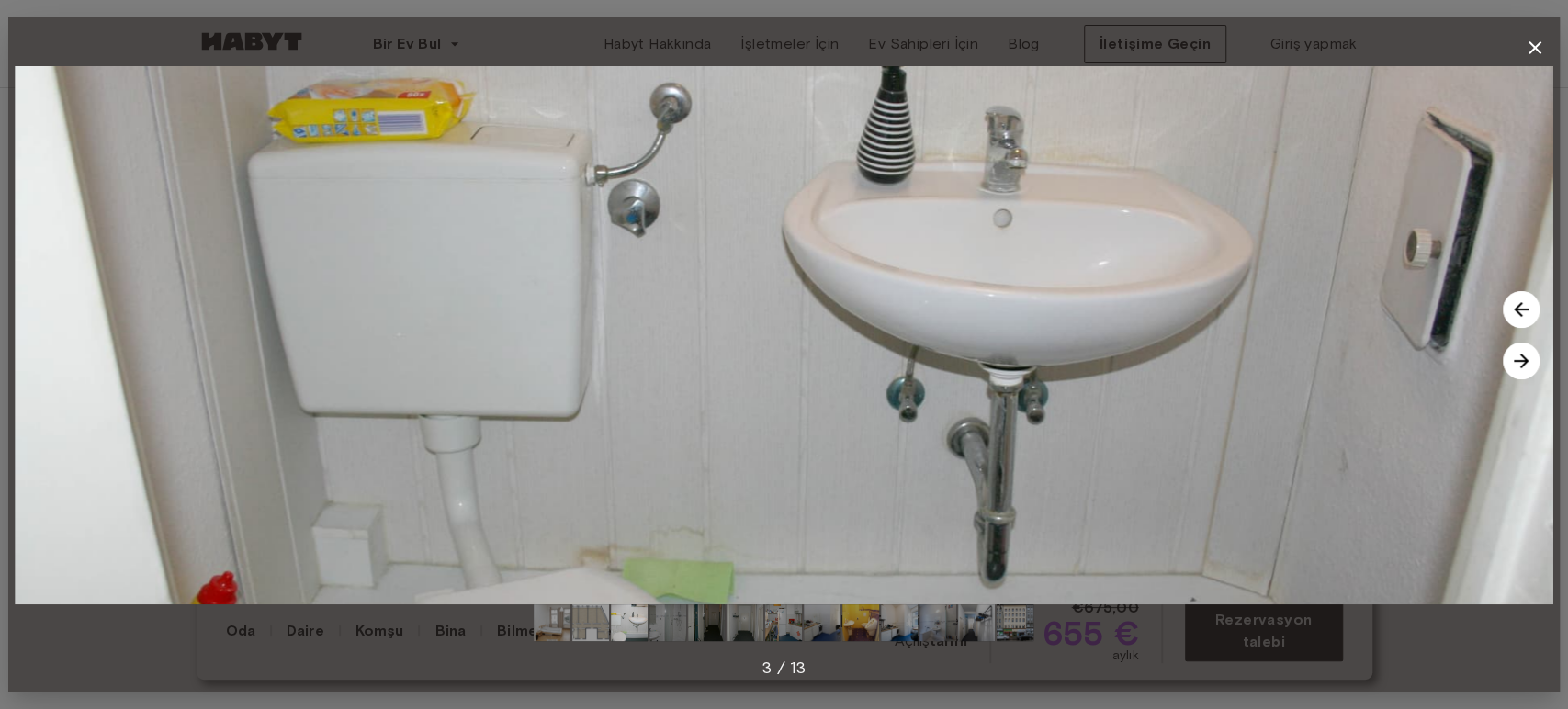 click at bounding box center [1521, 361] 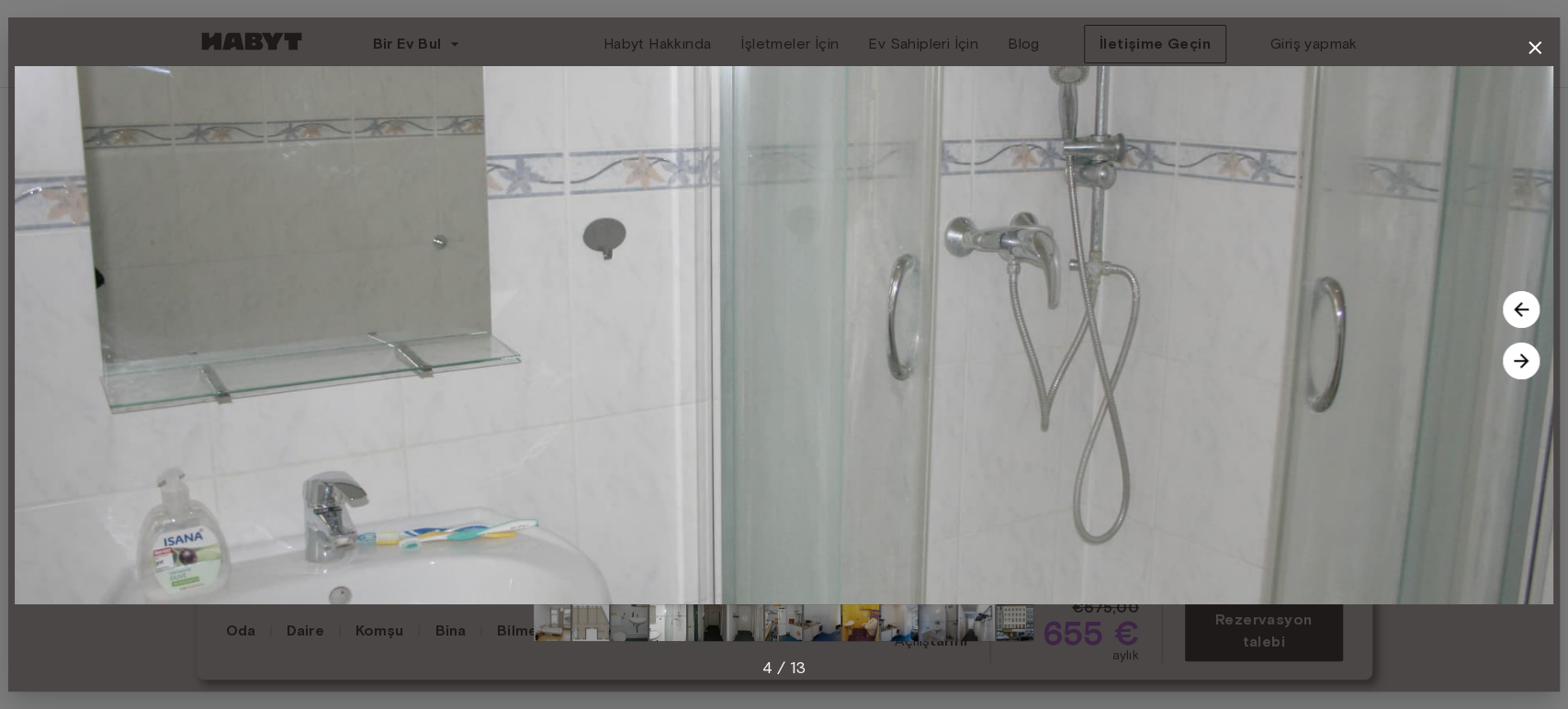 click at bounding box center [1521, 361] 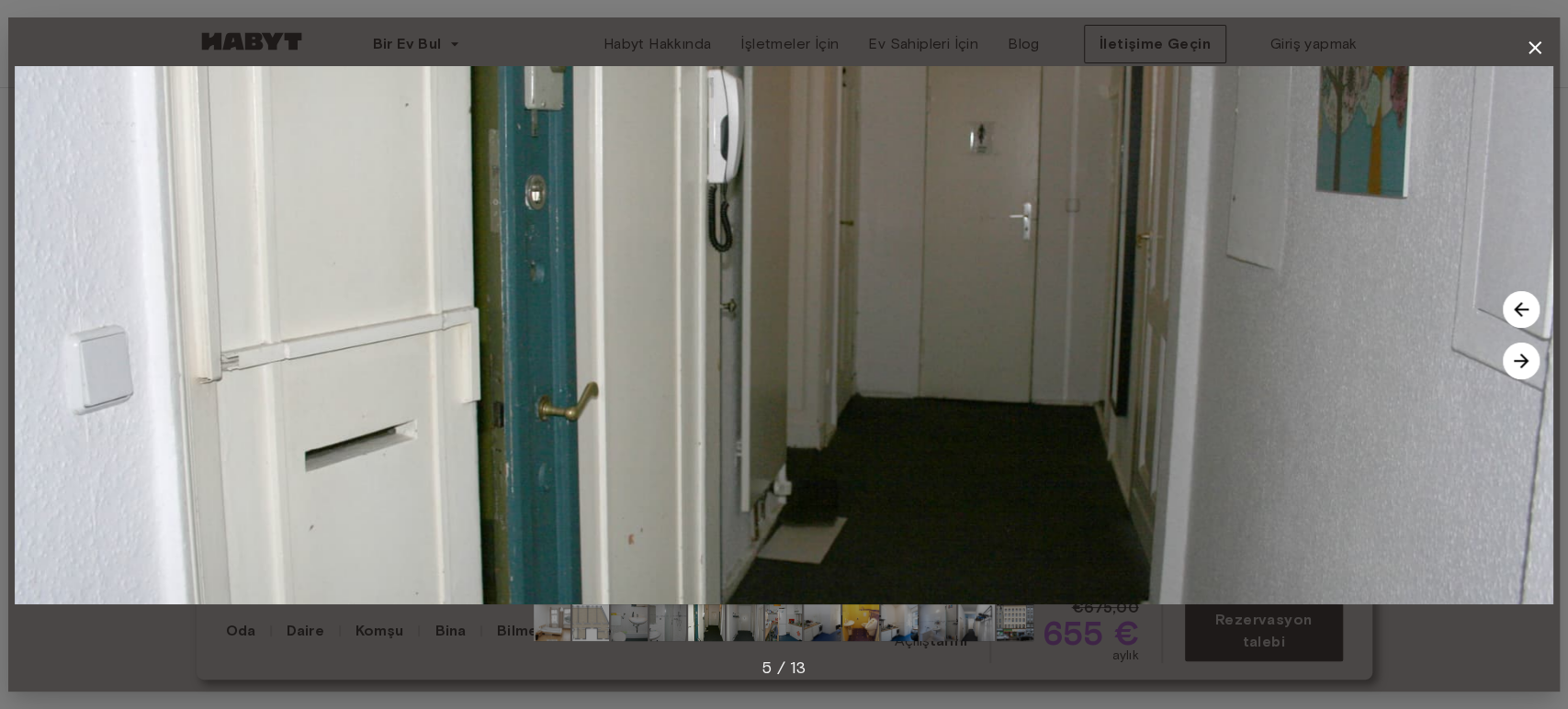 click at bounding box center (1521, 361) 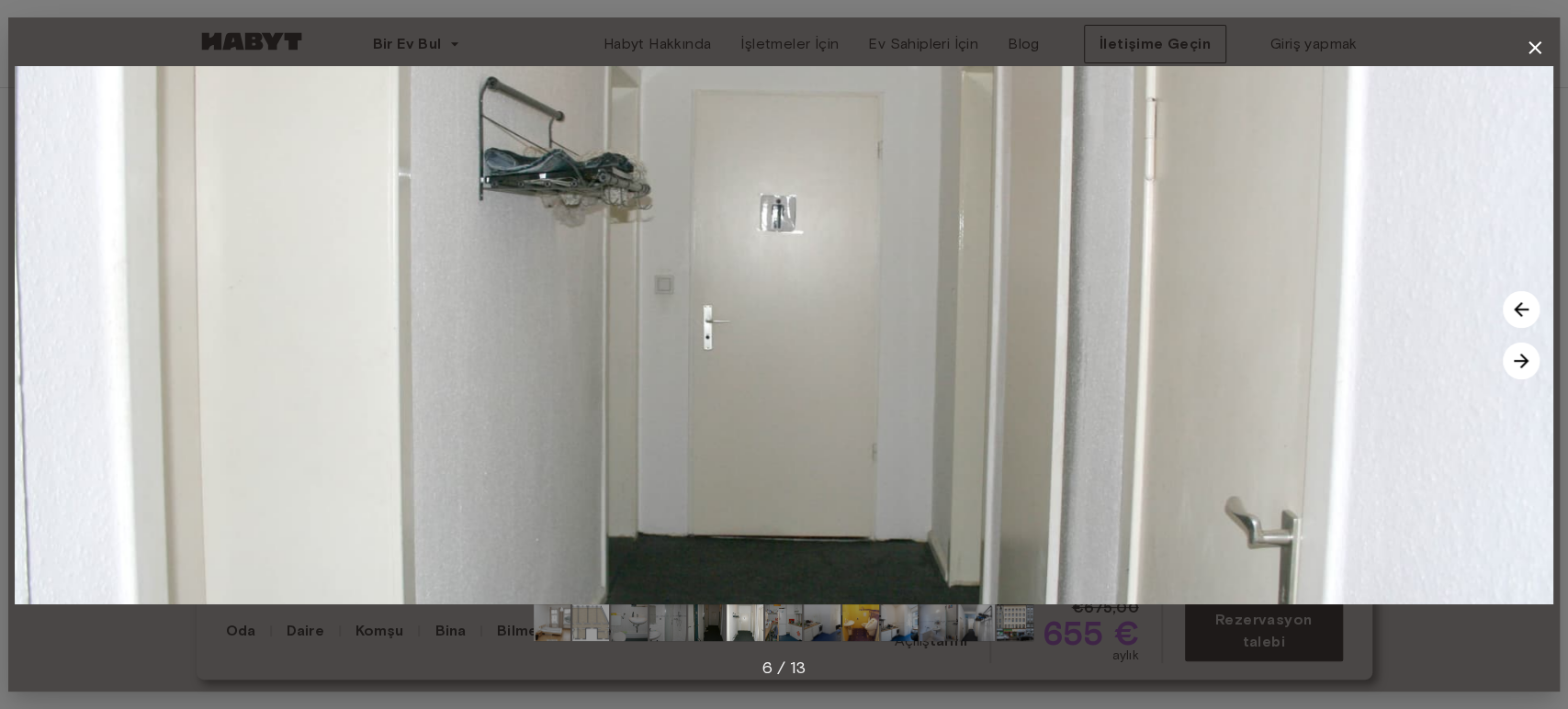 click at bounding box center (1521, 361) 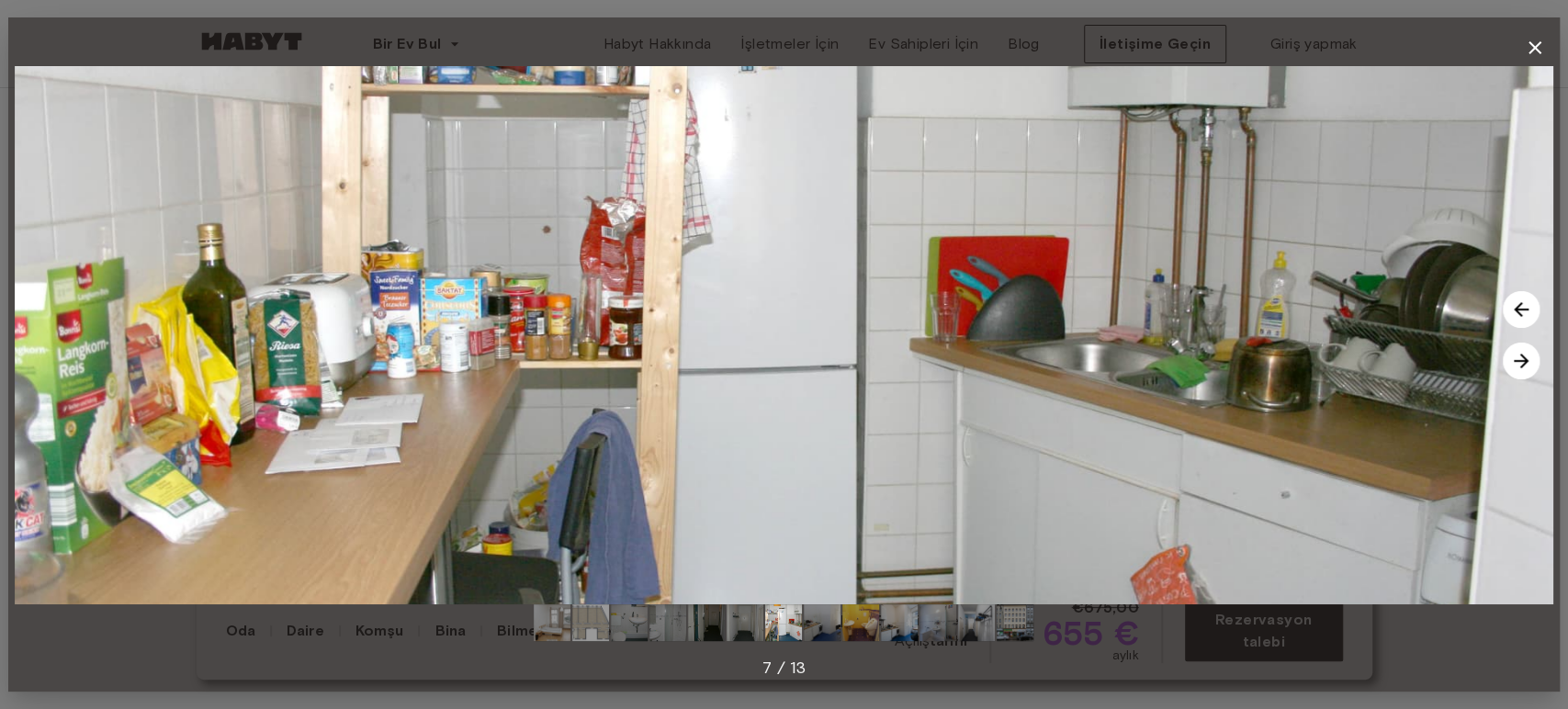 click at bounding box center (1521, 361) 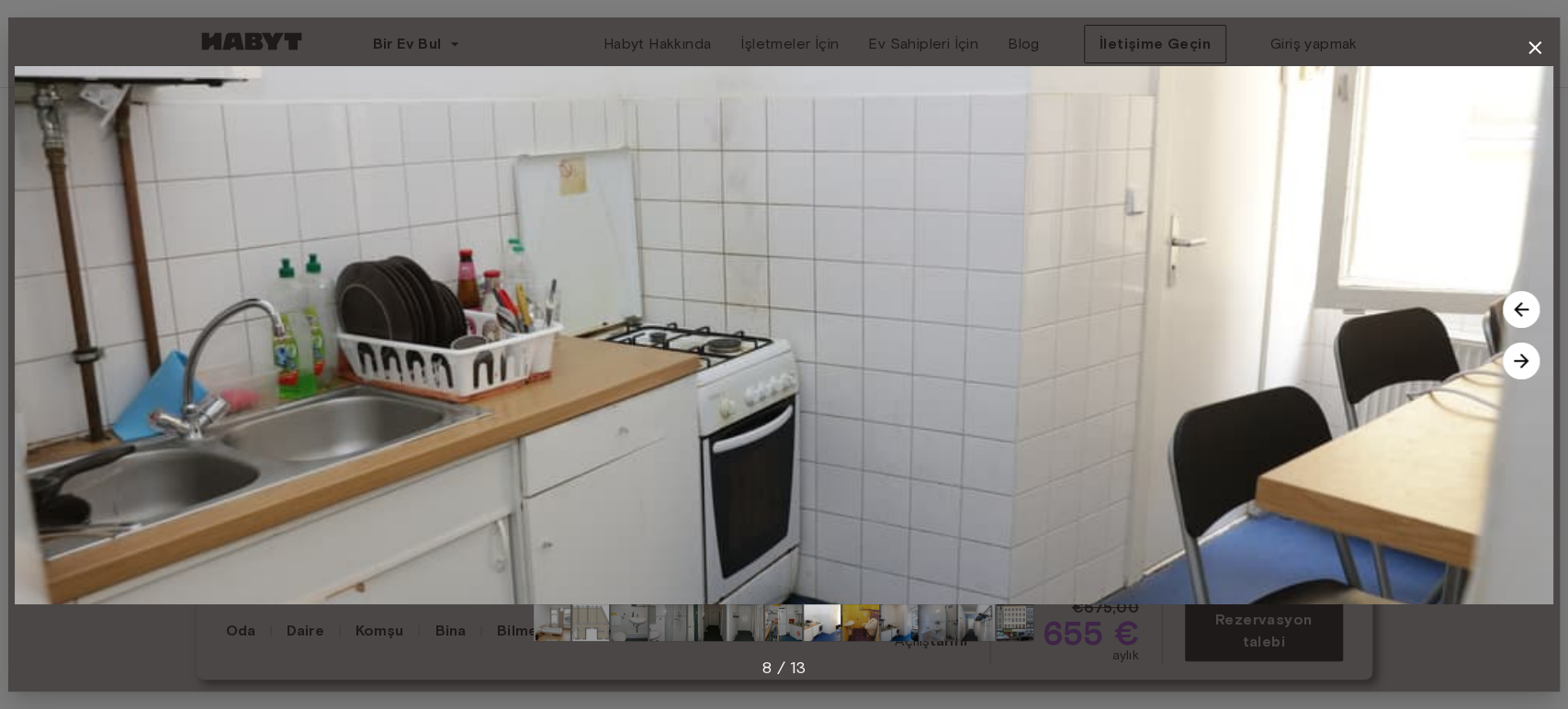 click at bounding box center [1521, 361] 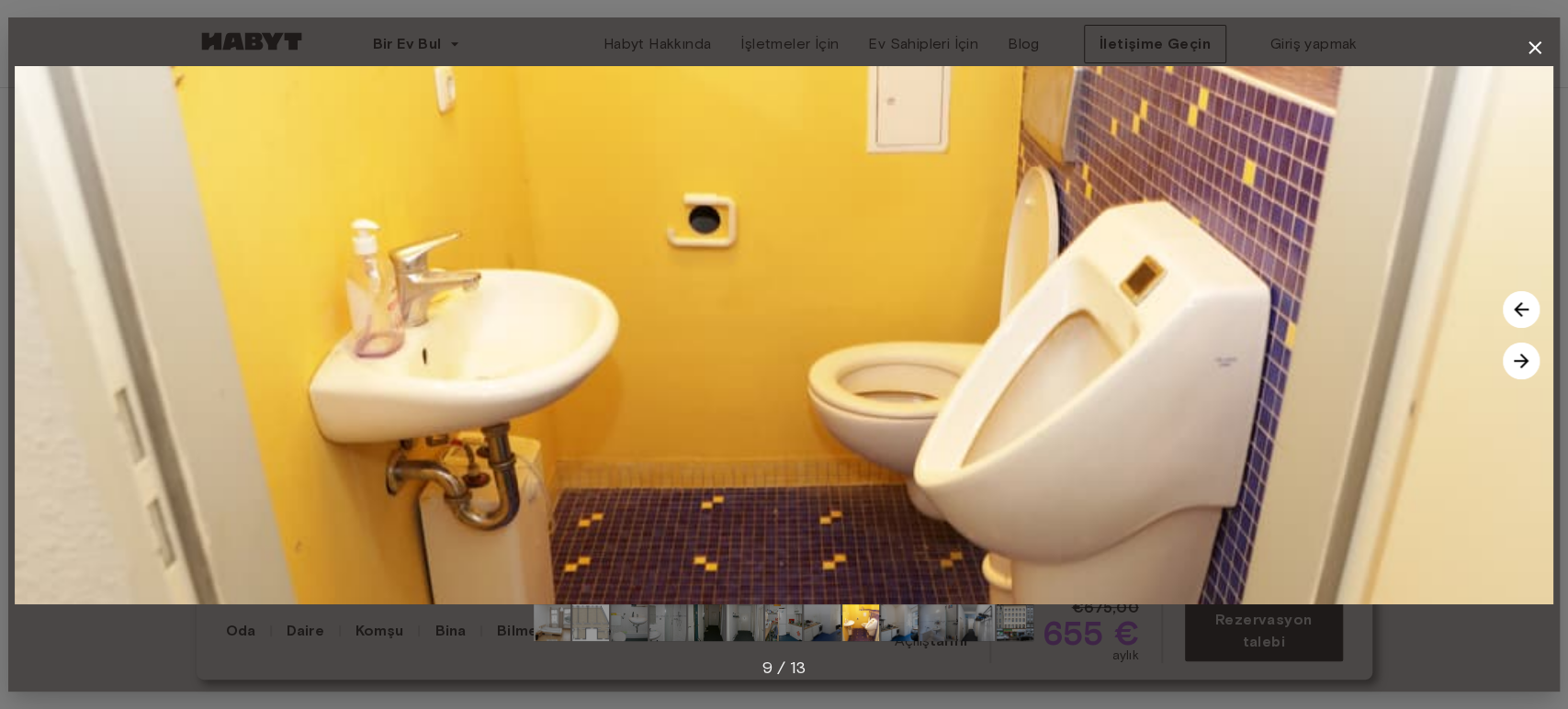 click at bounding box center (1521, 361) 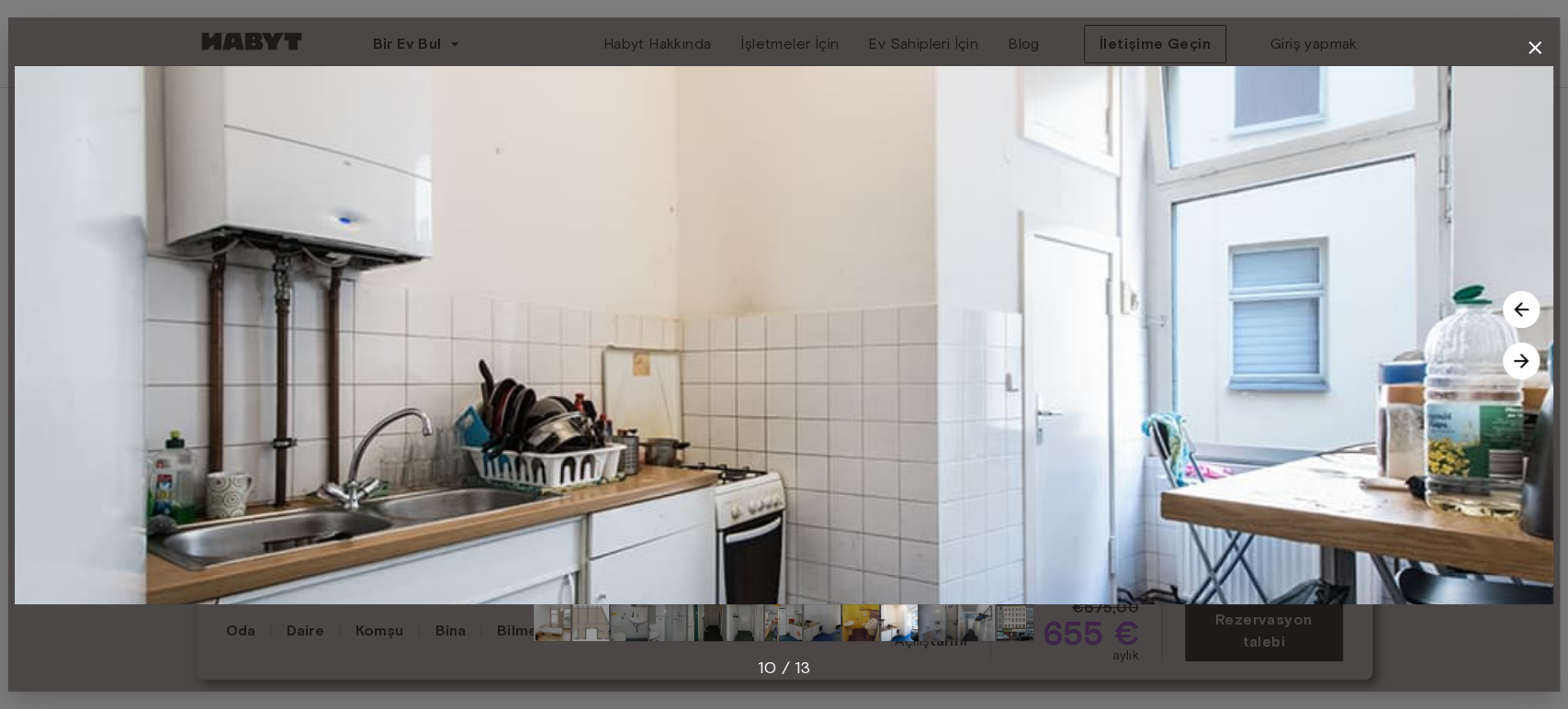 click at bounding box center [1521, 361] 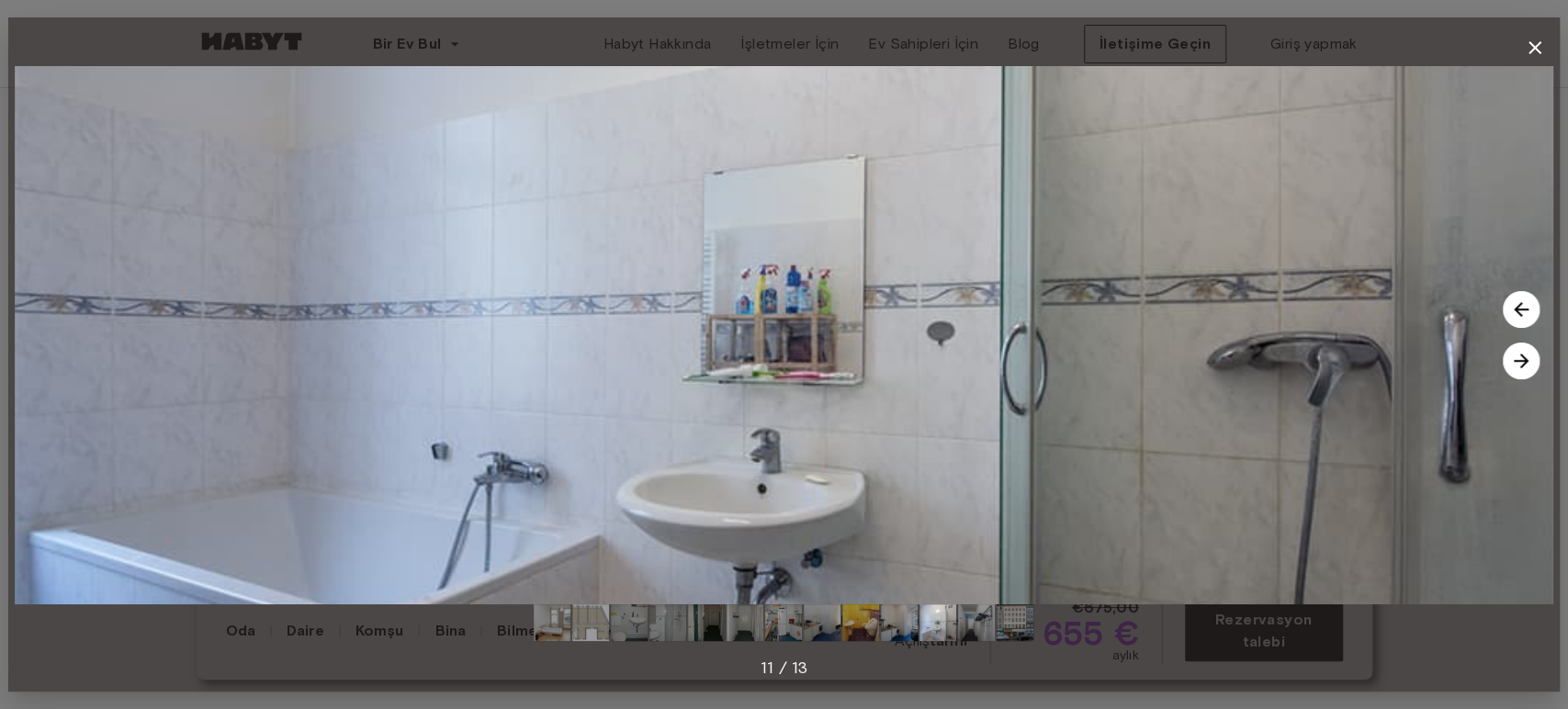 click at bounding box center [1521, 361] 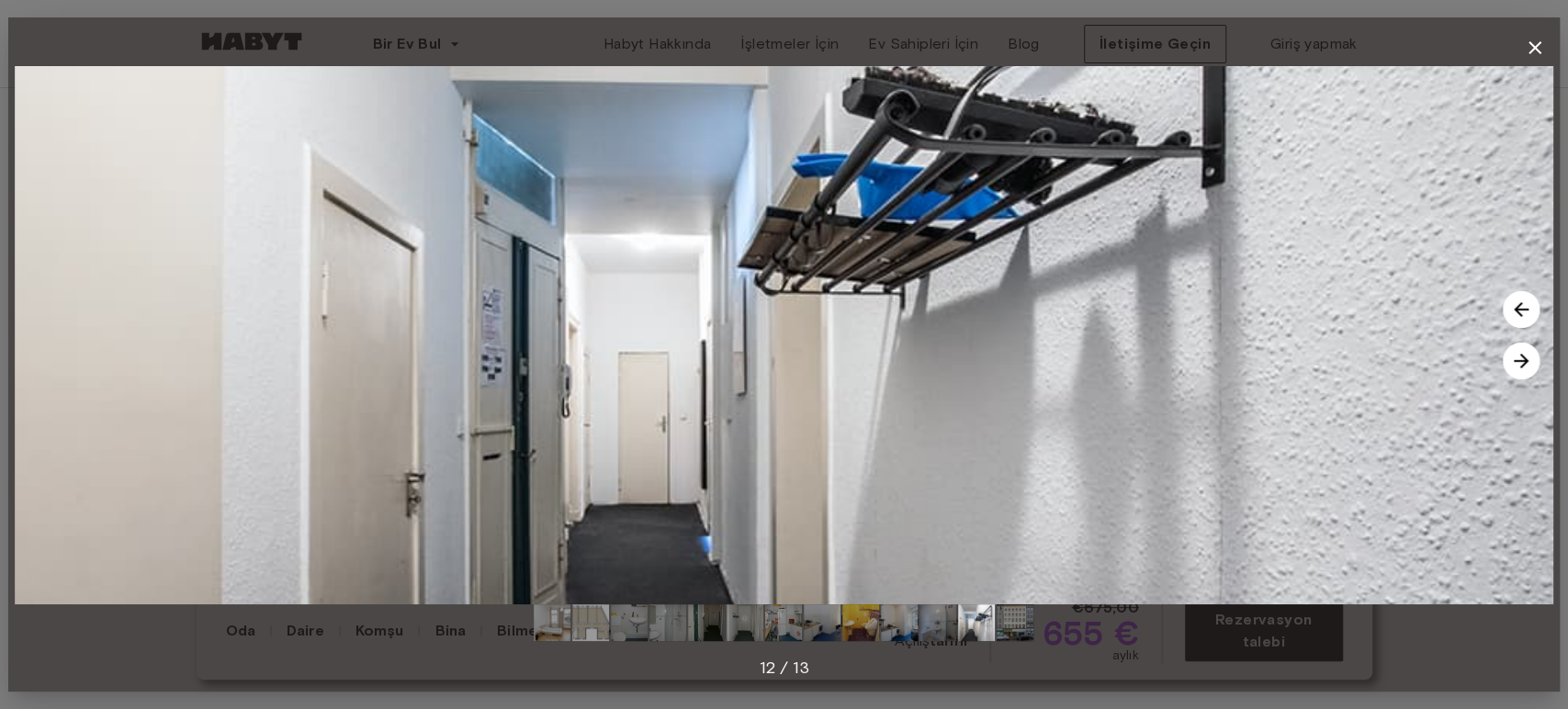 click at bounding box center [1521, 361] 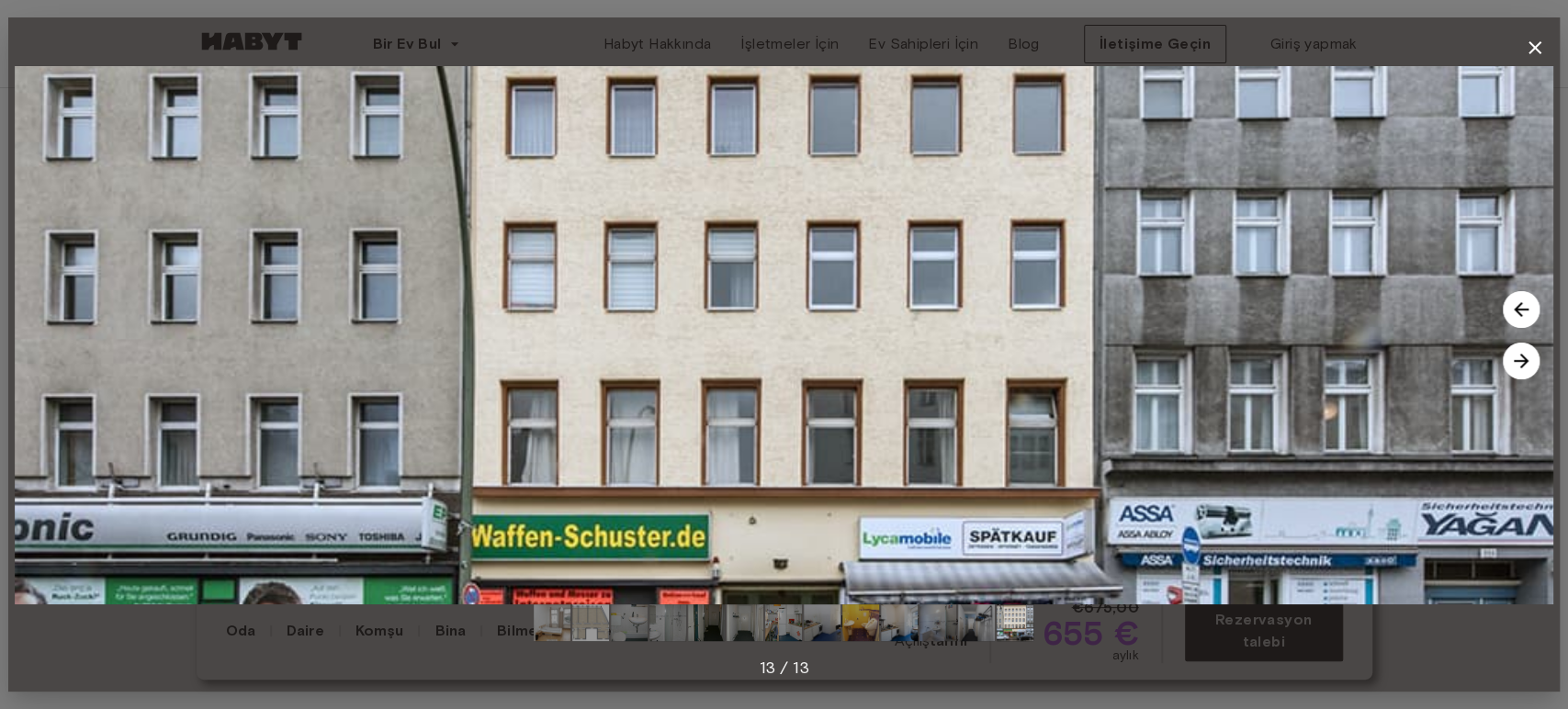 click at bounding box center (1521, 361) 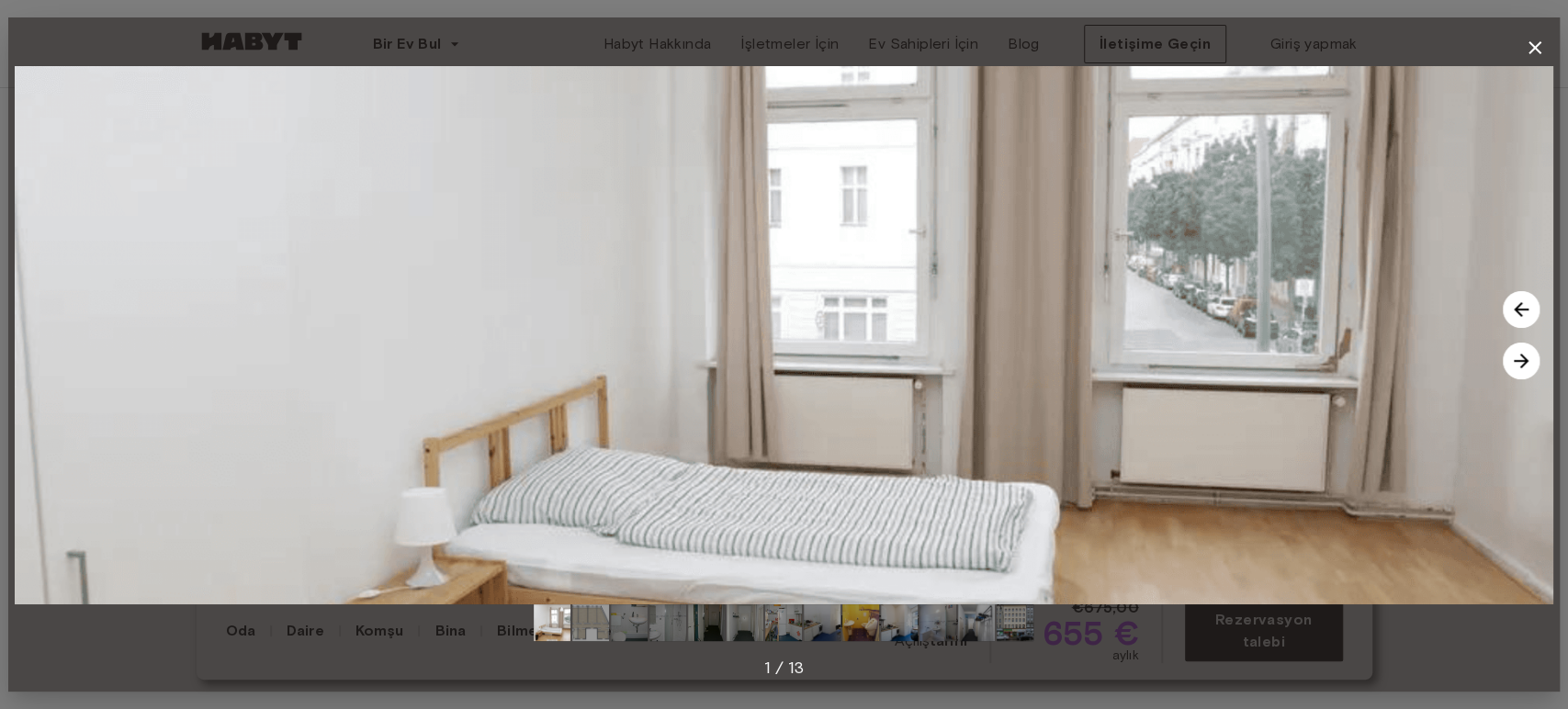 click 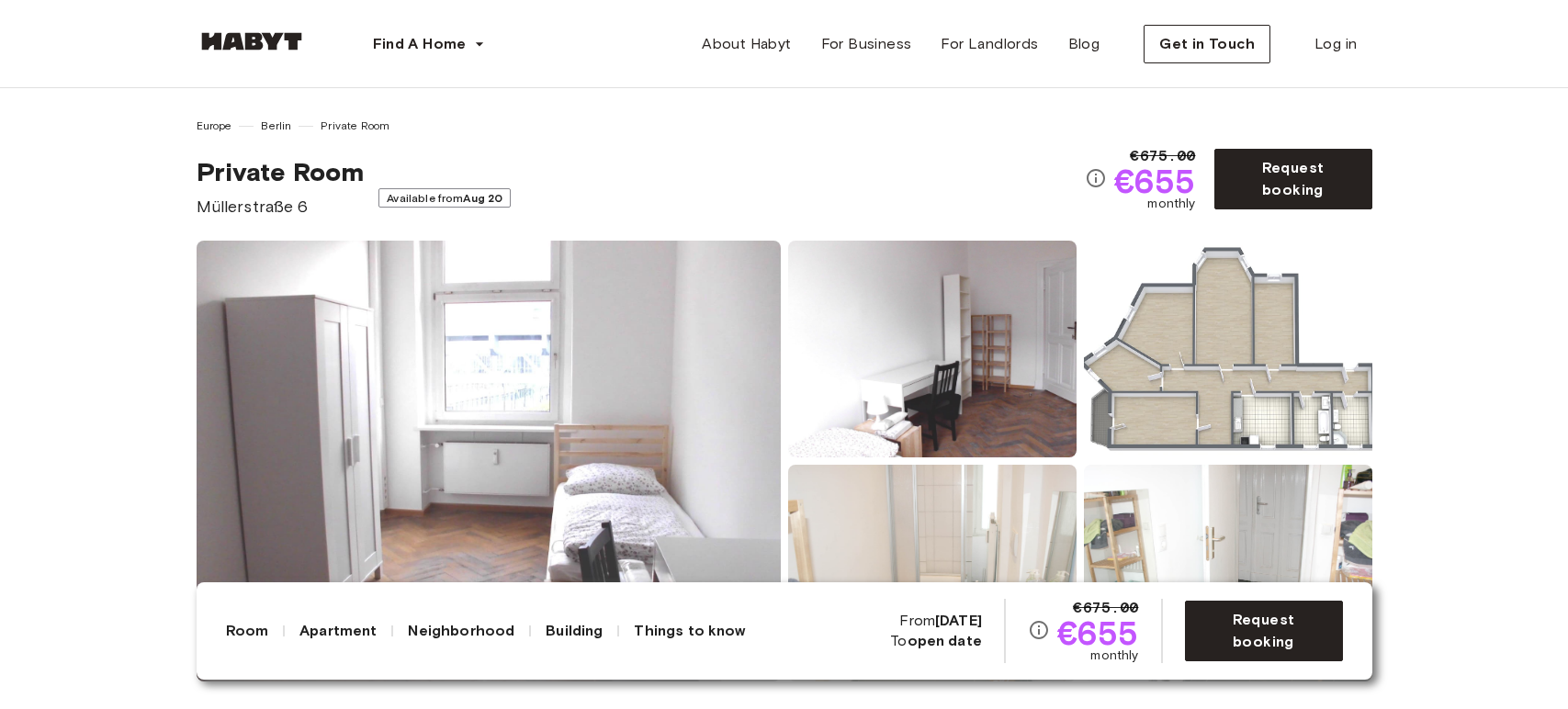 scroll, scrollTop: 0, scrollLeft: 0, axis: both 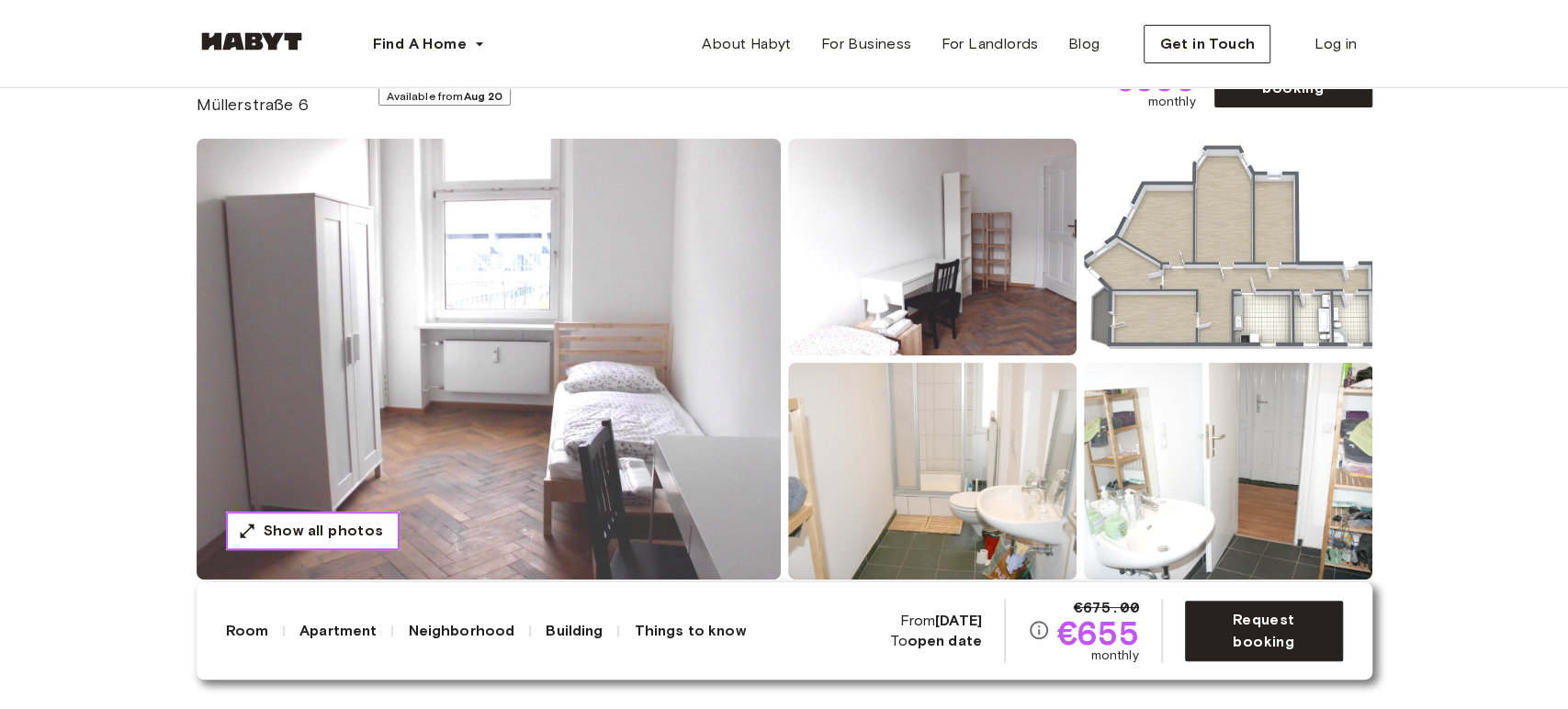 click on "Show all photos" at bounding box center (312, 531) 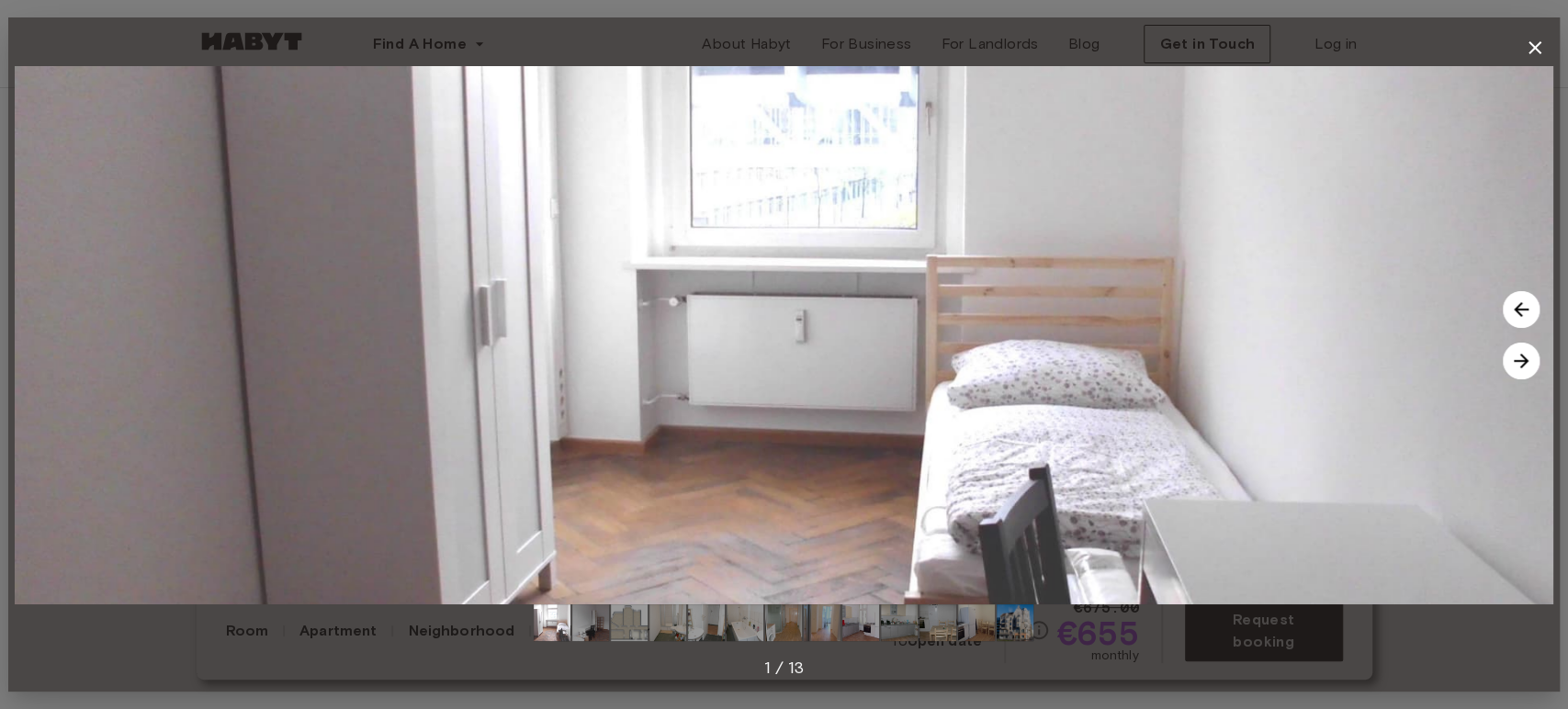 click at bounding box center [1521, 361] 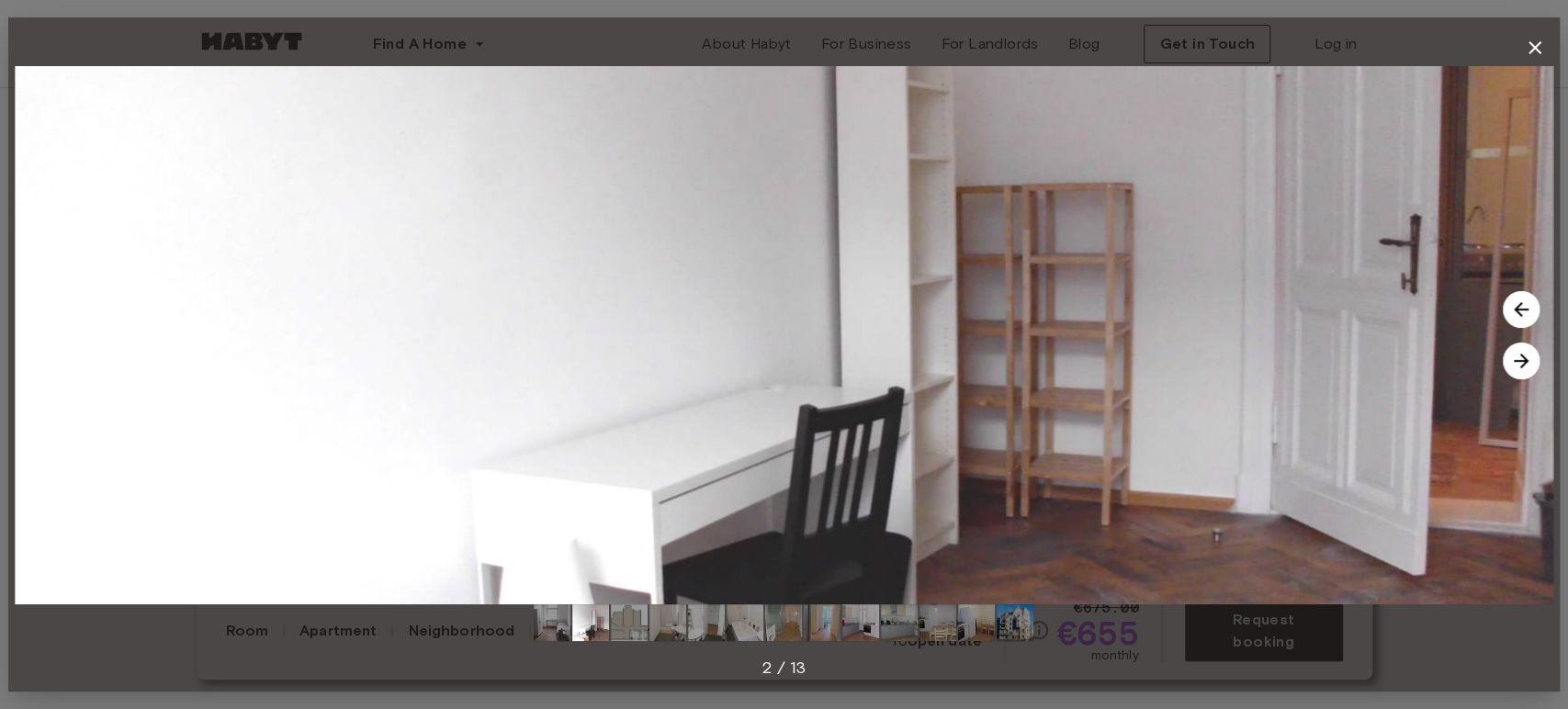 click at bounding box center [1521, 361] 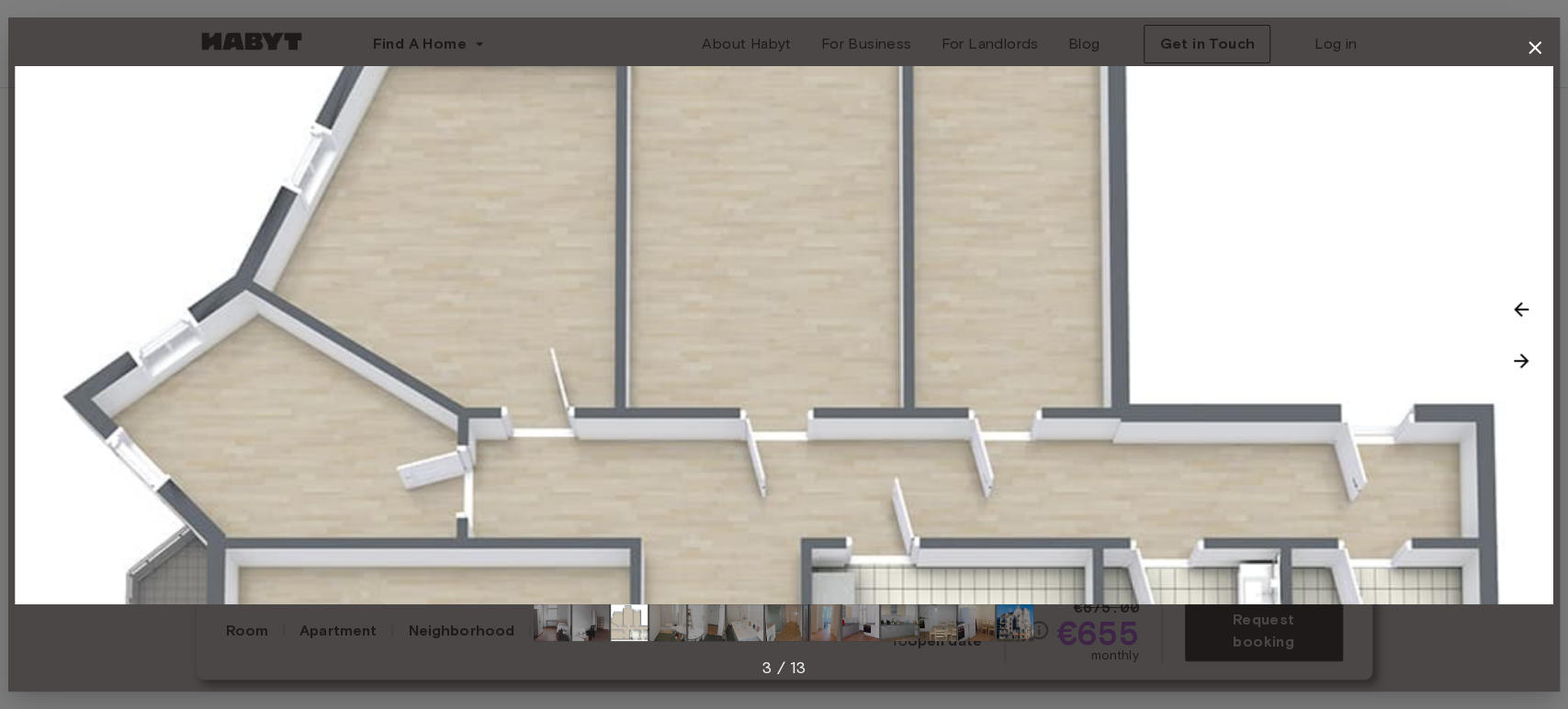 click at bounding box center (1521, 361) 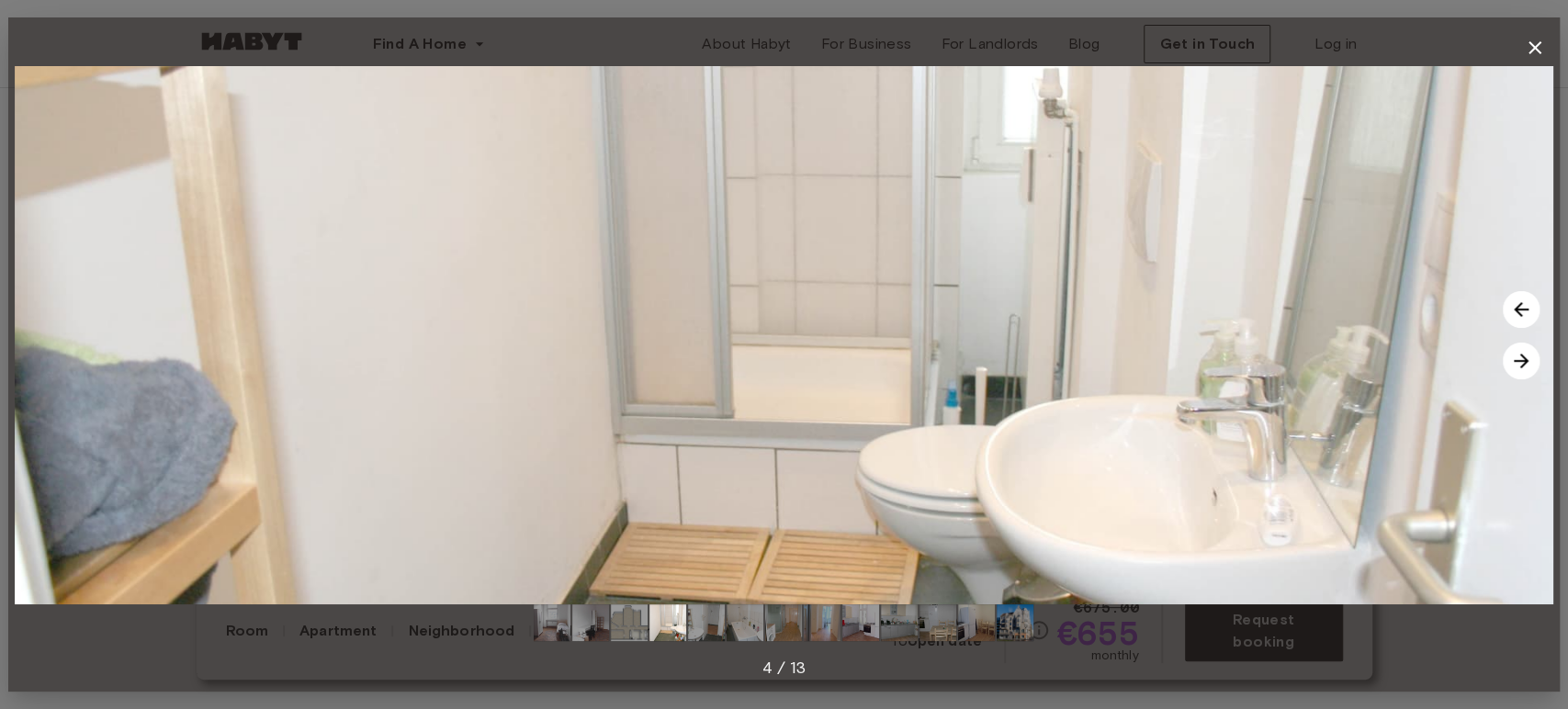 click at bounding box center [1521, 361] 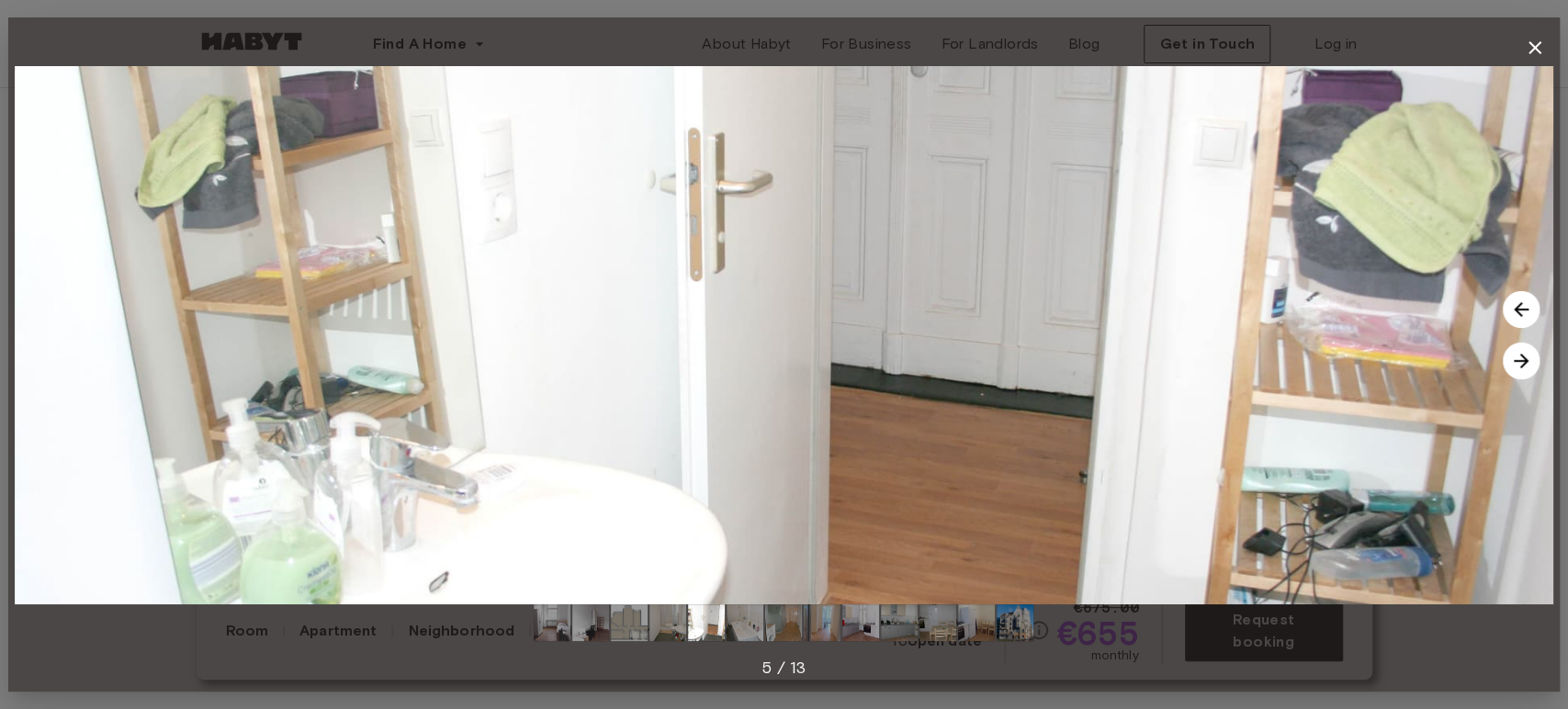 click at bounding box center [1521, 361] 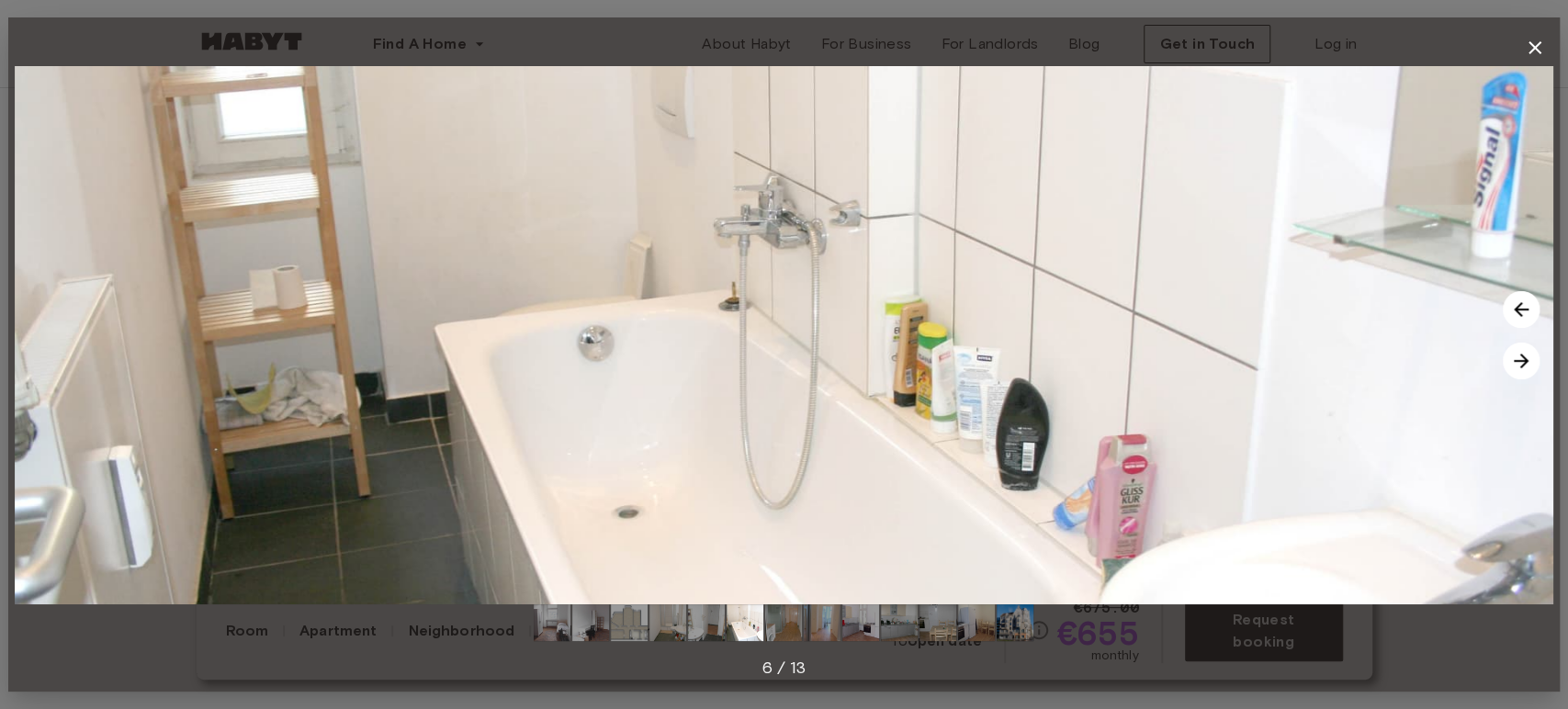 click at bounding box center (1521, 361) 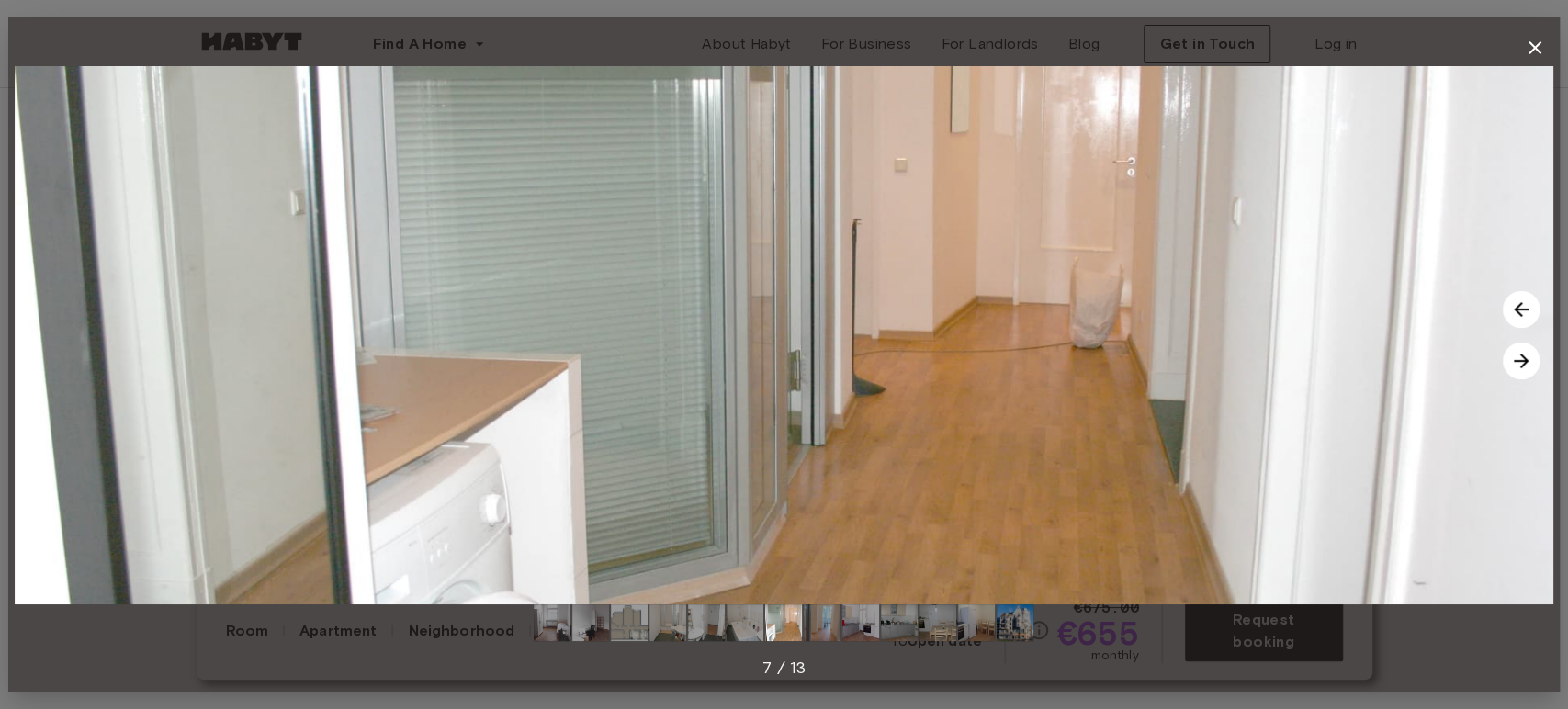click at bounding box center (1521, 361) 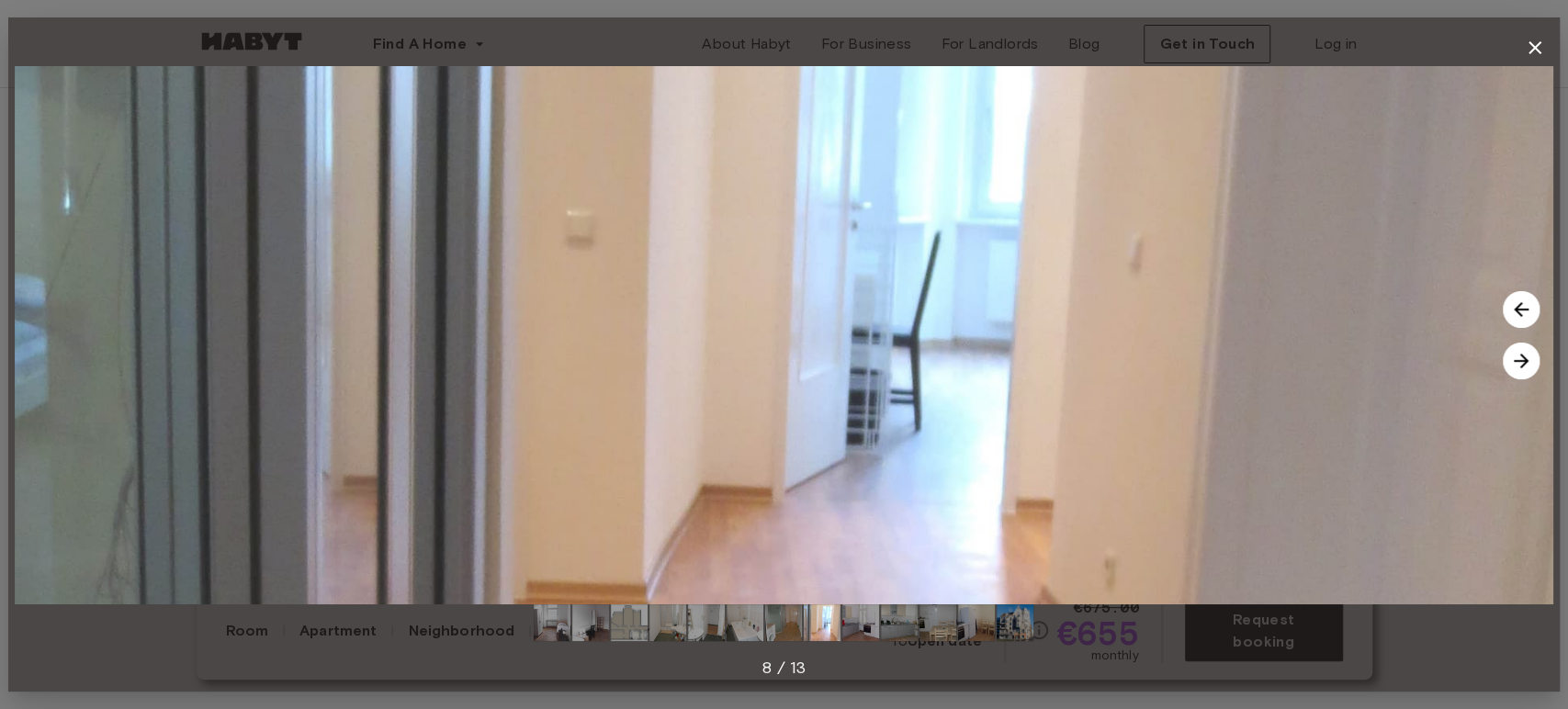 click at bounding box center [1521, 361] 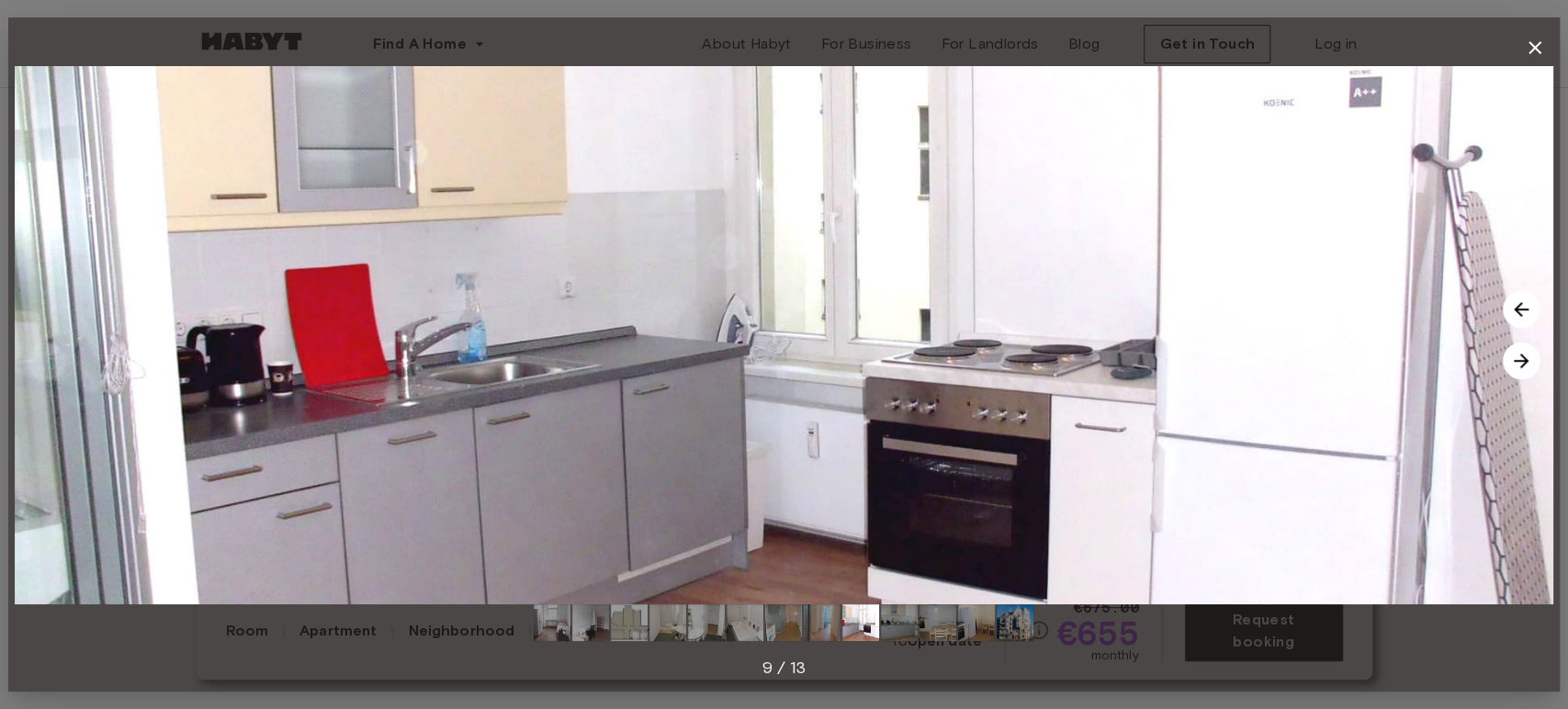 click at bounding box center (1521, 361) 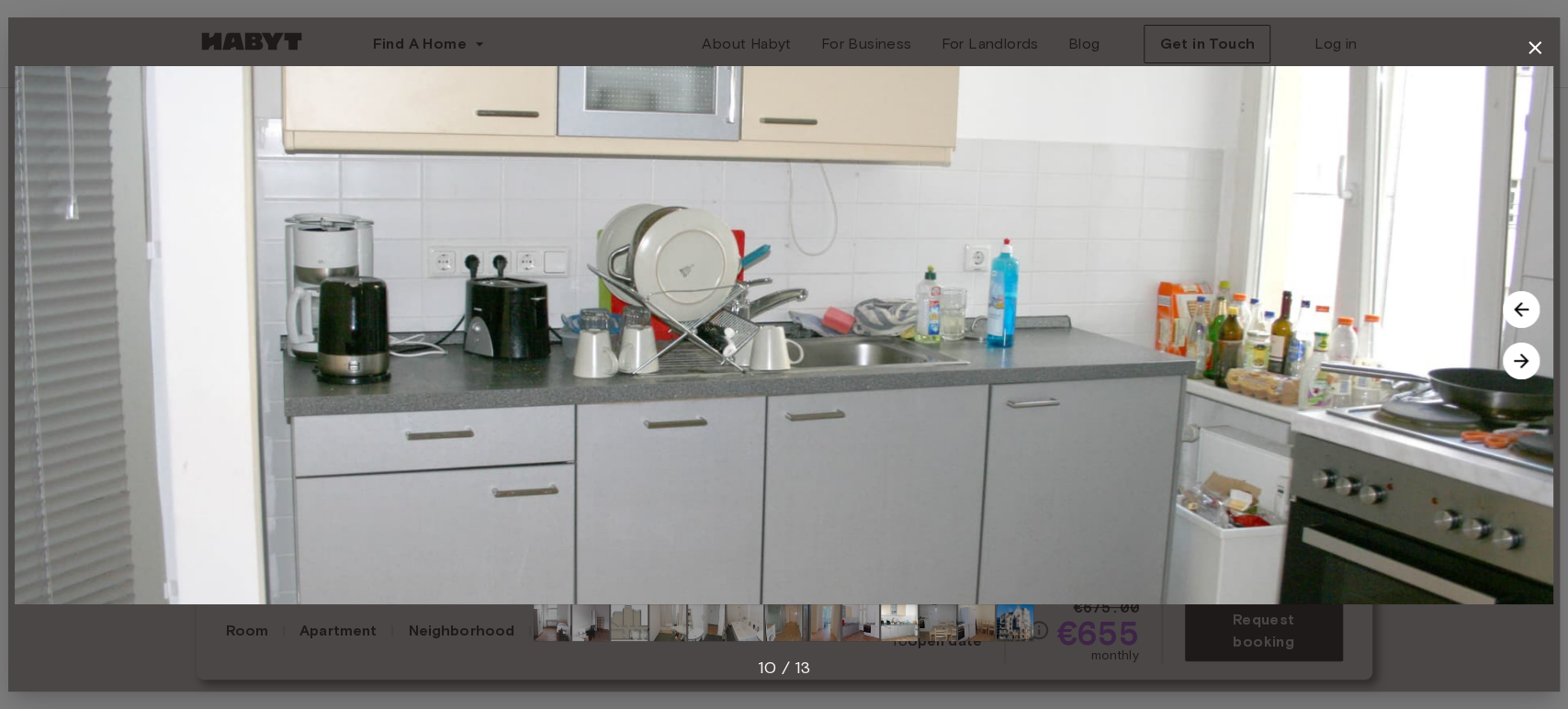 click at bounding box center [1521, 361] 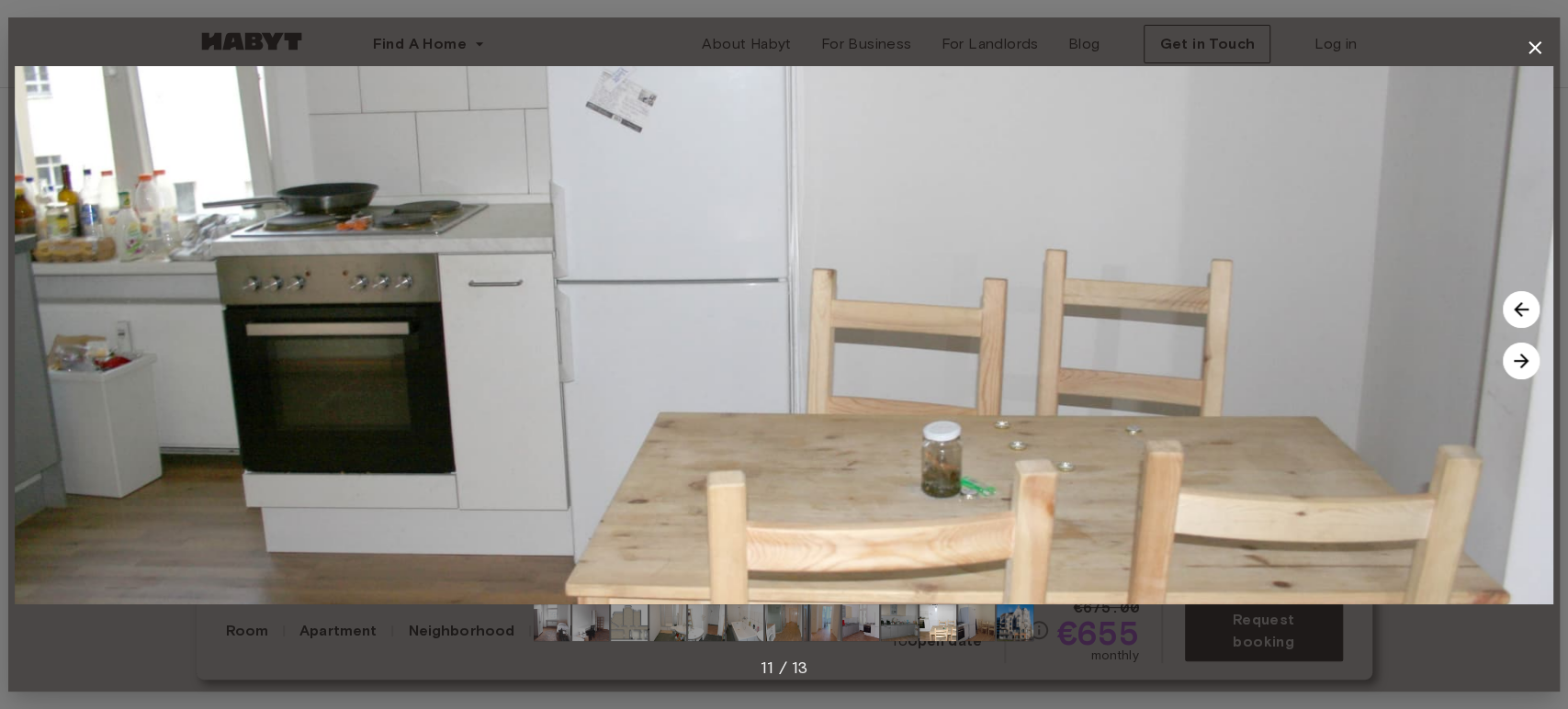 click at bounding box center (1521, 361) 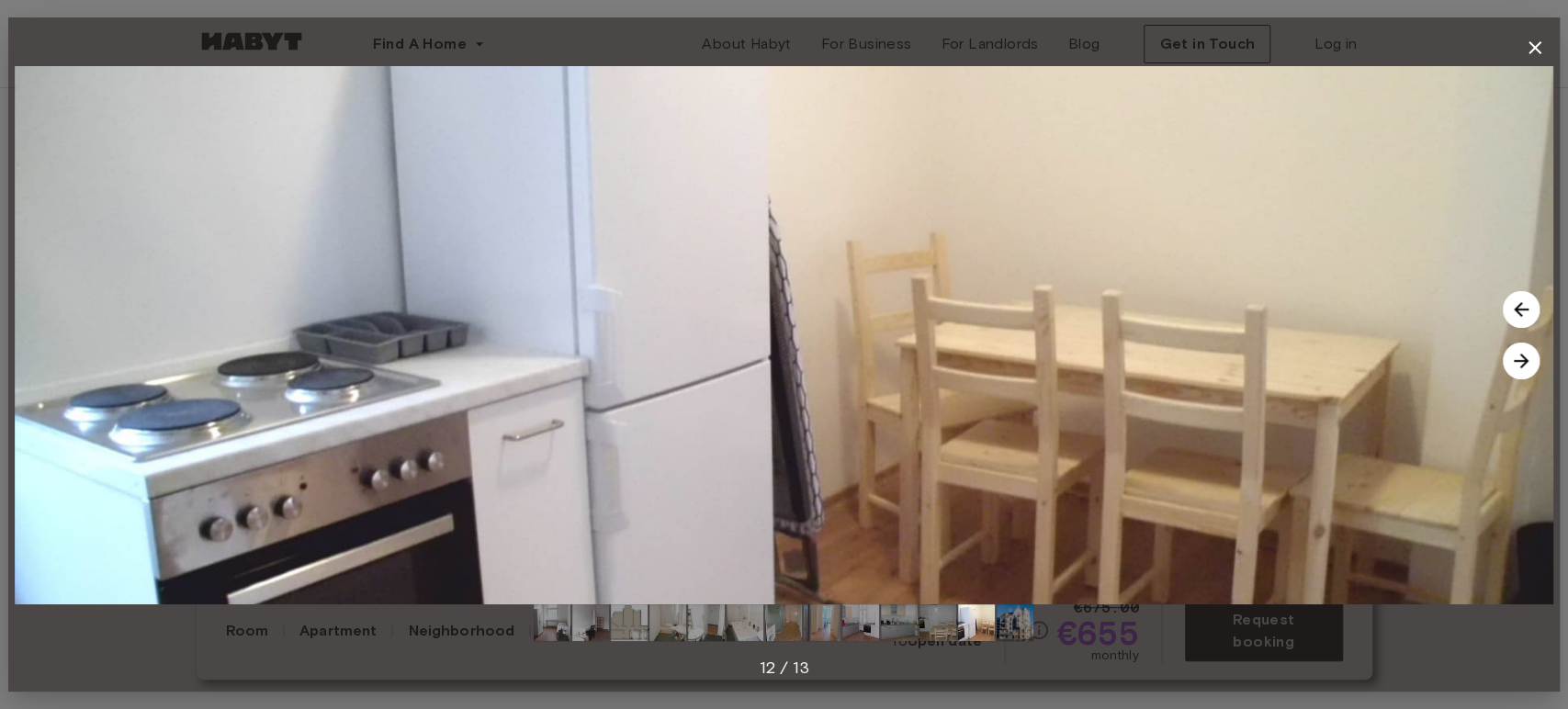 click at bounding box center [1521, 361] 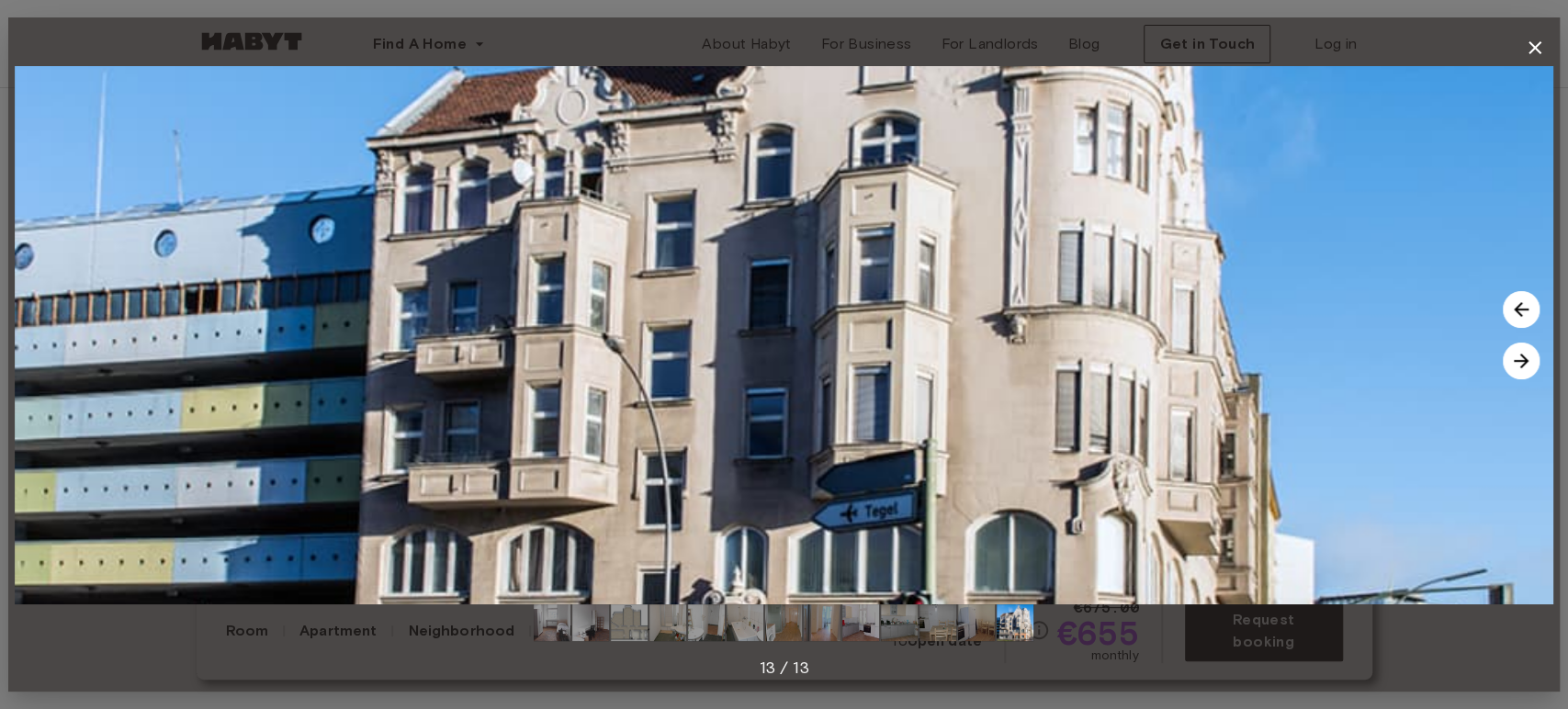 click at bounding box center [1521, 361] 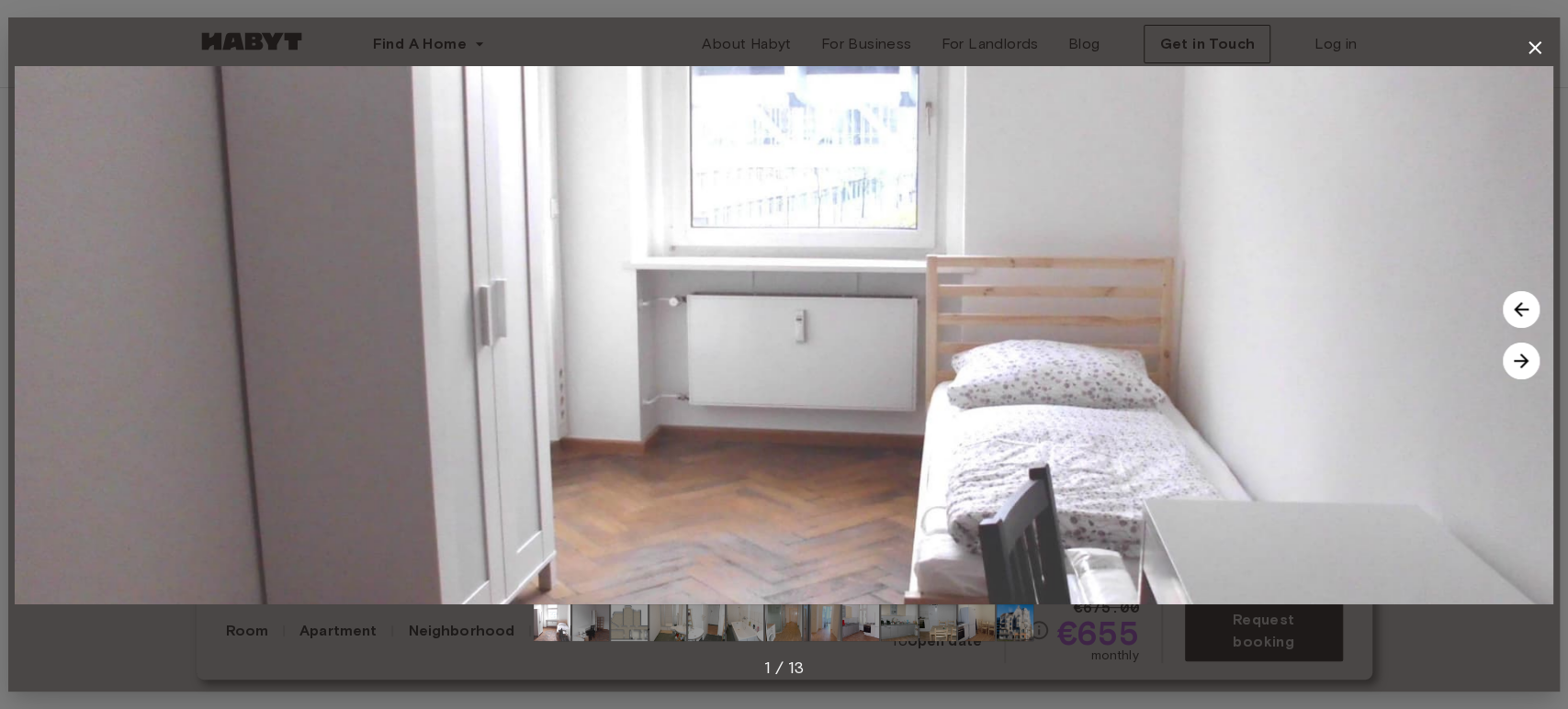 click at bounding box center (1521, 361) 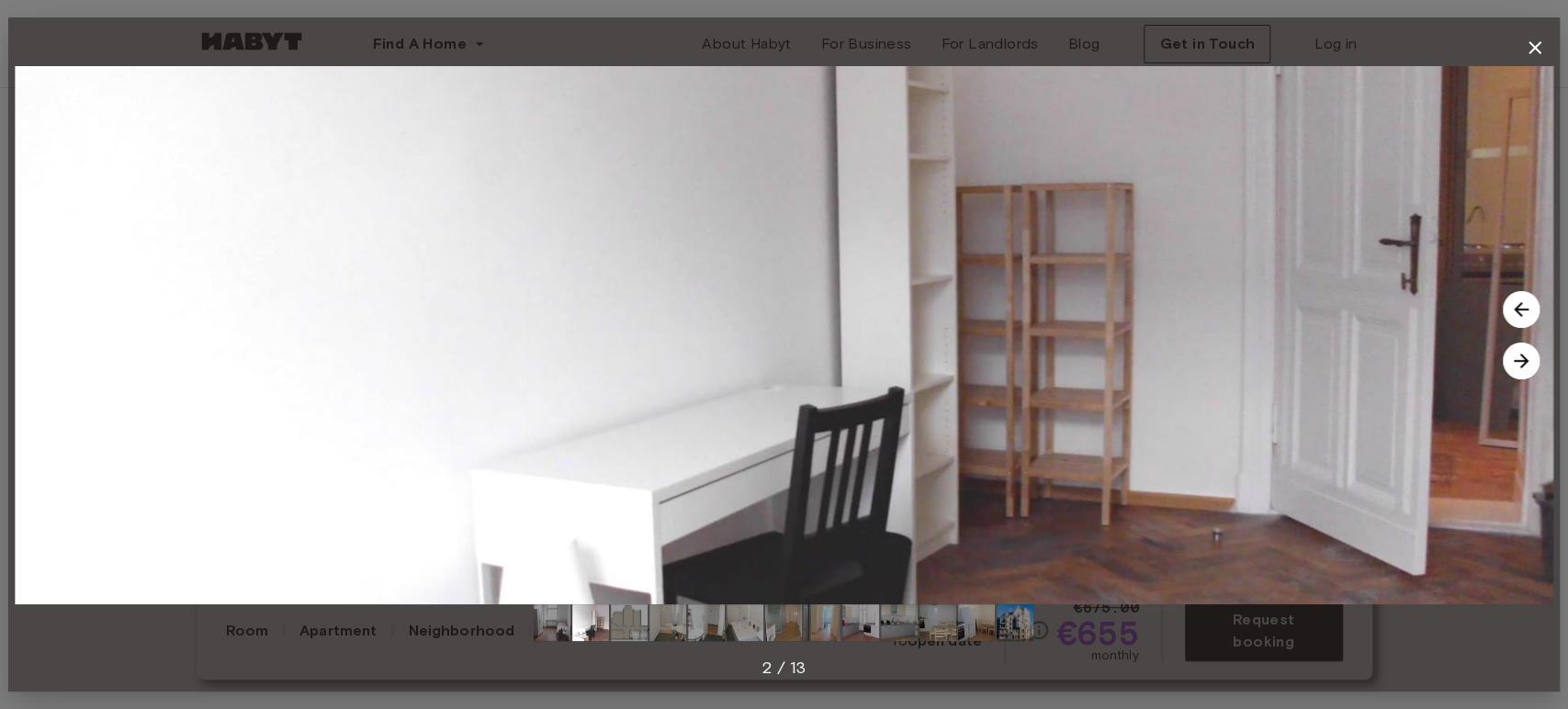 click at bounding box center (1521, 361) 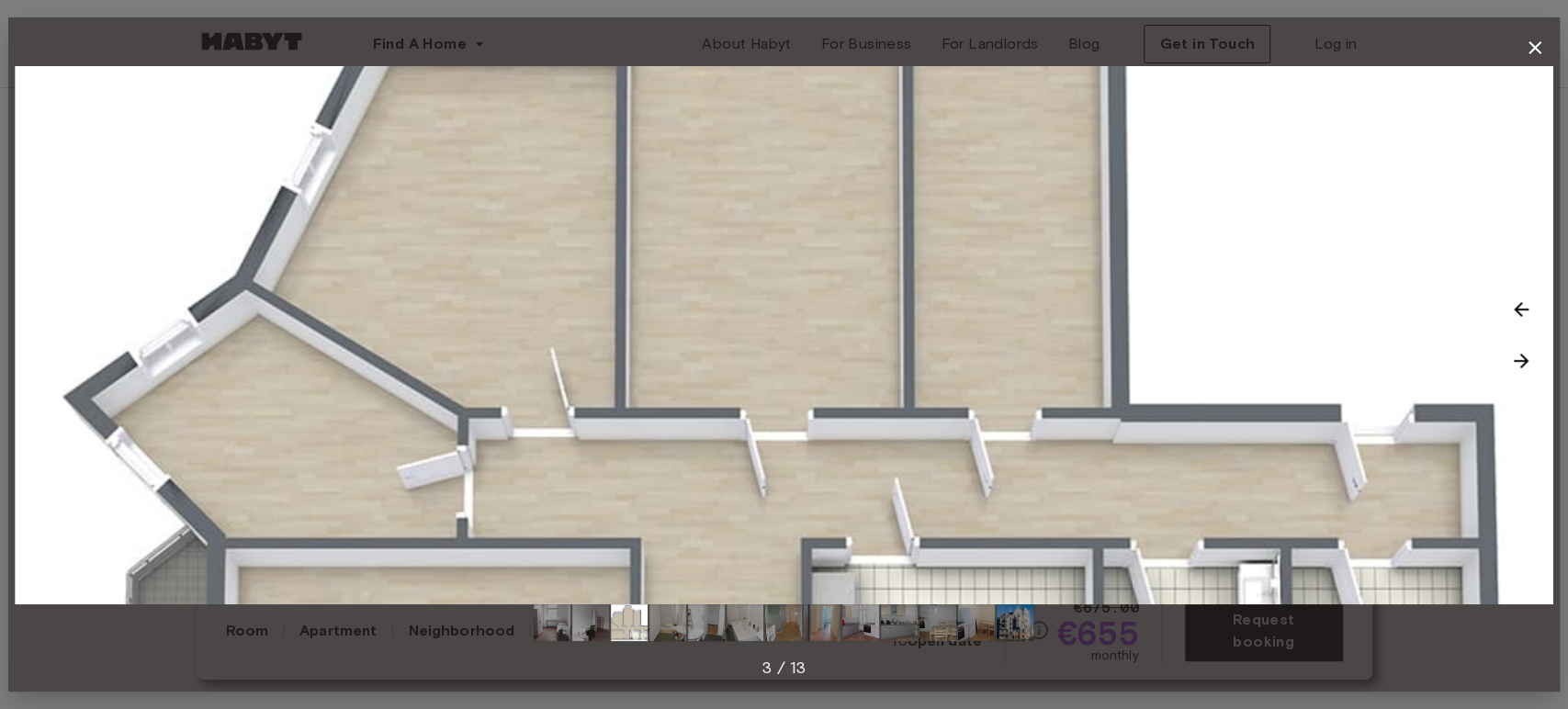 click 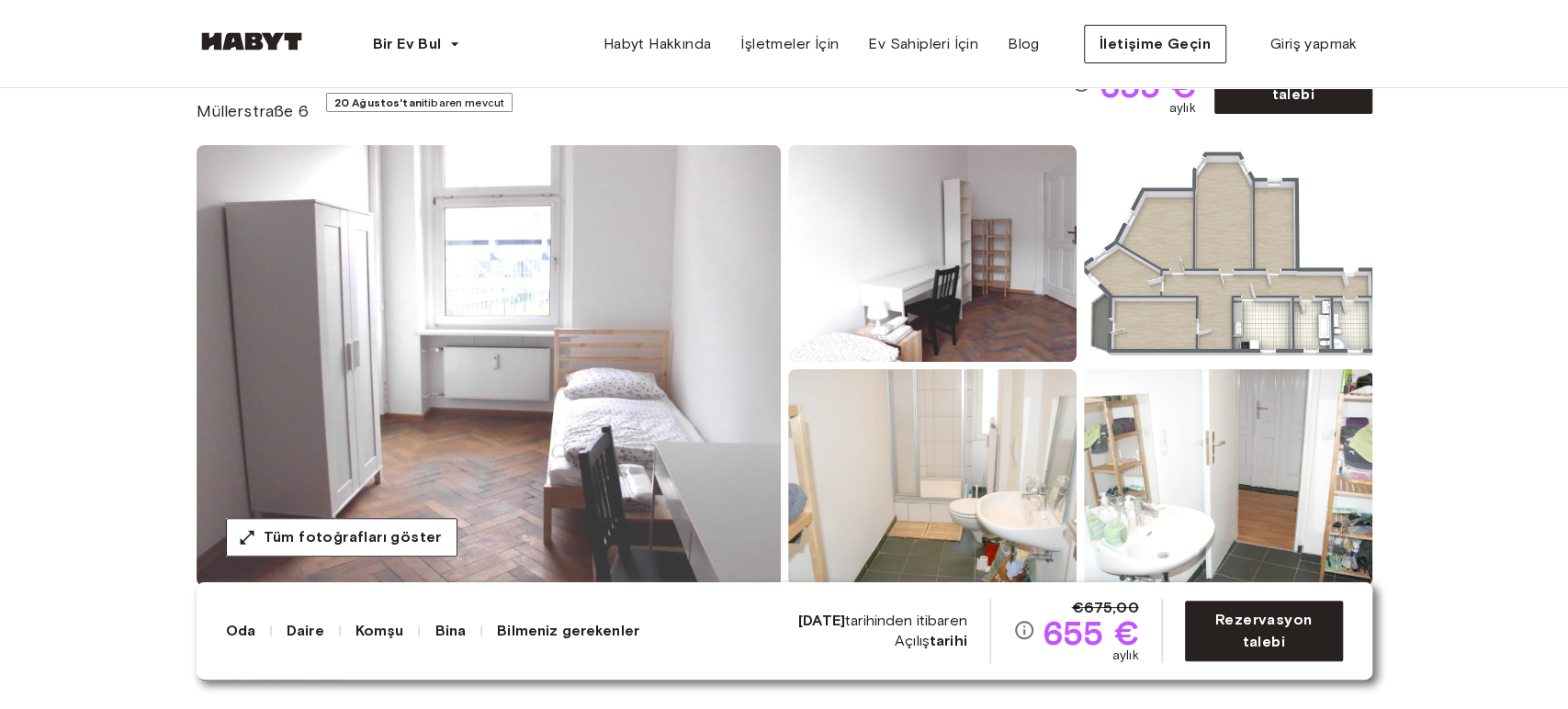 scroll, scrollTop: 102, scrollLeft: 0, axis: vertical 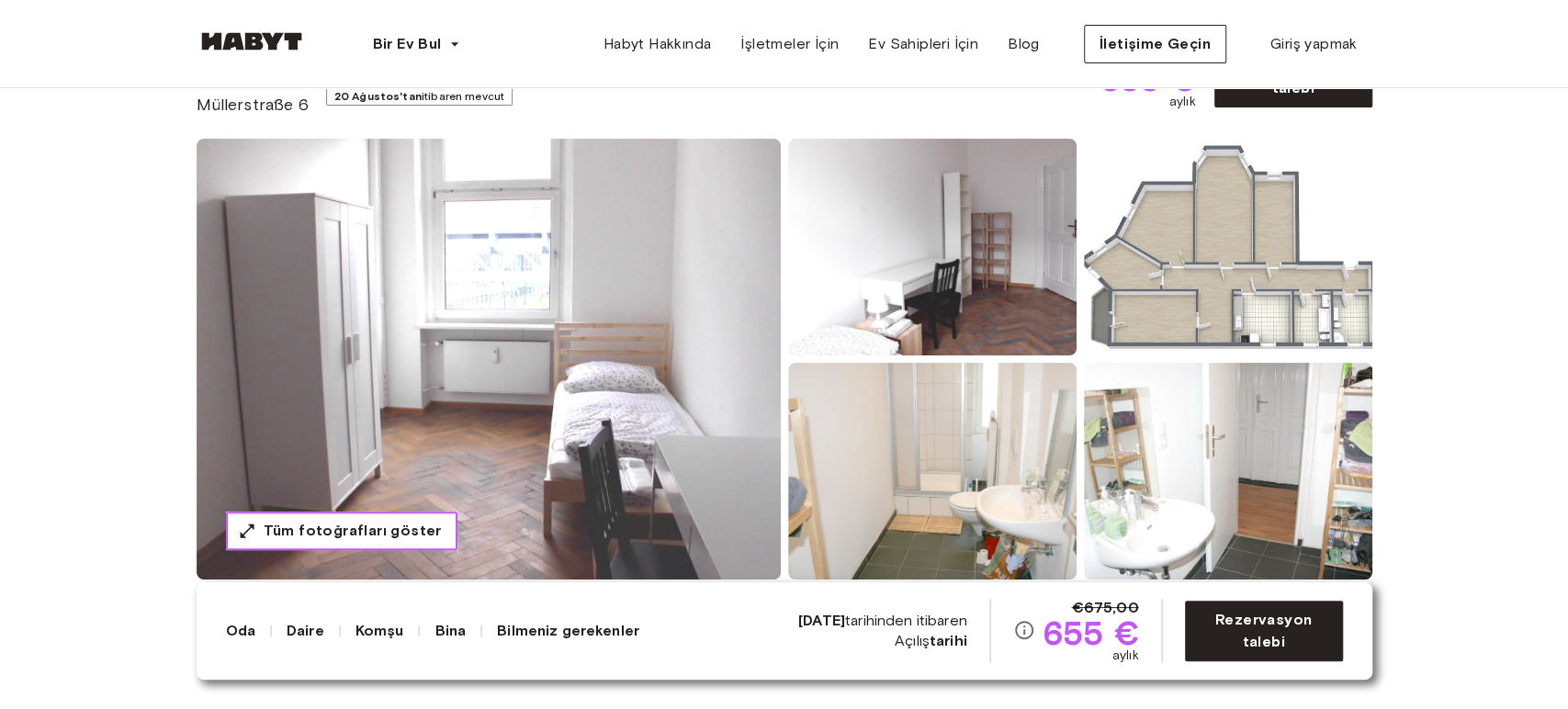 click on "Tüm fotoğrafları göster" at bounding box center [342, 531] 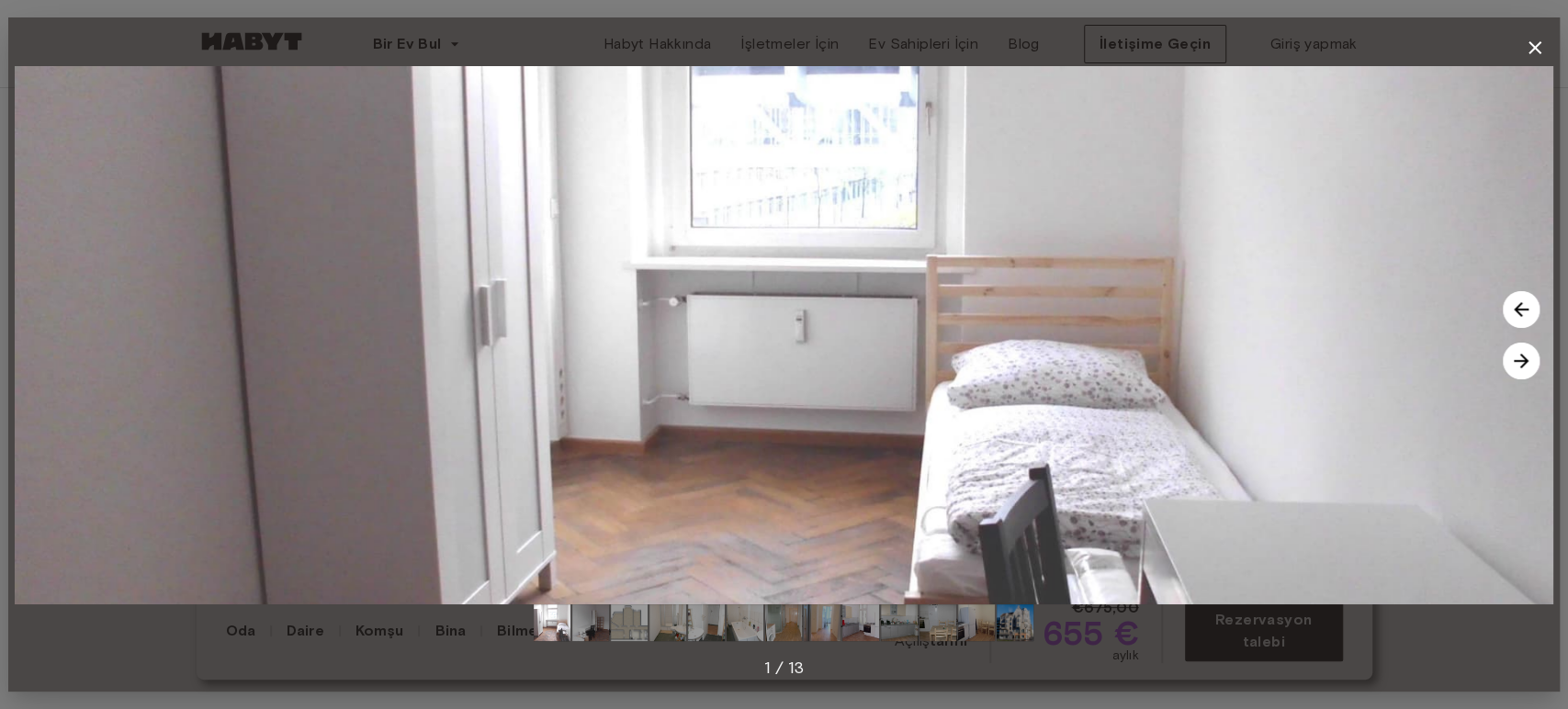 click 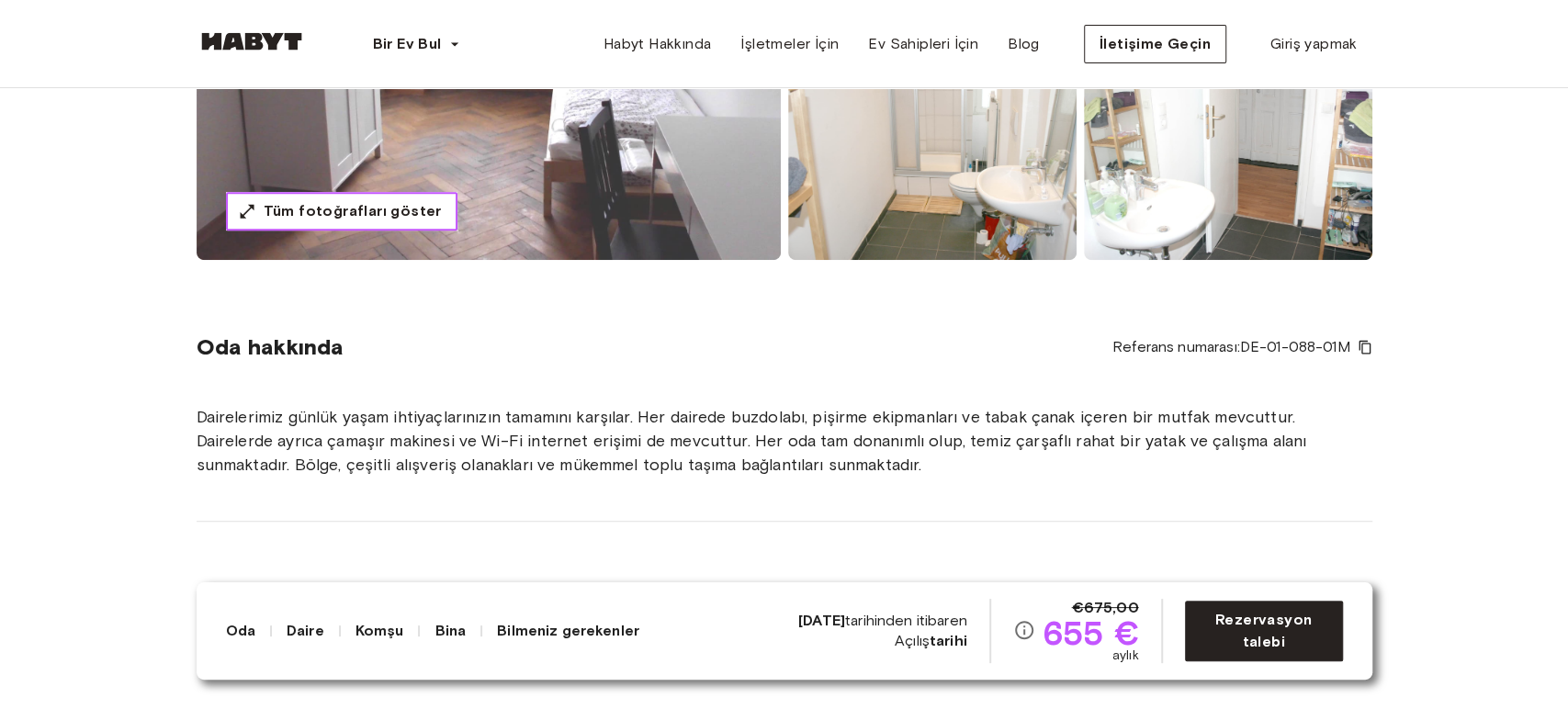 scroll, scrollTop: 408, scrollLeft: 0, axis: vertical 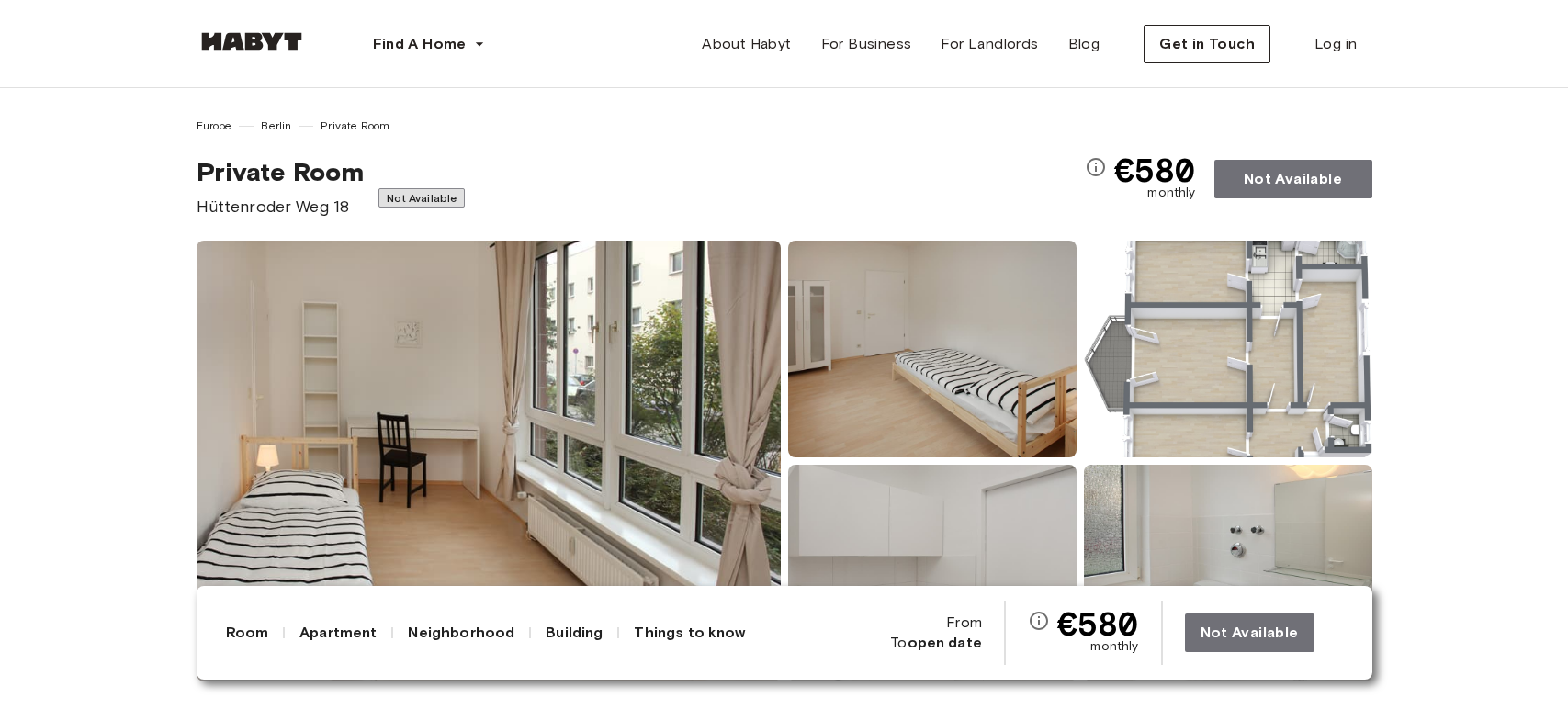 drag, startPoint x: 0, startPoint y: 0, endPoint x: 289, endPoint y: 538, distance: 610.7086 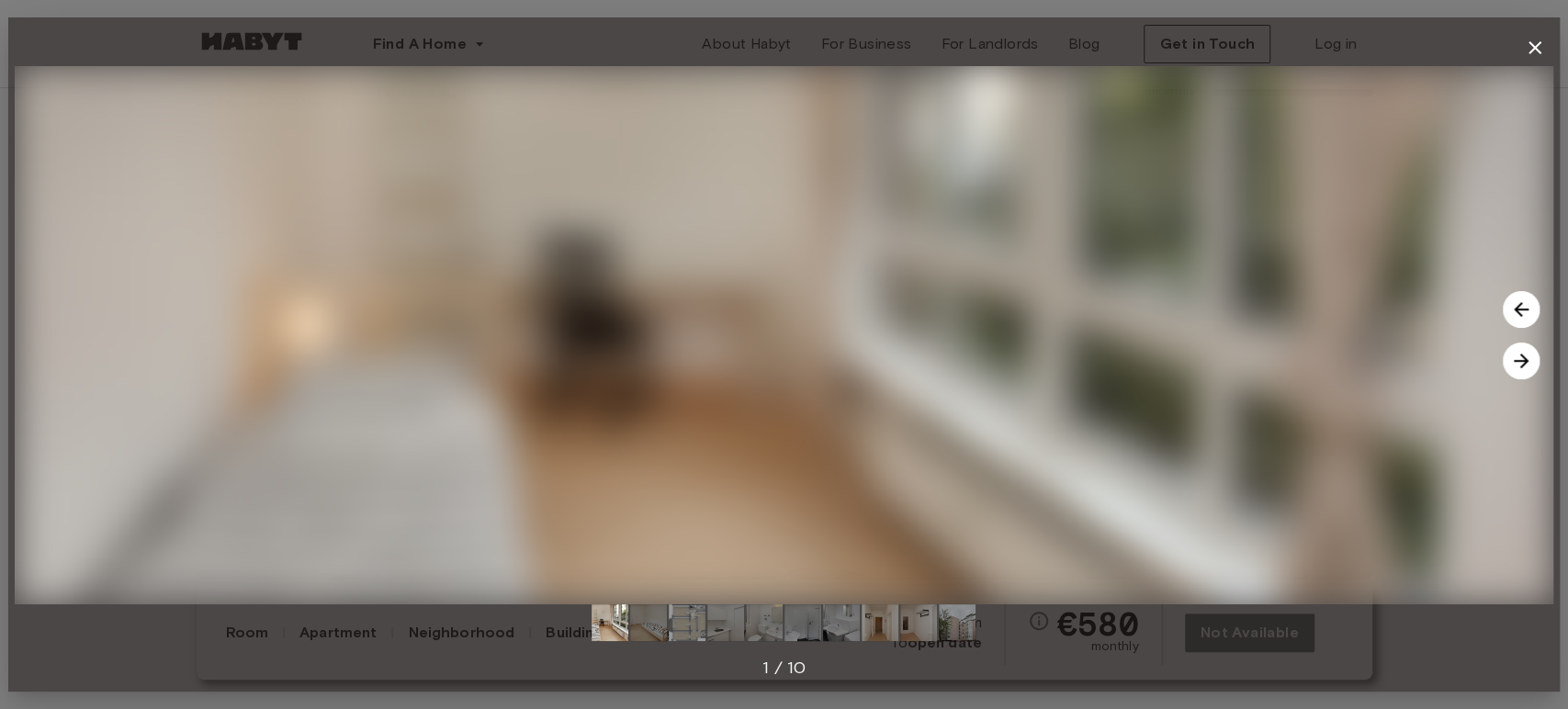 scroll, scrollTop: 102, scrollLeft: 0, axis: vertical 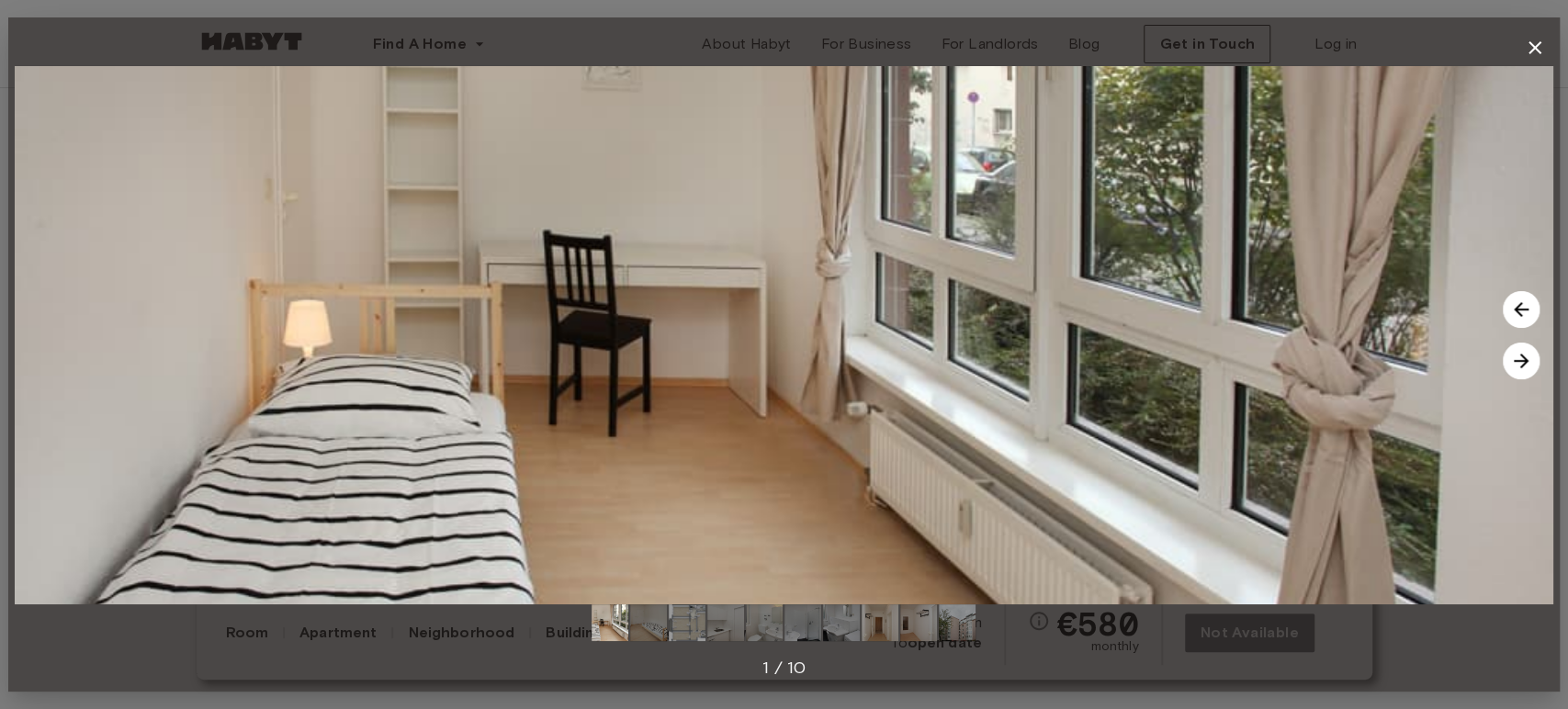 click at bounding box center [1521, 361] 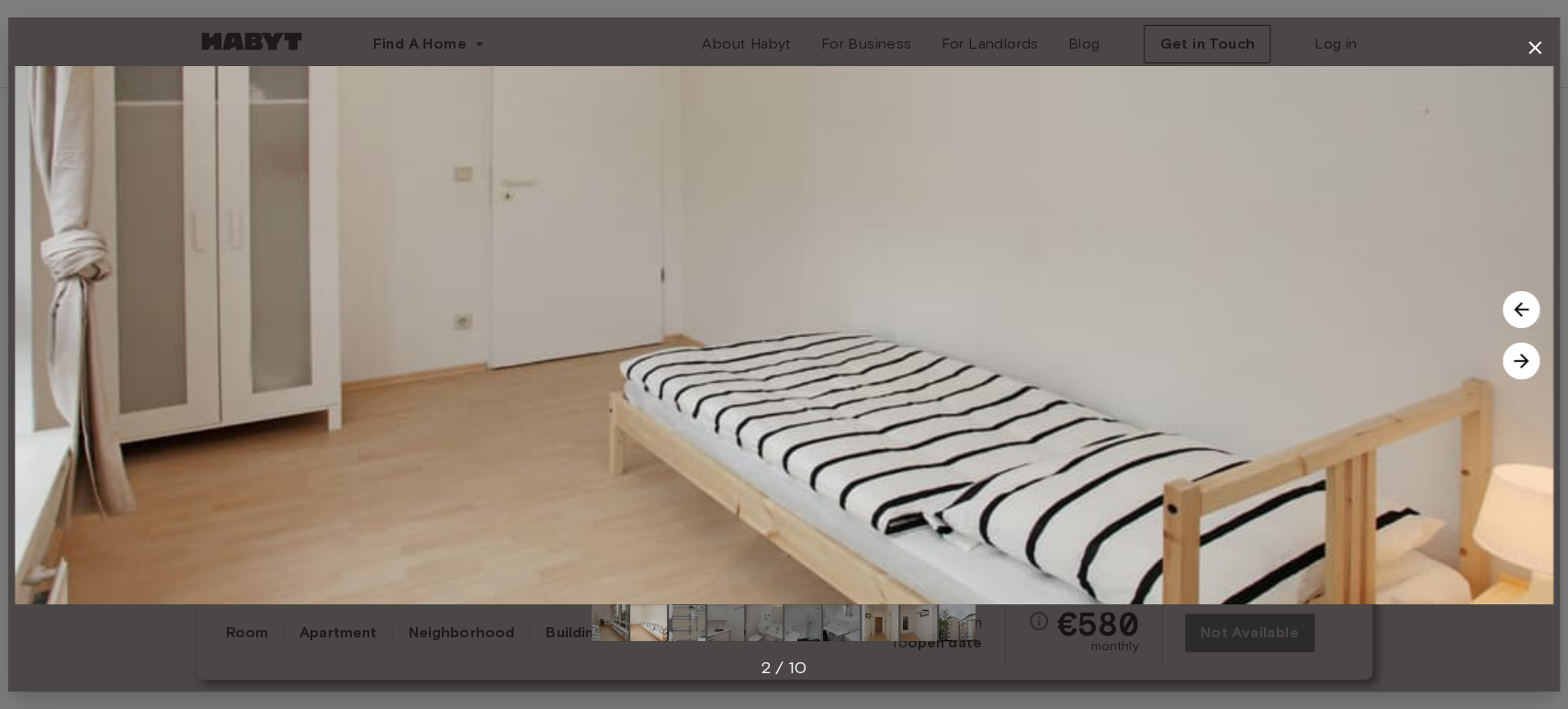 click at bounding box center (1521, 309) 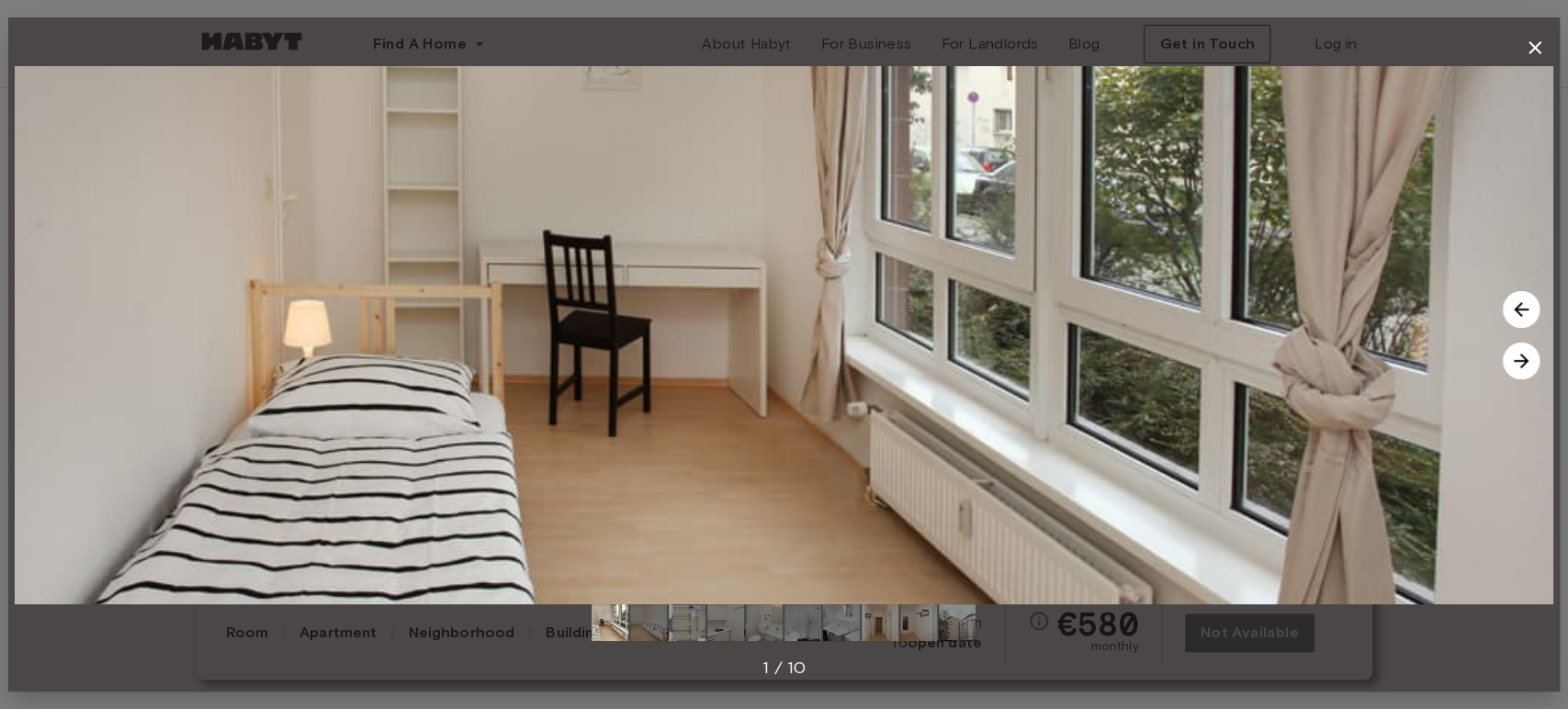 click at bounding box center [1521, 361] 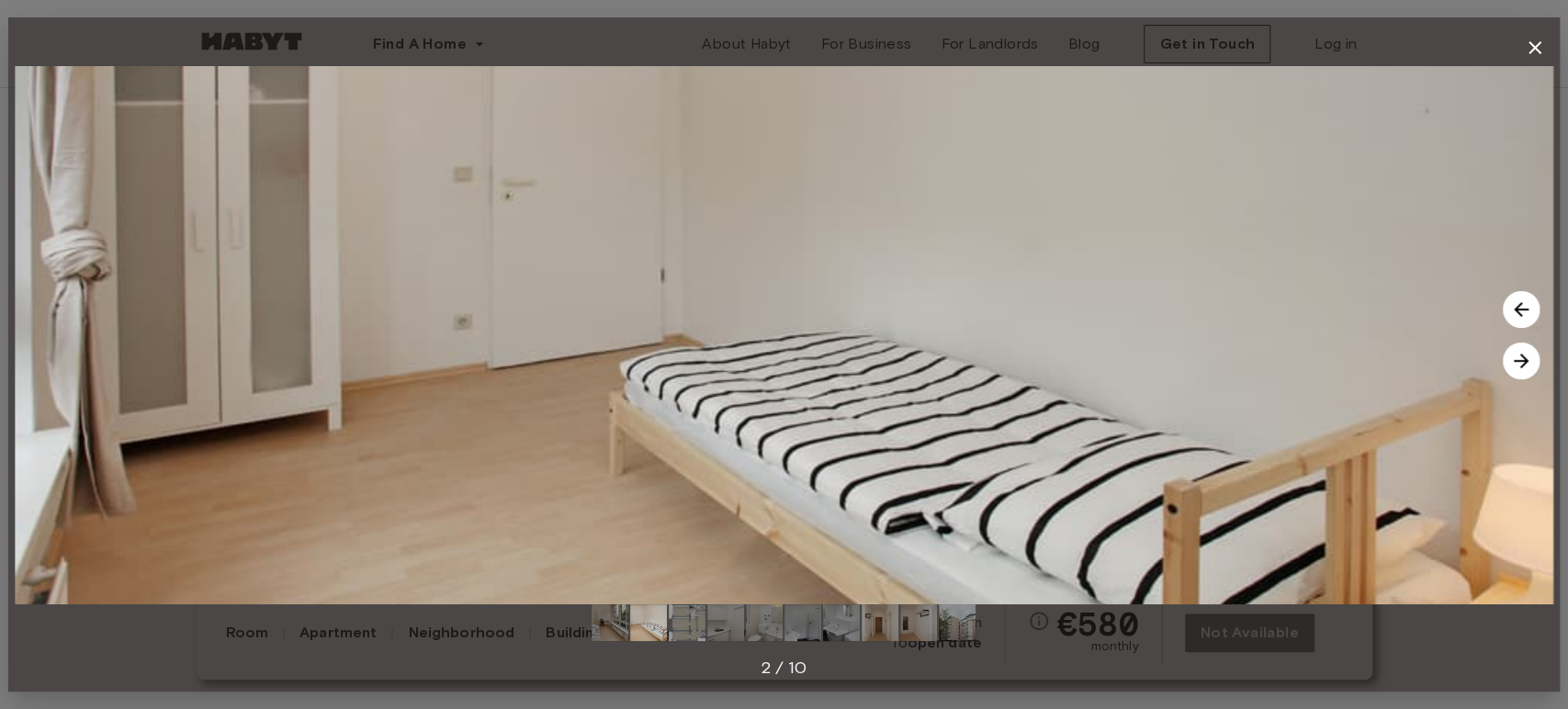click at bounding box center [1521, 361] 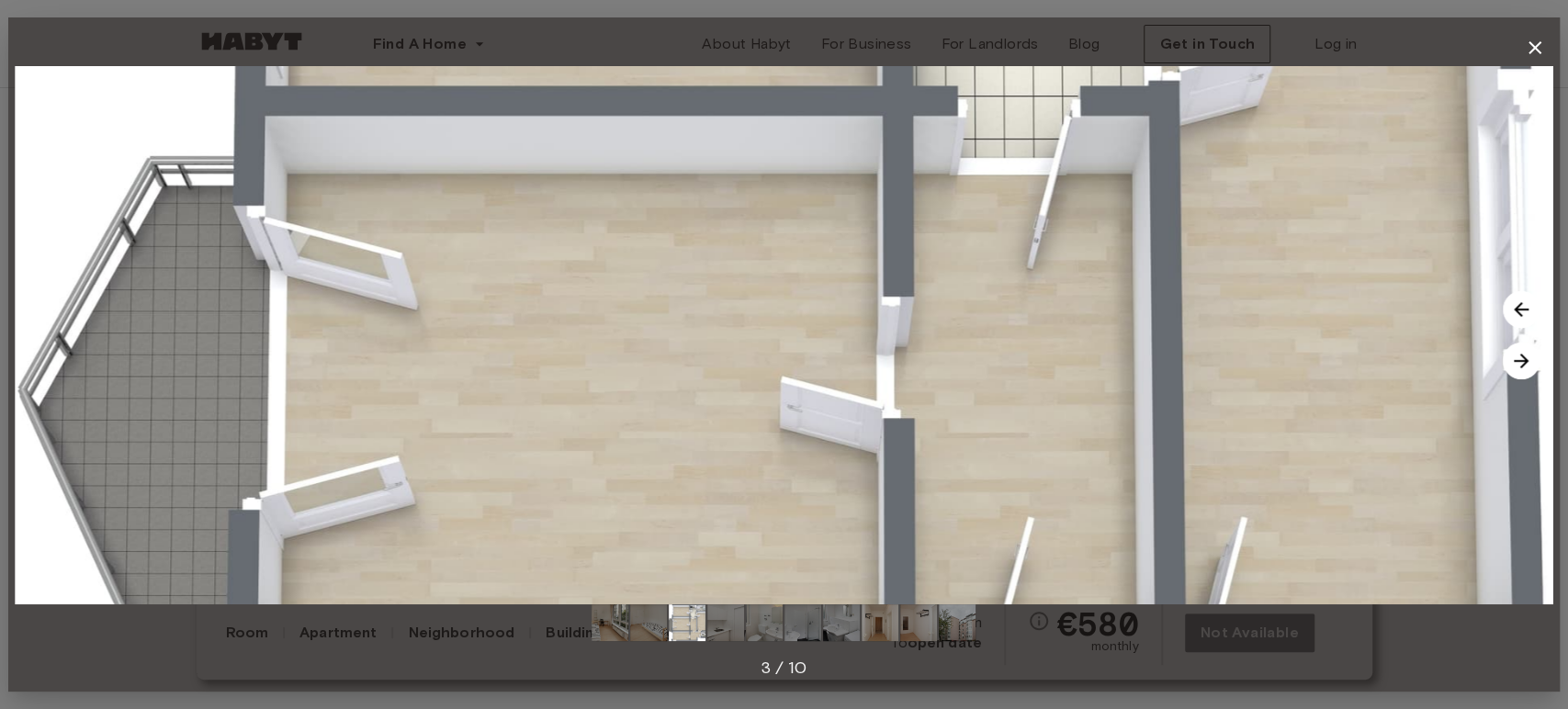 click at bounding box center (1521, 361) 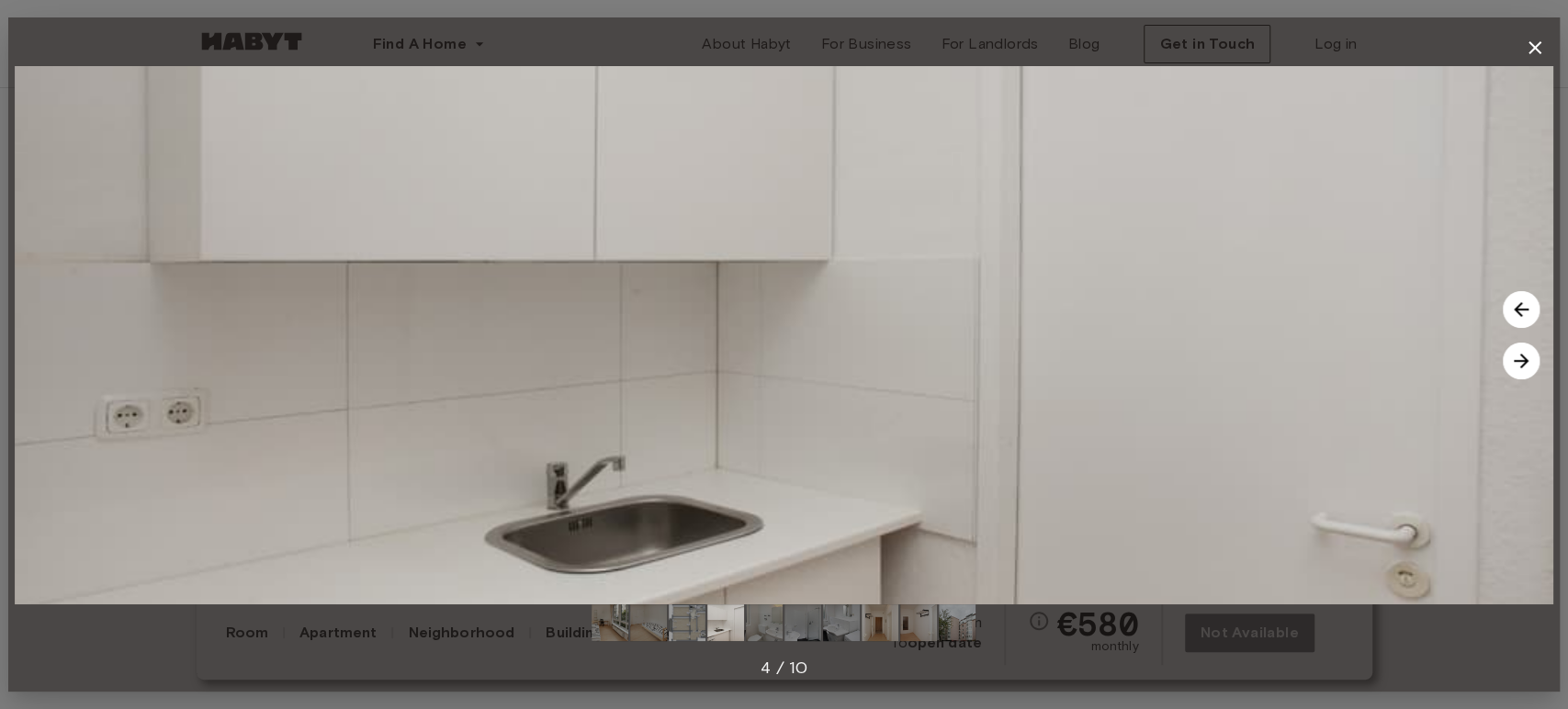 click at bounding box center [1521, 361] 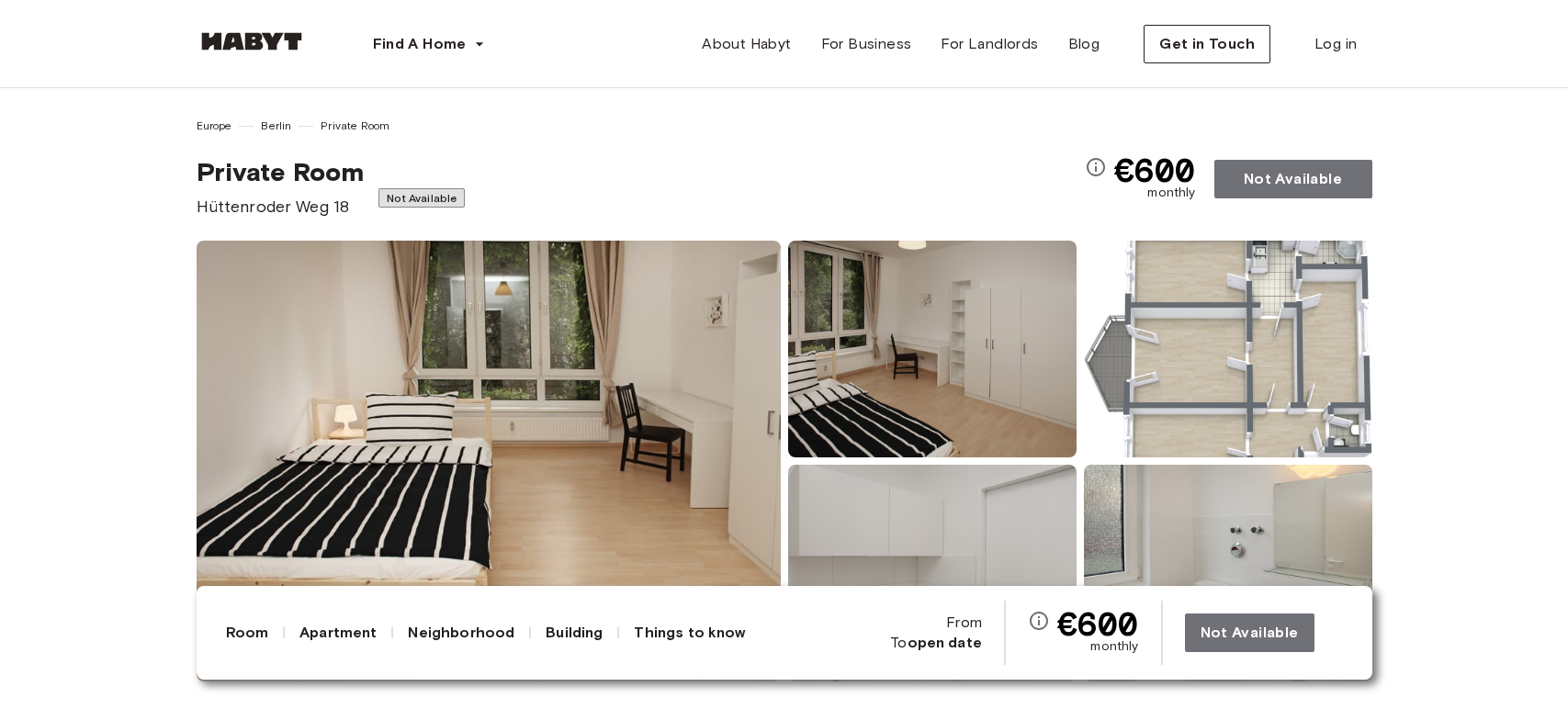 scroll, scrollTop: 0, scrollLeft: 0, axis: both 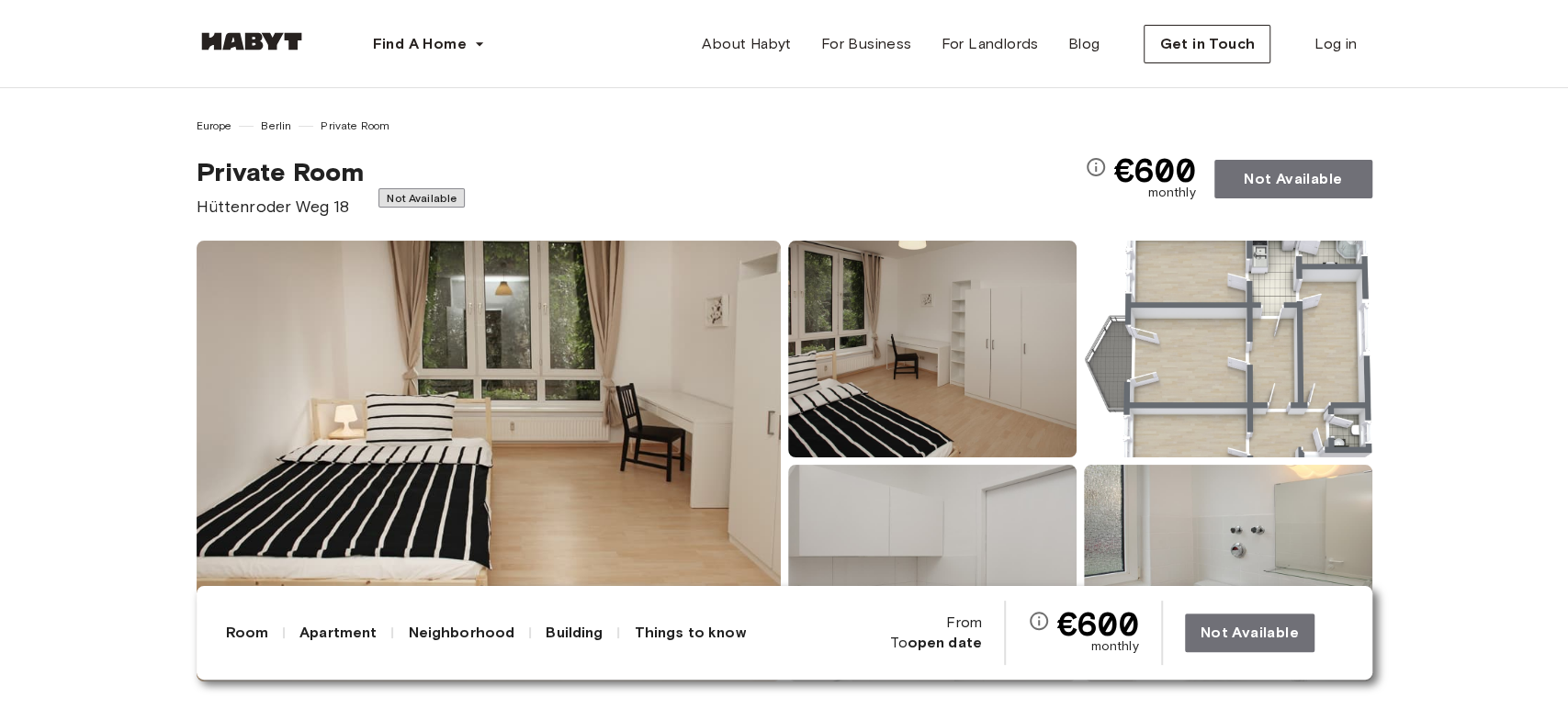 click at bounding box center (489, 461) 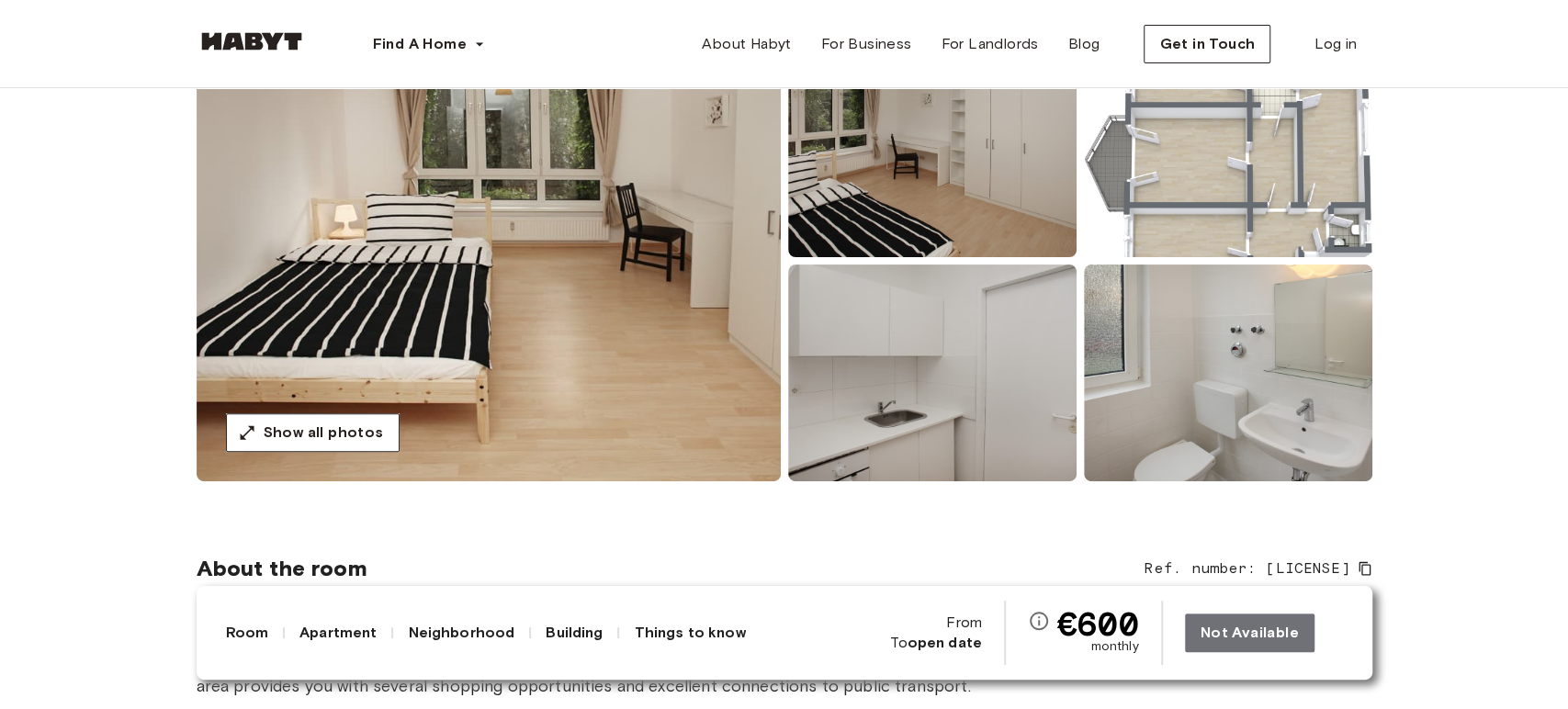 scroll, scrollTop: 204, scrollLeft: 0, axis: vertical 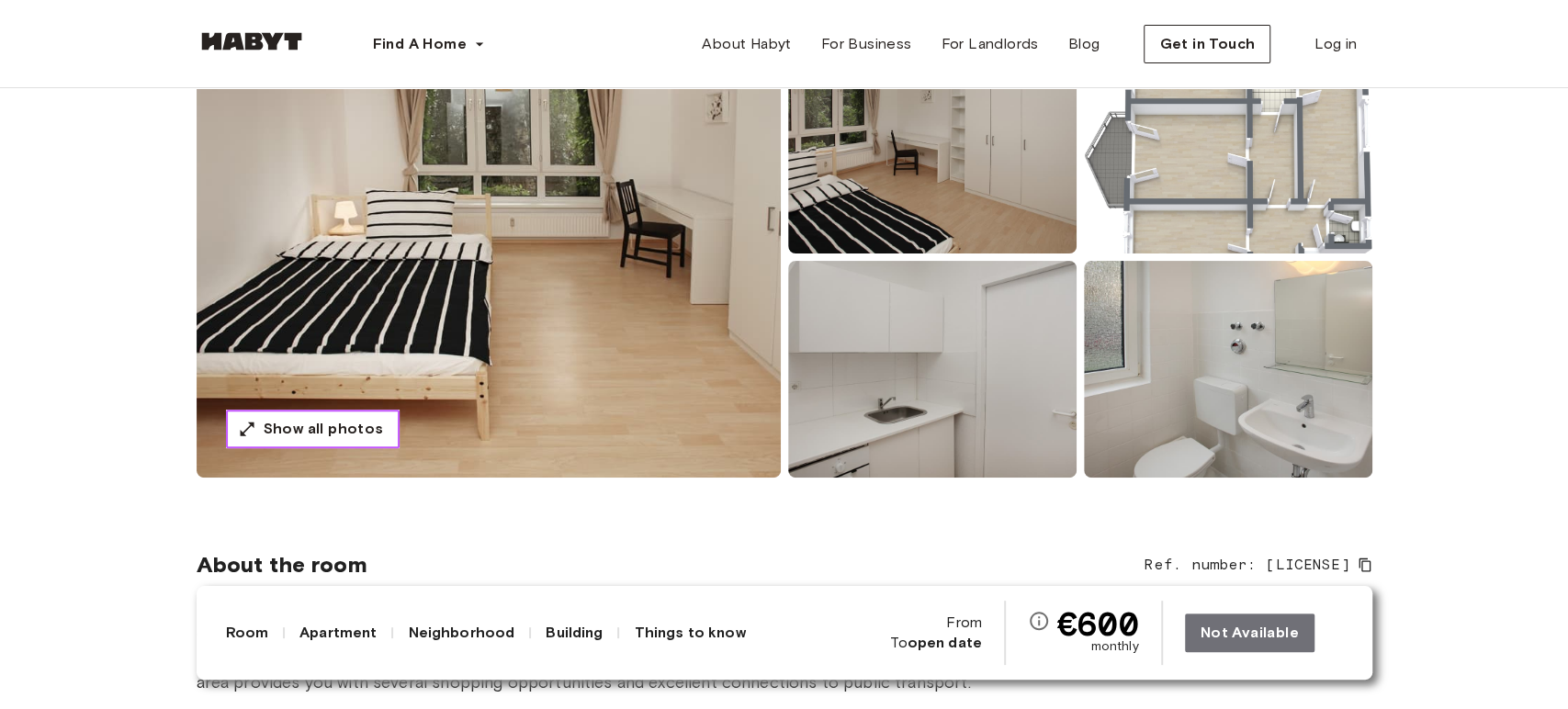 click on "Show all photos" at bounding box center (312, 429) 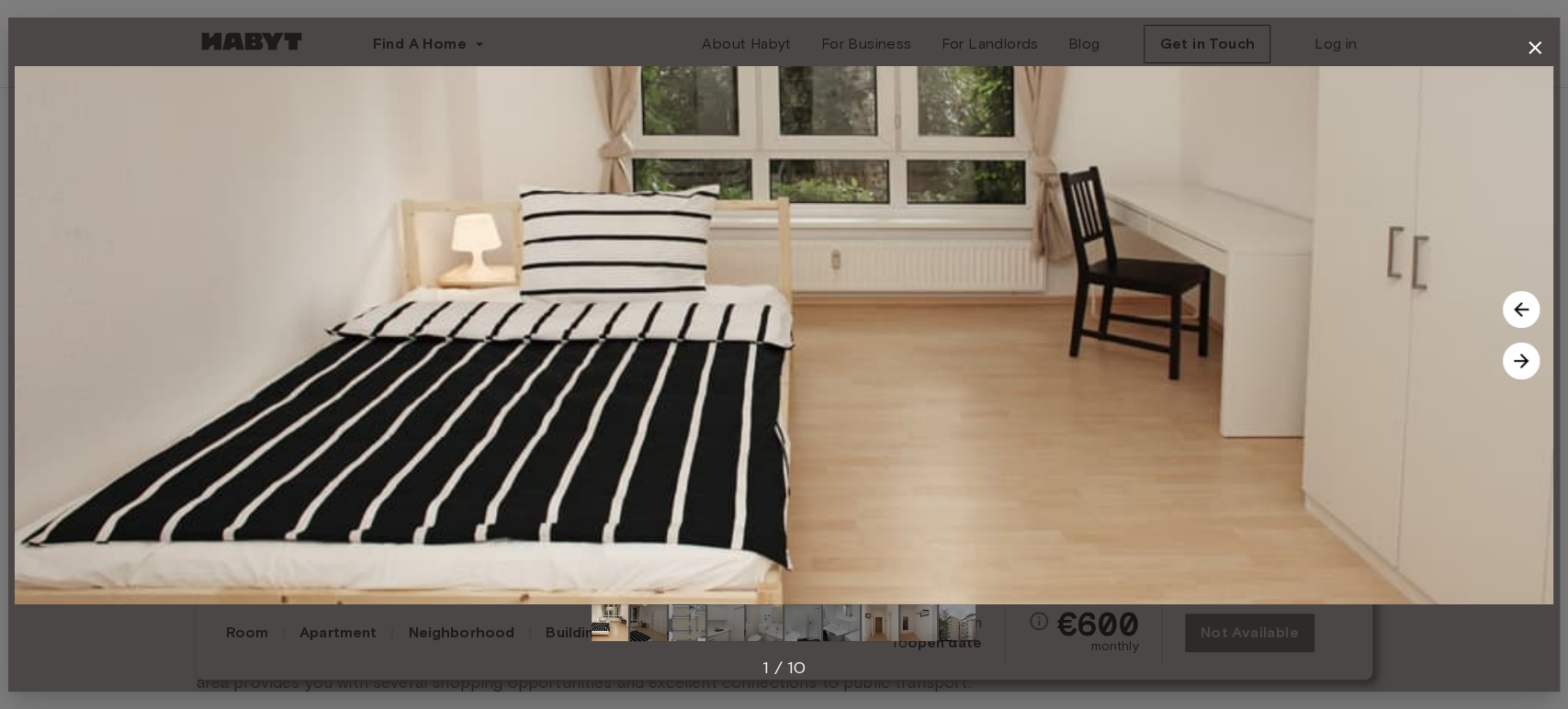 click at bounding box center (1521, 361) 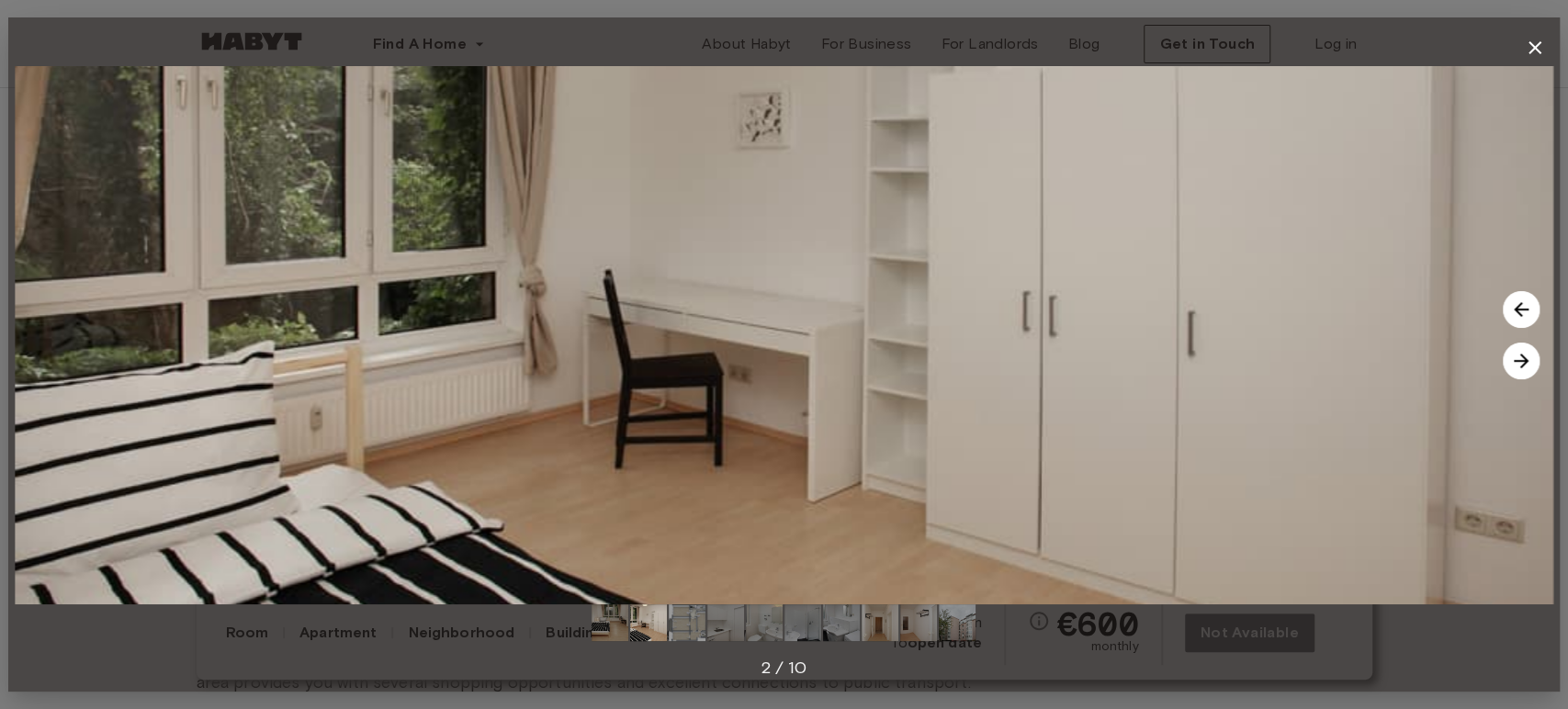 click at bounding box center (1521, 361) 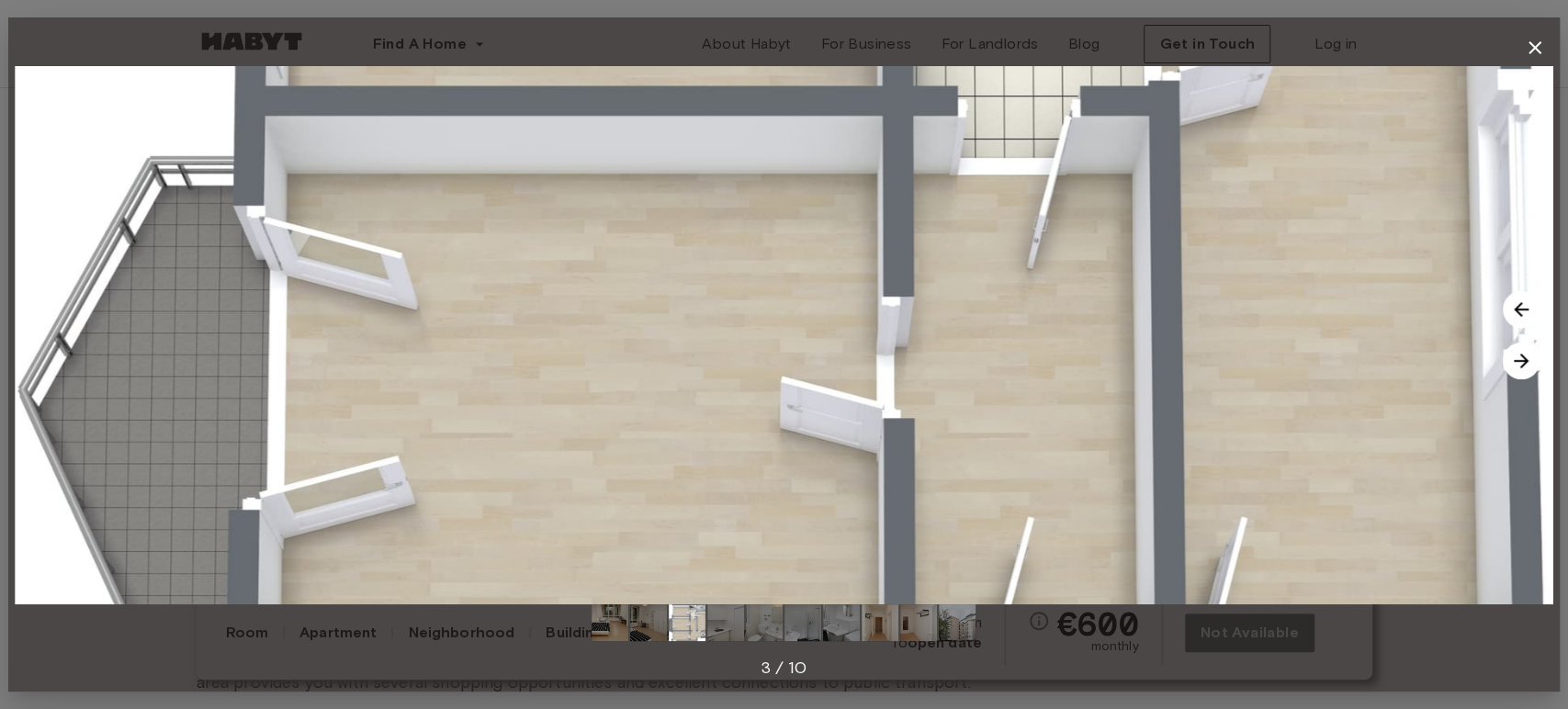 click at bounding box center [1521, 361] 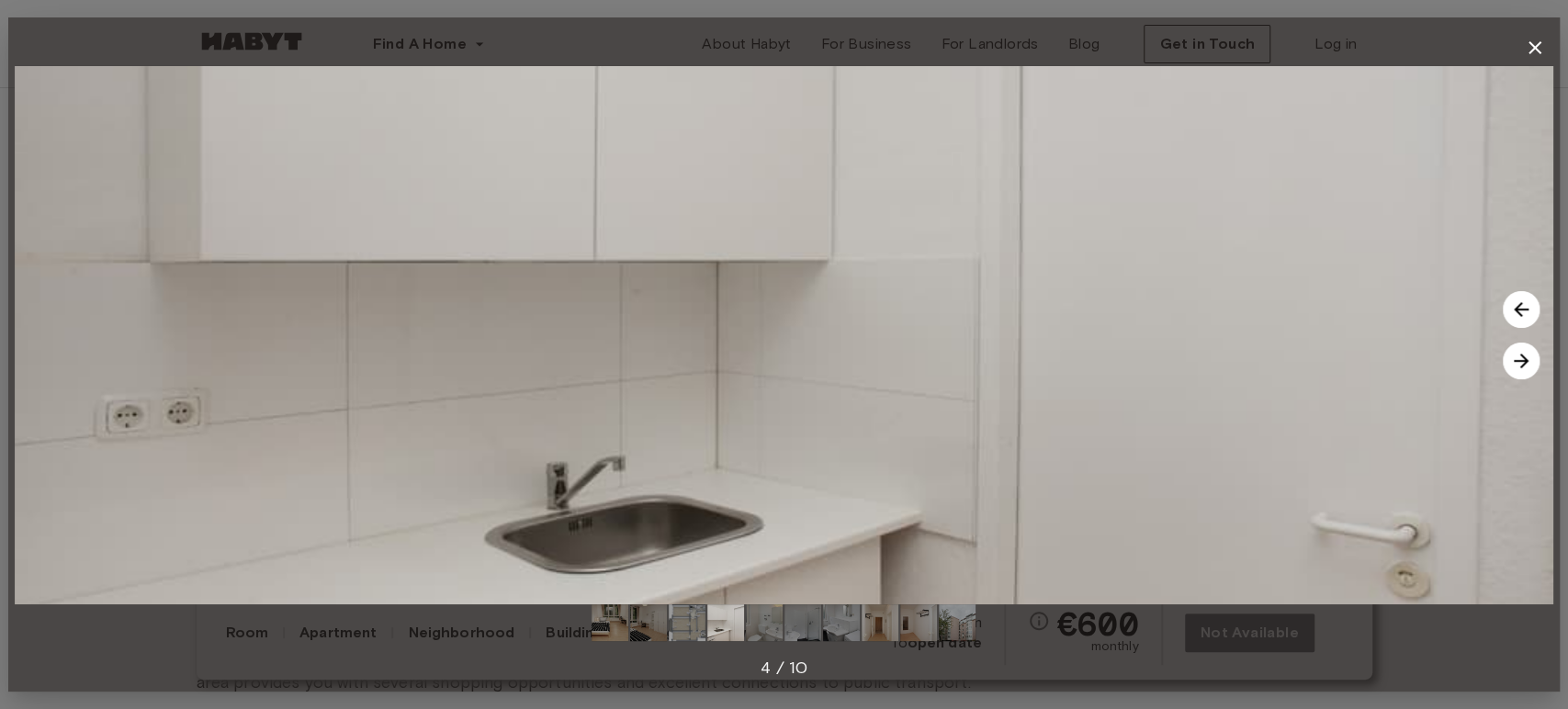 click at bounding box center (1521, 361) 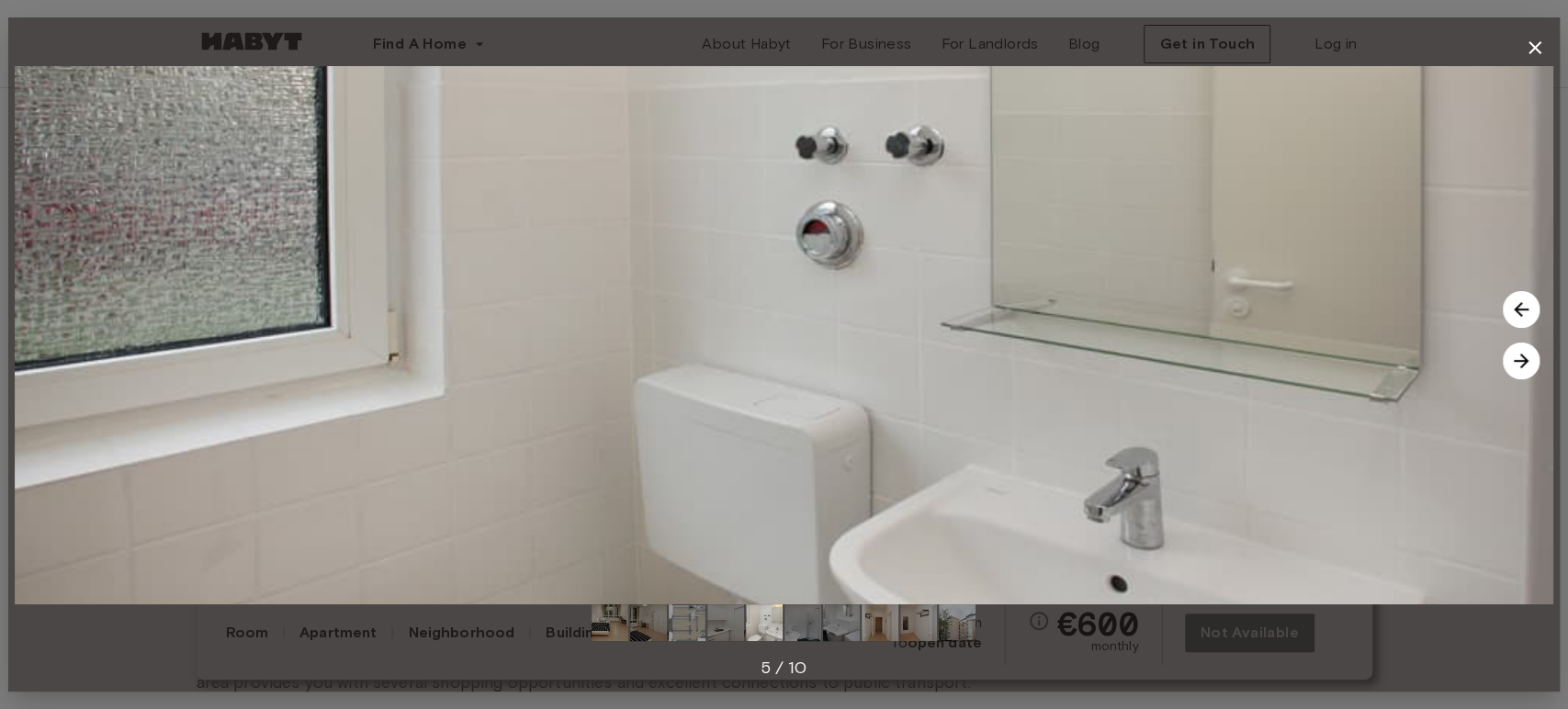 click at bounding box center [1521, 361] 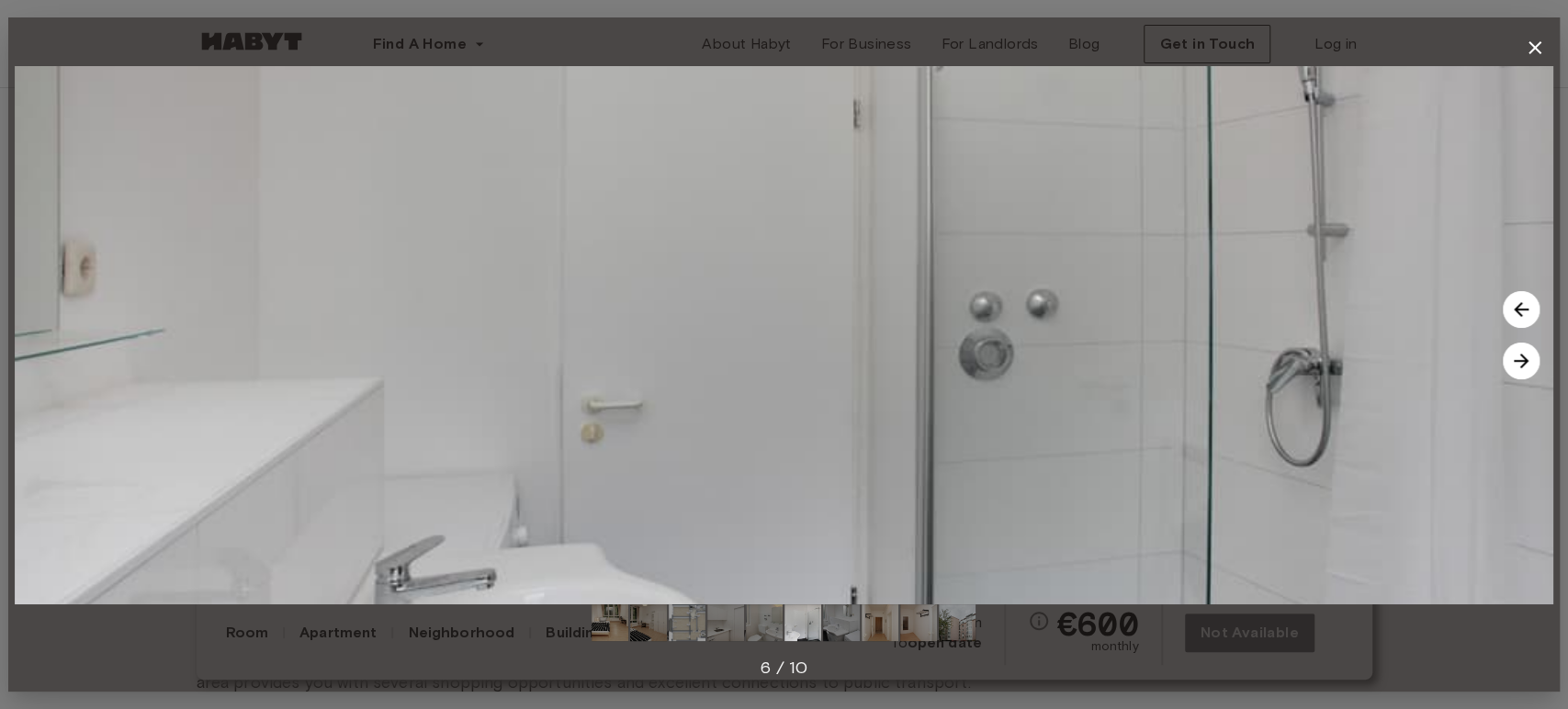 click at bounding box center [1521, 361] 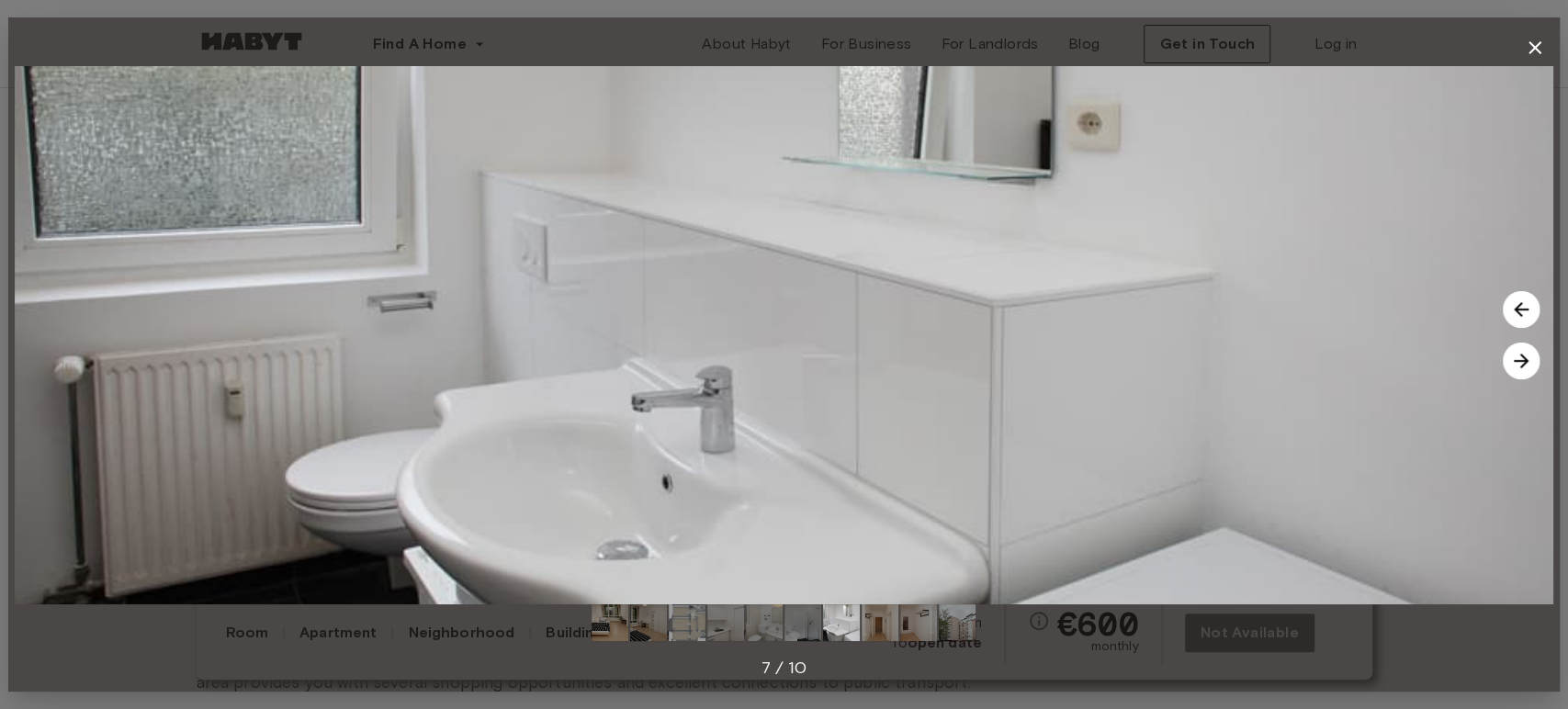click at bounding box center (1521, 361) 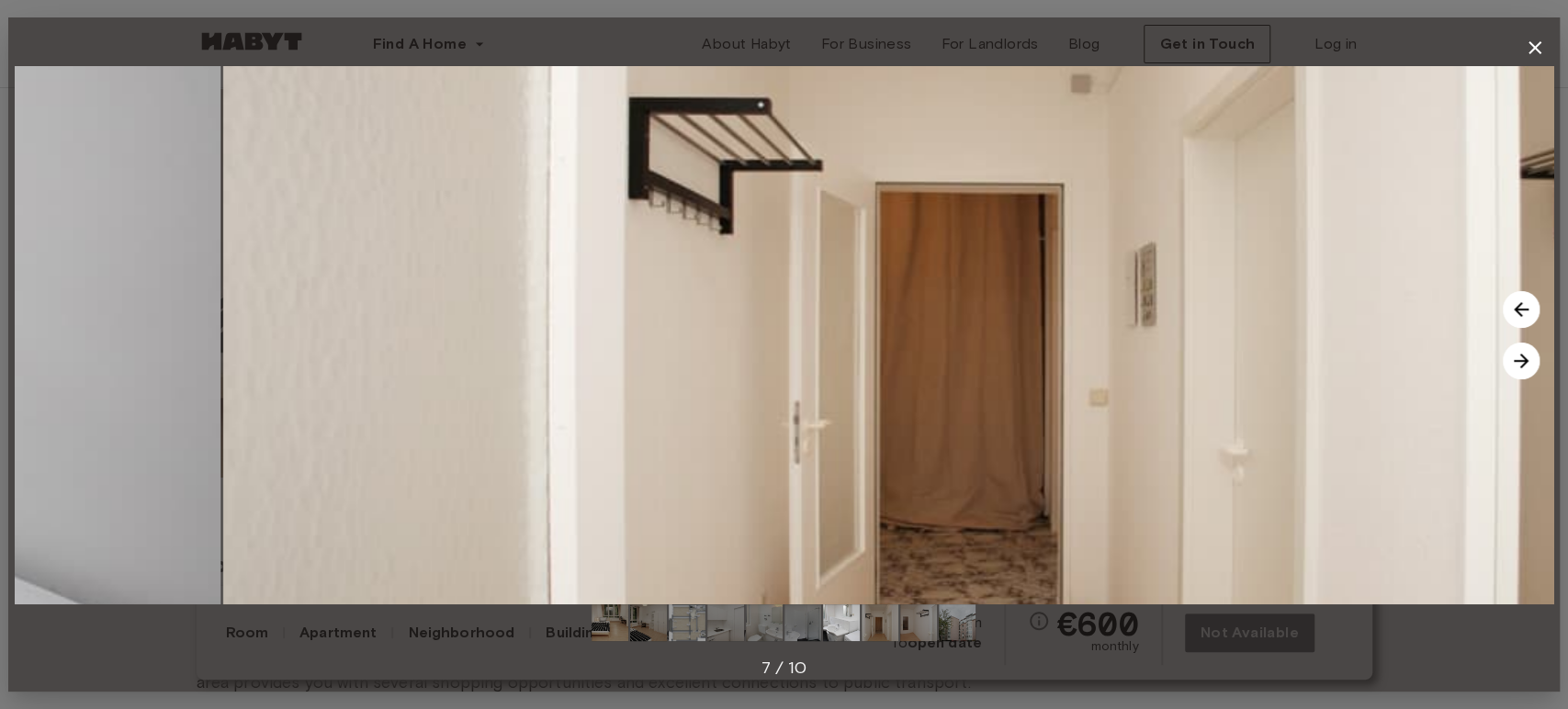 click at bounding box center [1521, 361] 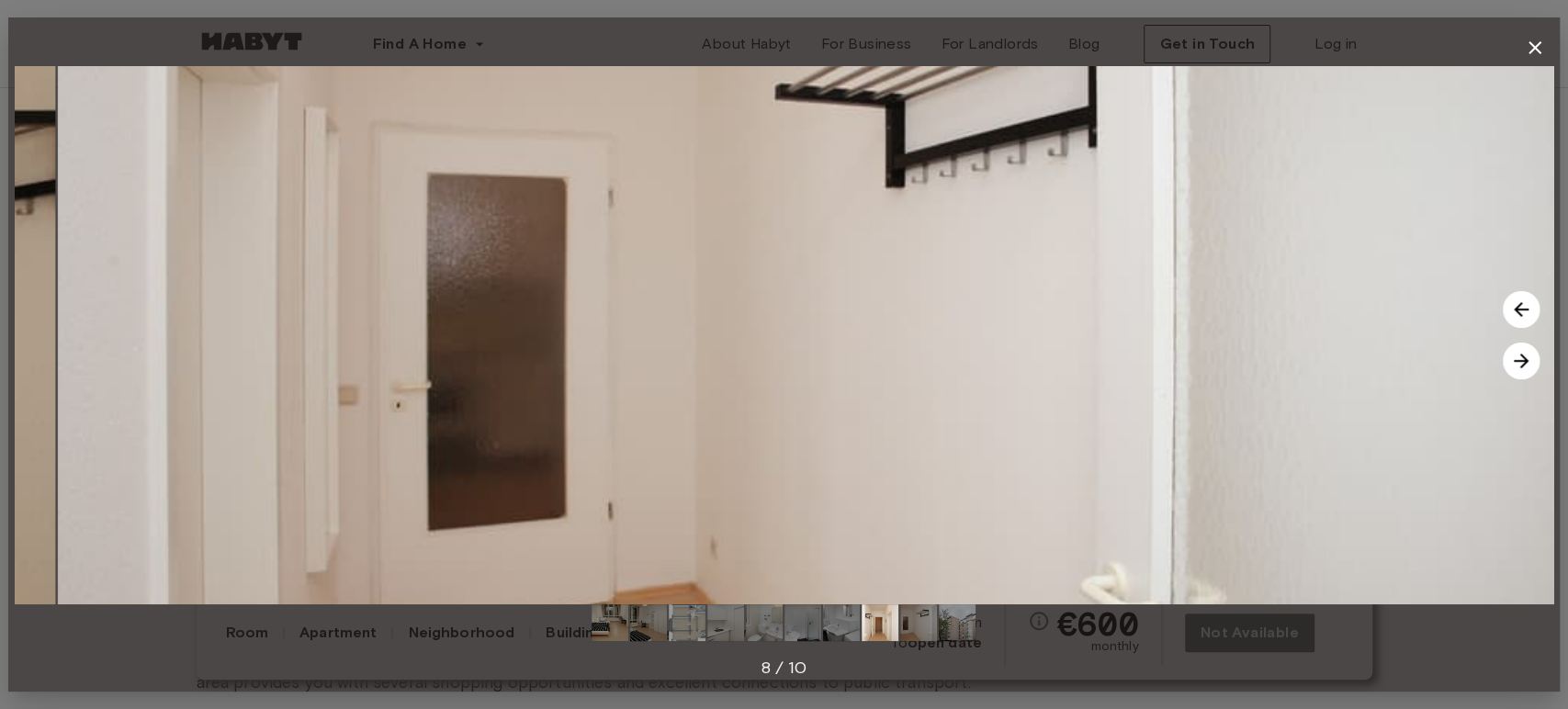 click at bounding box center [1521, 361] 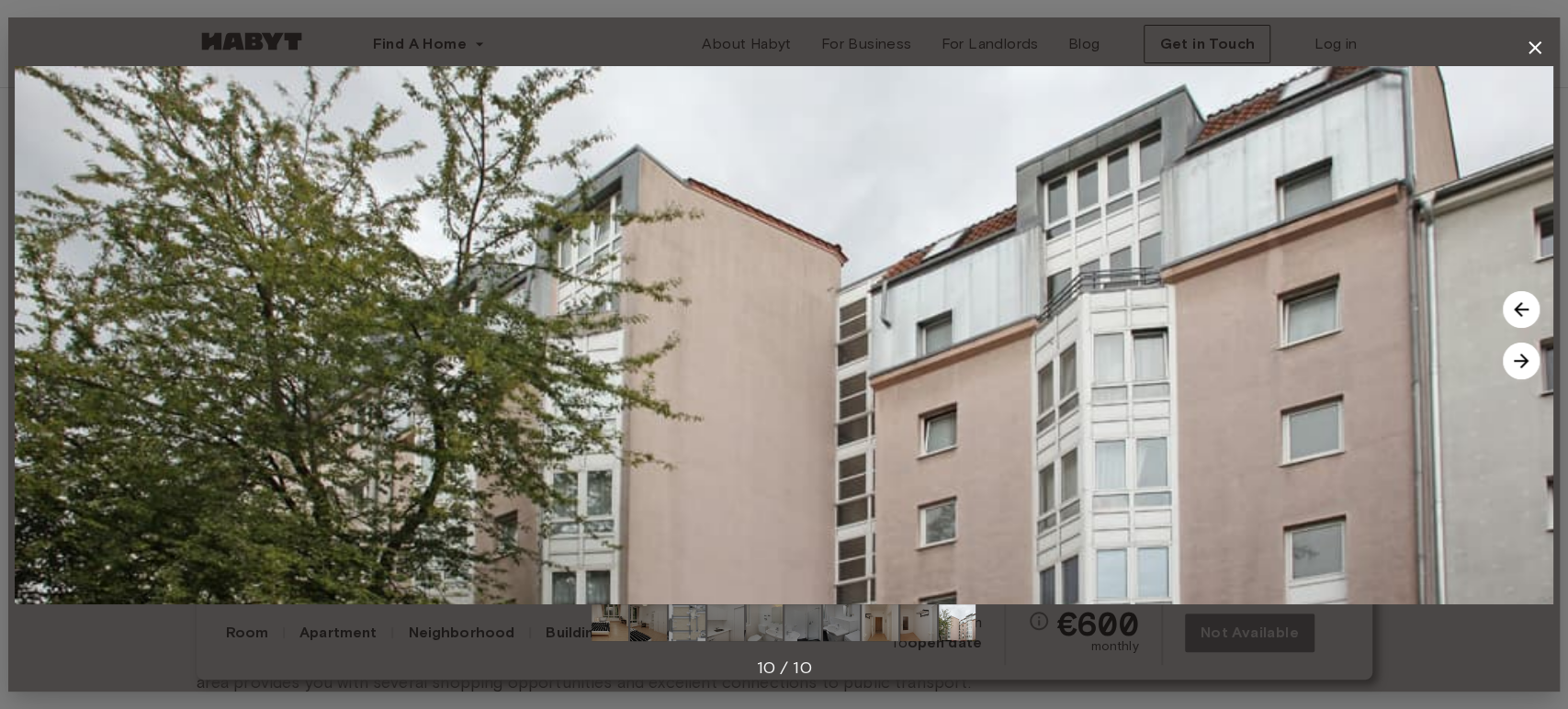 click at bounding box center [1521, 361] 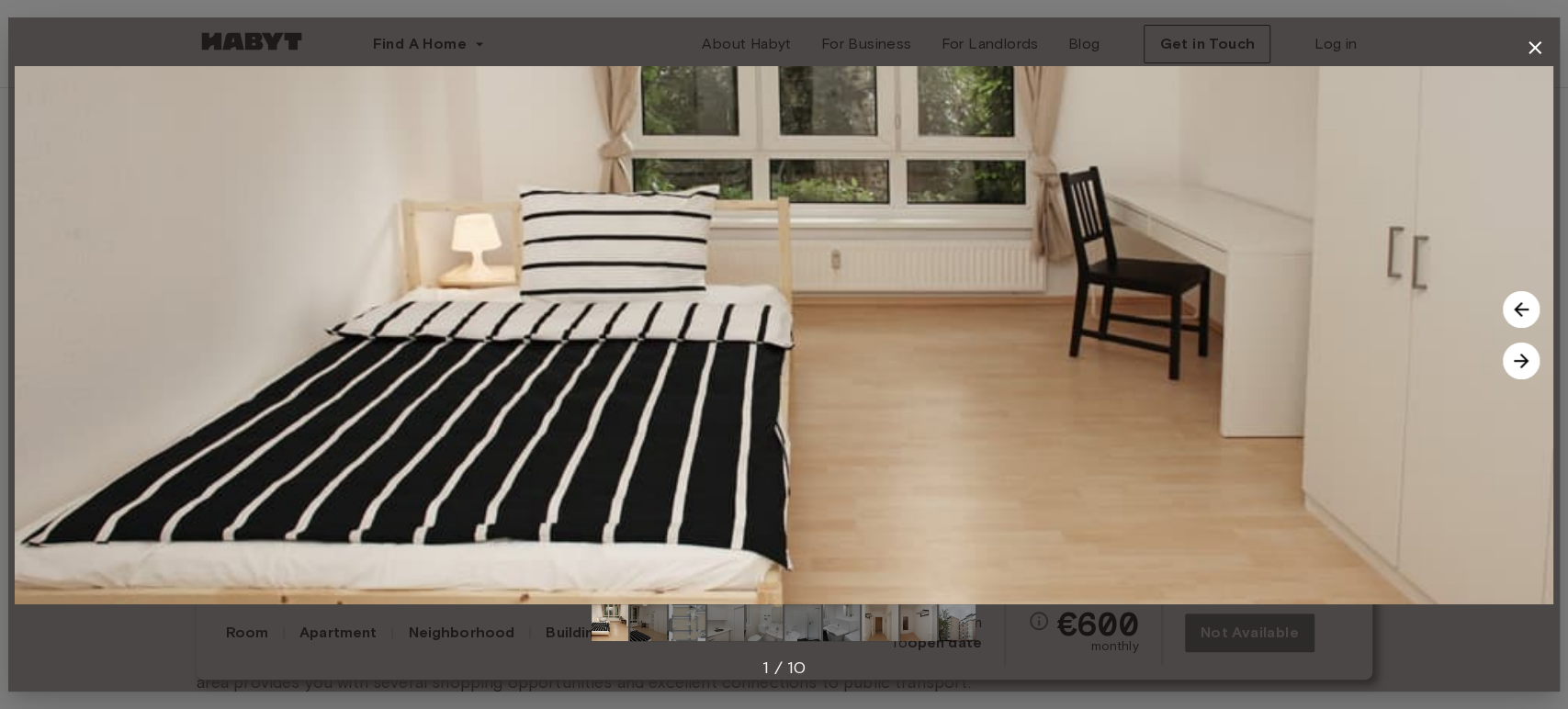 click at bounding box center (1521, 361) 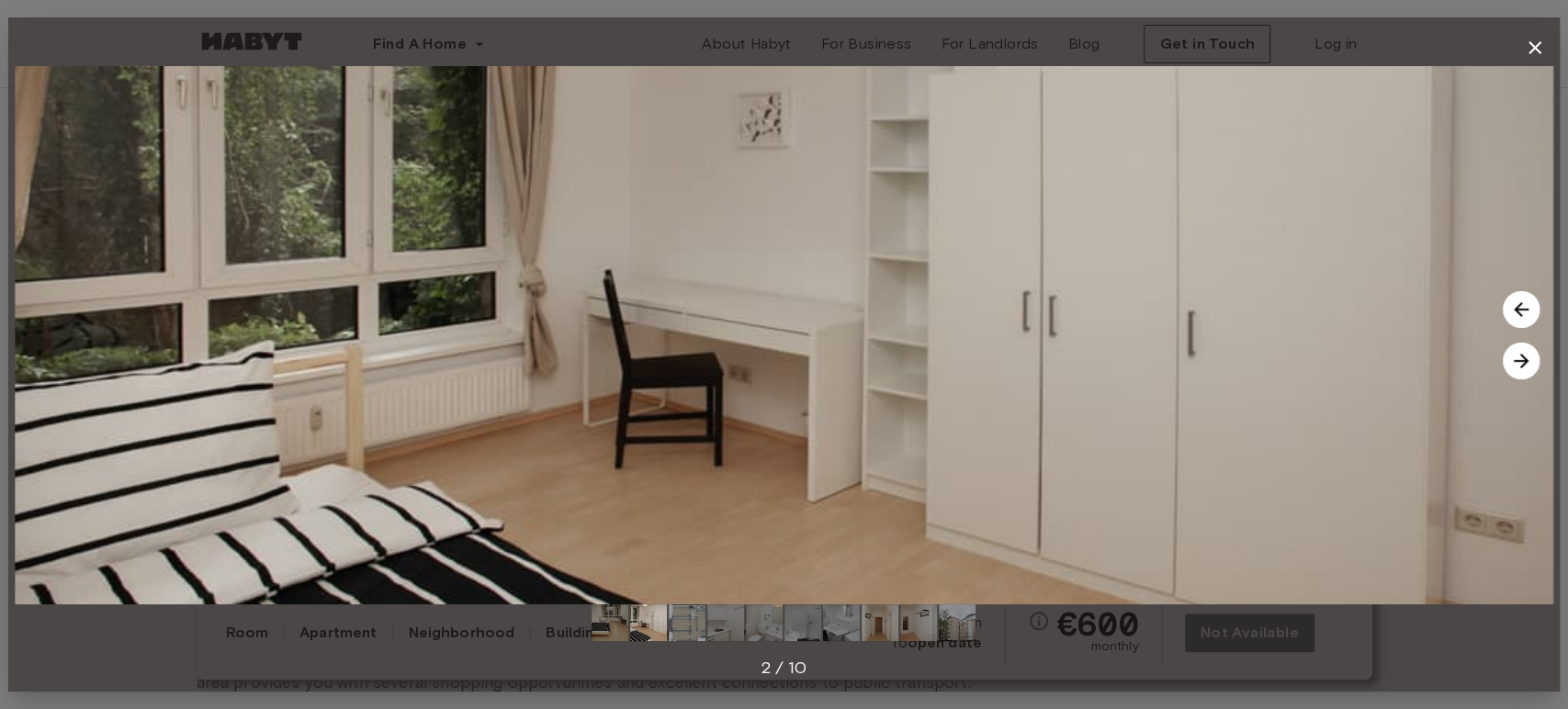 click at bounding box center [1521, 309] 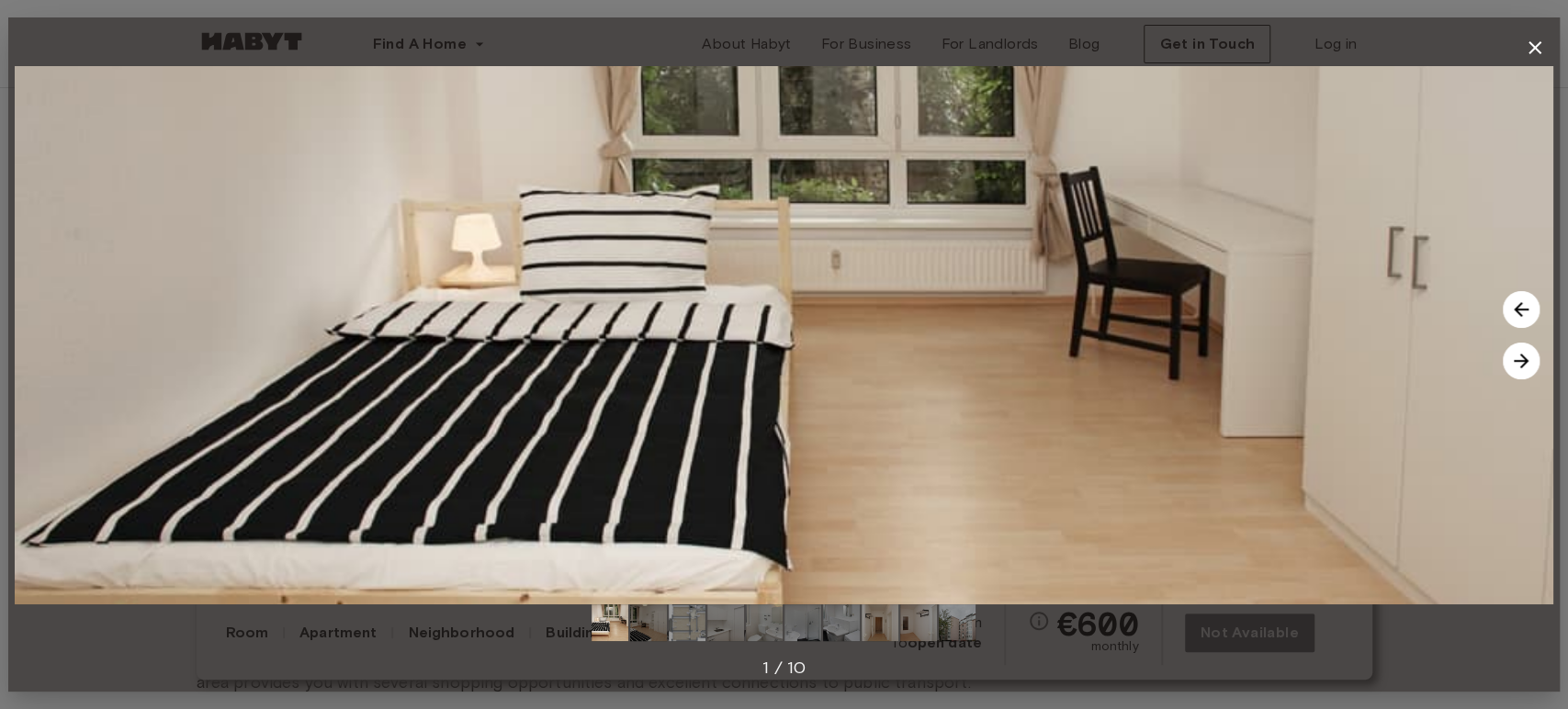 click at bounding box center (1521, 361) 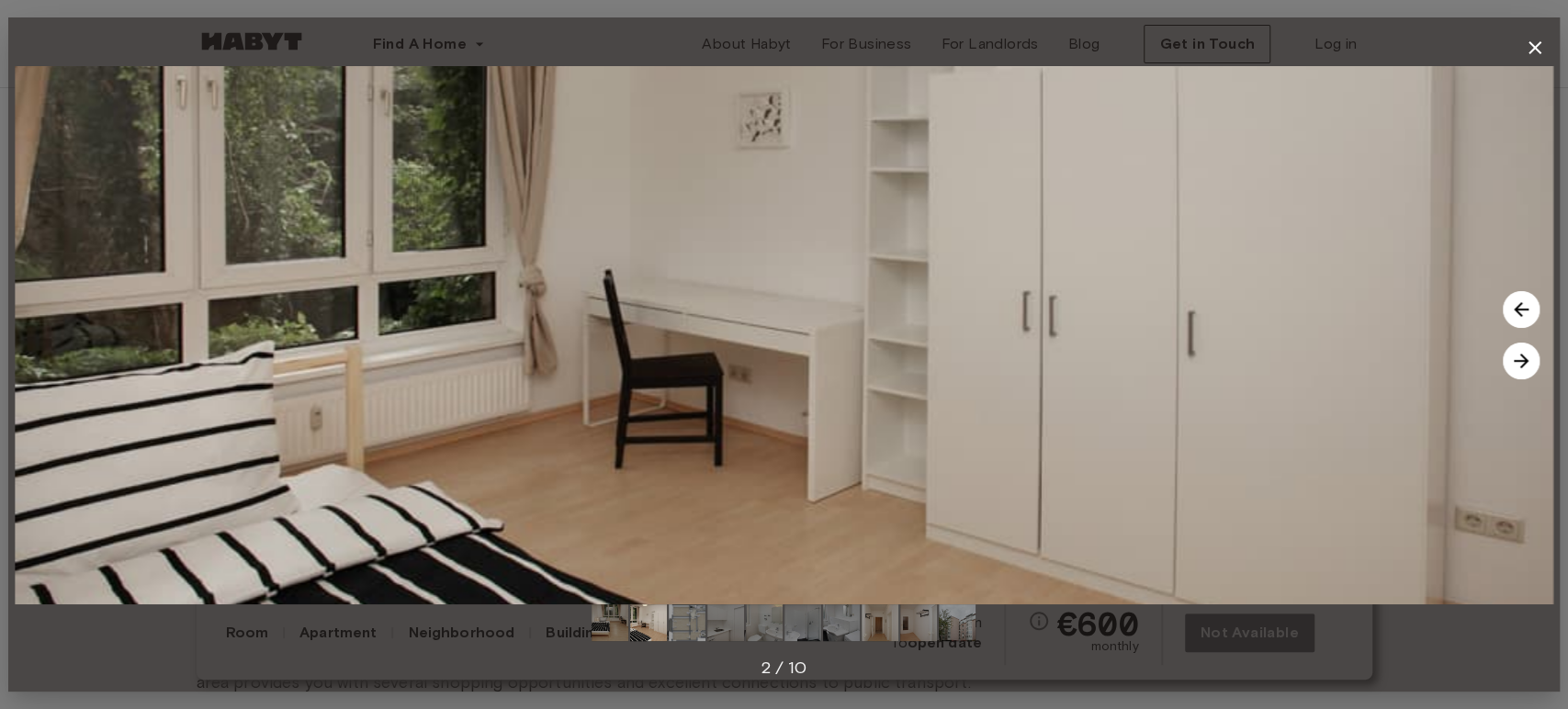 click at bounding box center [1521, 361] 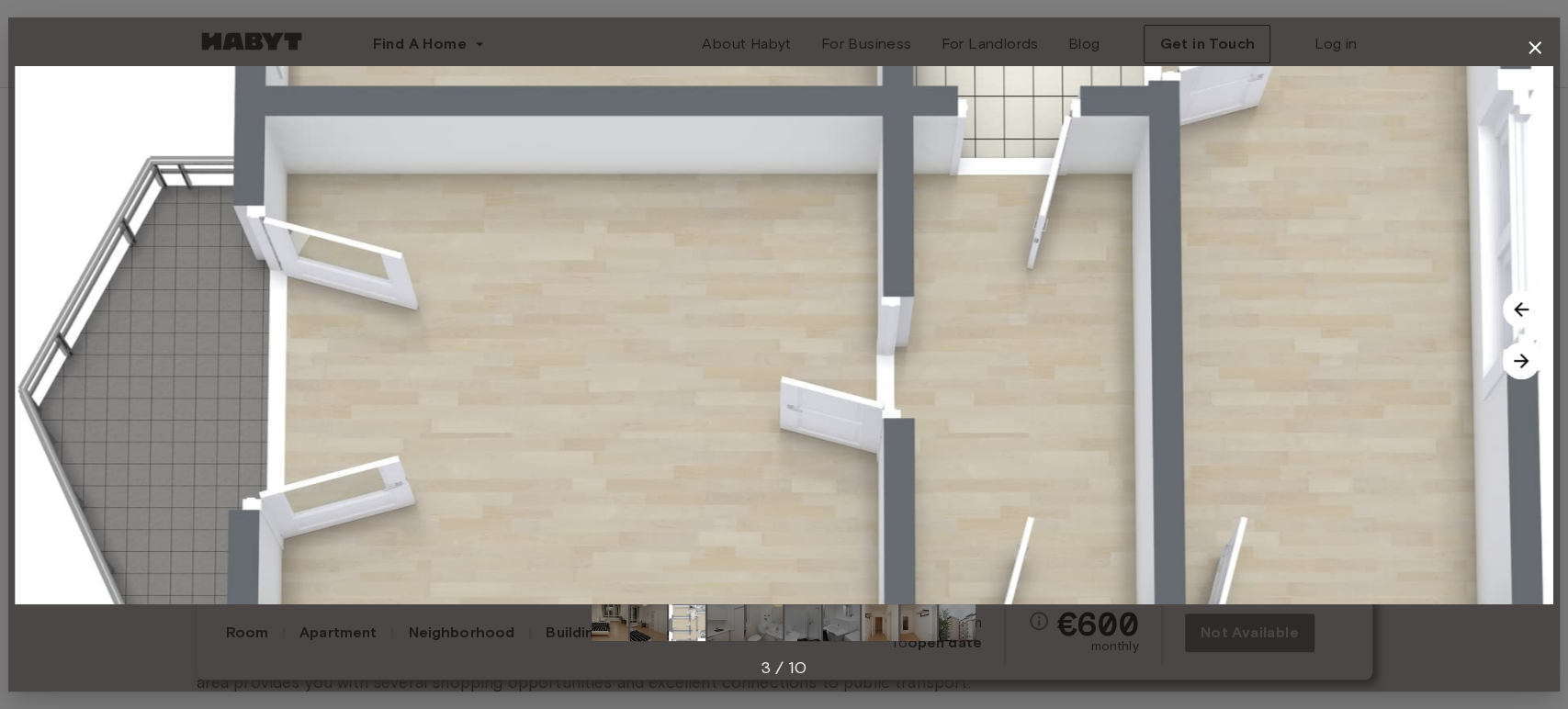 click at bounding box center (1521, 361) 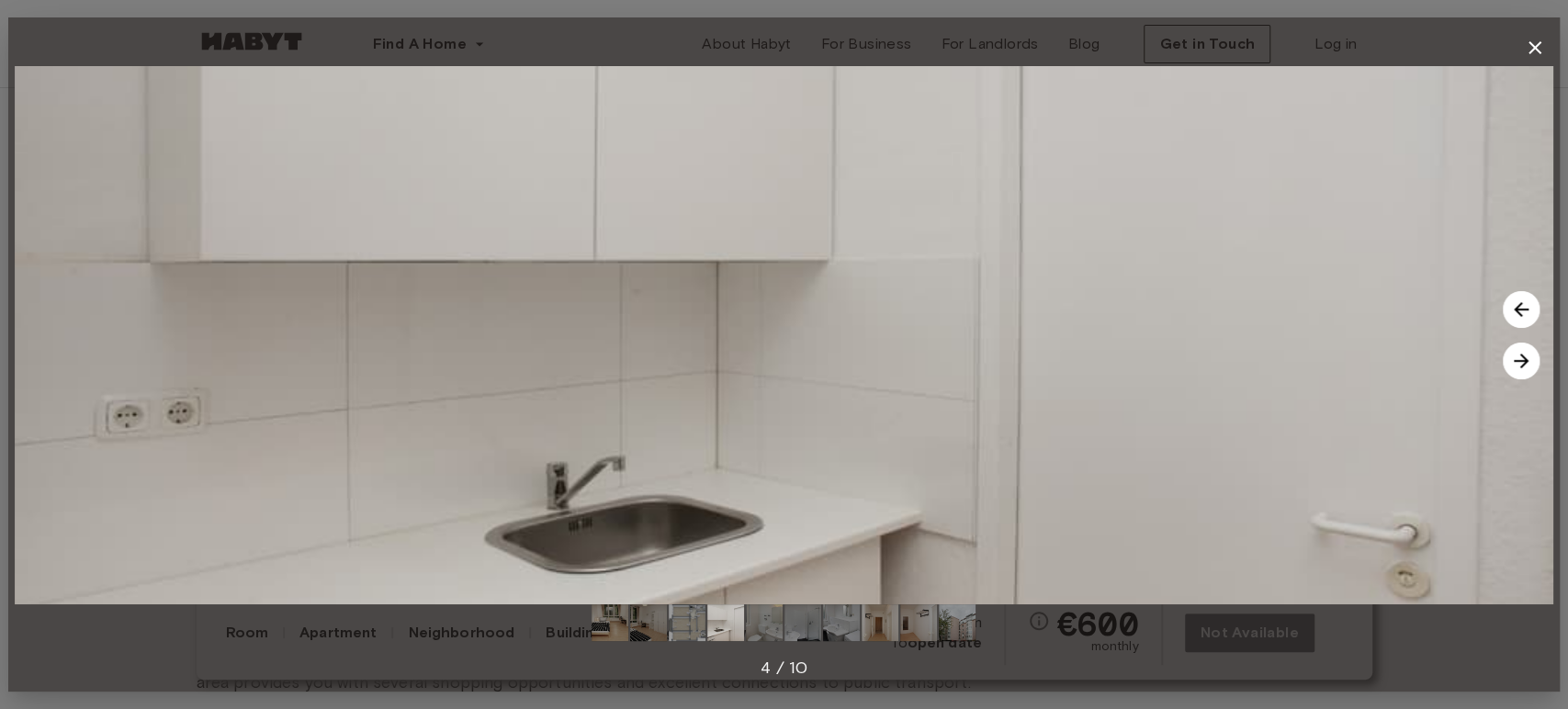 click at bounding box center (784, 335) 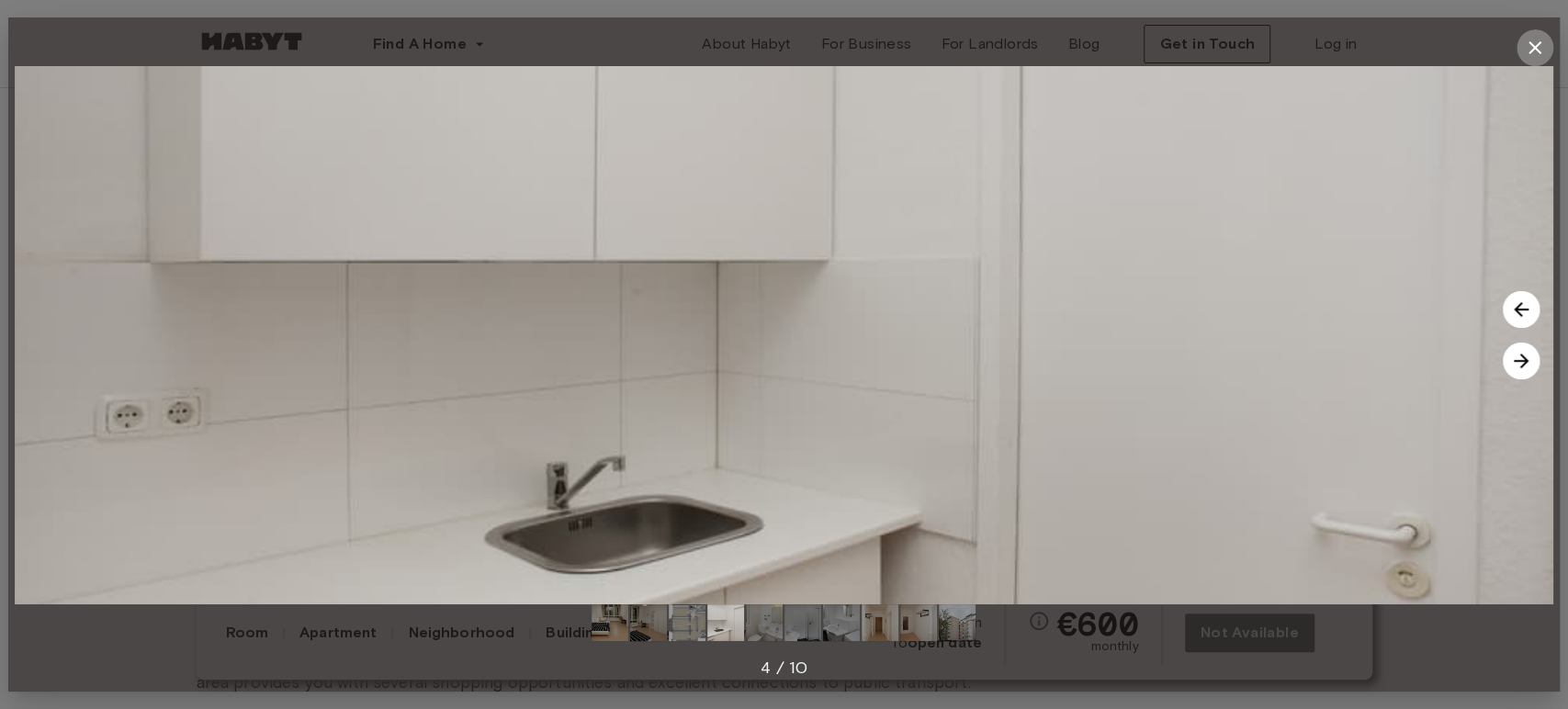 click 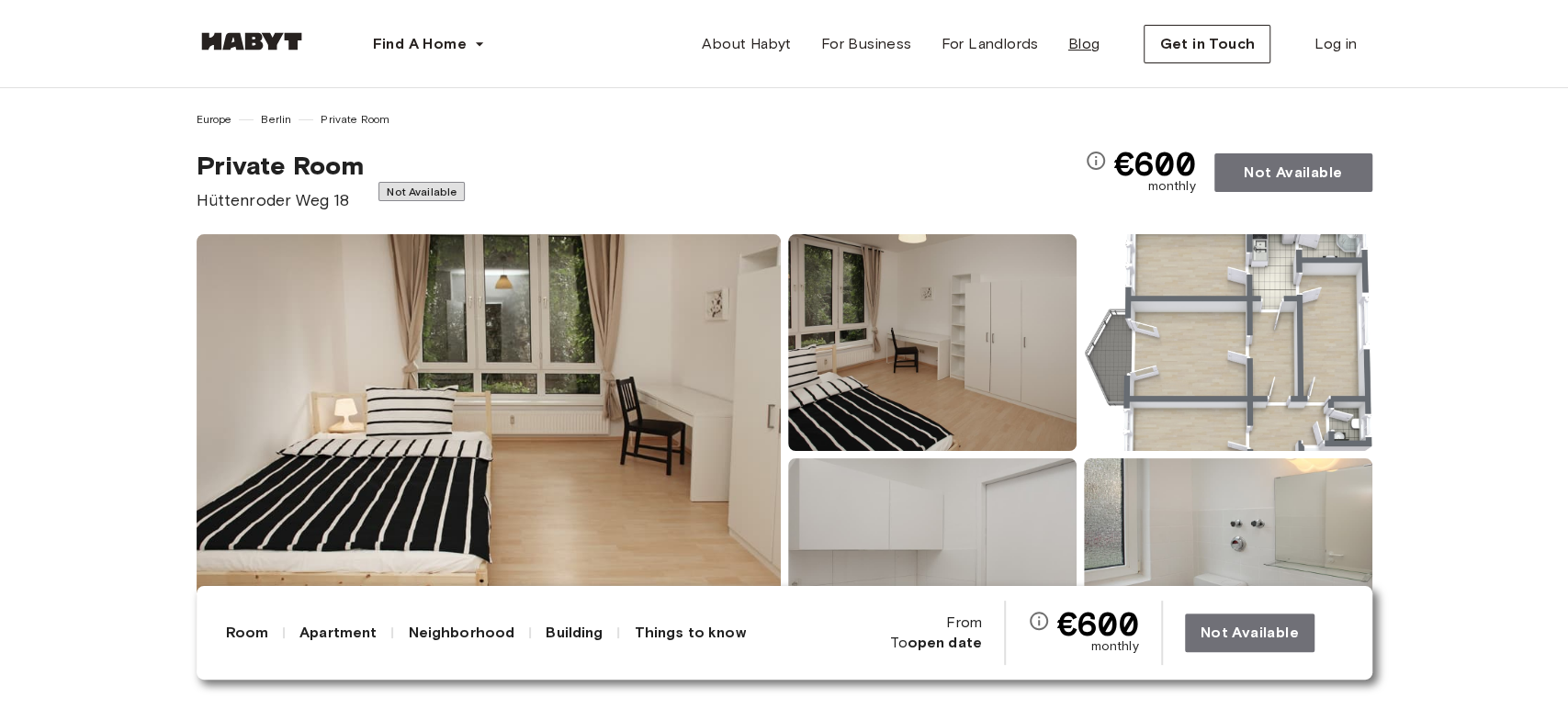 scroll, scrollTop: 0, scrollLeft: 0, axis: both 